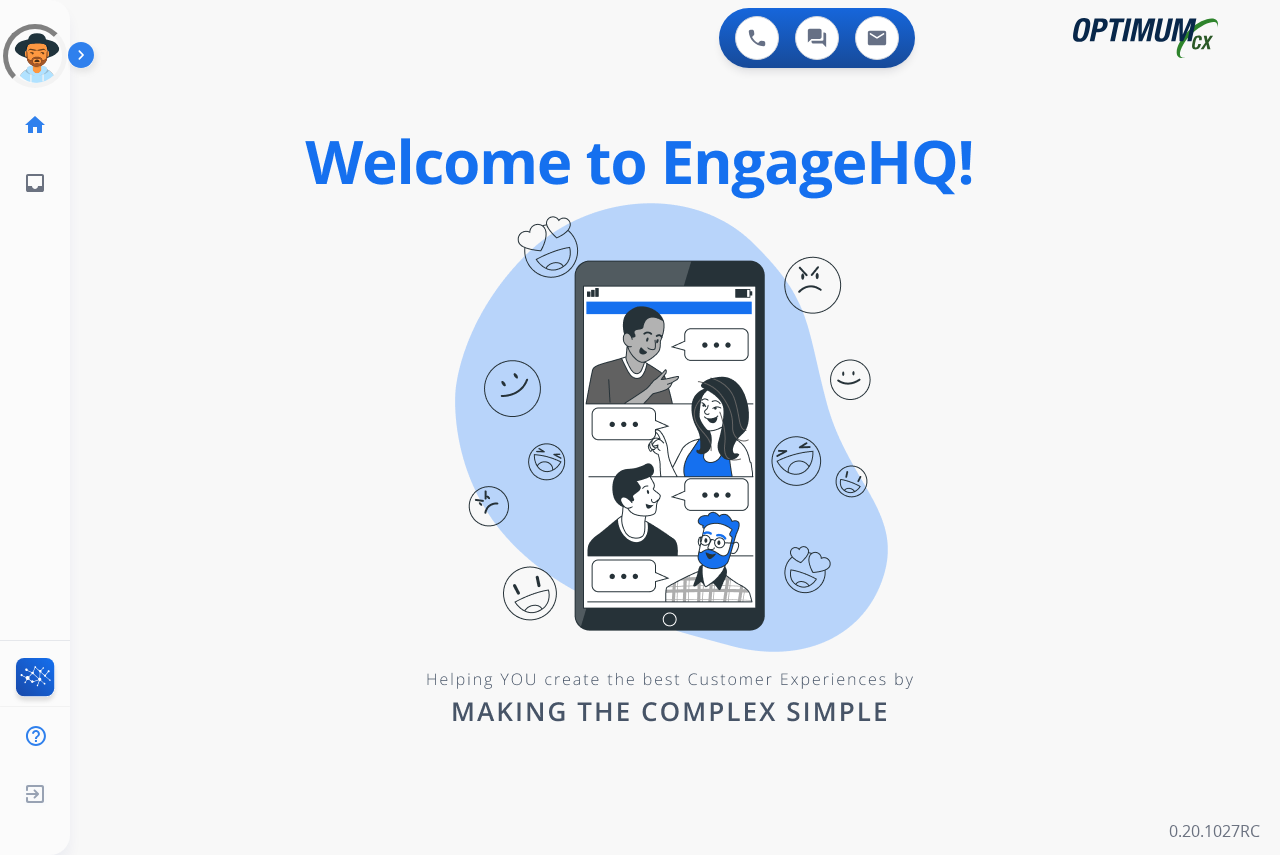 scroll, scrollTop: 0, scrollLeft: 0, axis: both 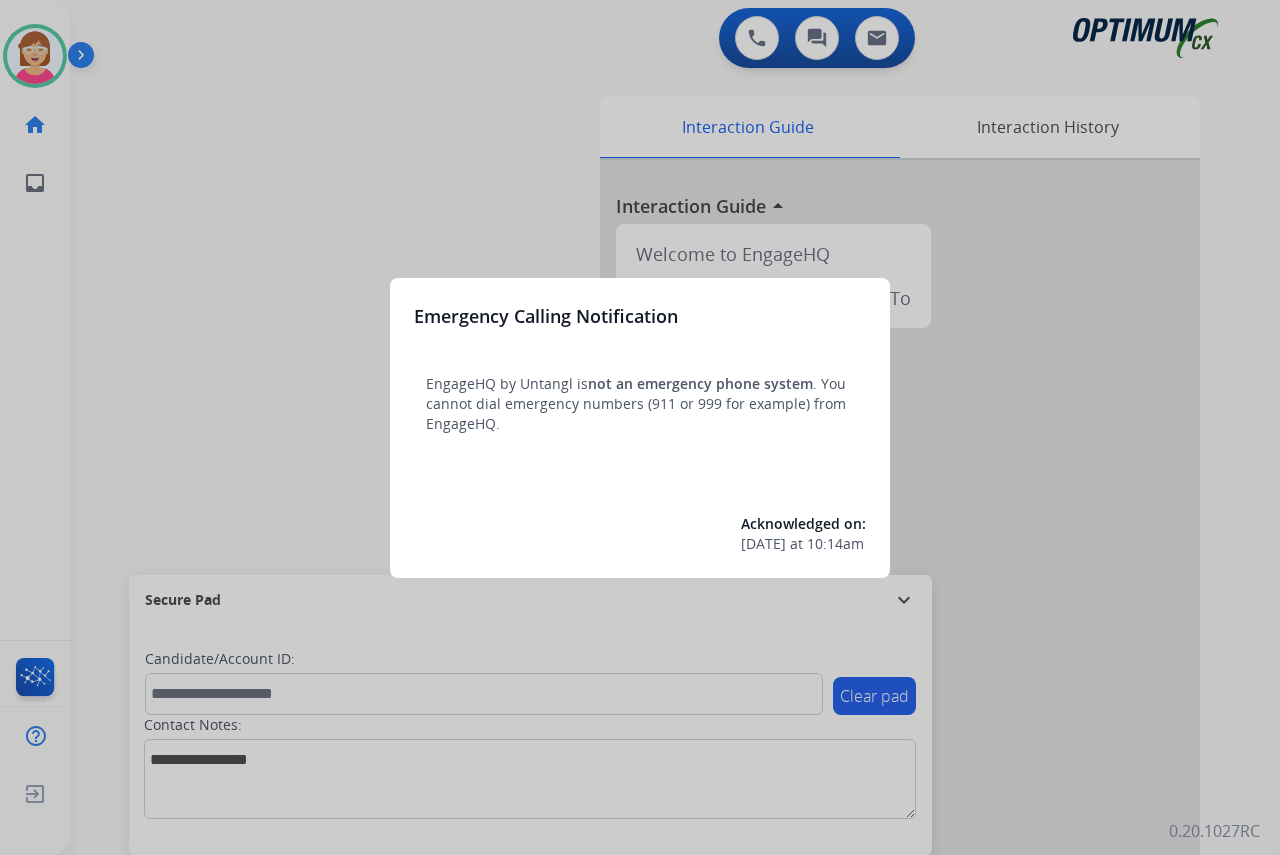 click at bounding box center (640, 427) 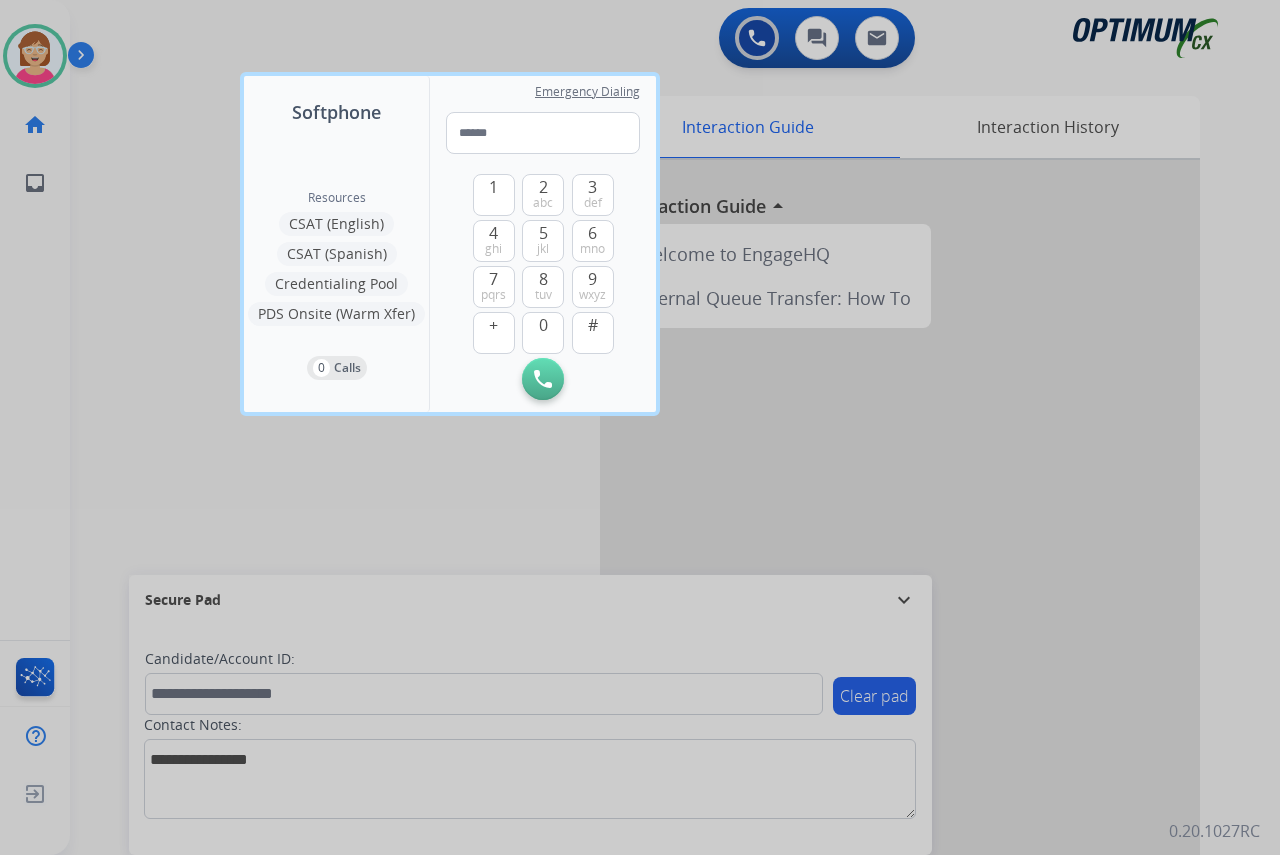 click at bounding box center [640, 427] 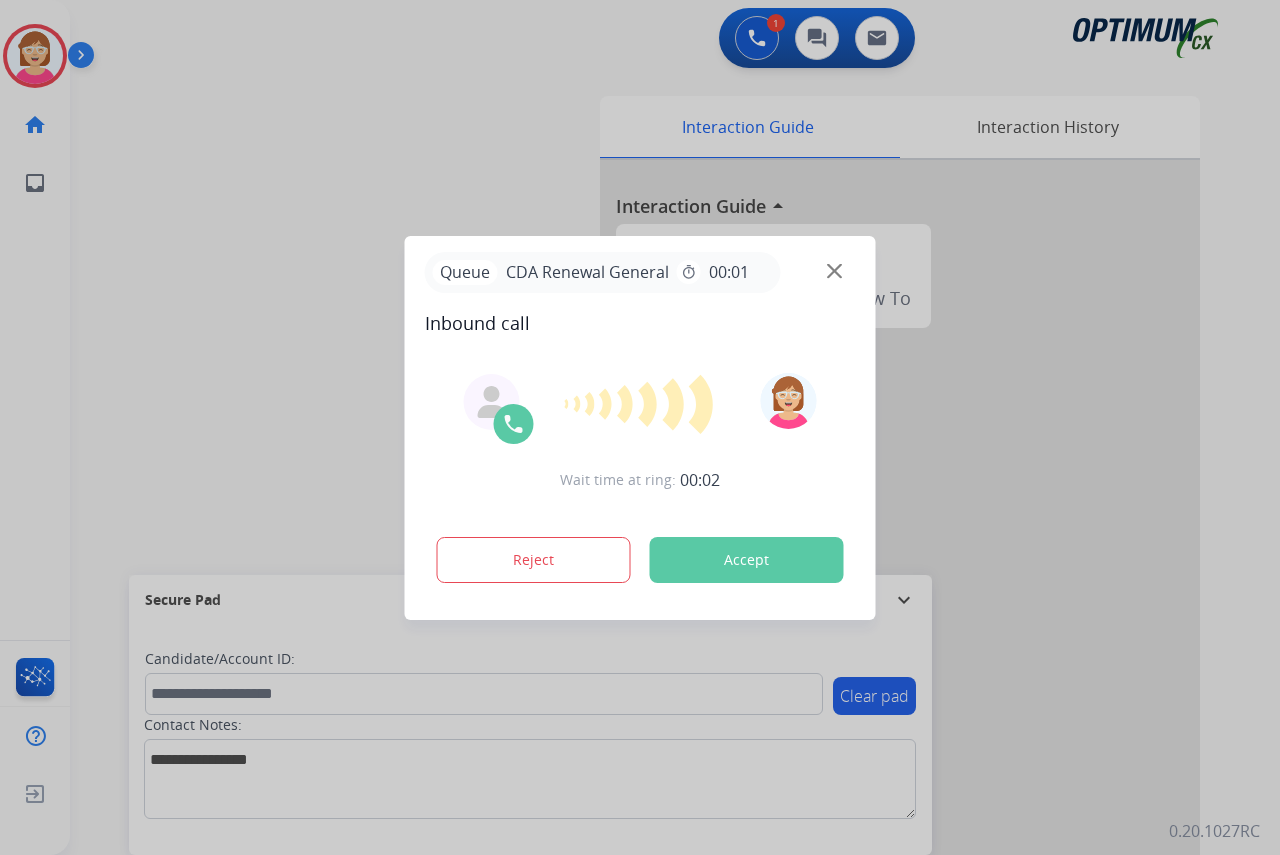 click at bounding box center [640, 427] 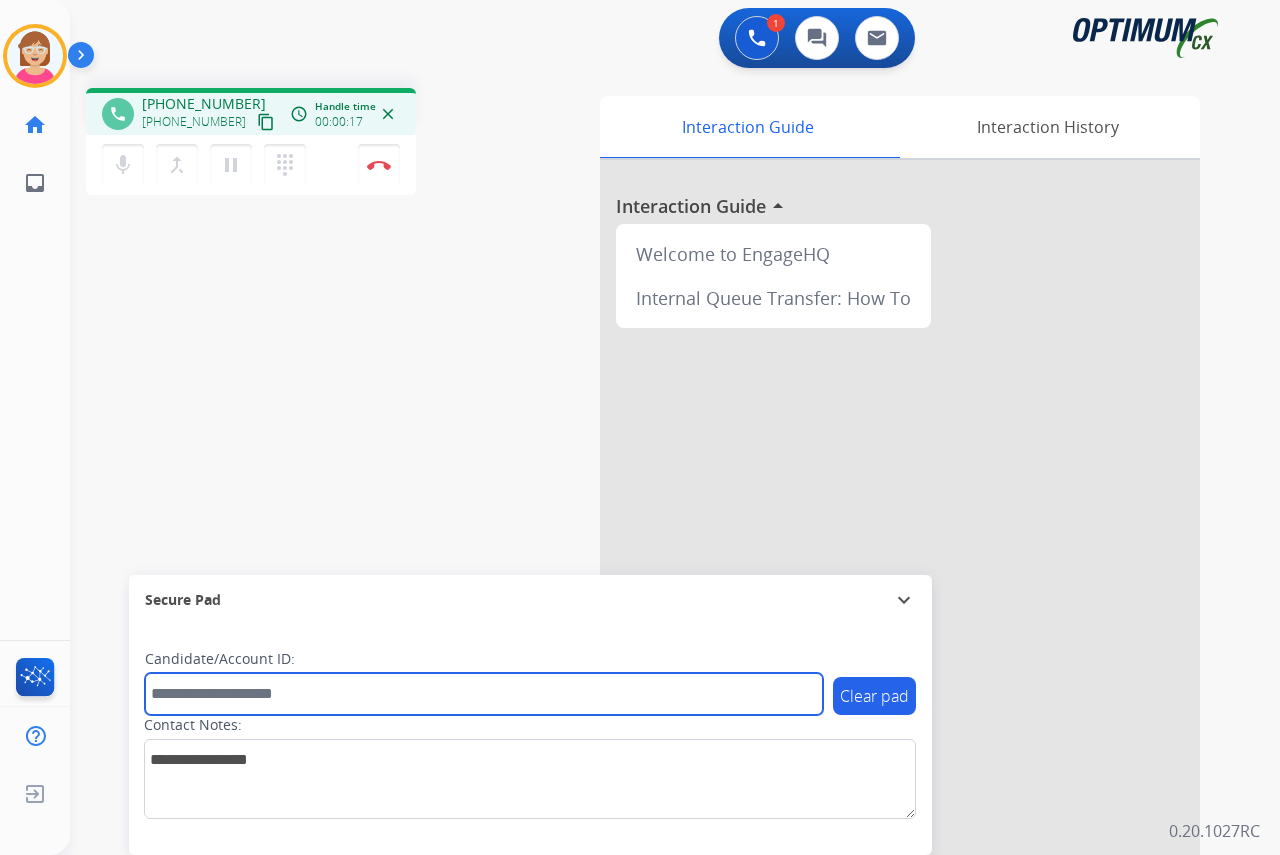drag, startPoint x: 177, startPoint y: 695, endPoint x: 139, endPoint y: 689, distance: 38.470768 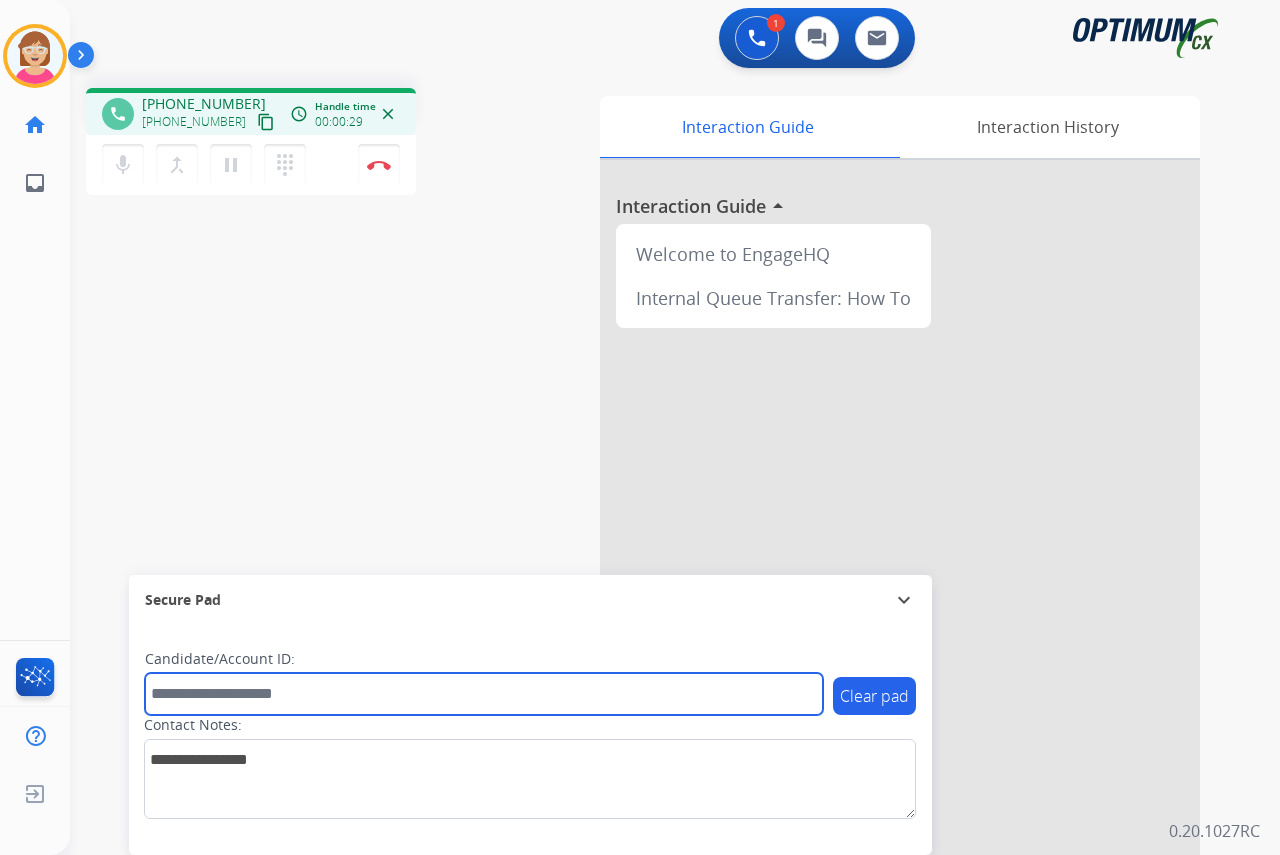 drag, startPoint x: 177, startPoint y: 697, endPoint x: 166, endPoint y: 694, distance: 11.401754 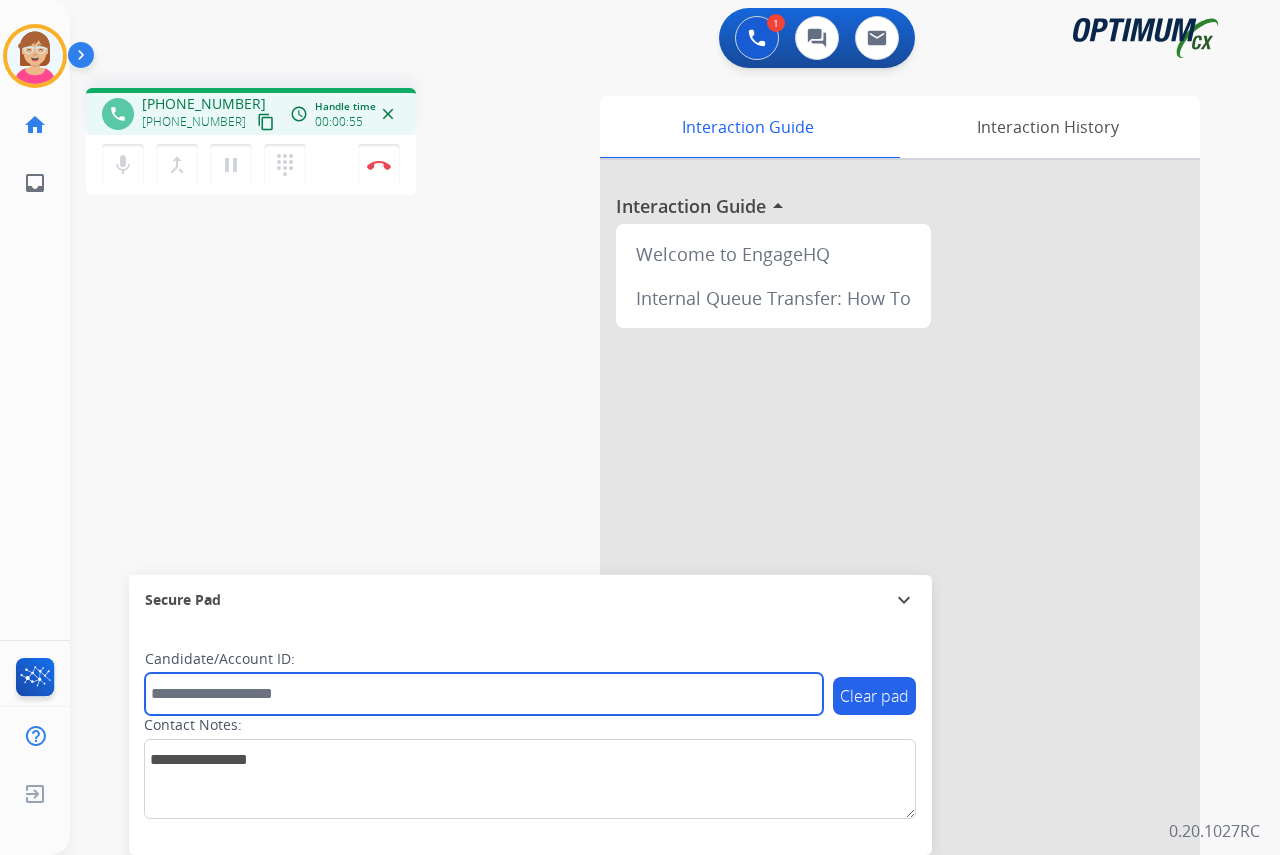 click at bounding box center [484, 694] 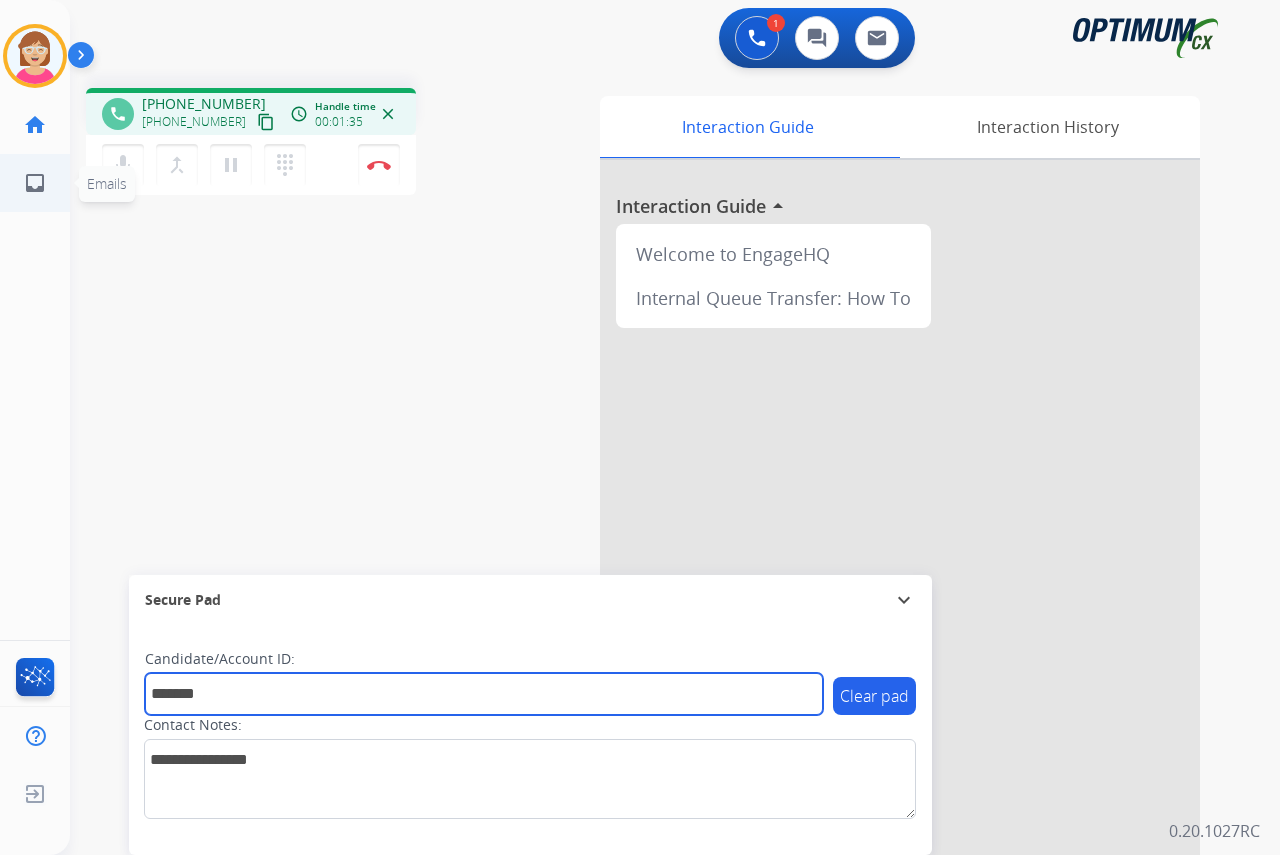 type on "*******" 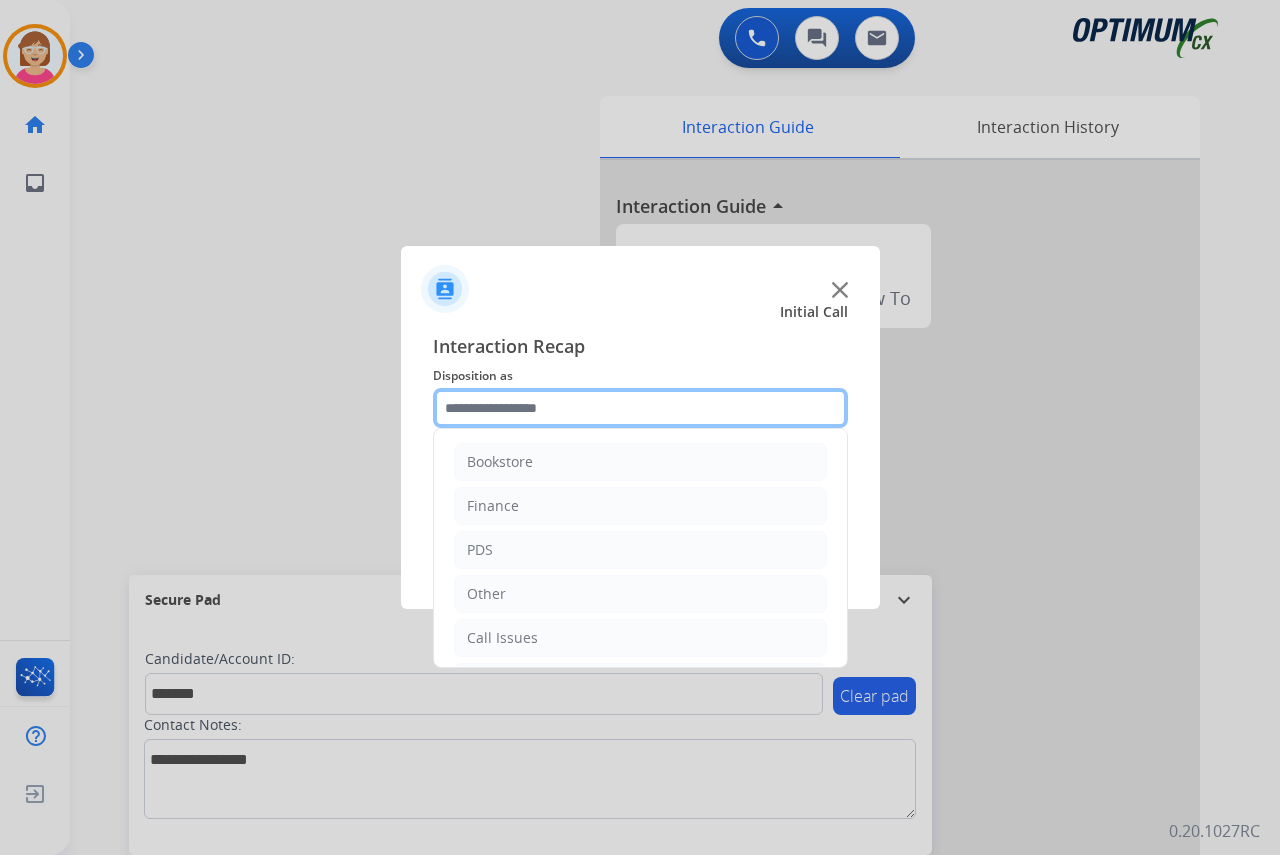click 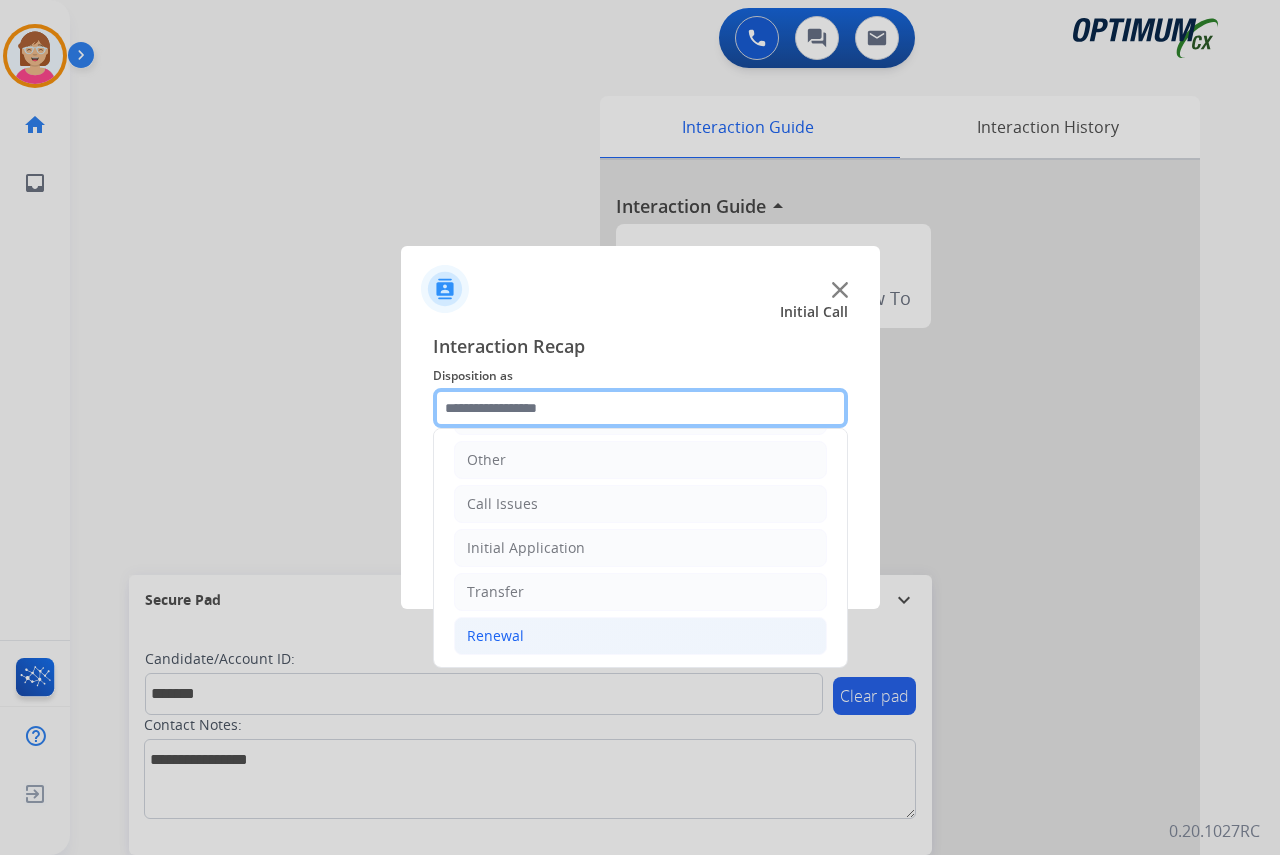 scroll, scrollTop: 136, scrollLeft: 0, axis: vertical 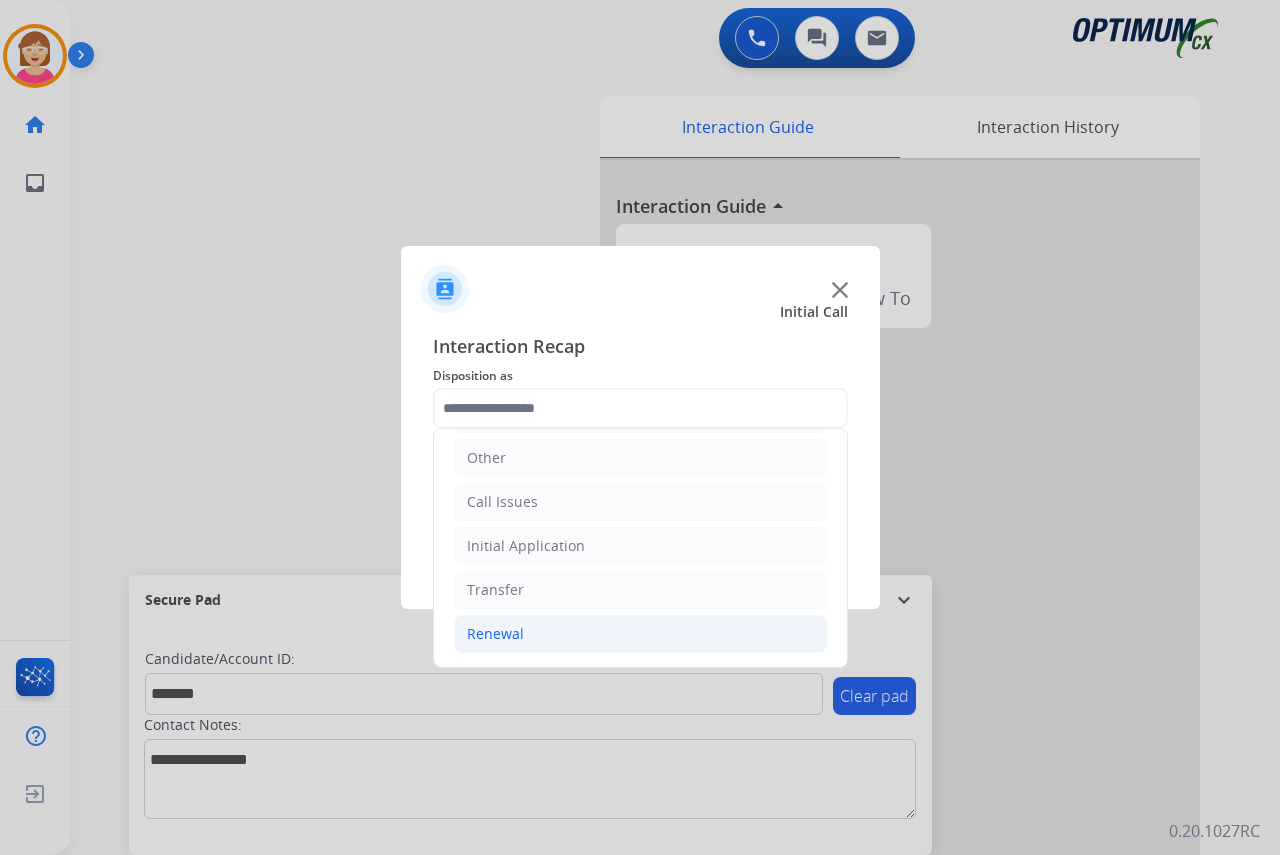 drag, startPoint x: 536, startPoint y: 638, endPoint x: 550, endPoint y: 580, distance: 59.665737 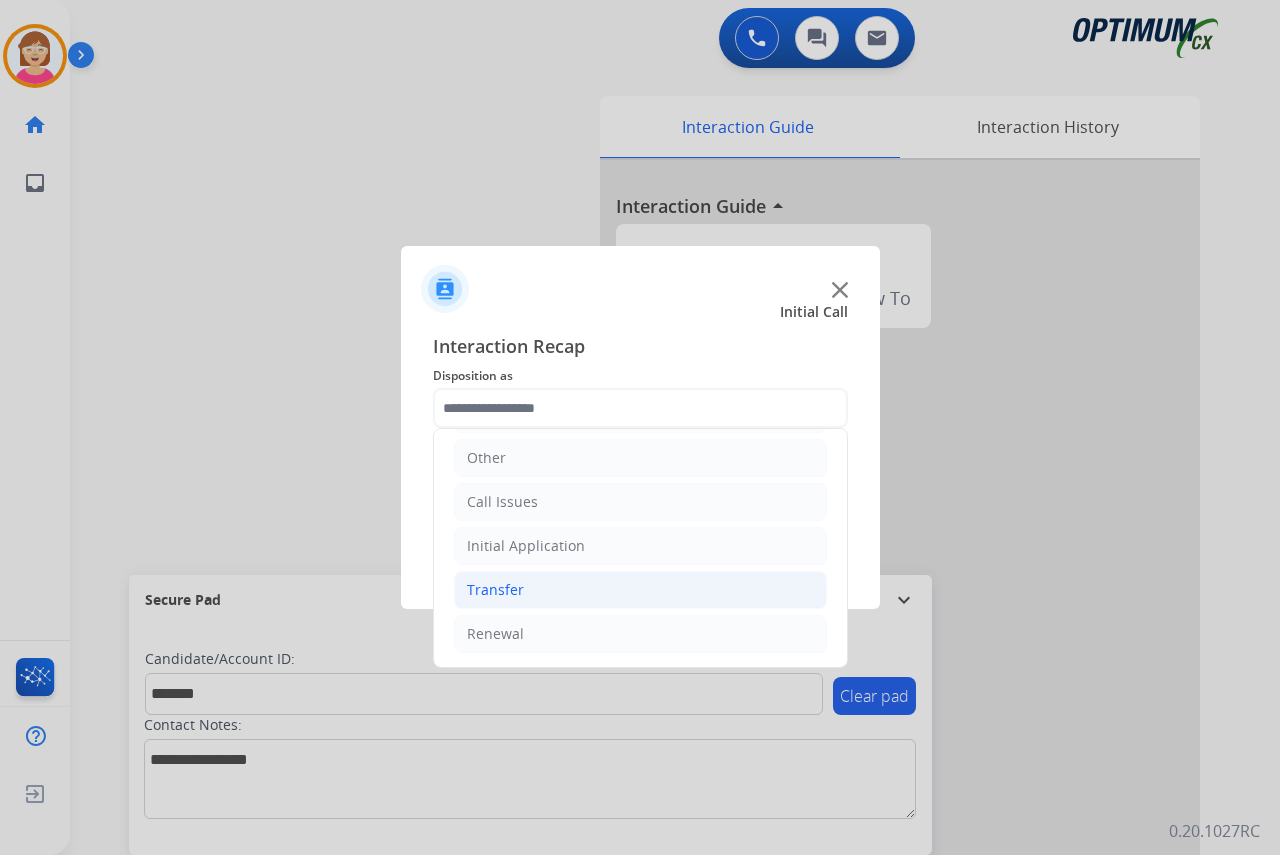 click on "Renewal" 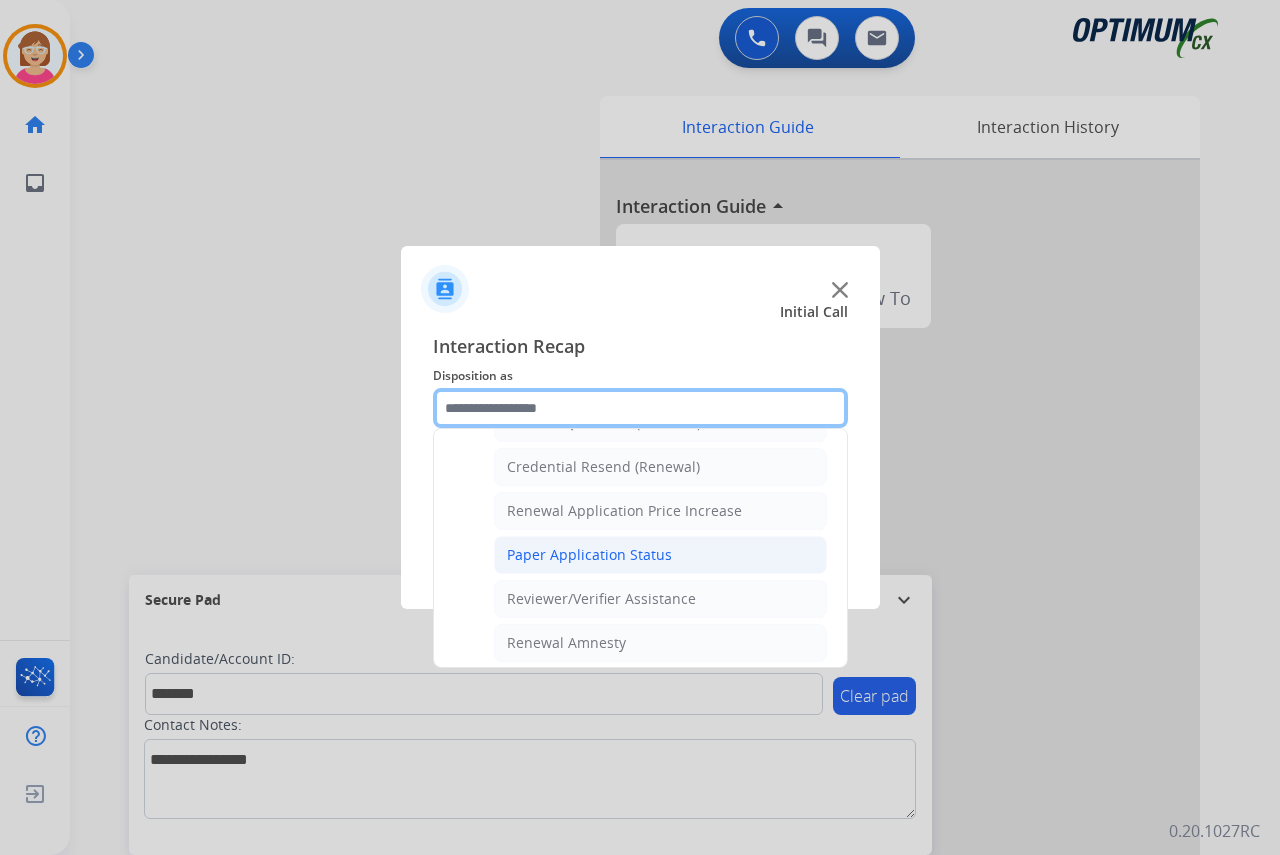 scroll, scrollTop: 636, scrollLeft: 0, axis: vertical 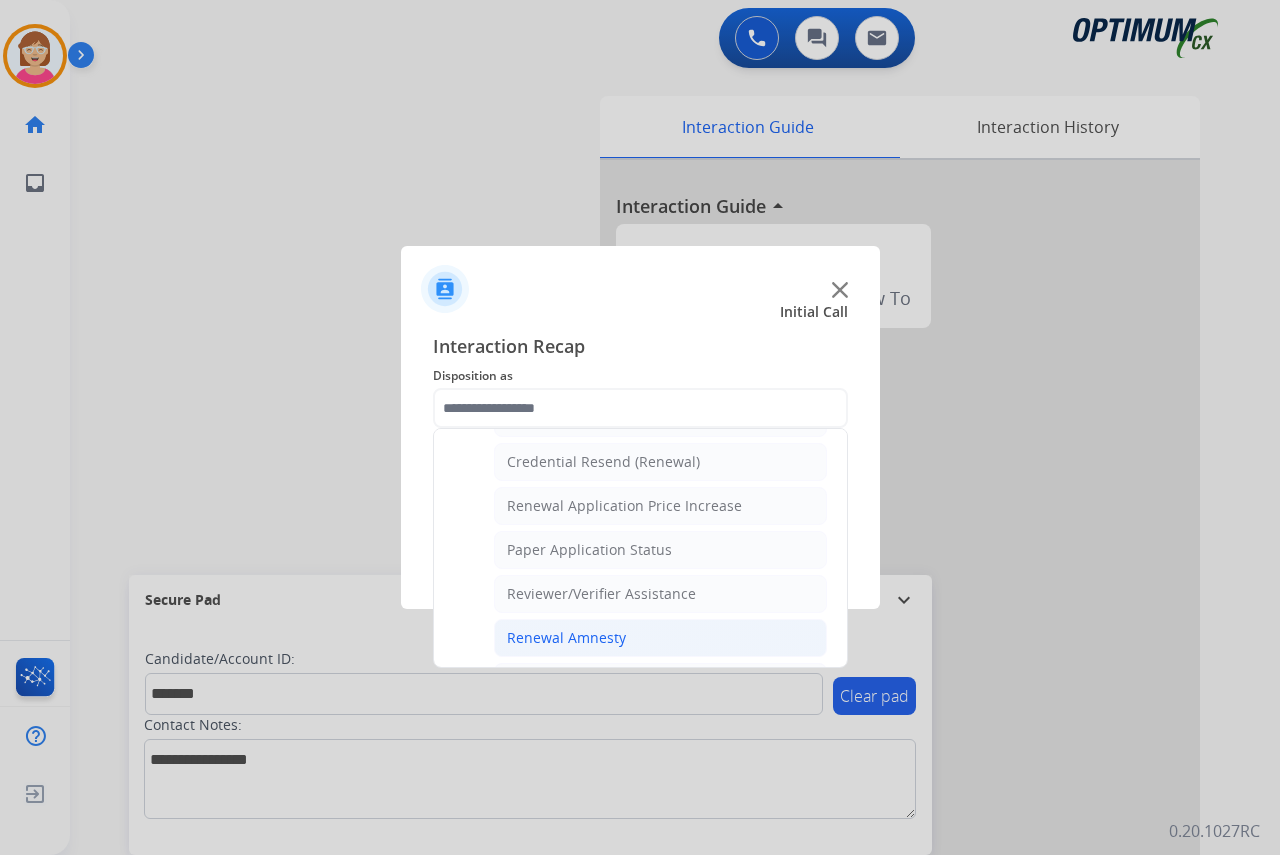 click on "Renewal Amnesty" 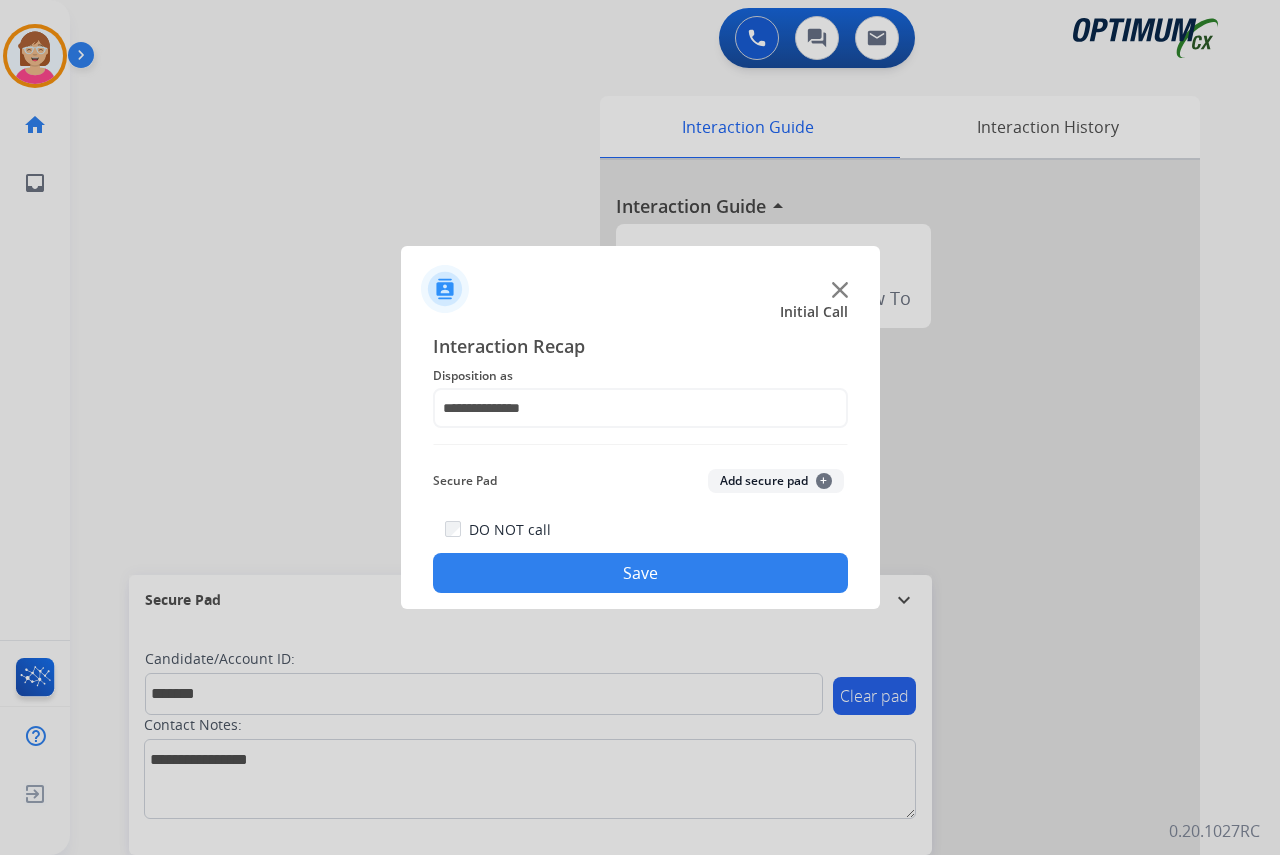 click on "+" 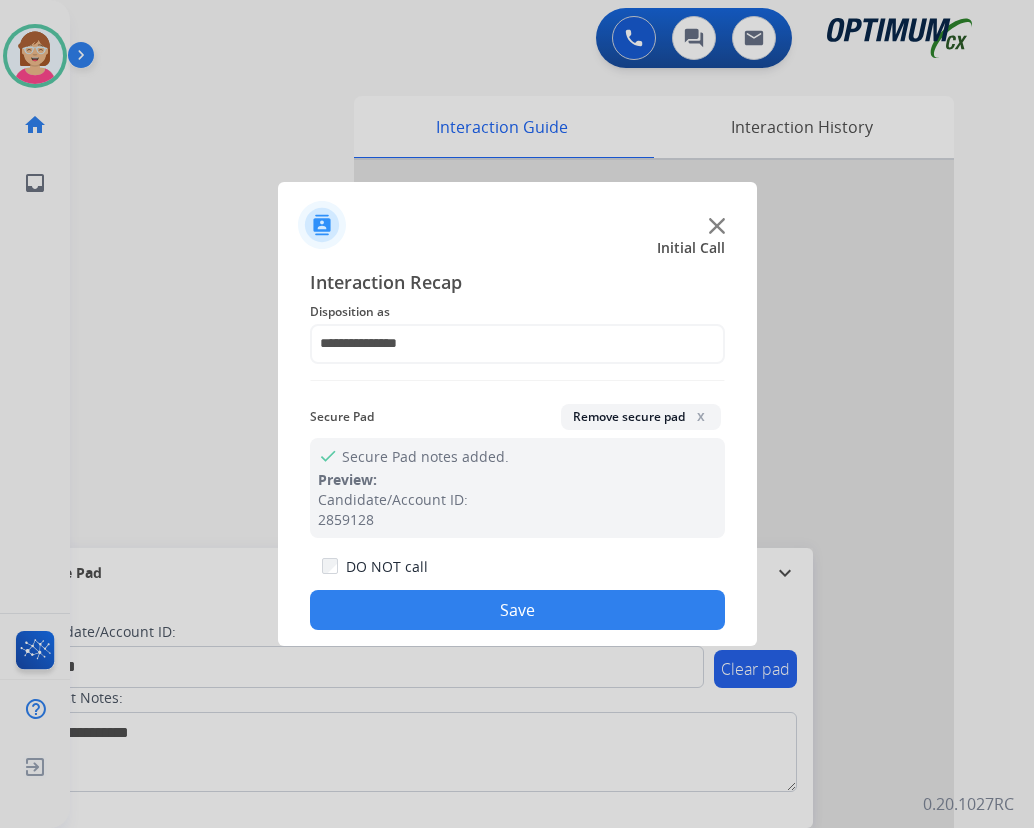 click on "Save" 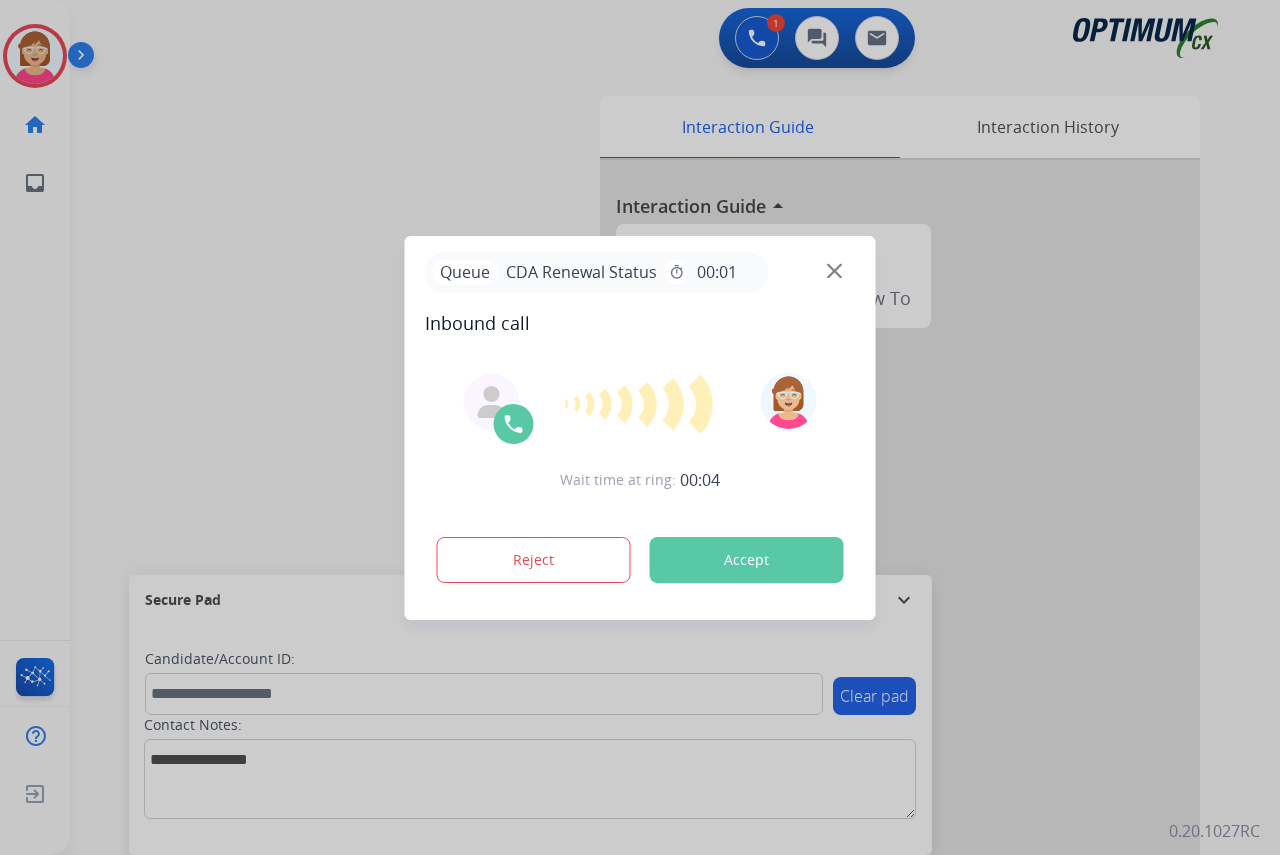 click at bounding box center [640, 427] 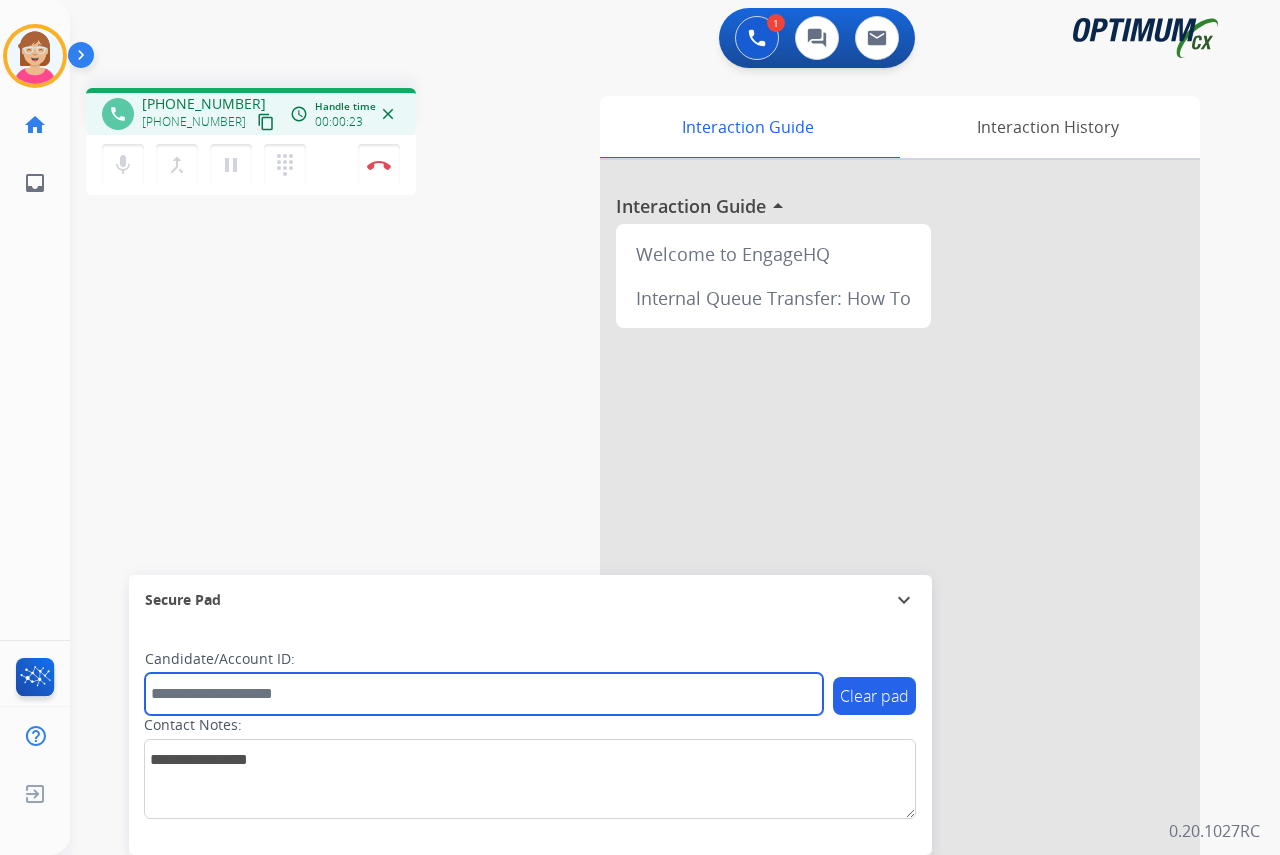 click at bounding box center [484, 694] 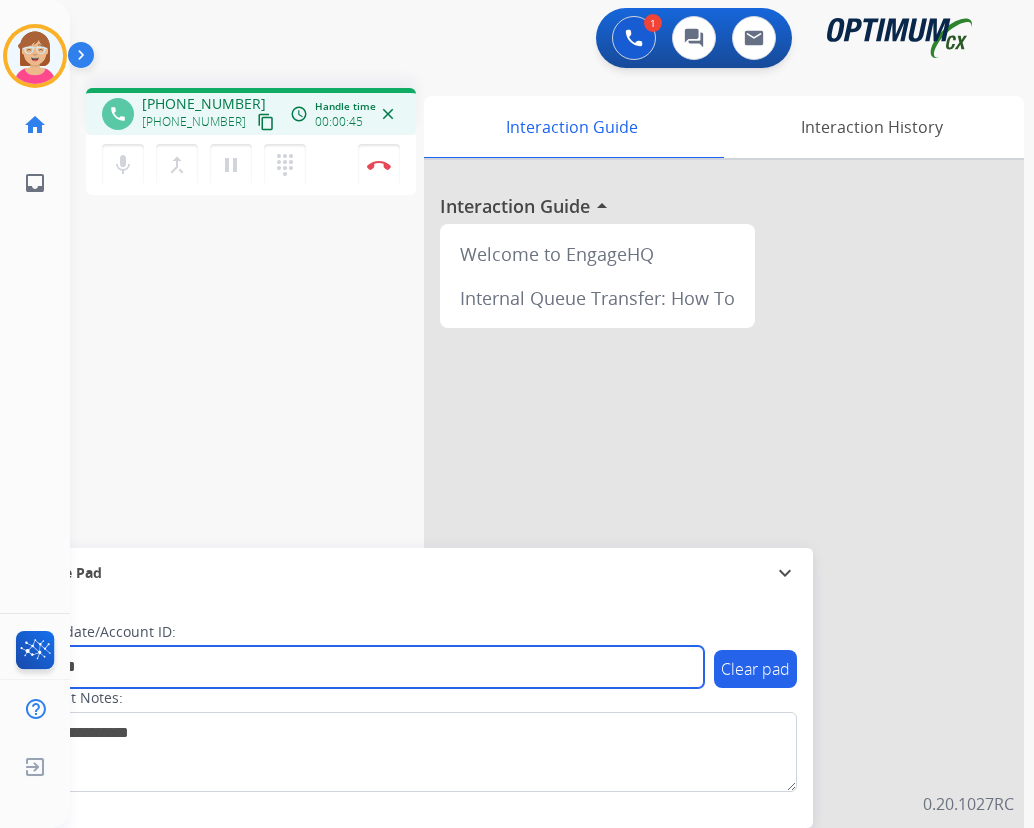 type on "*******" 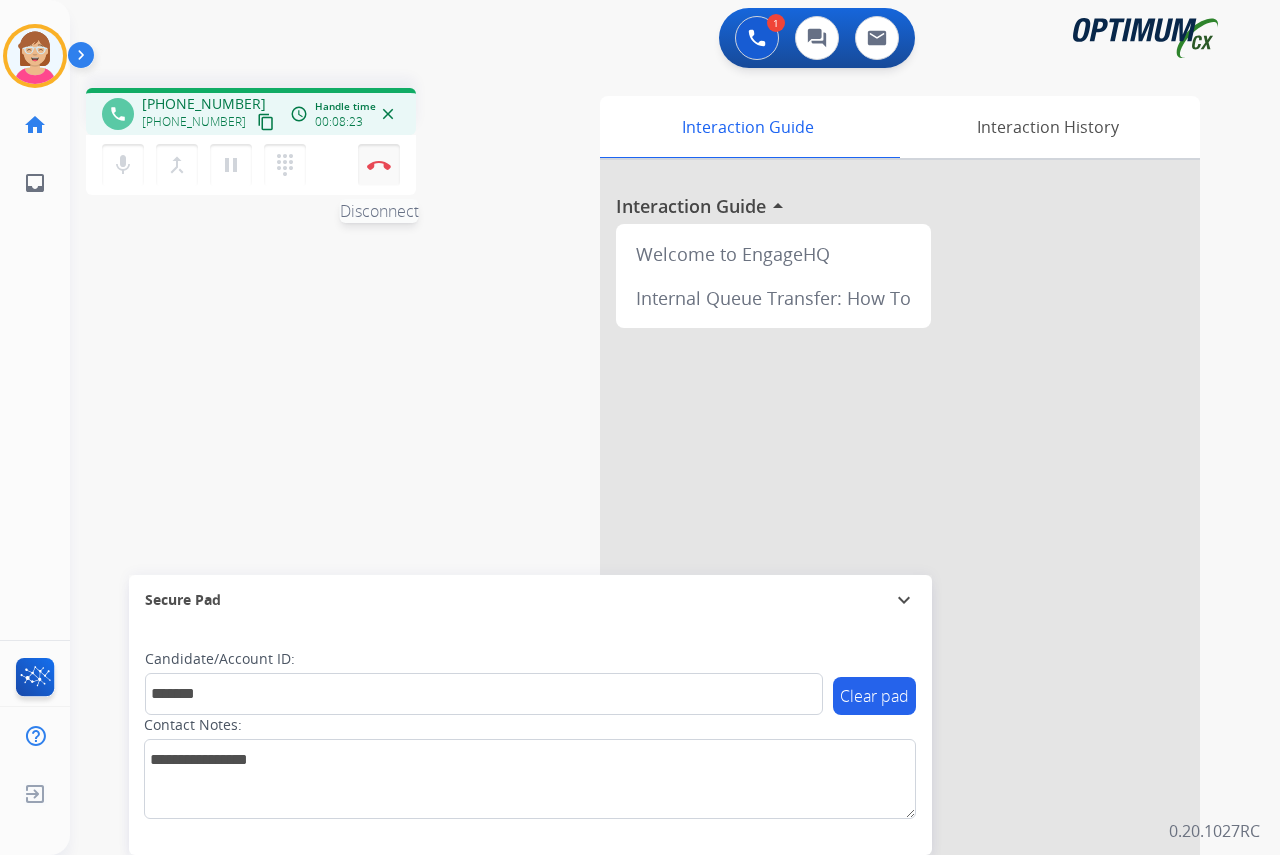 click at bounding box center [379, 165] 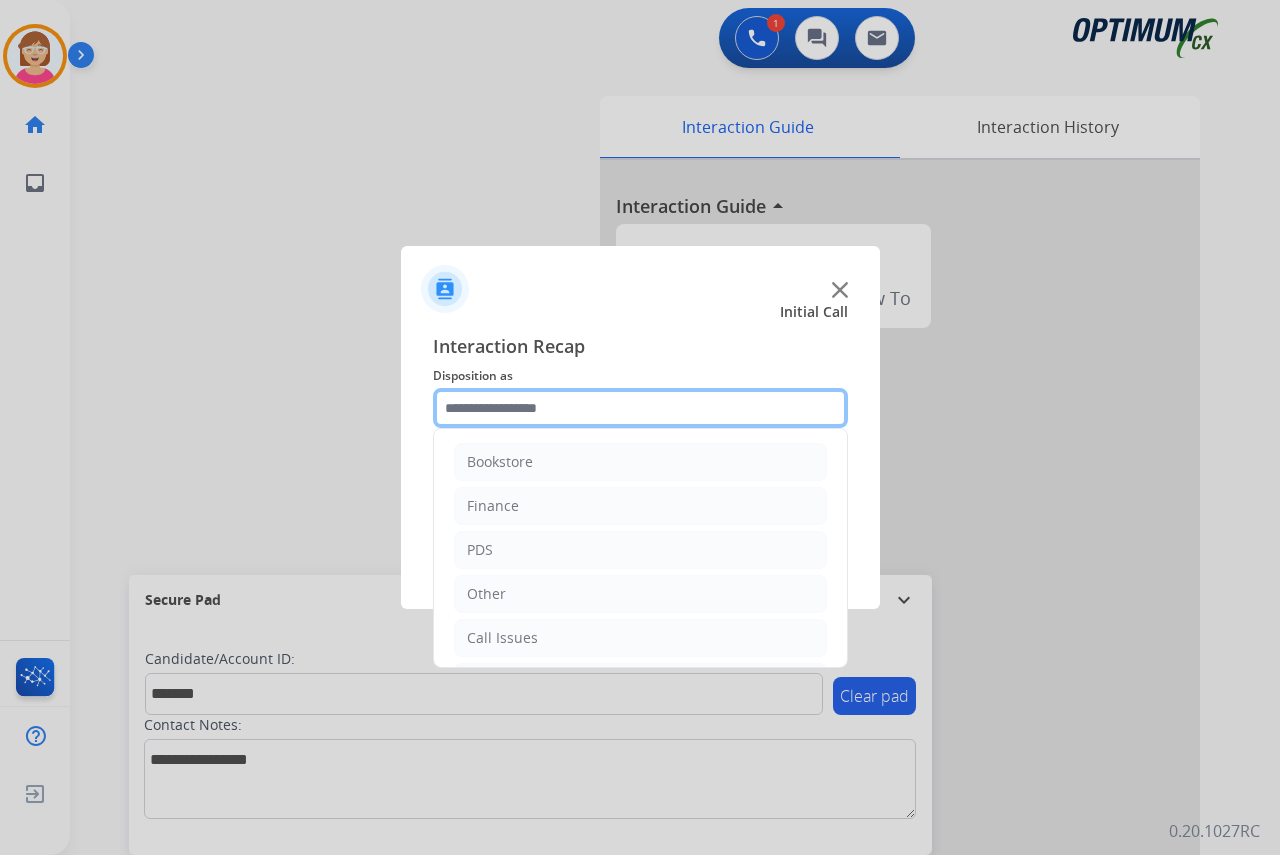 click 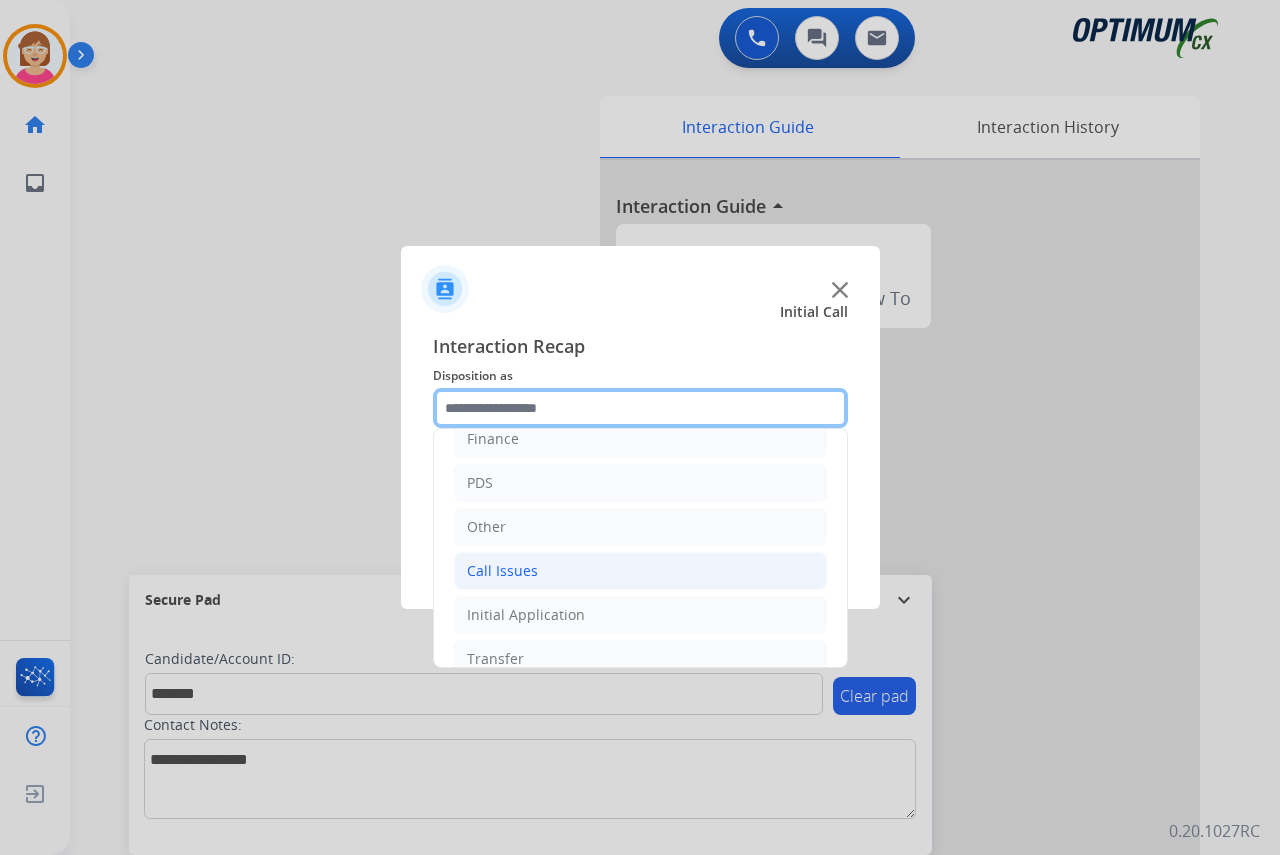 scroll, scrollTop: 136, scrollLeft: 0, axis: vertical 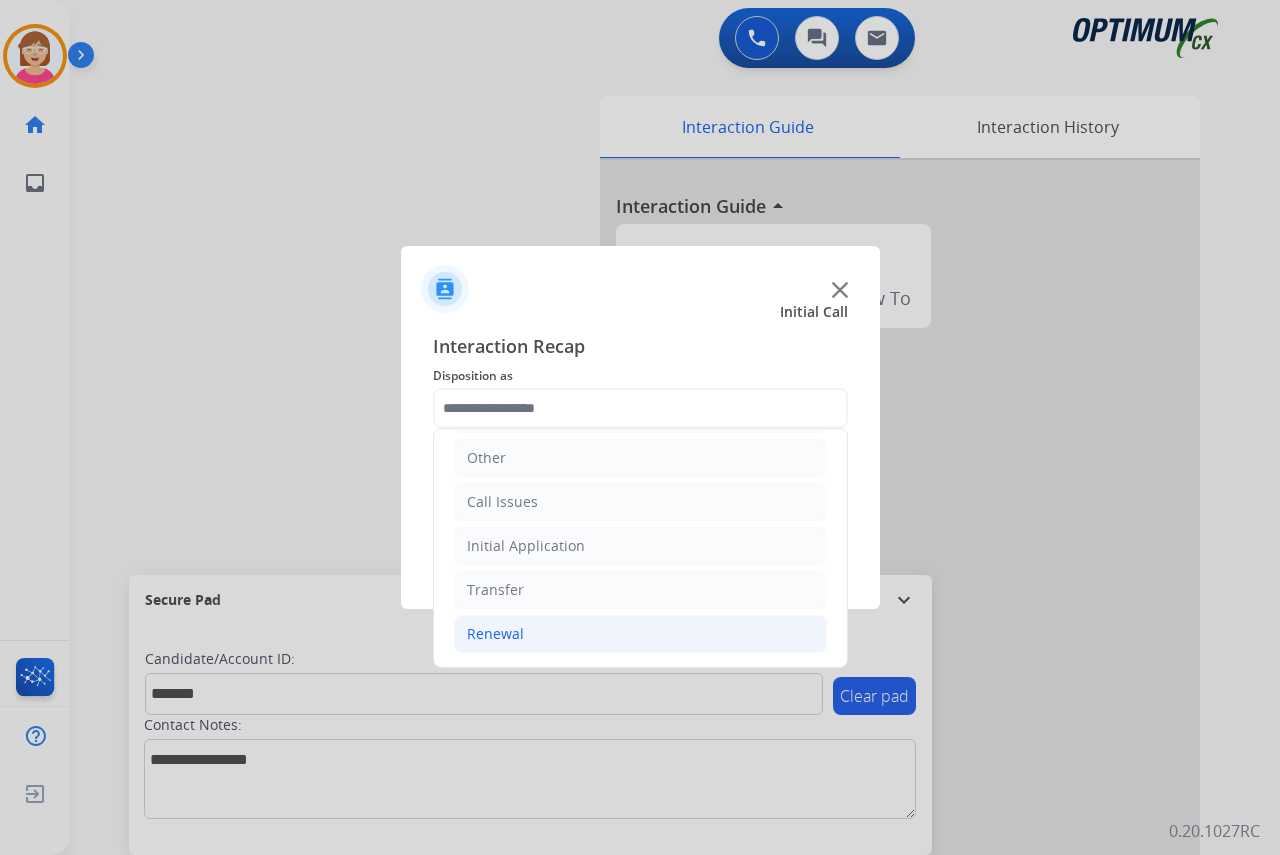 click on "Renewal" 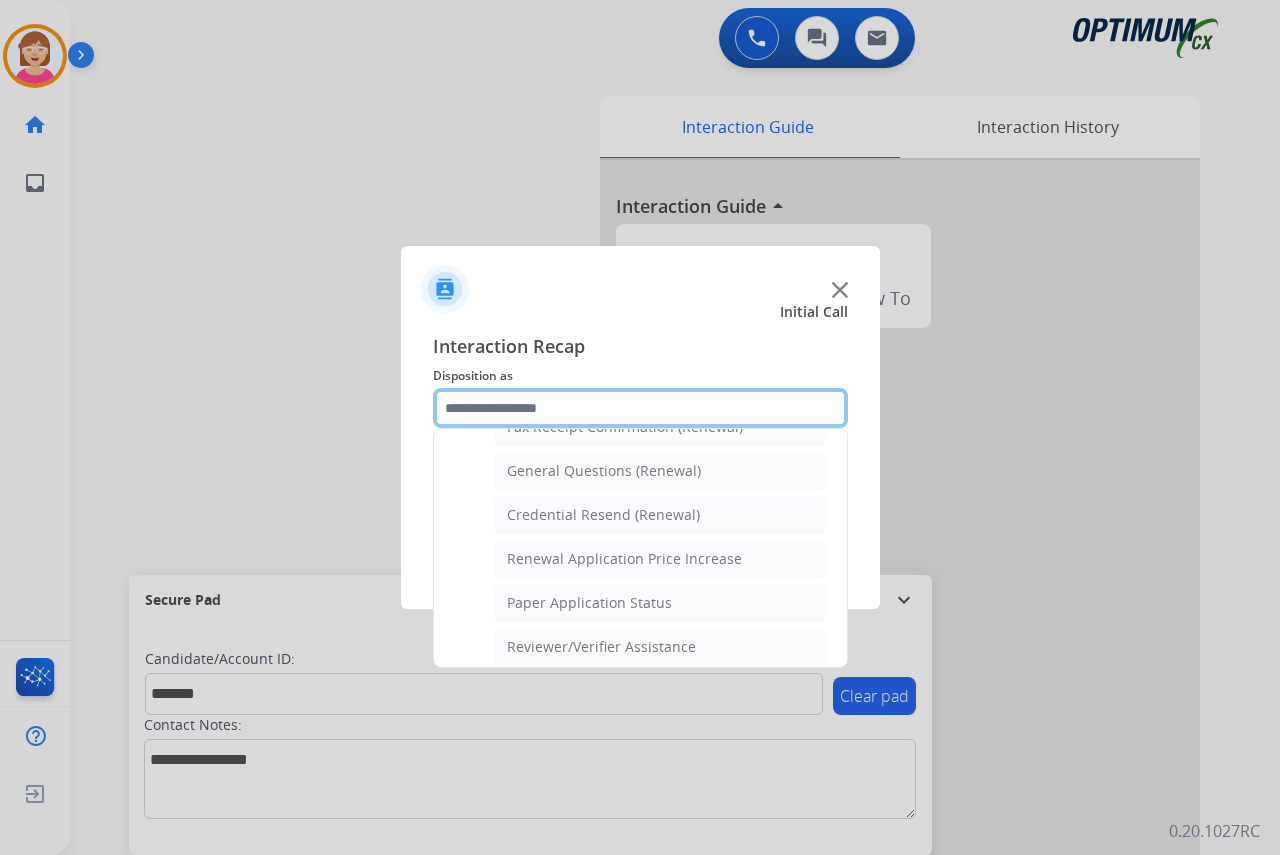 scroll, scrollTop: 636, scrollLeft: 0, axis: vertical 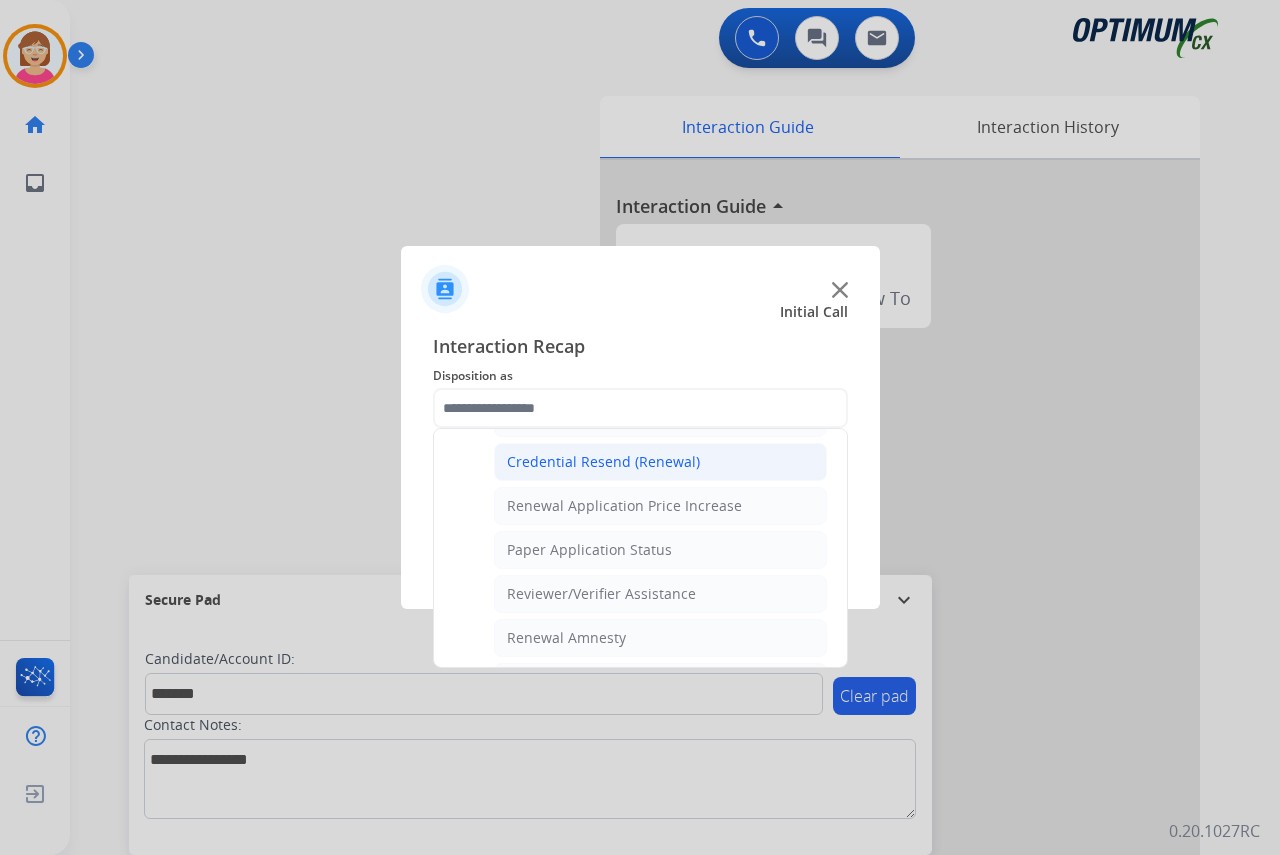 click on "Credential Resend (Renewal)" 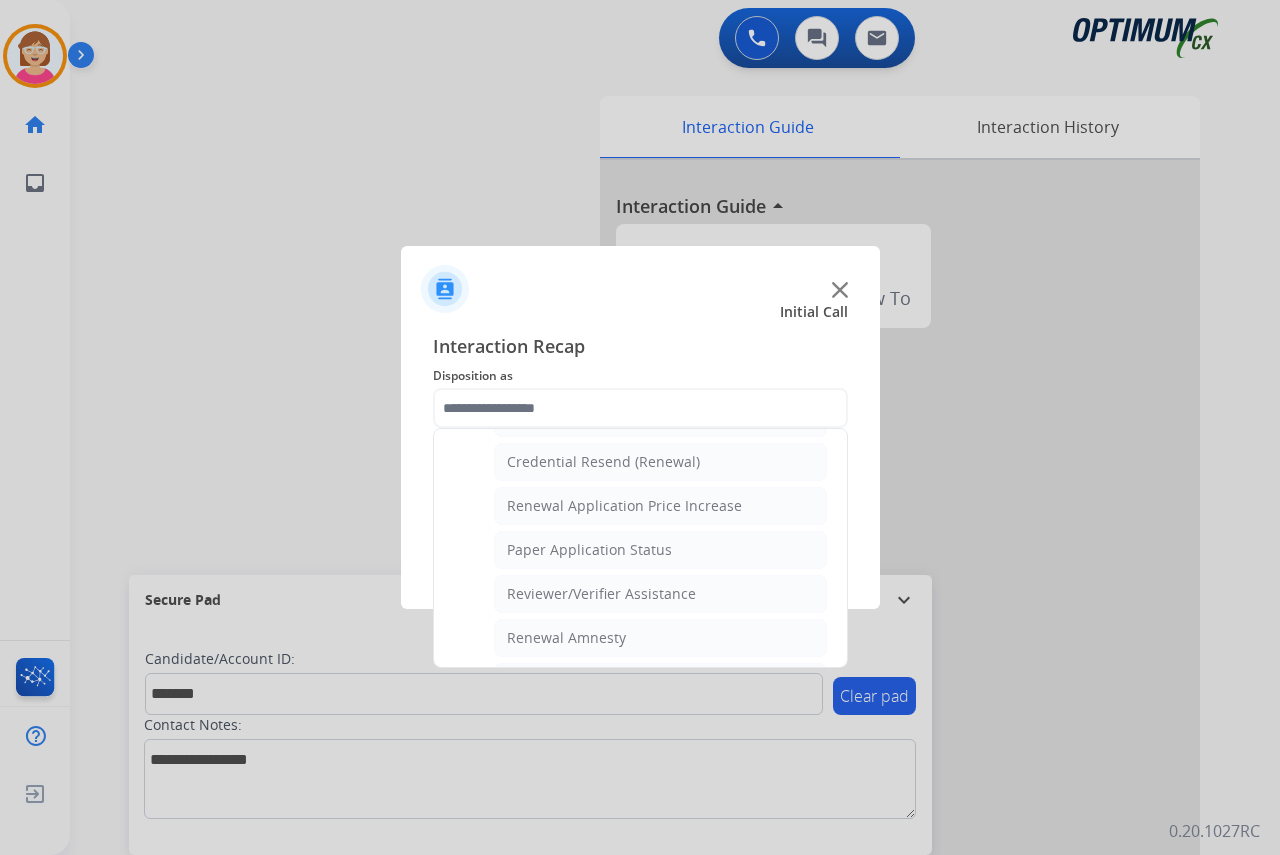 type on "**********" 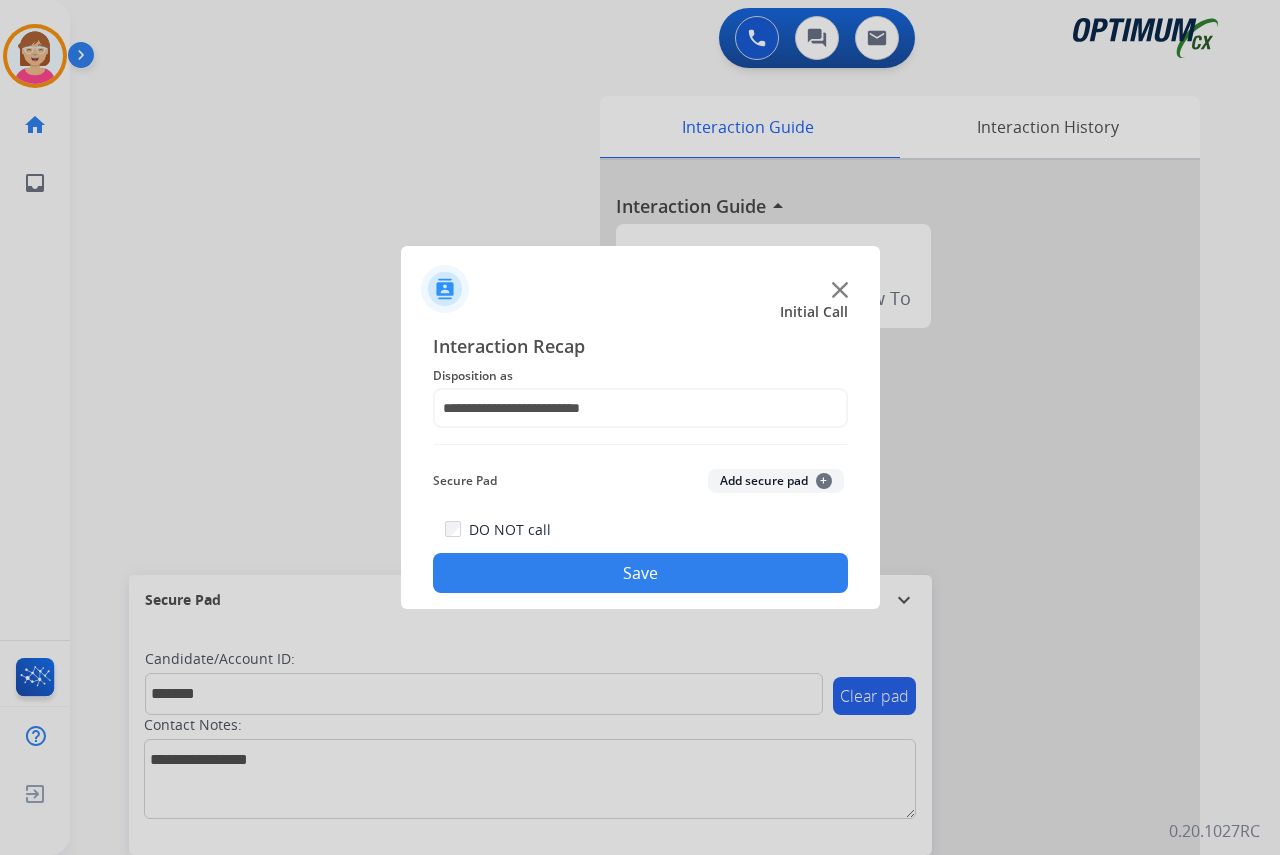 click on "+" 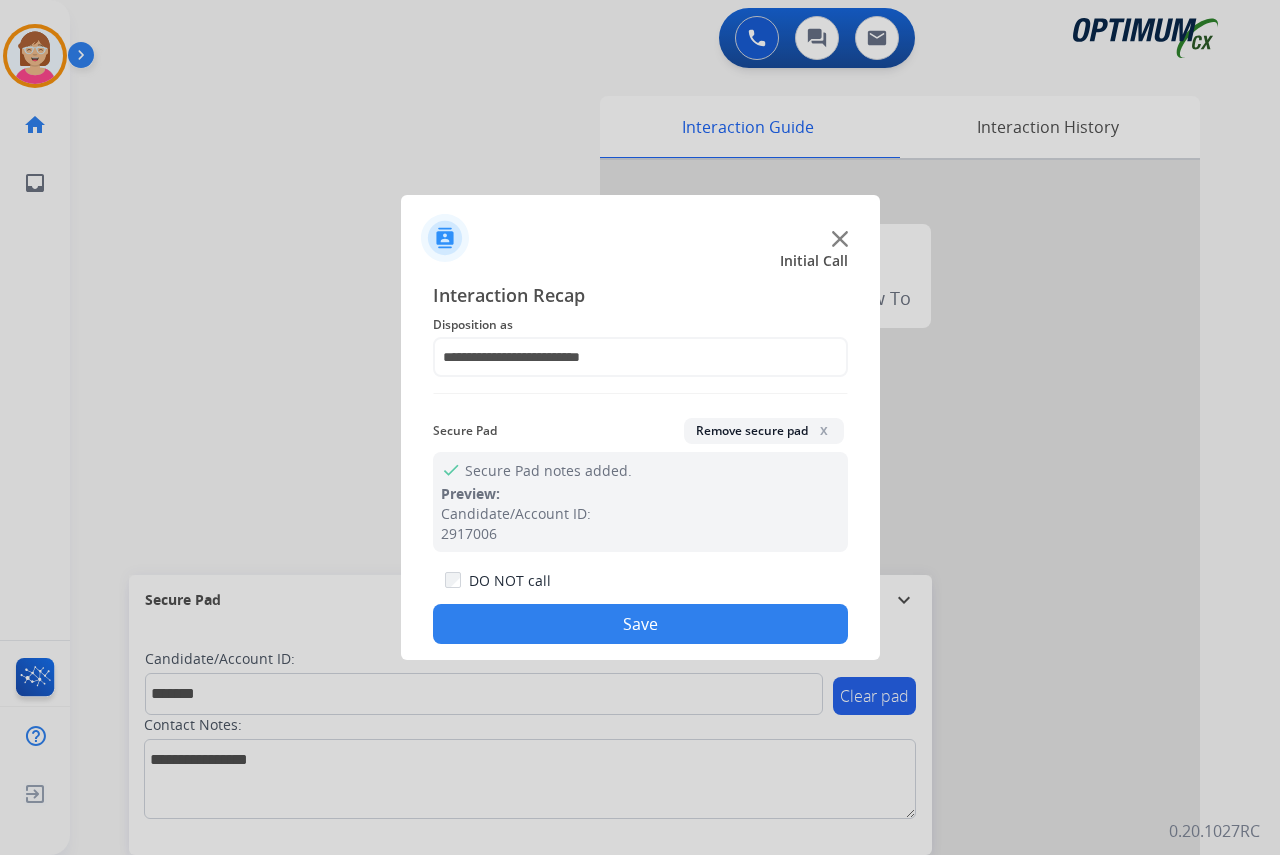 click on "Save" 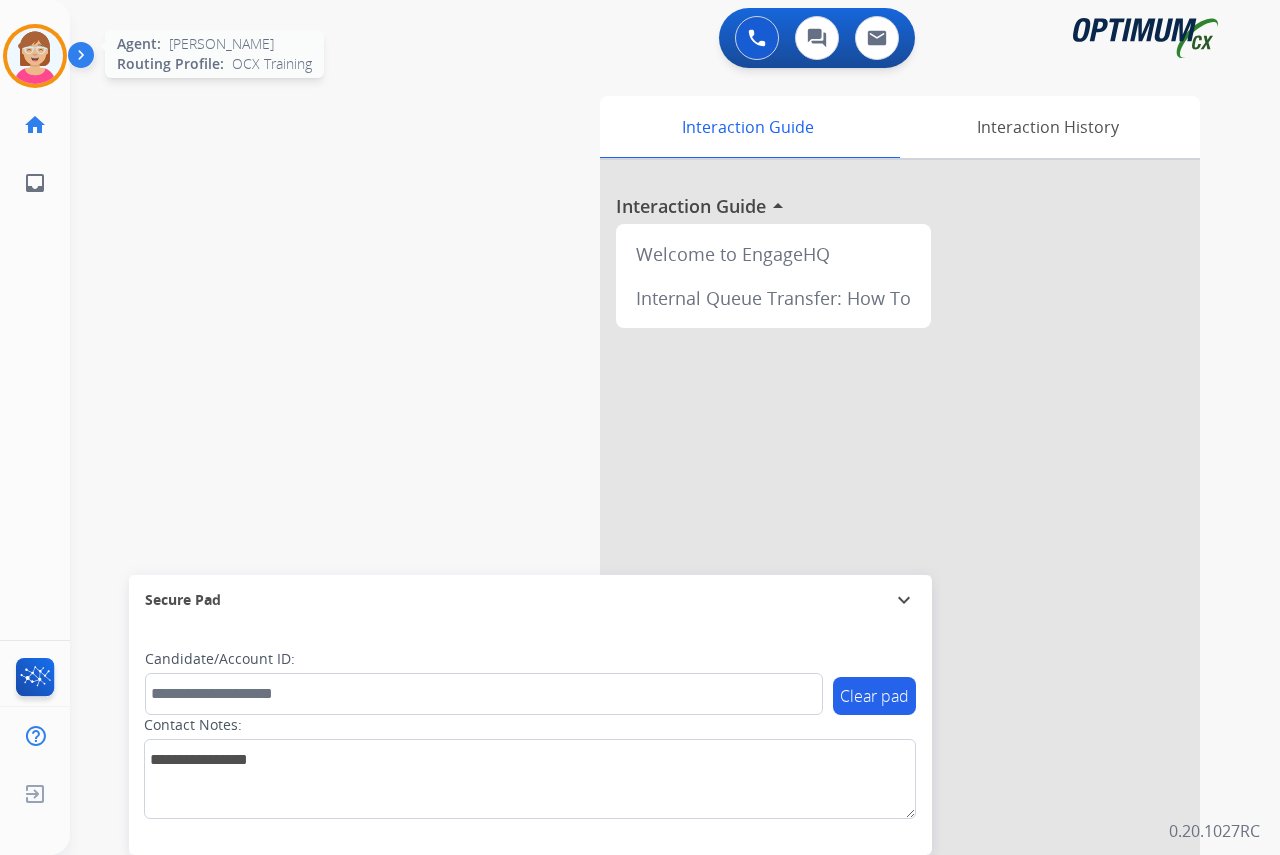 click at bounding box center (35, 56) 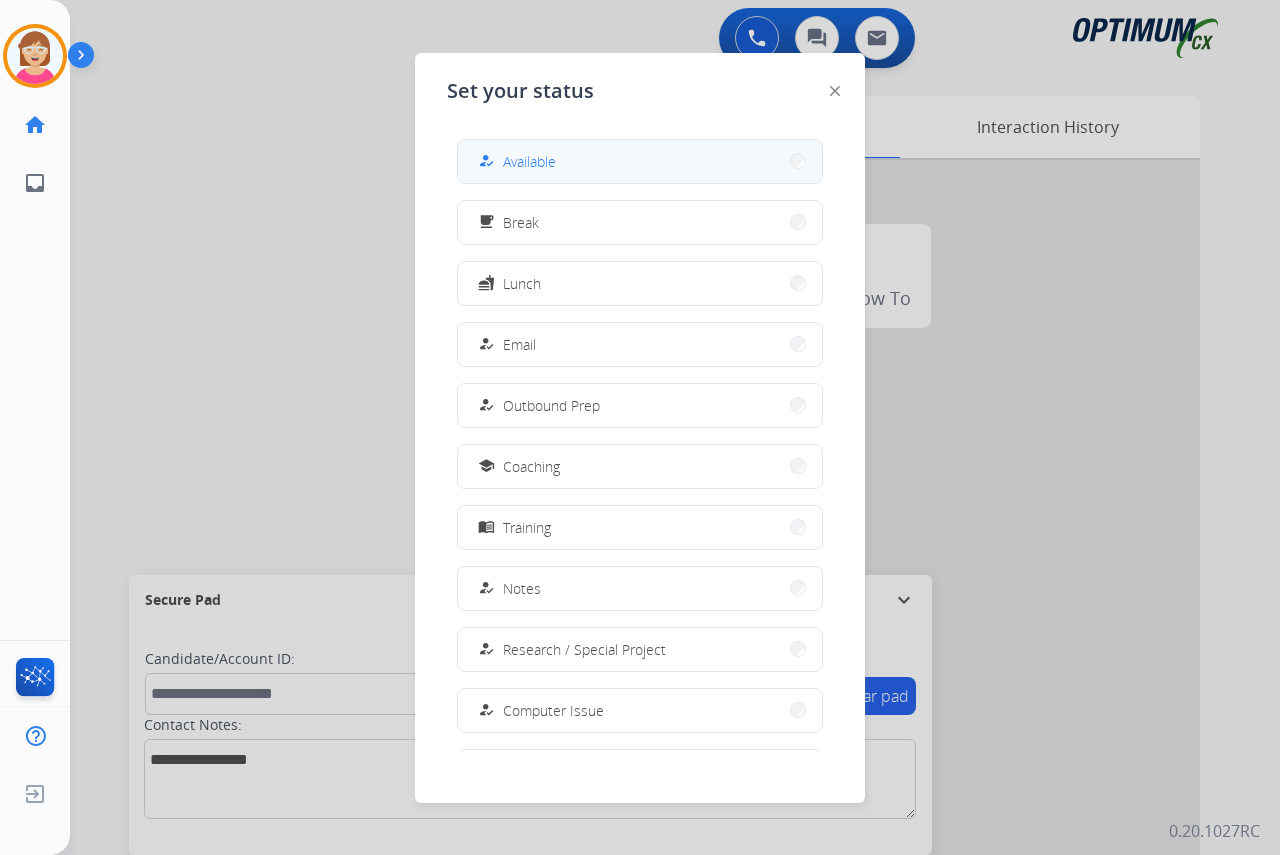 drag, startPoint x: 35, startPoint y: 61, endPoint x: 508, endPoint y: 157, distance: 482.64377 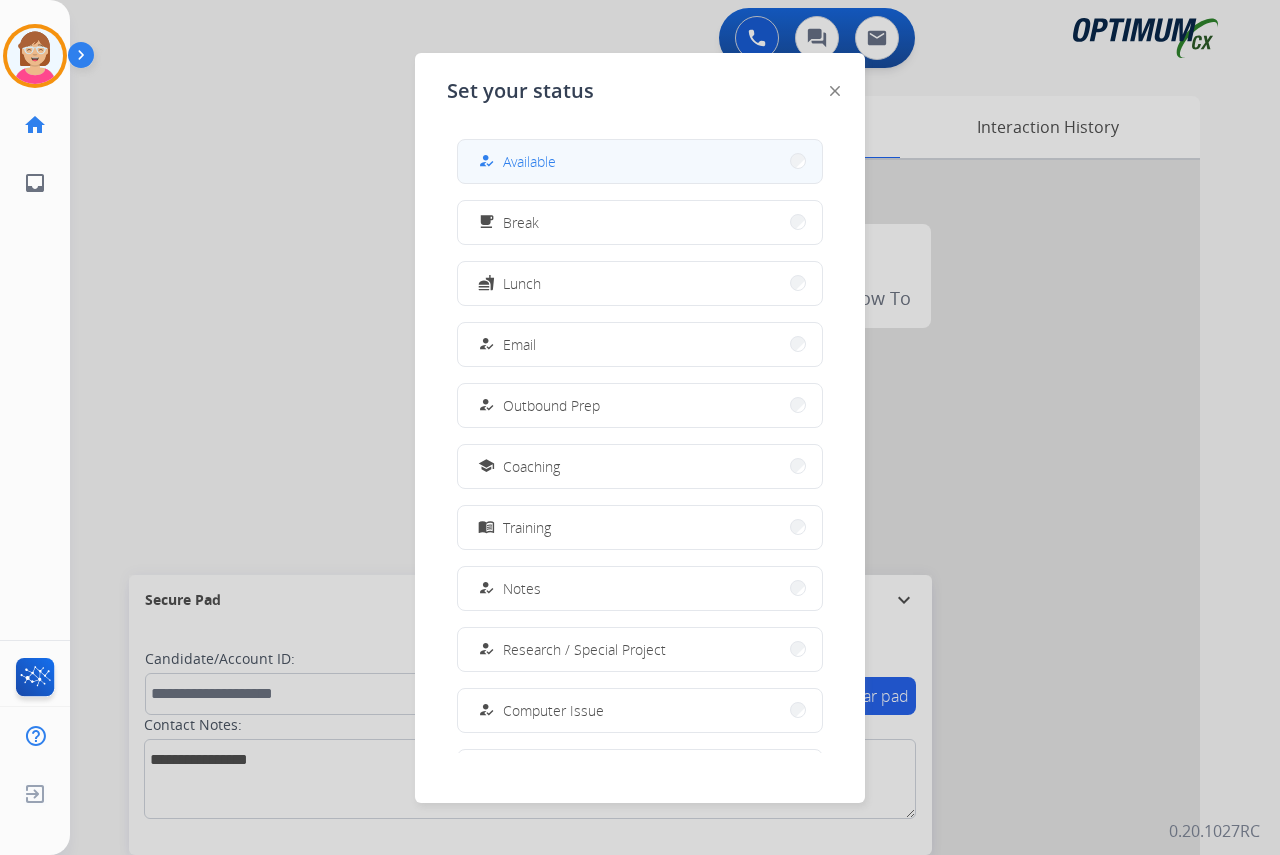 click on "how_to_reg Available" at bounding box center [515, 161] 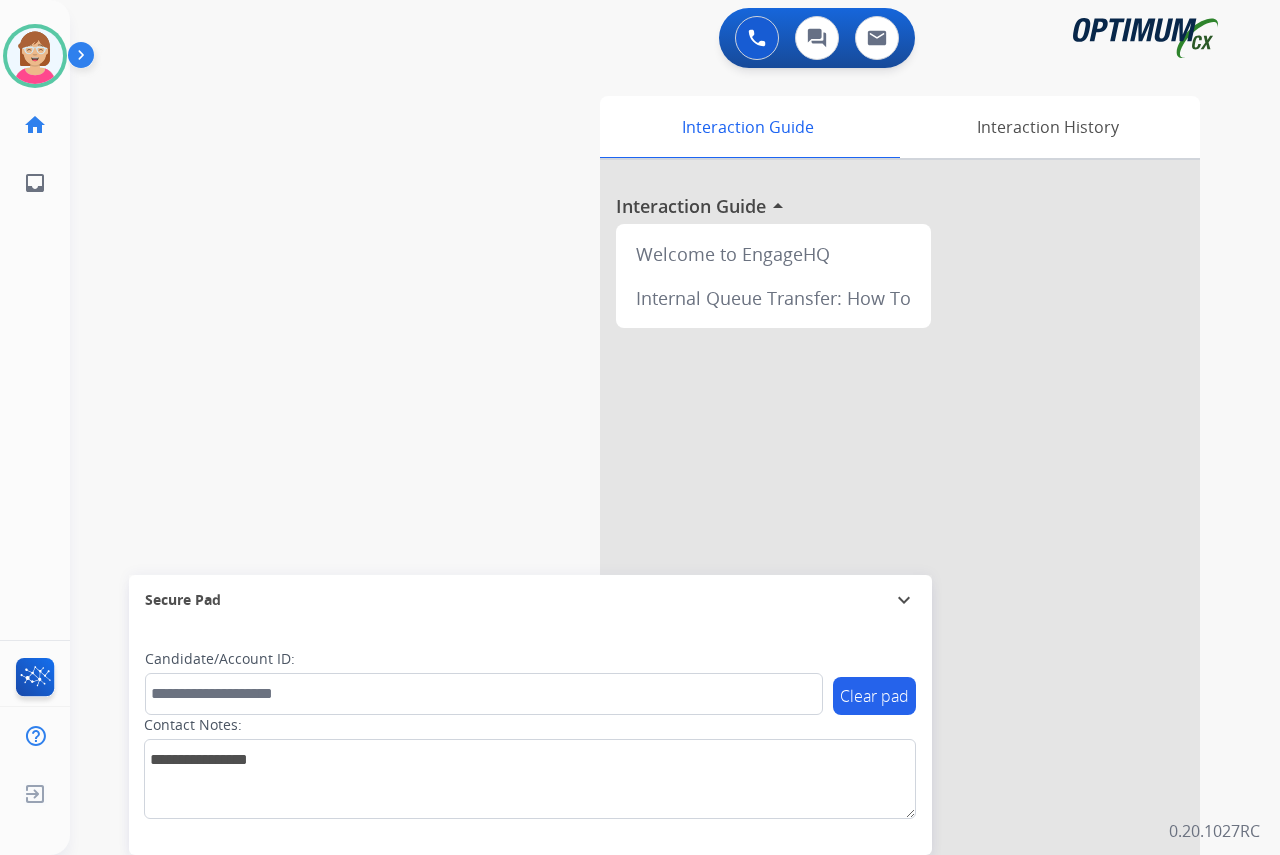 click on "[PERSON_NAME]   Available  Edit Avatar  Agent:   [PERSON_NAME] Profile:  OCX Training home  Home  Home inbox  Emails  Emails  FocalPoints  Help Center  Help Center  Log out  Log out" 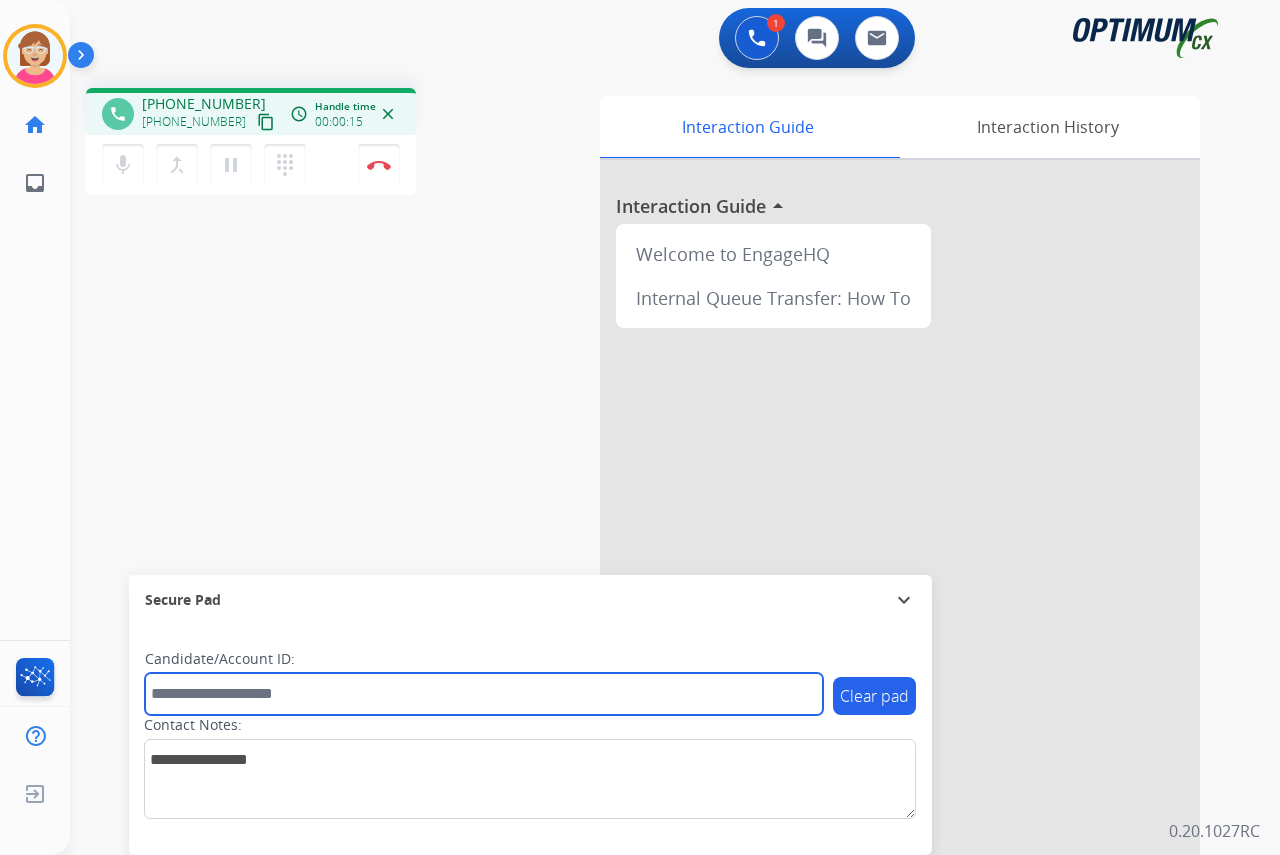 click at bounding box center [484, 694] 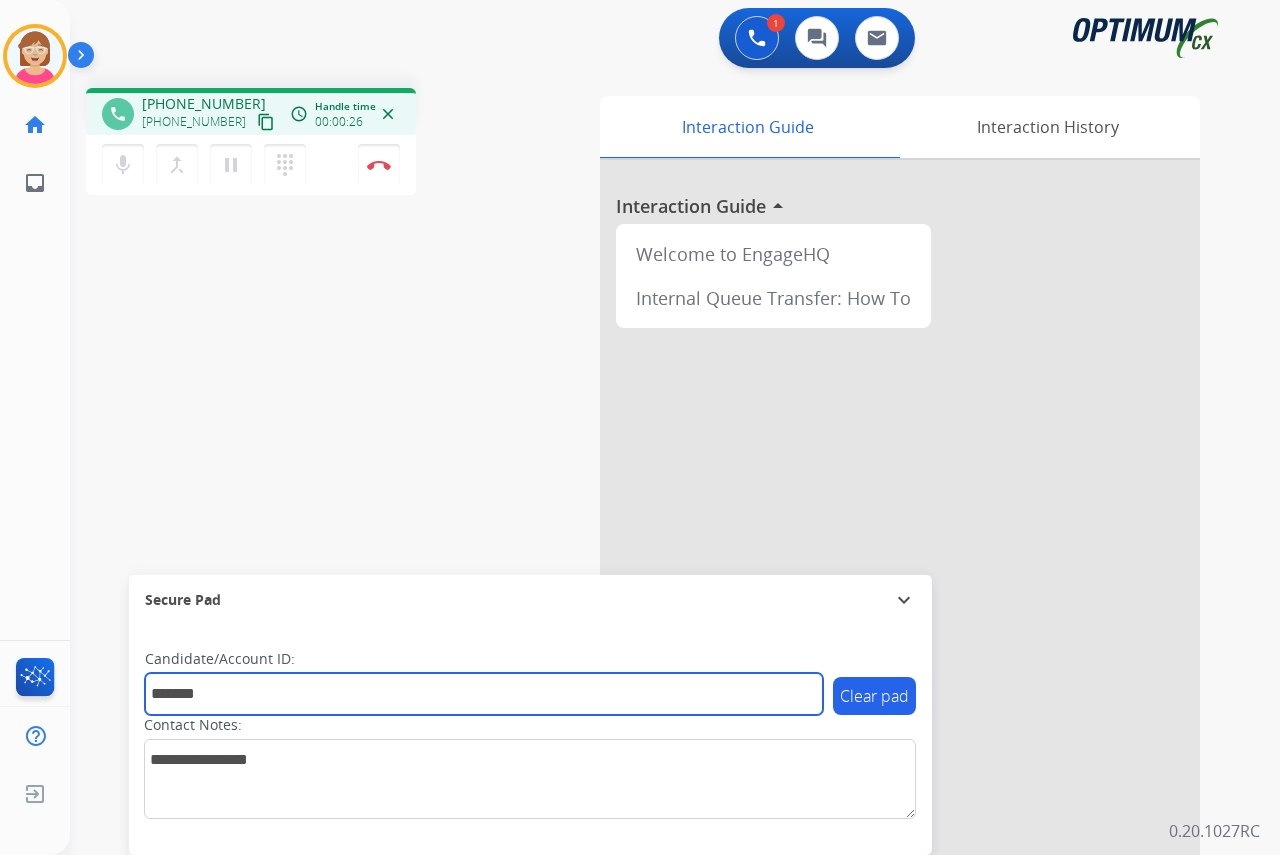 click on "*******" at bounding box center (484, 694) 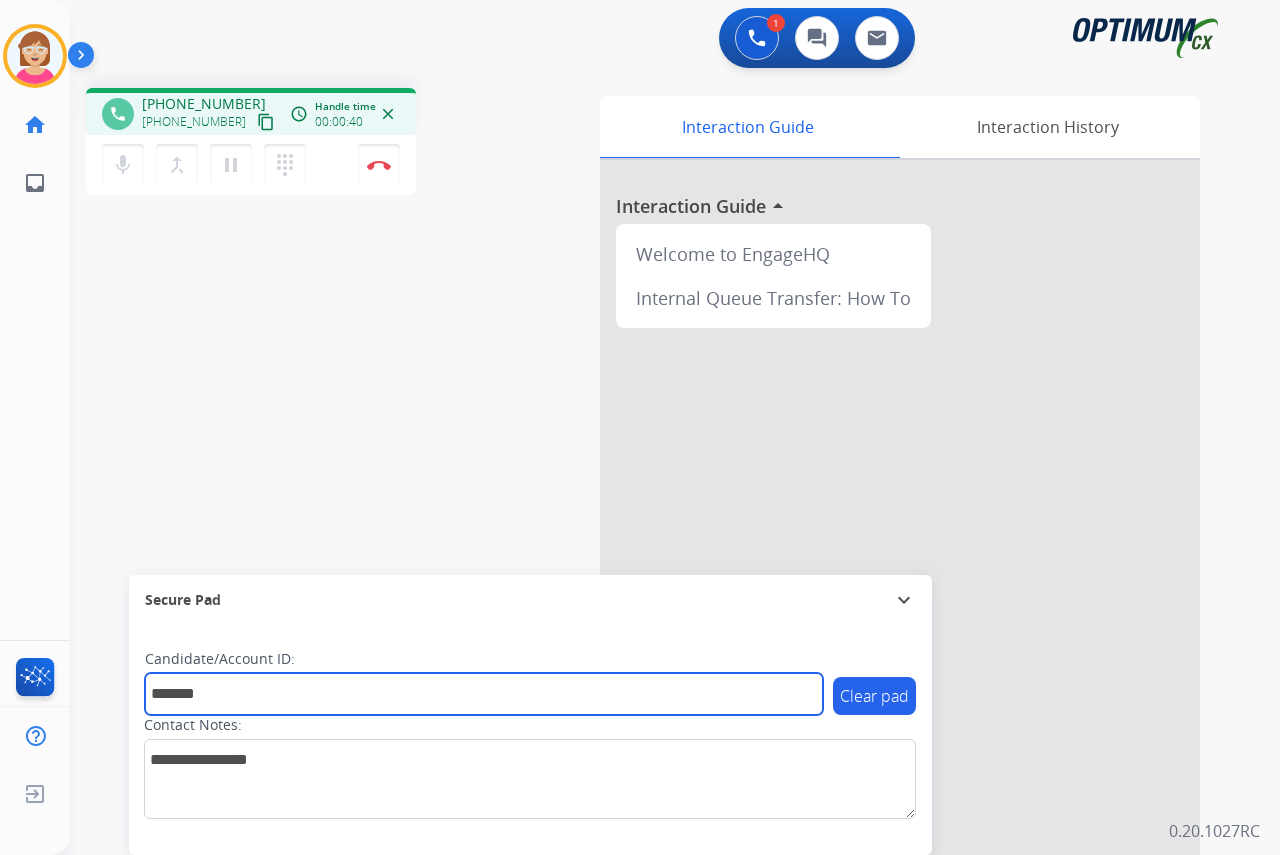 type on "*******" 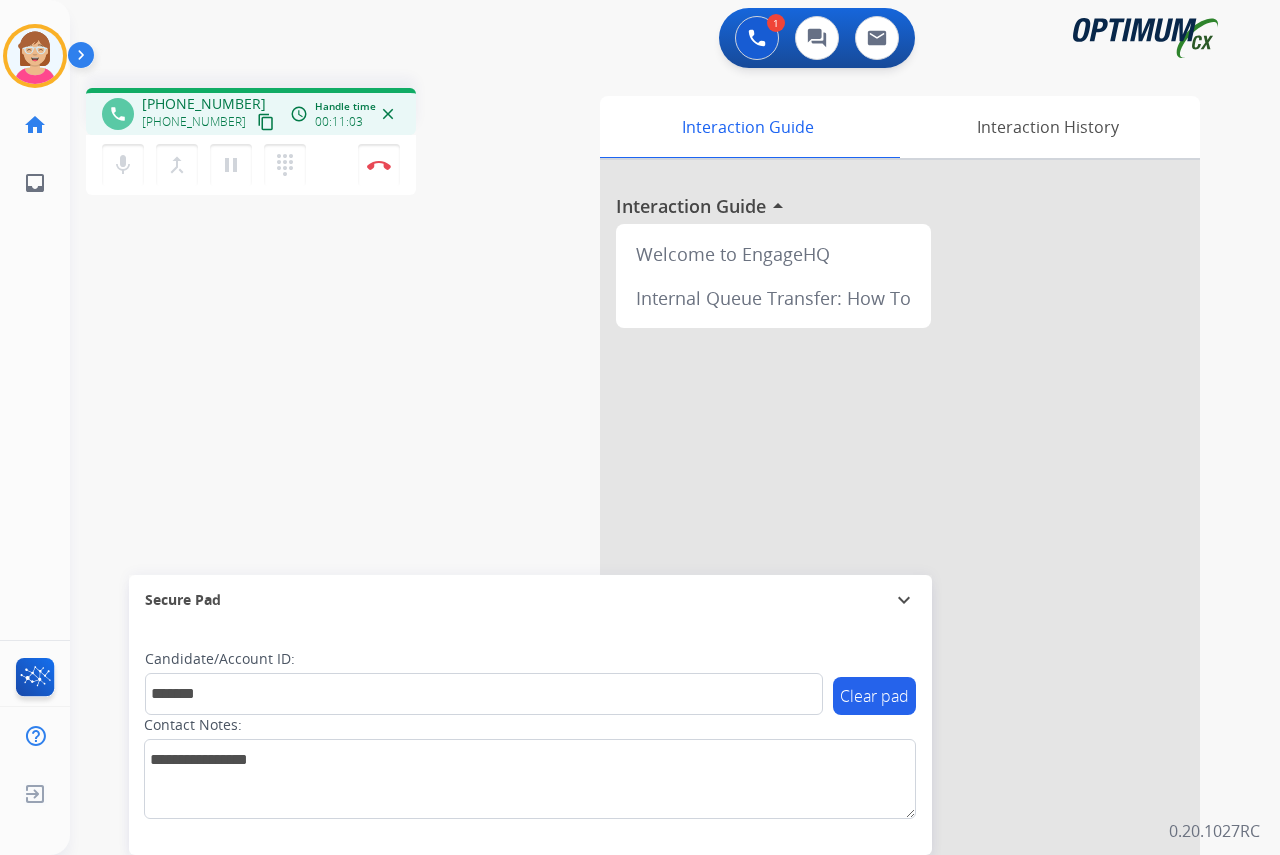 click on "[PERSON_NAME]  Edit Avatar  Agent:   [PERSON_NAME] Profile:  OCX Training home  Home  Home inbox  Emails  Emails  FocalPoints  Help Center  Help Center  Log out  Log out" 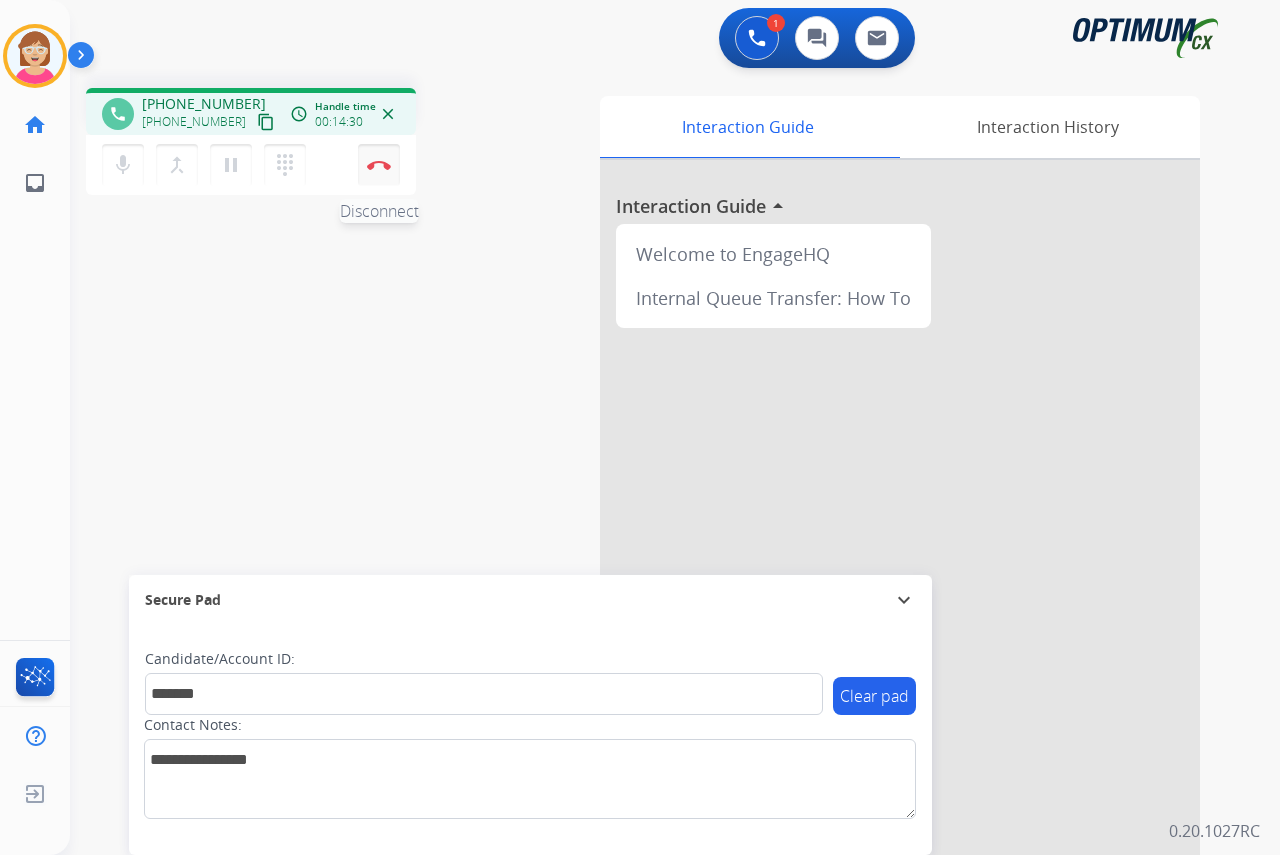 click at bounding box center (379, 165) 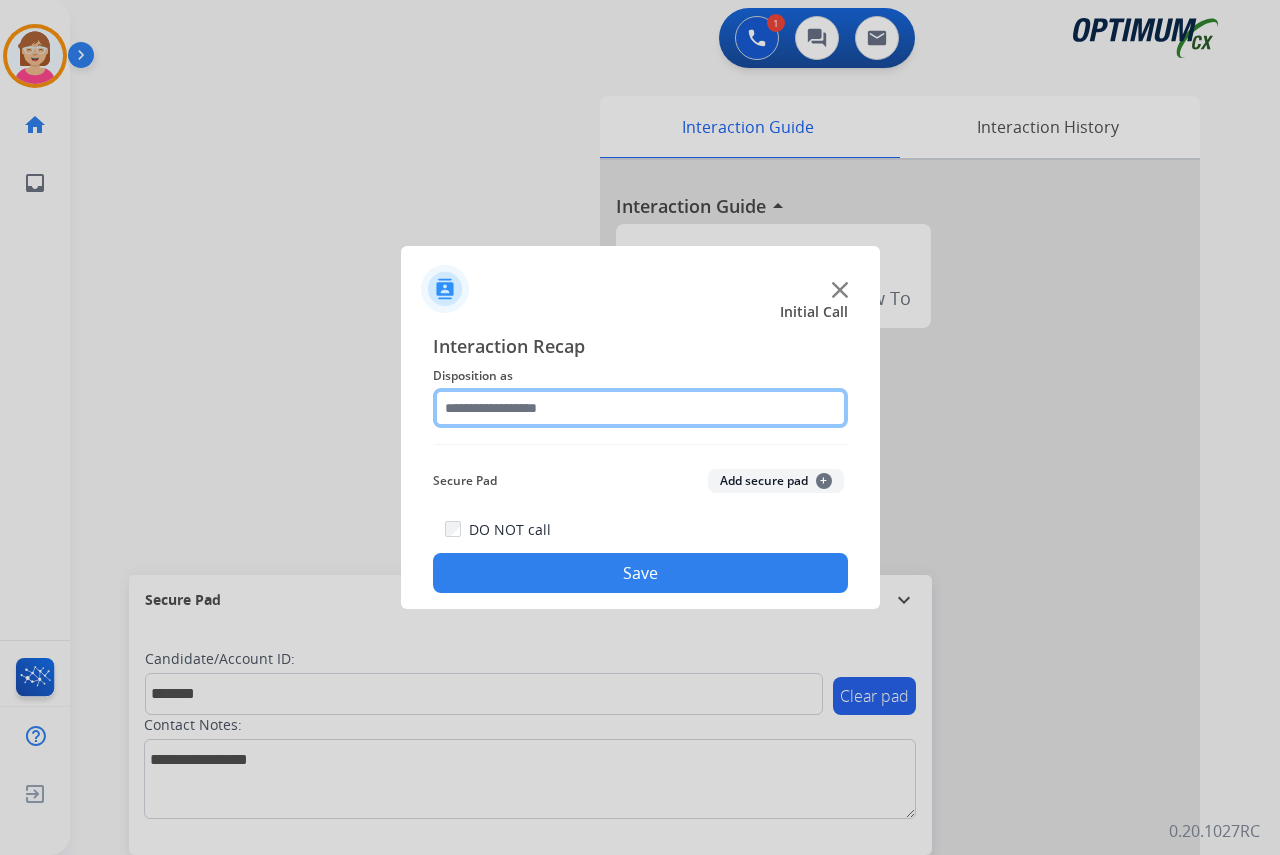click 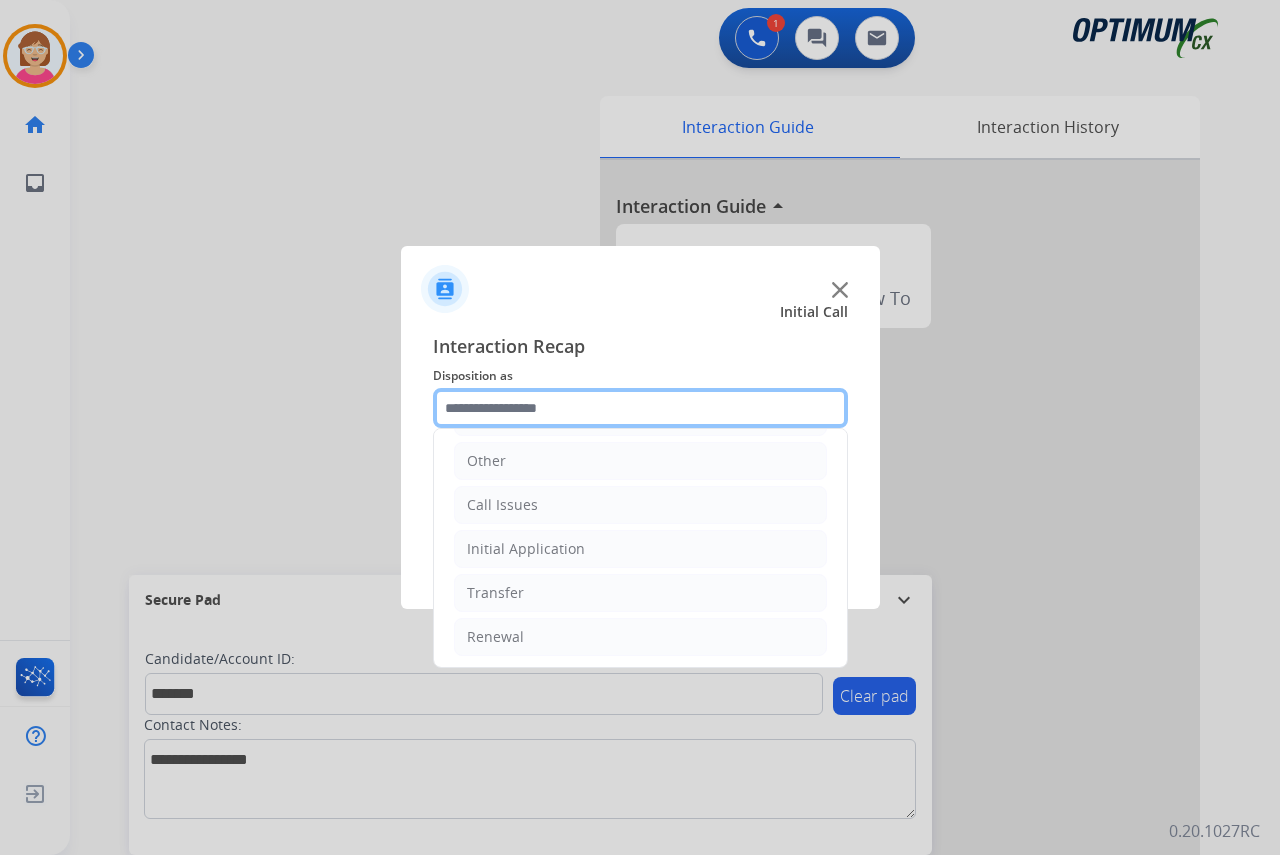 scroll, scrollTop: 136, scrollLeft: 0, axis: vertical 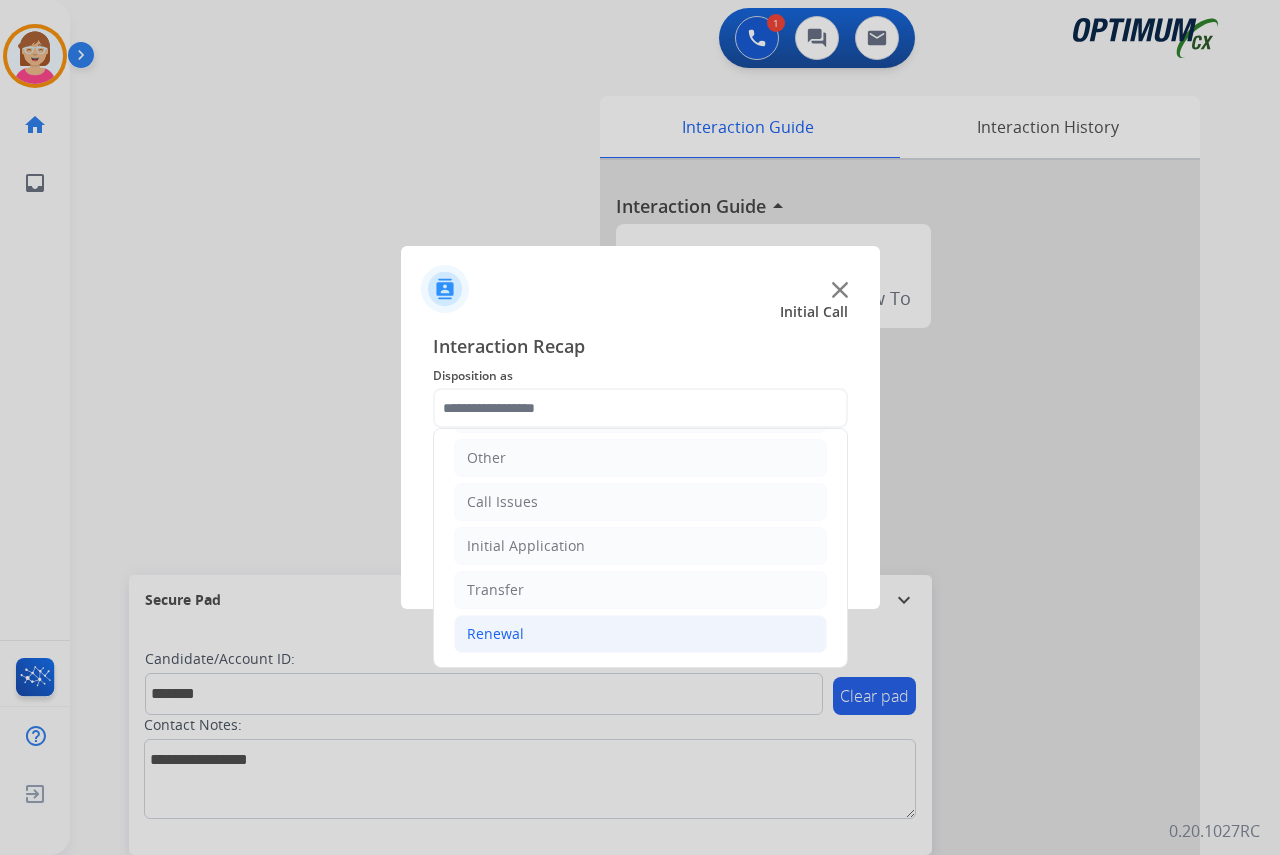 click on "Renewal" 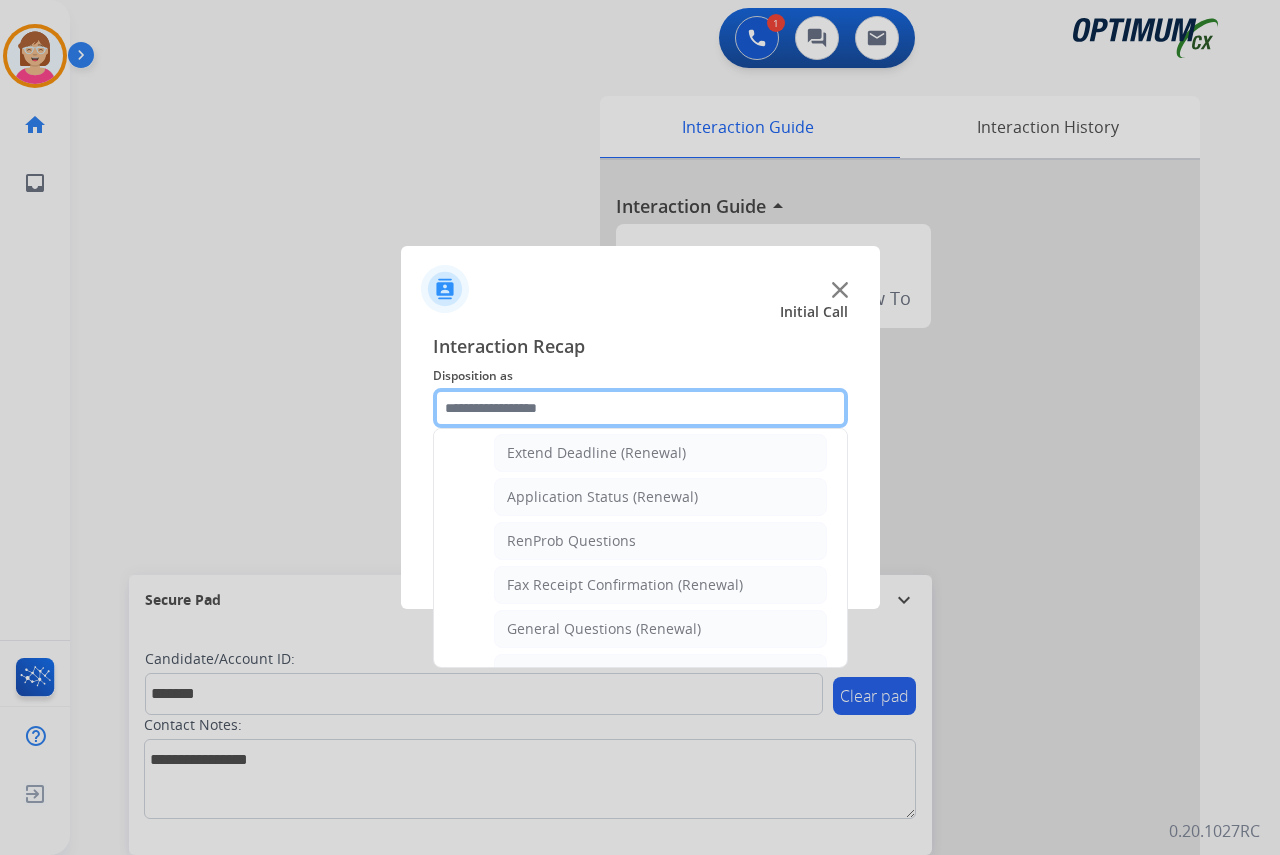 scroll, scrollTop: 436, scrollLeft: 0, axis: vertical 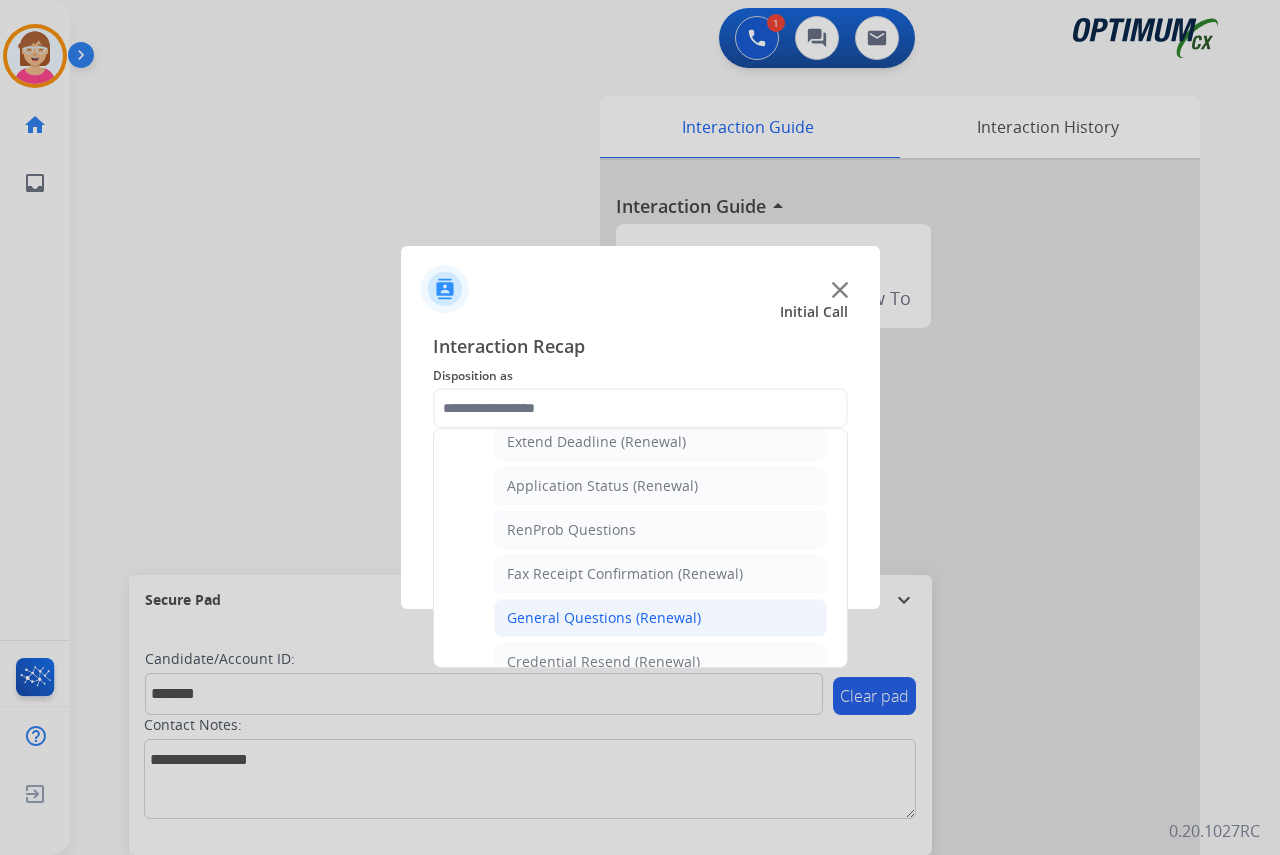 click on "General Questions (Renewal)" 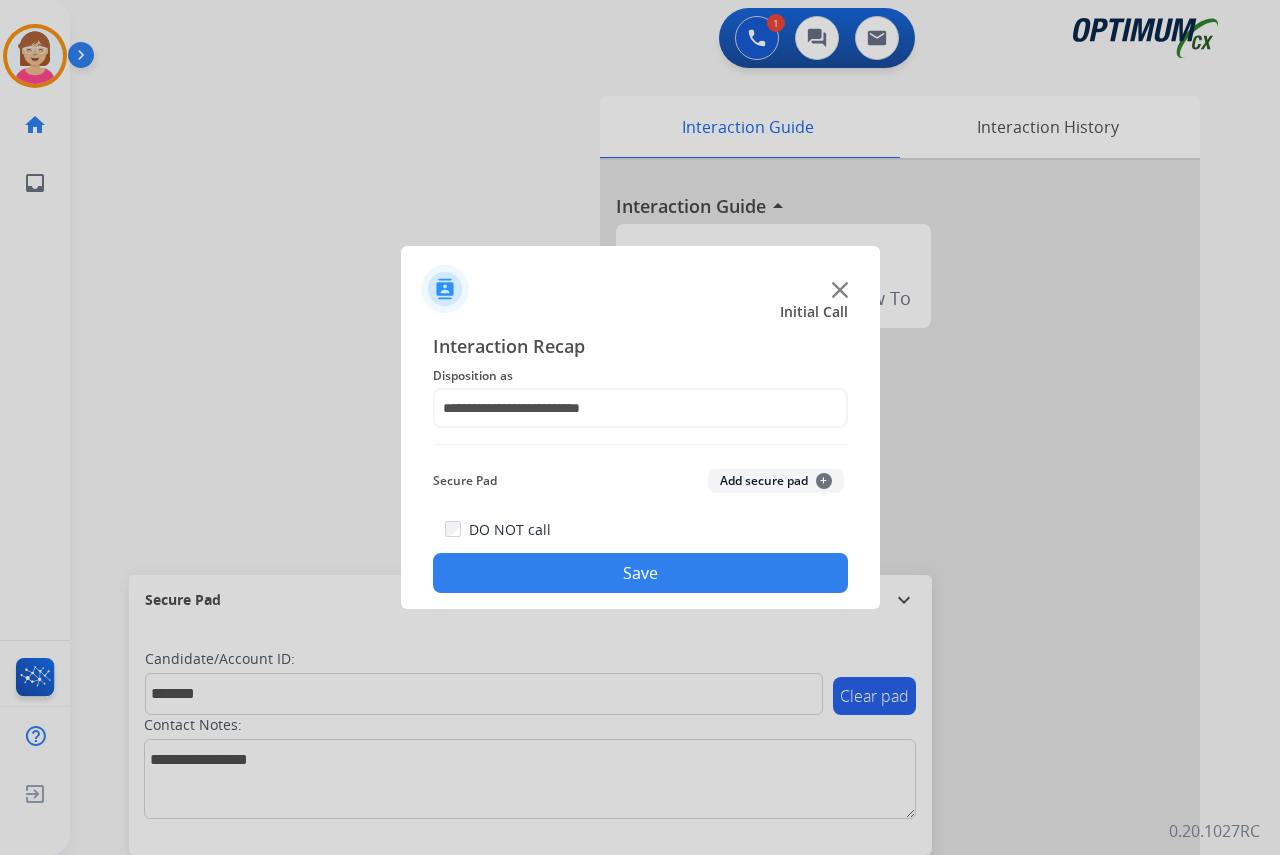 click on "+" 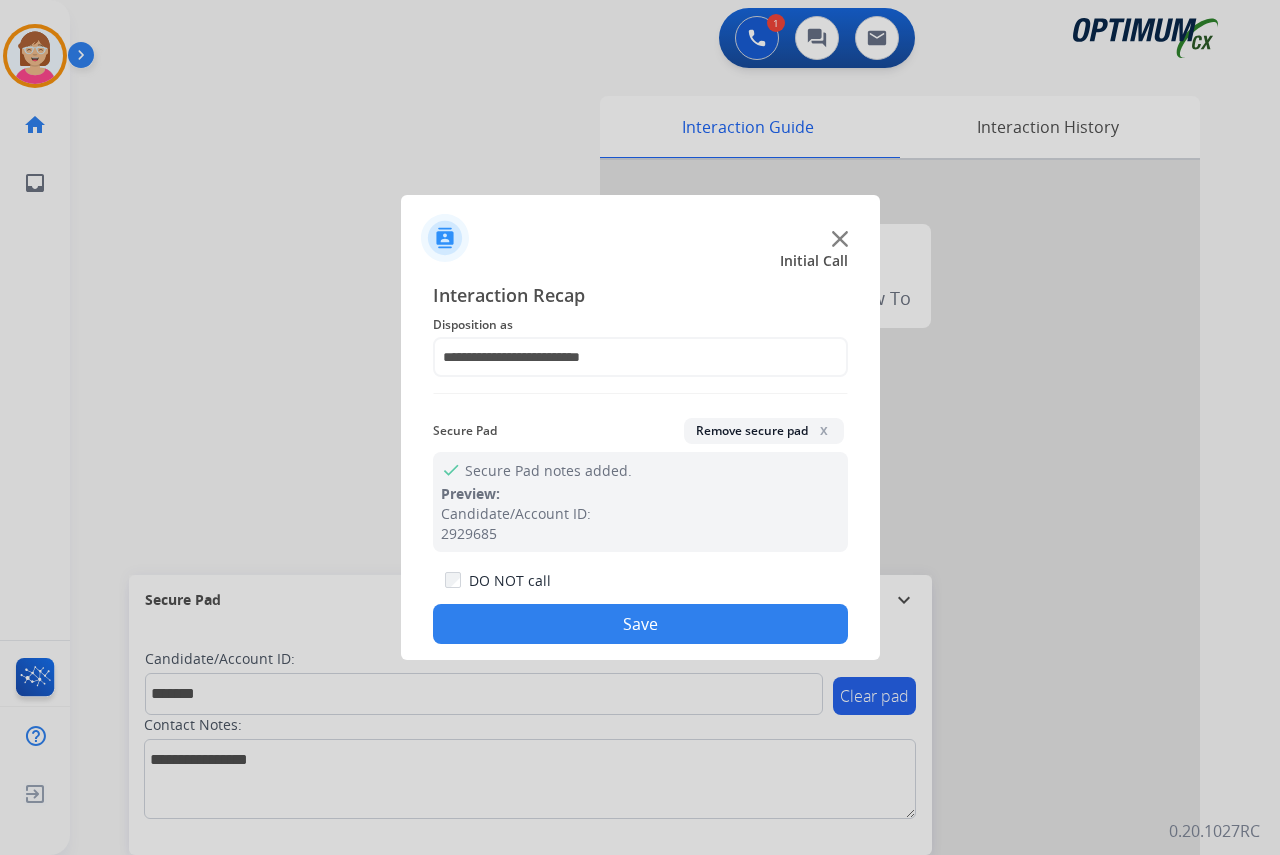 drag, startPoint x: 515, startPoint y: 623, endPoint x: 421, endPoint y: 571, distance: 107.42439 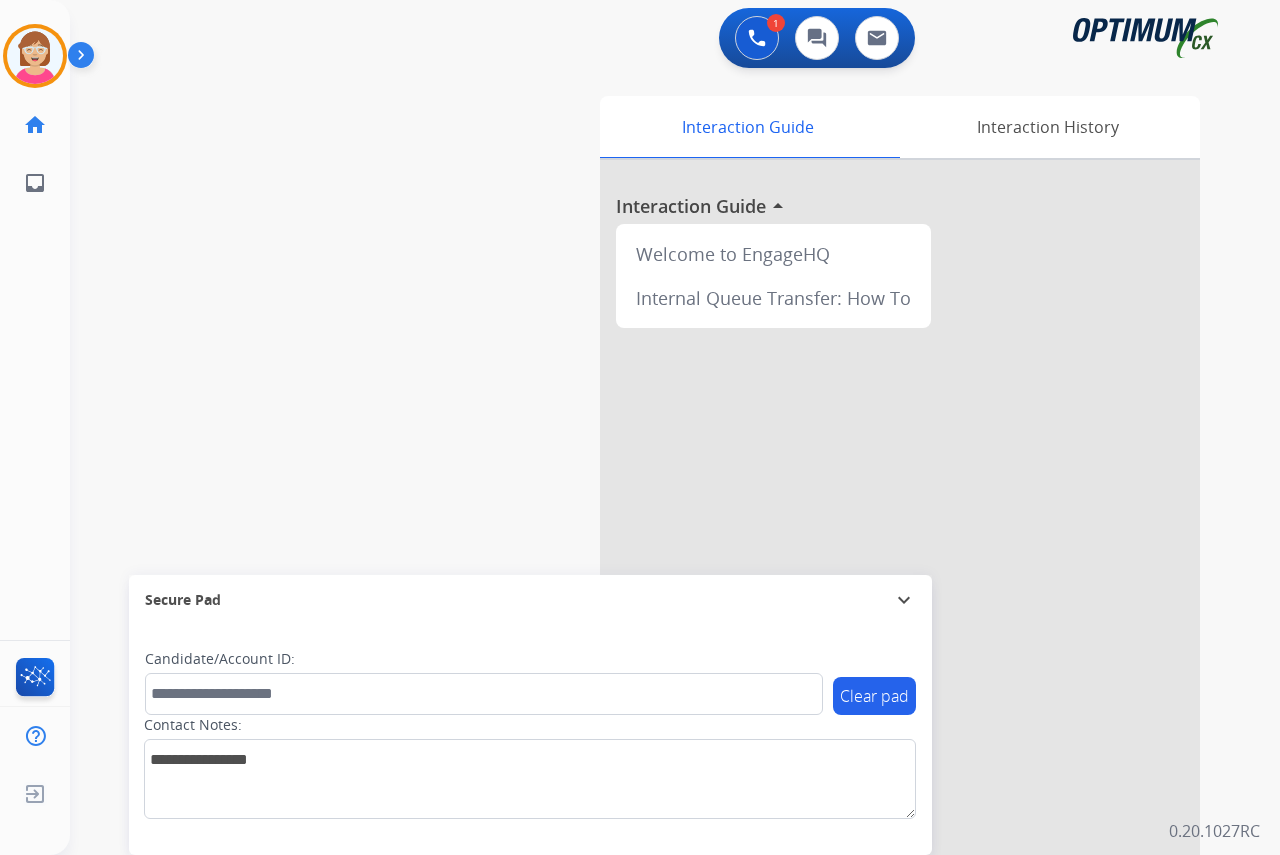 drag, startPoint x: 52, startPoint y: 52, endPoint x: 71, endPoint y: 54, distance: 19.104973 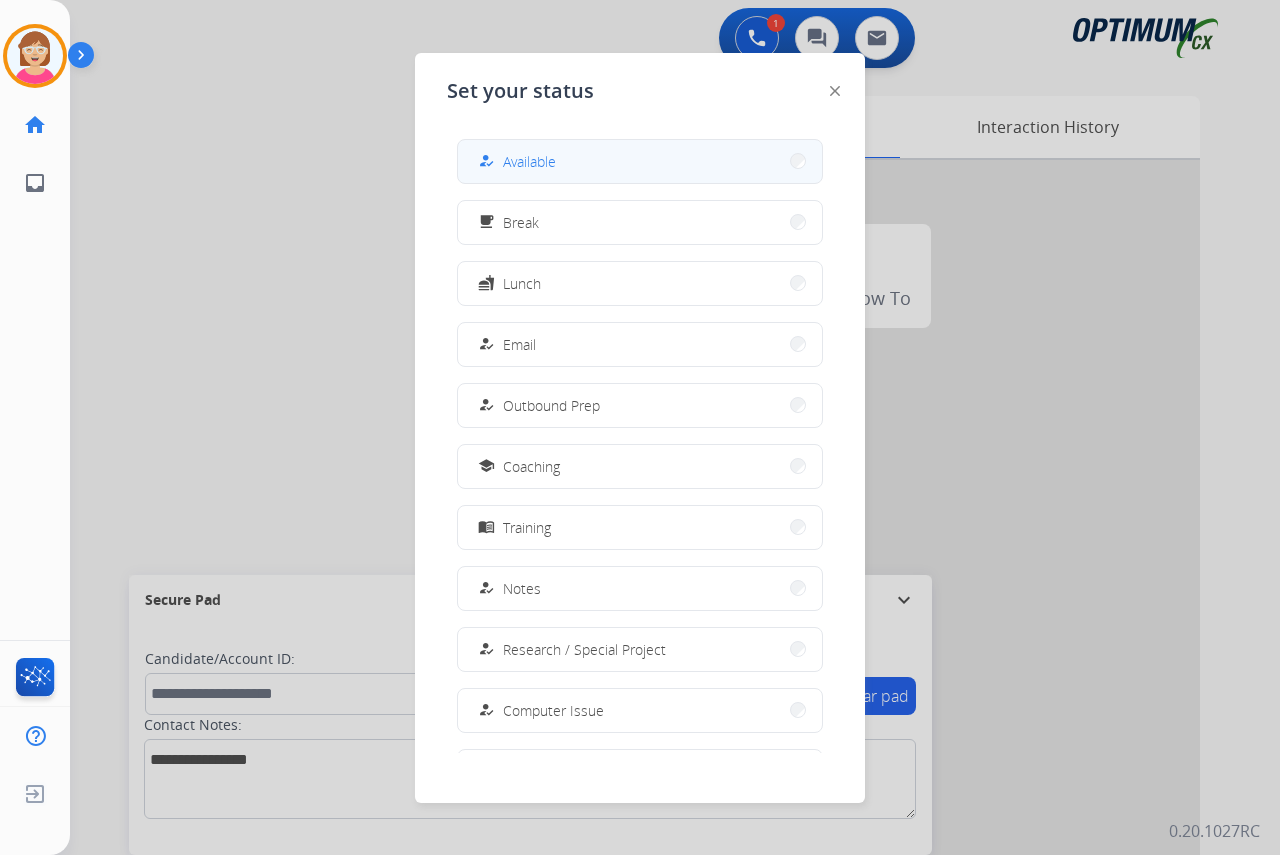 click on "how_to_reg Available" at bounding box center [640, 161] 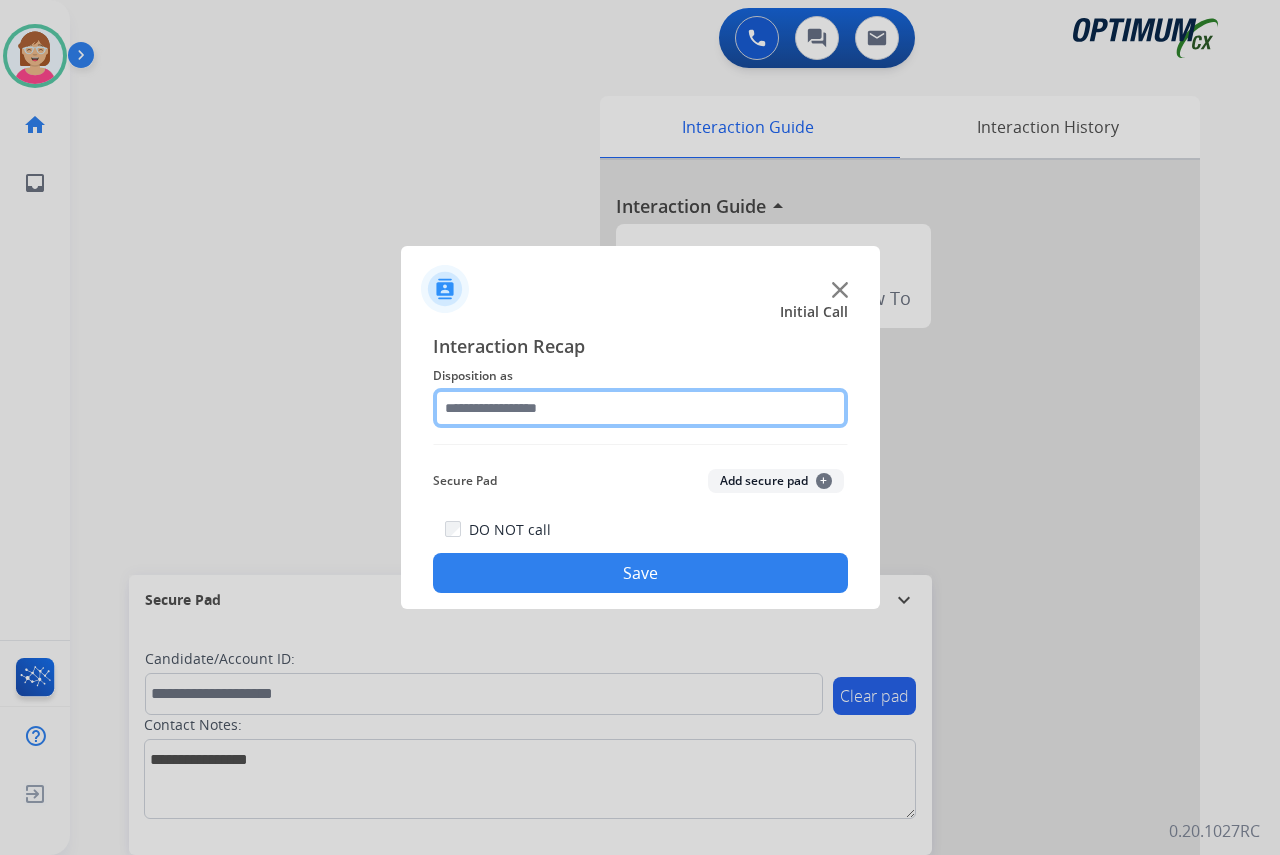 click 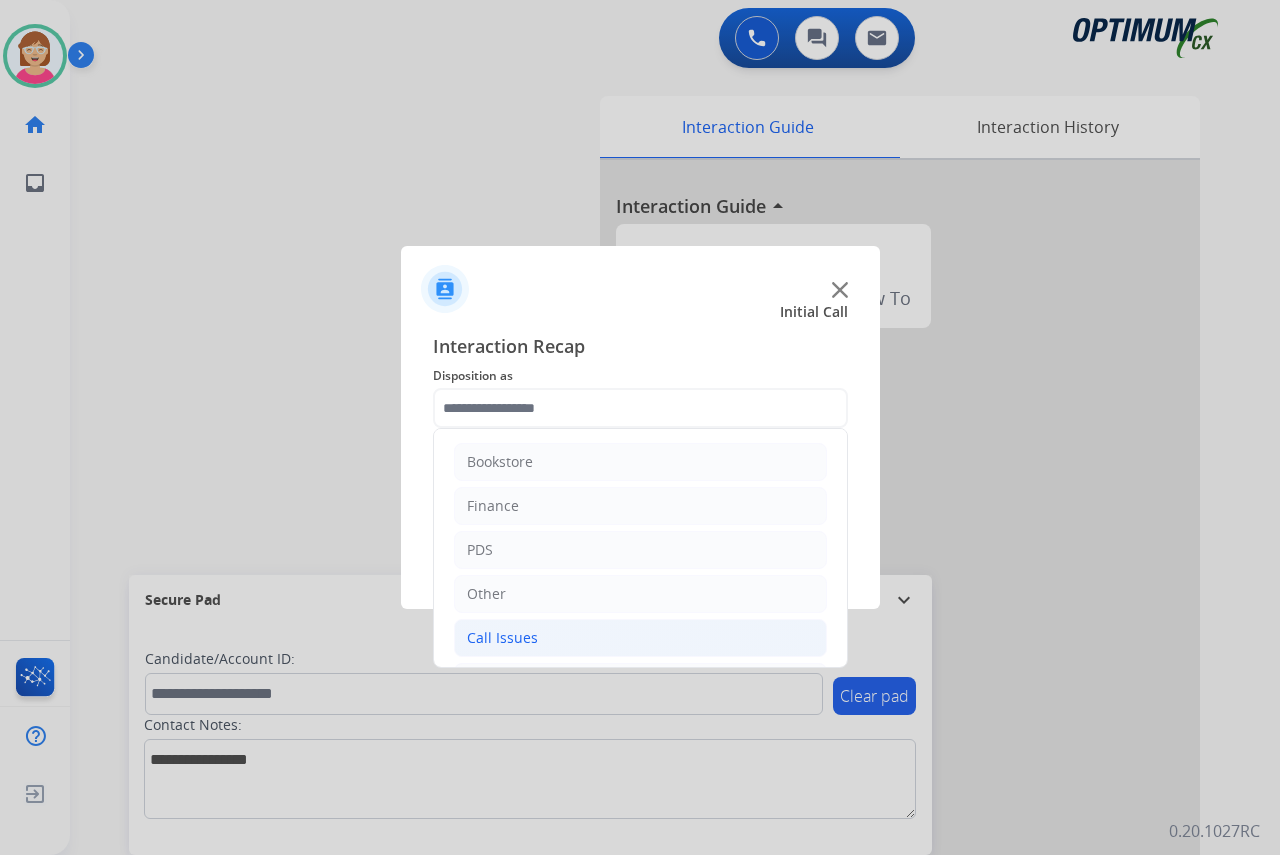 click on "Call Issues" 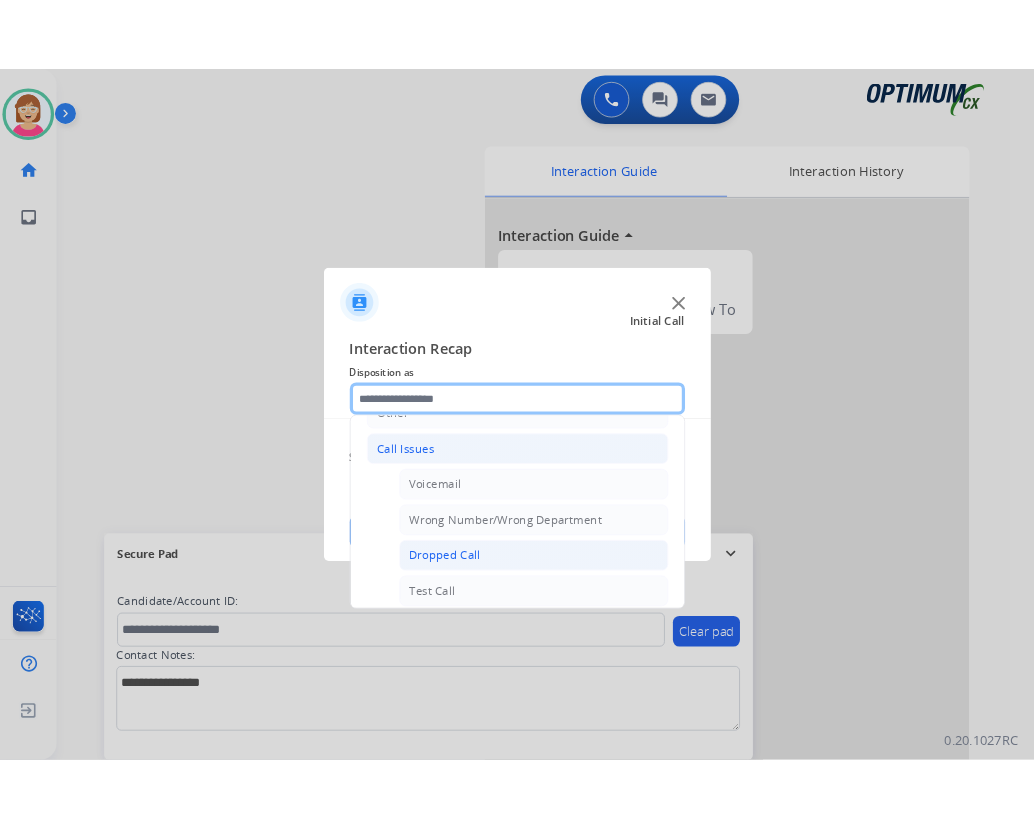 scroll, scrollTop: 200, scrollLeft: 0, axis: vertical 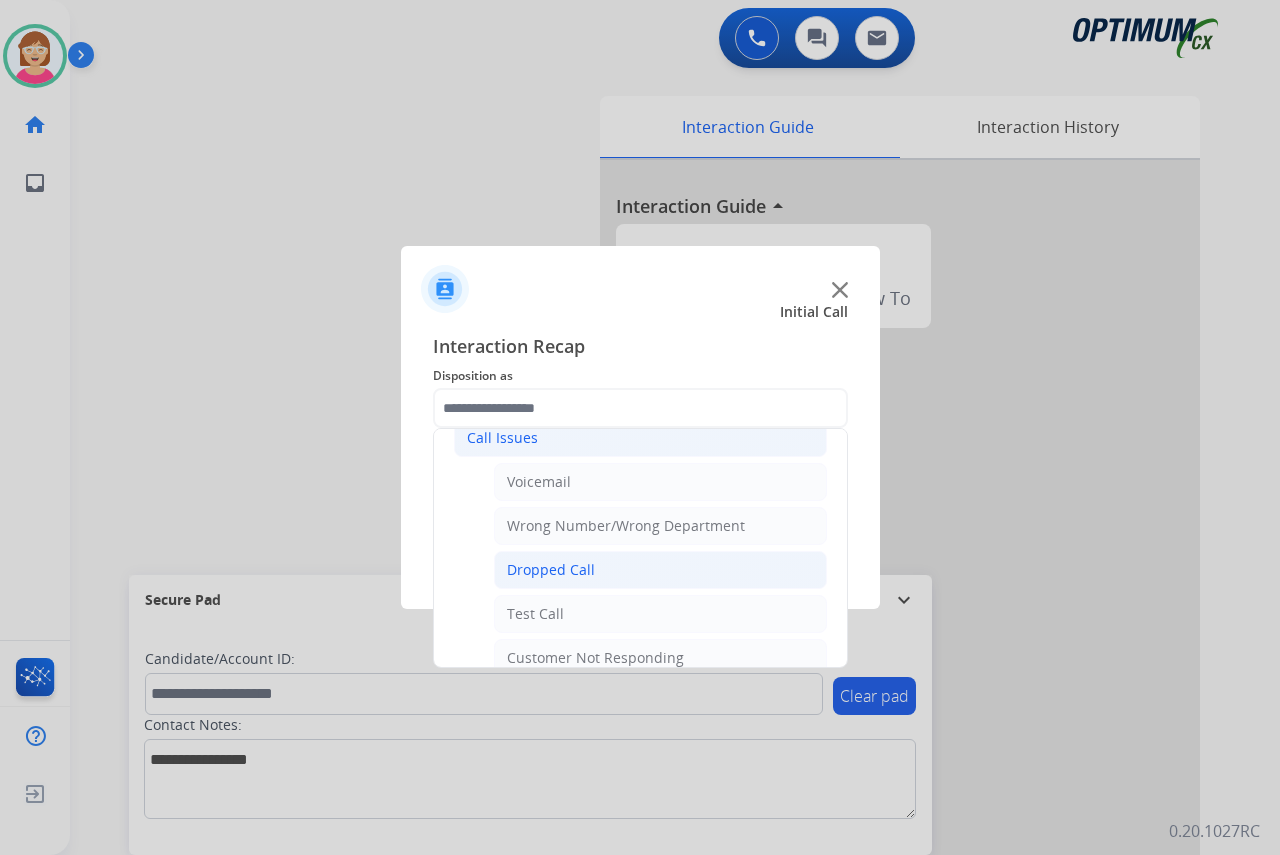 click on "Dropped Call" 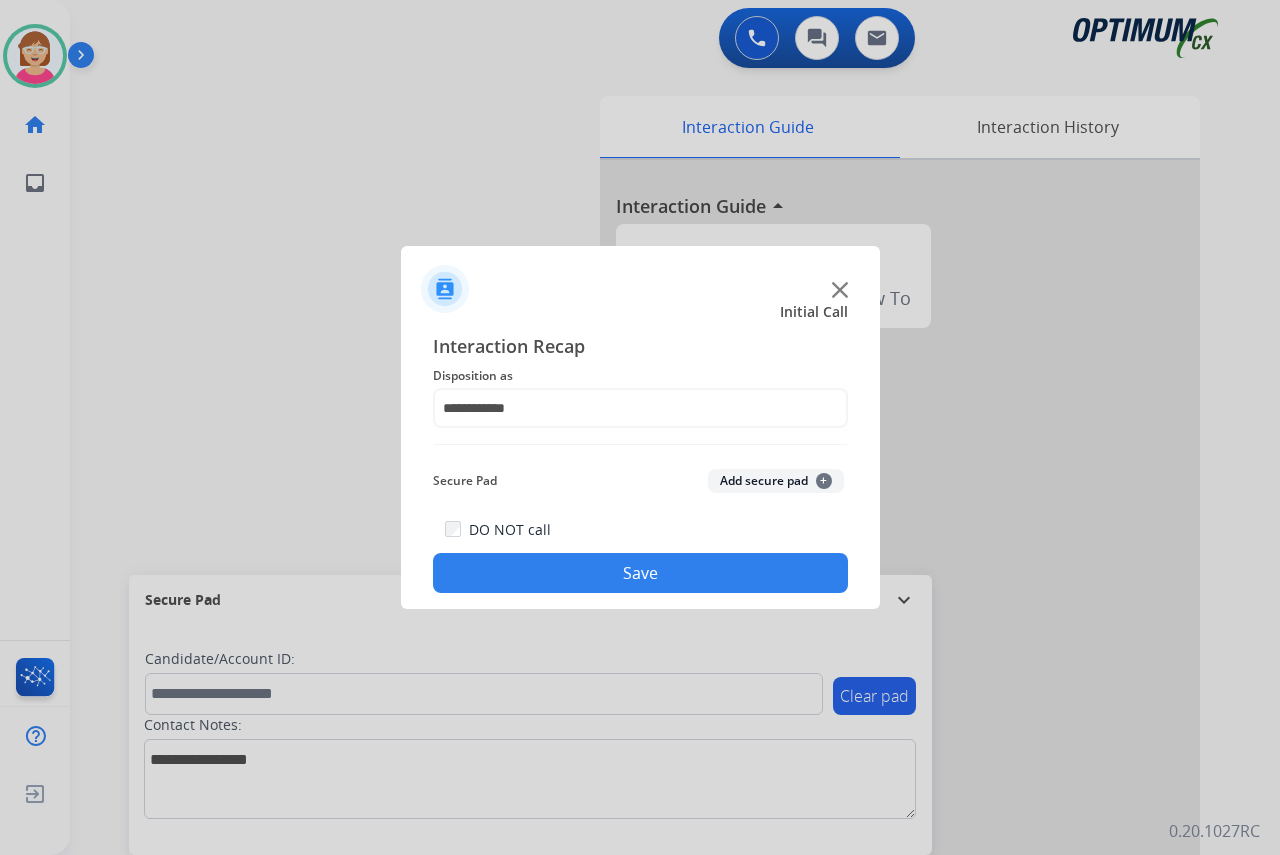 click on "Save" 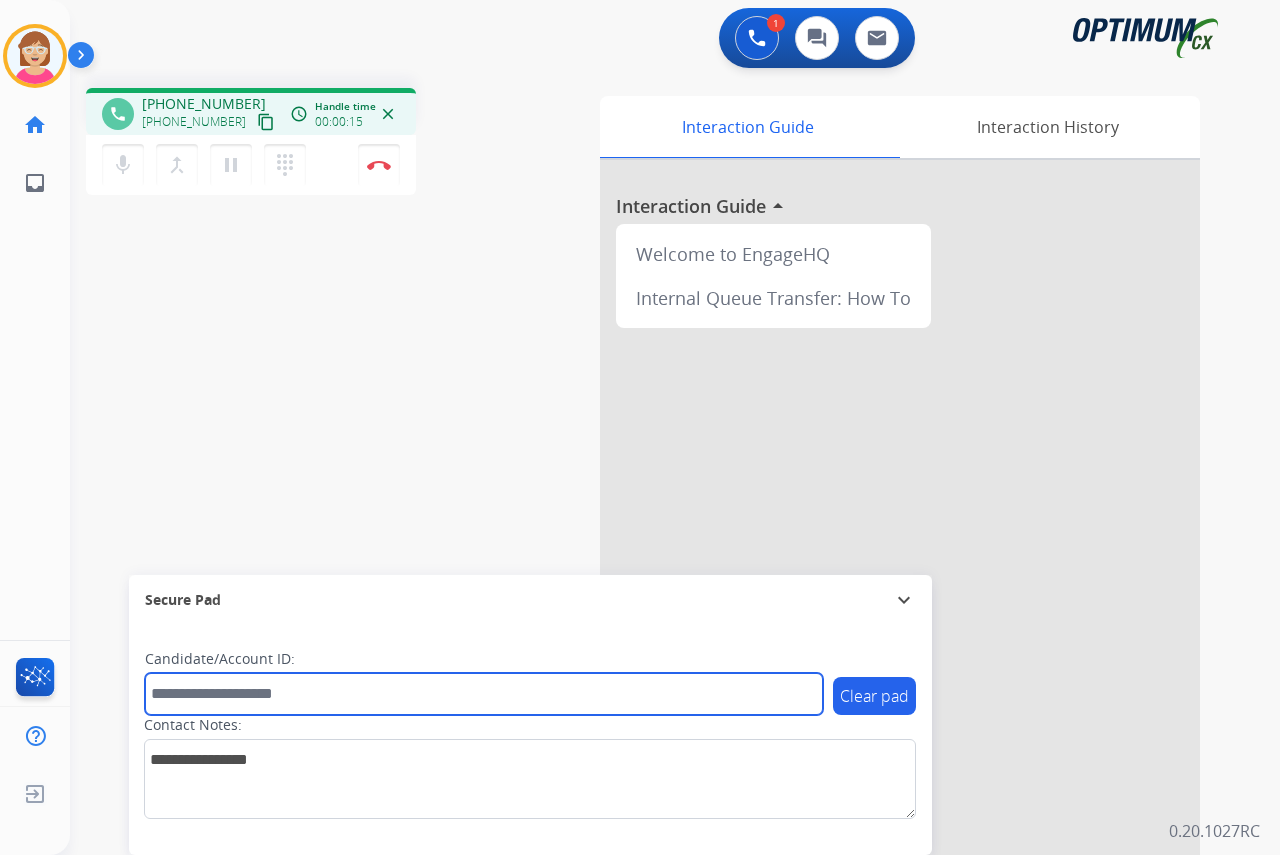 click at bounding box center [484, 694] 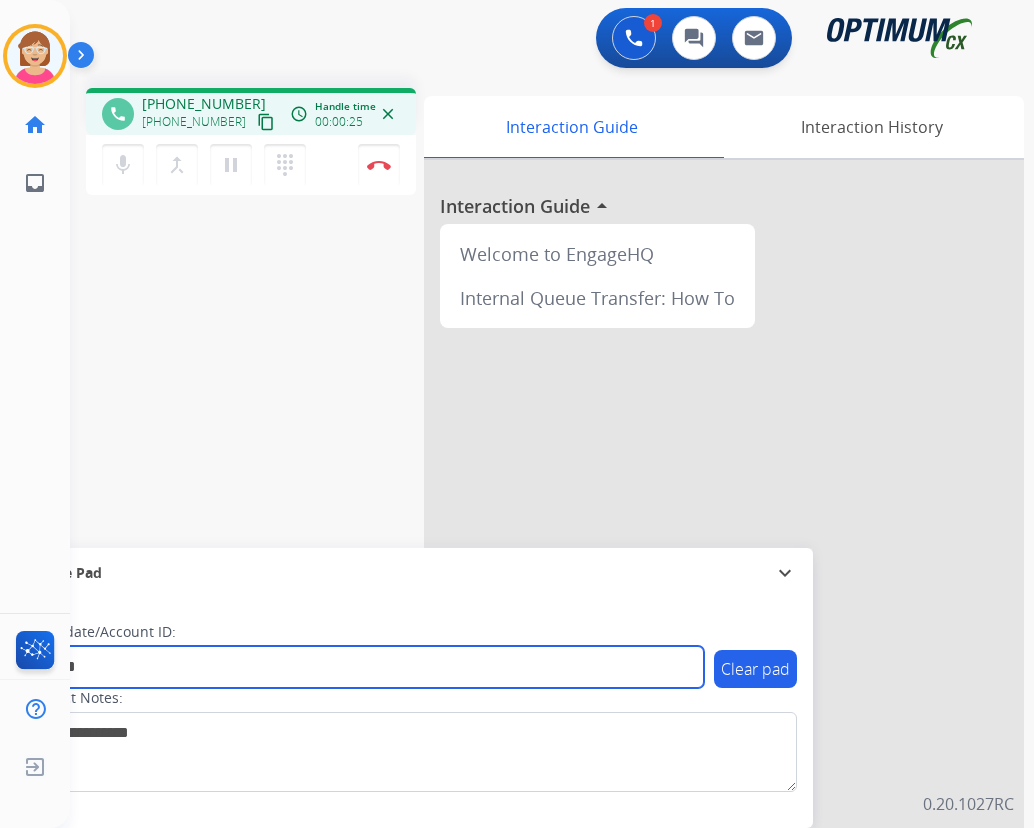 type on "*******" 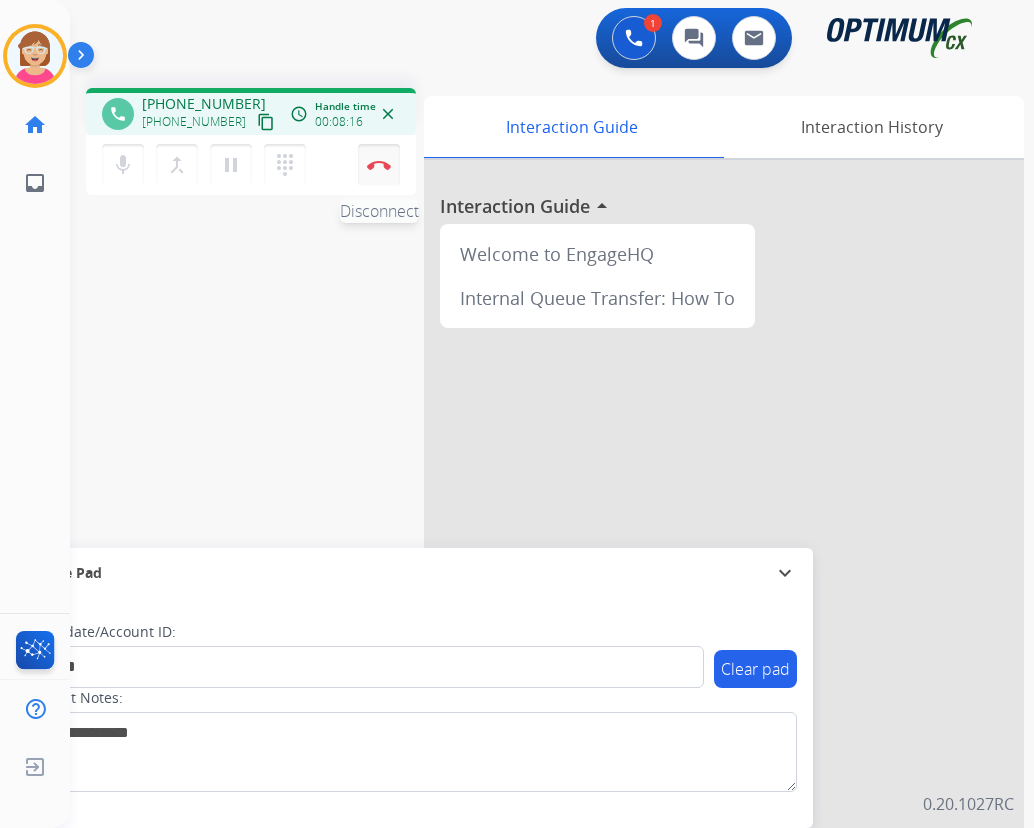 click at bounding box center (379, 165) 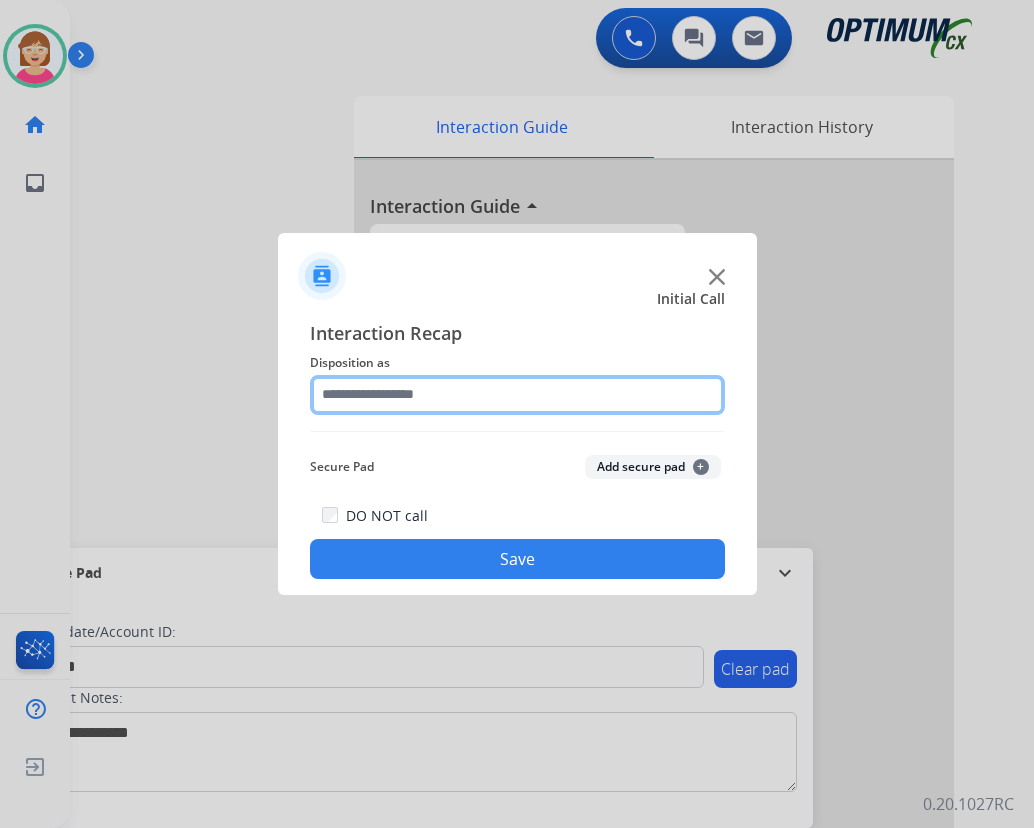 drag, startPoint x: 339, startPoint y: 388, endPoint x: 373, endPoint y: 399, distance: 35.735138 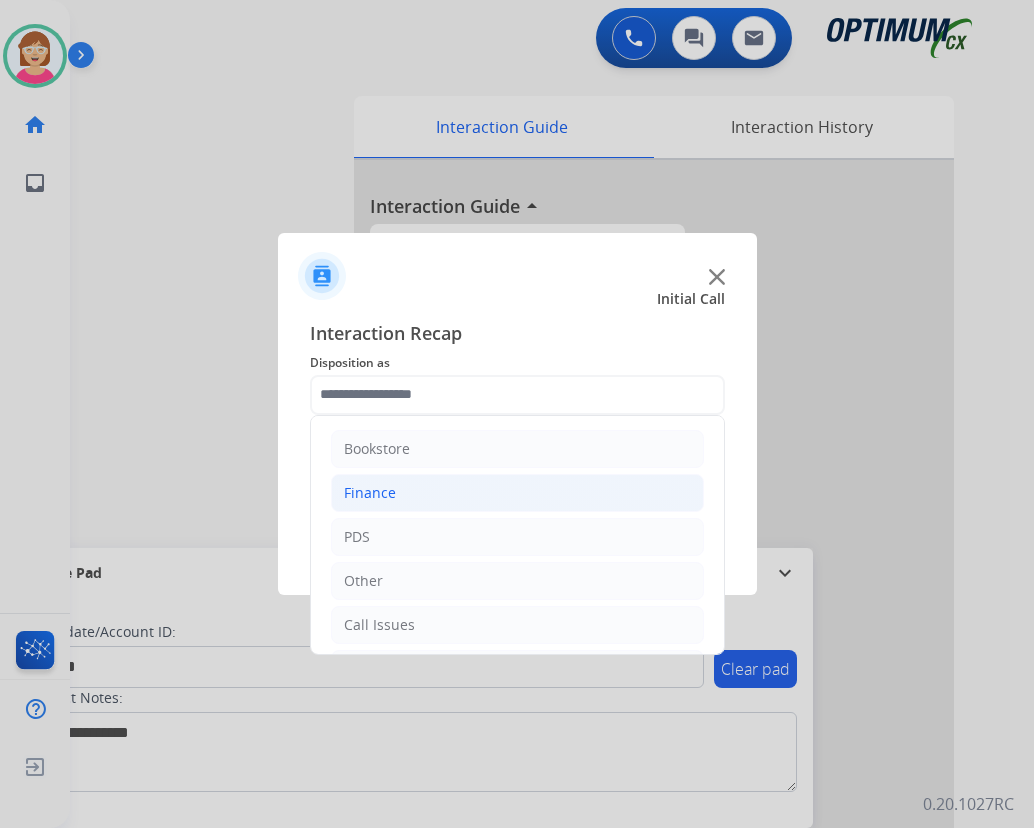 click on "Finance" 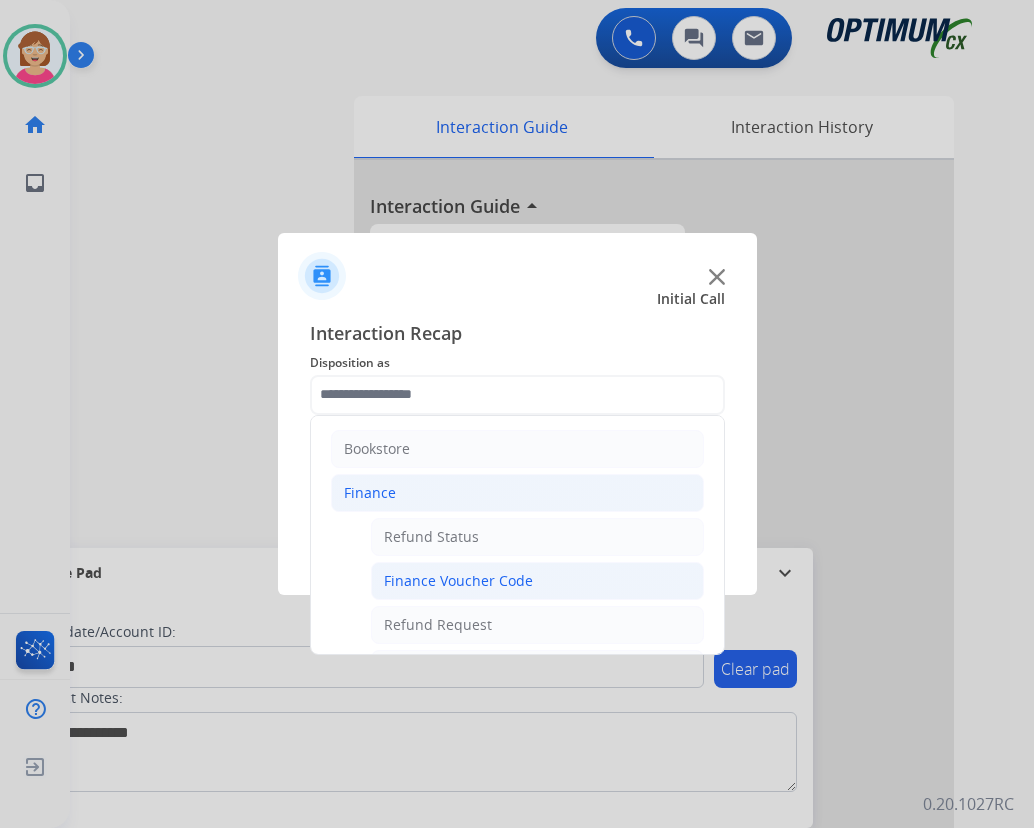 click on "Finance Voucher Code" 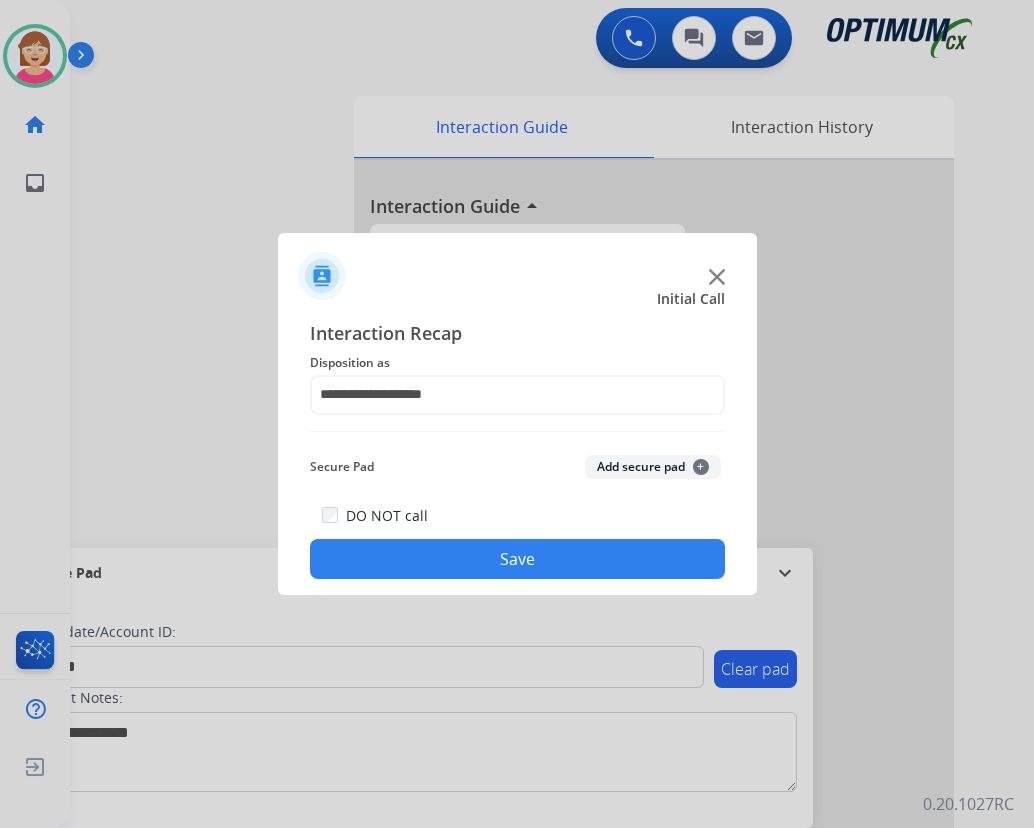 click on "+" 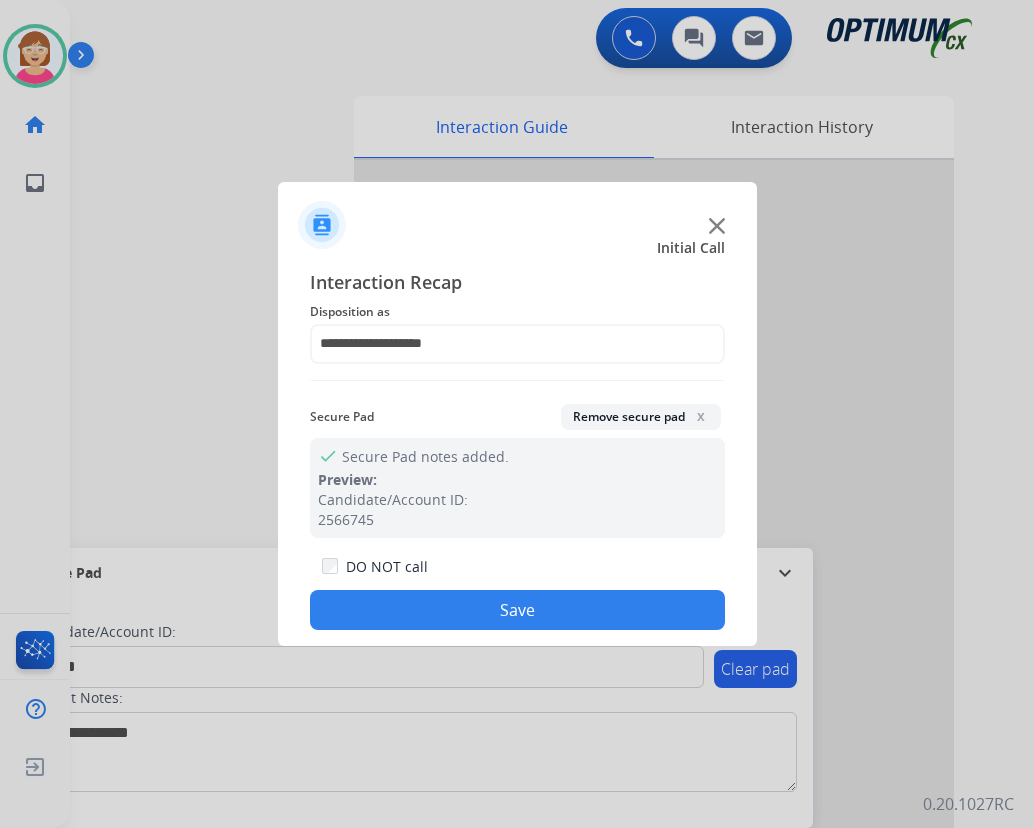 click on "Save" 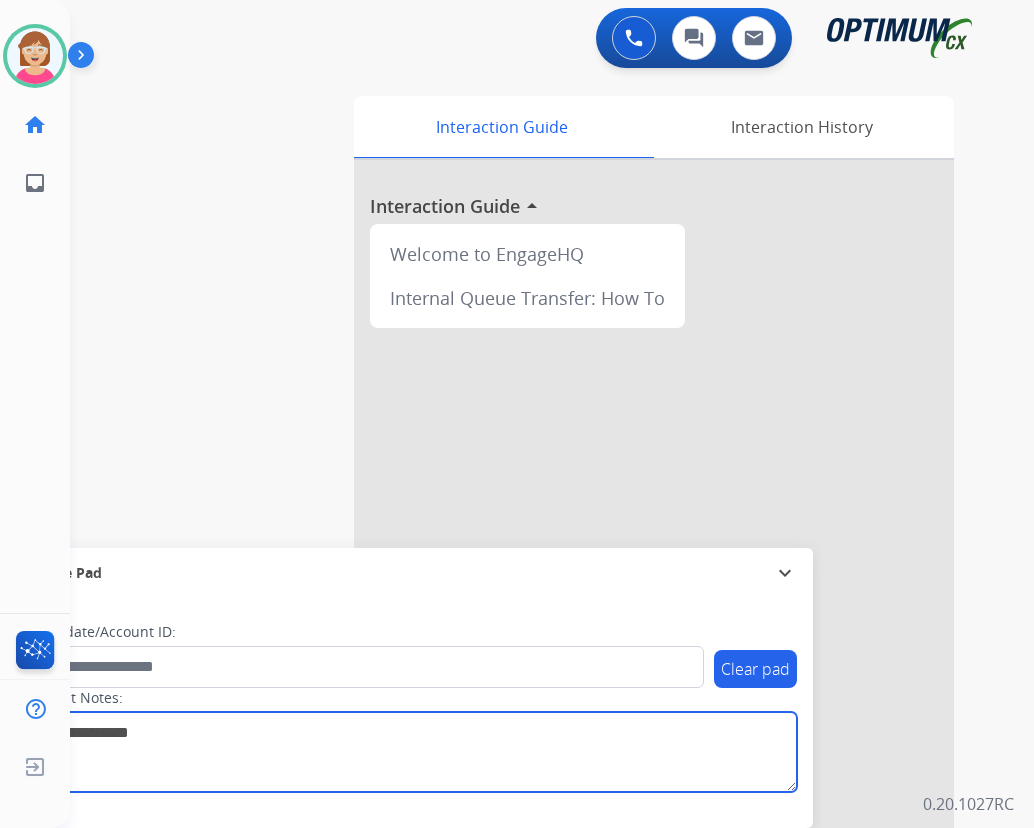 click at bounding box center [411, 752] 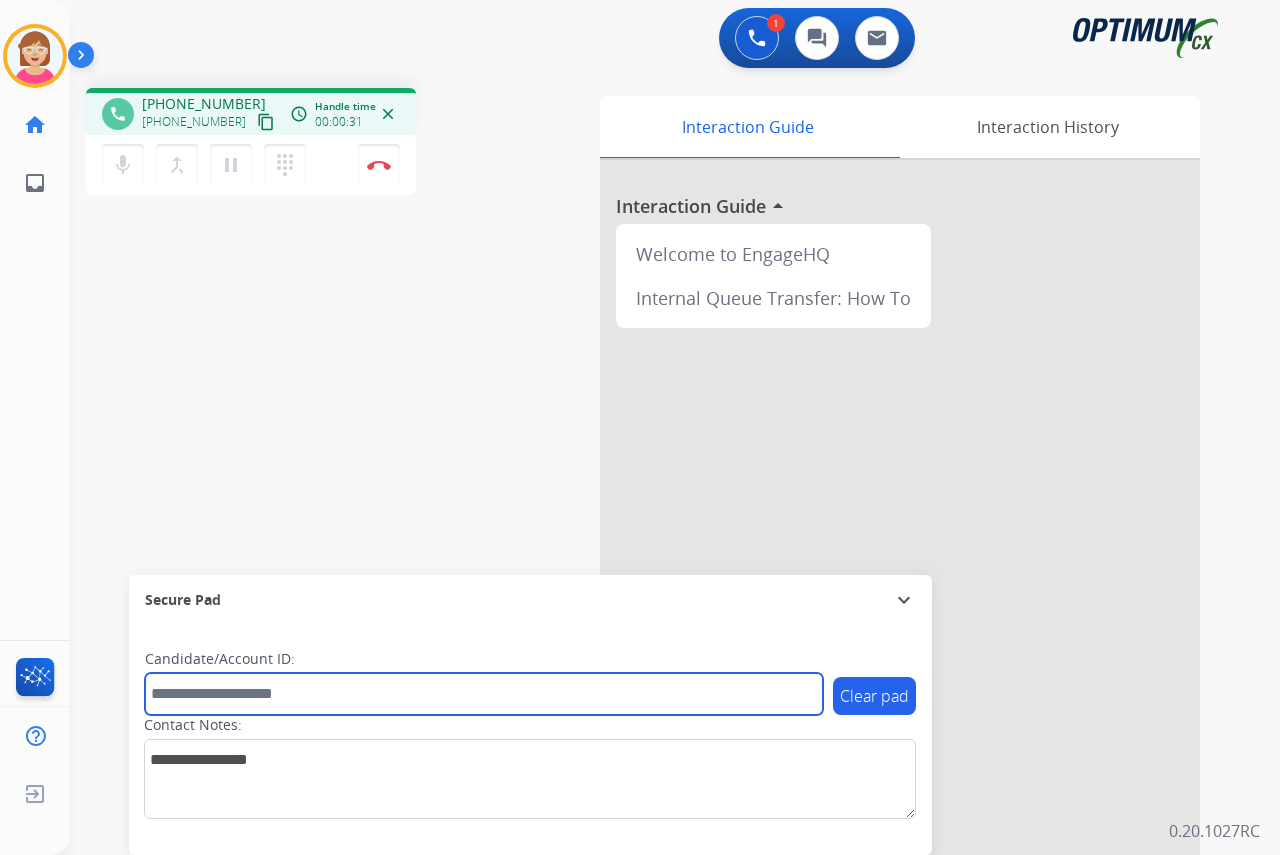 click at bounding box center [484, 694] 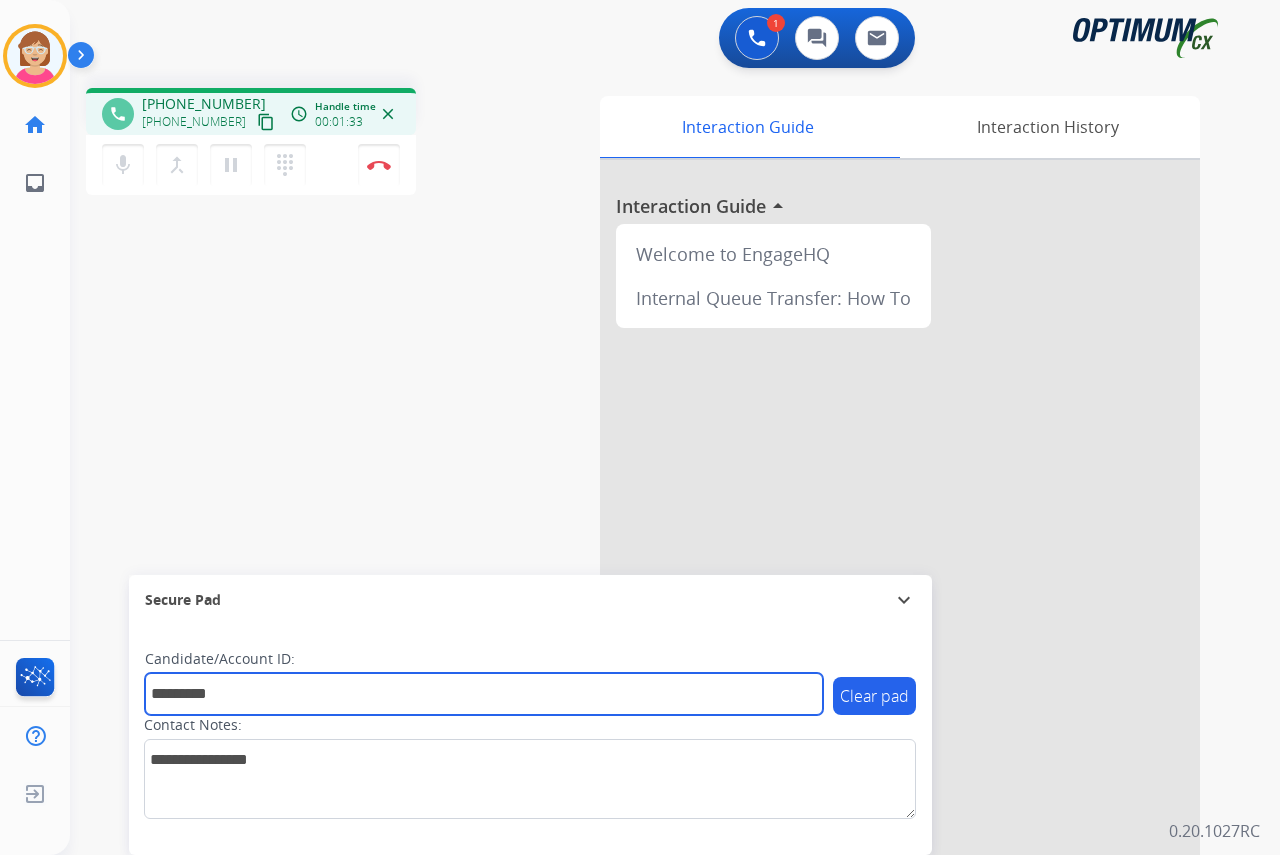 type on "*********" 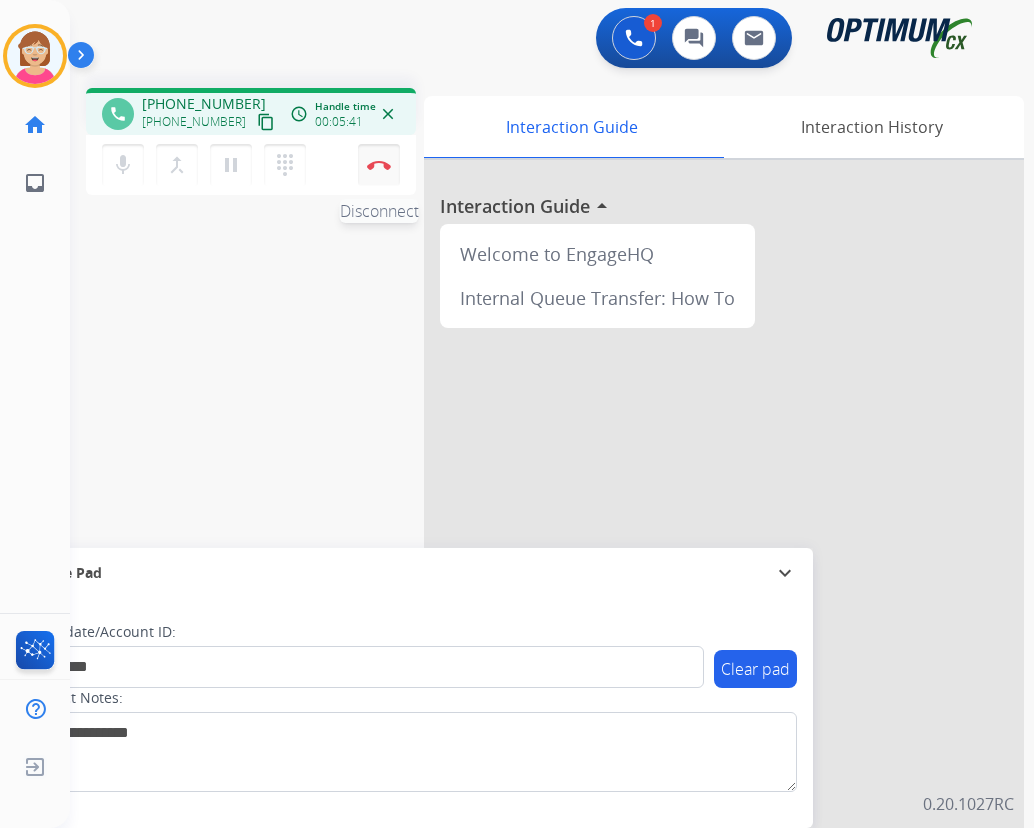 click at bounding box center (379, 165) 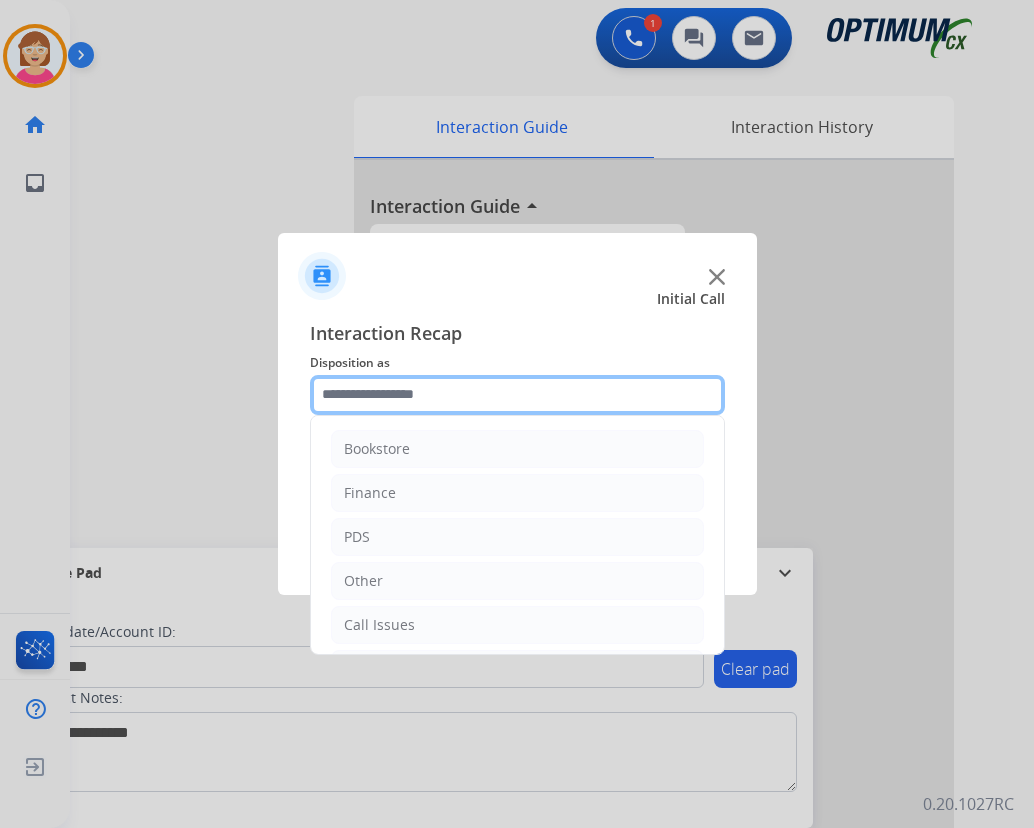 click 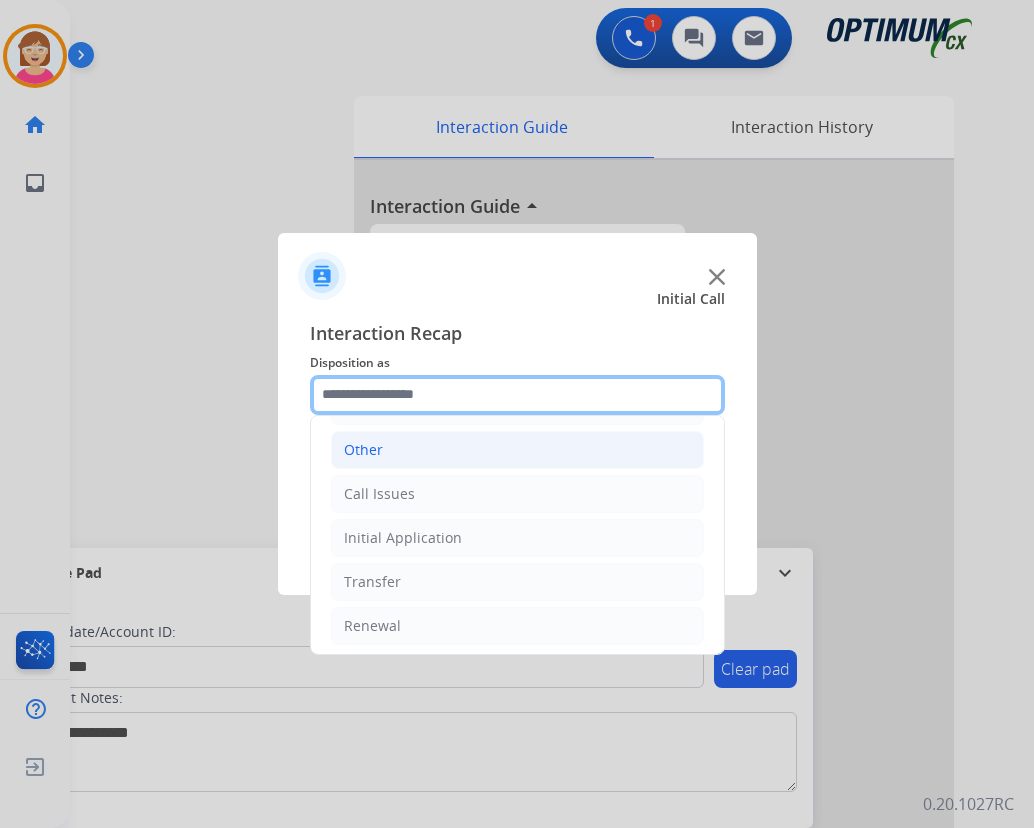 scroll, scrollTop: 136, scrollLeft: 0, axis: vertical 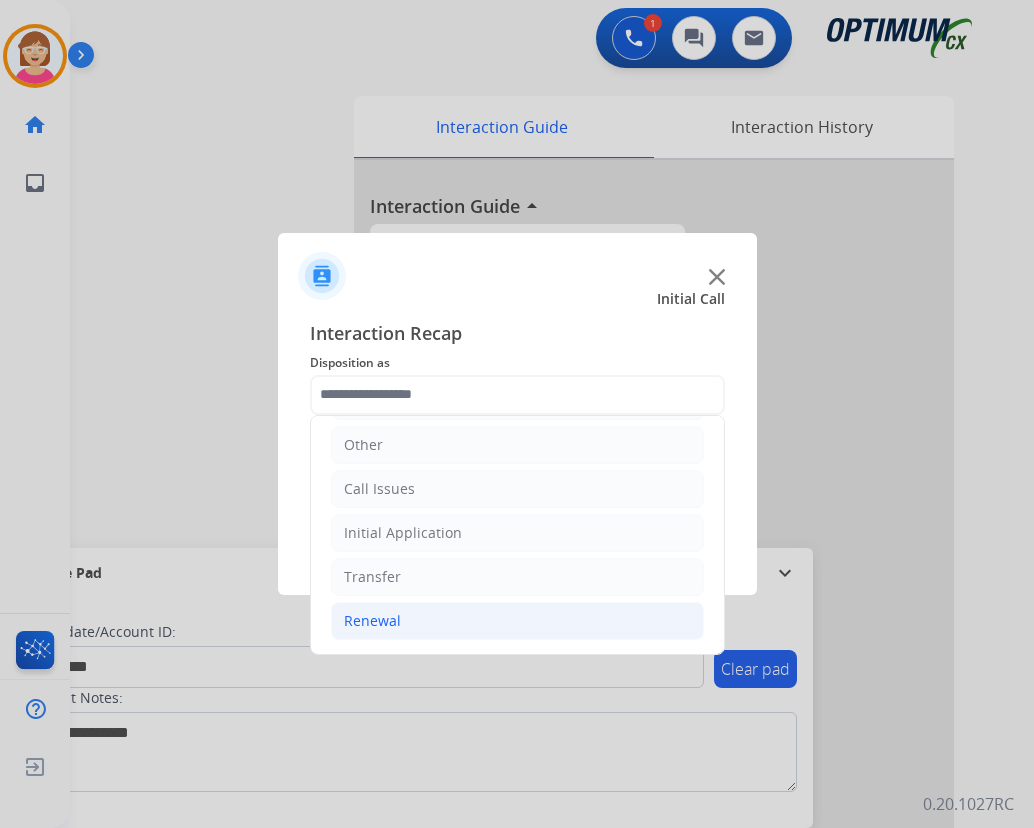 click on "Renewal" 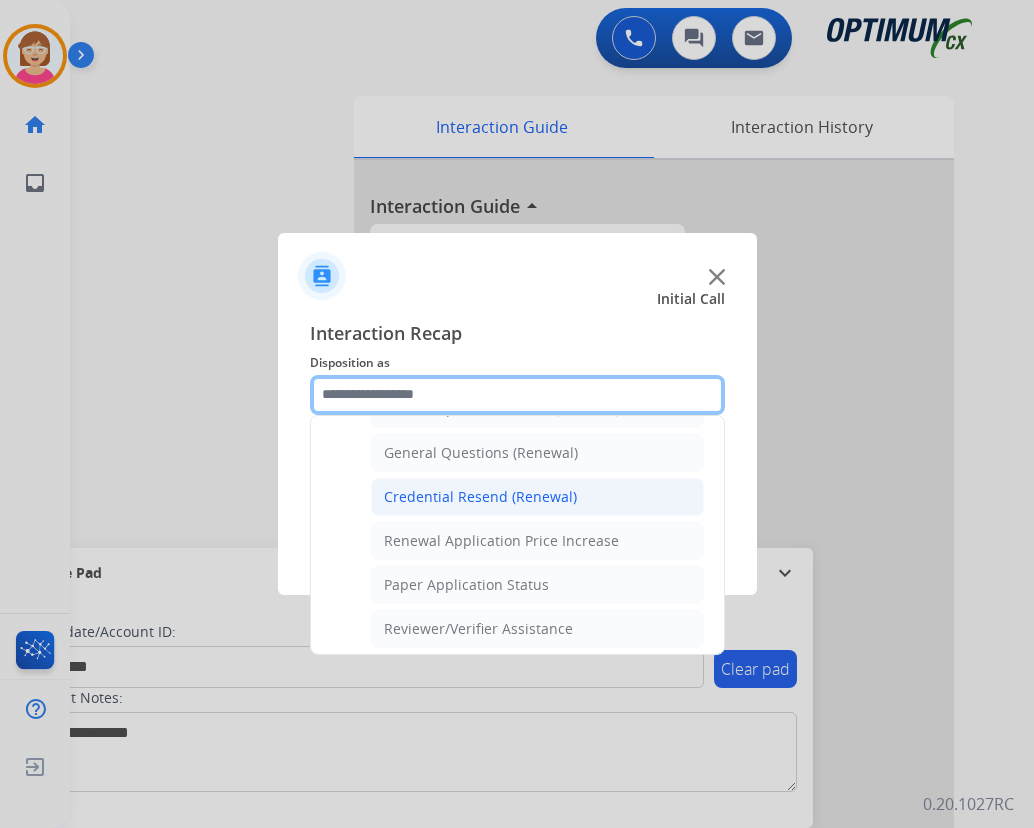 scroll, scrollTop: 636, scrollLeft: 0, axis: vertical 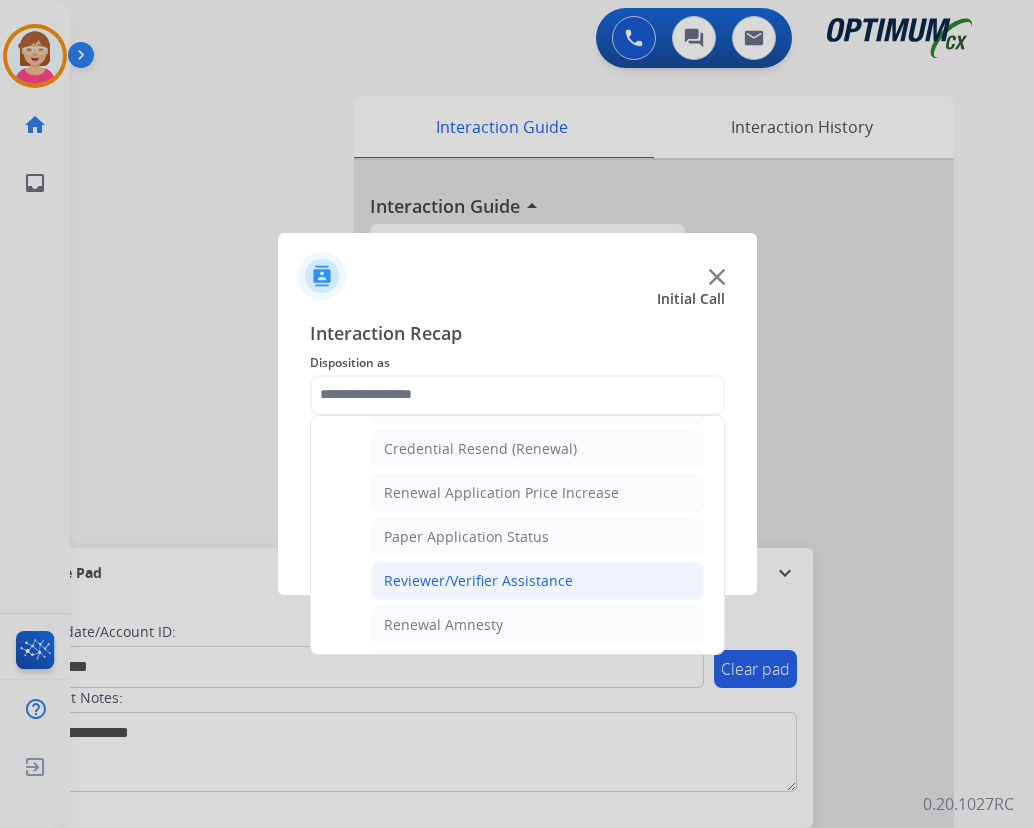 click on "Reviewer/Verifier Assistance" 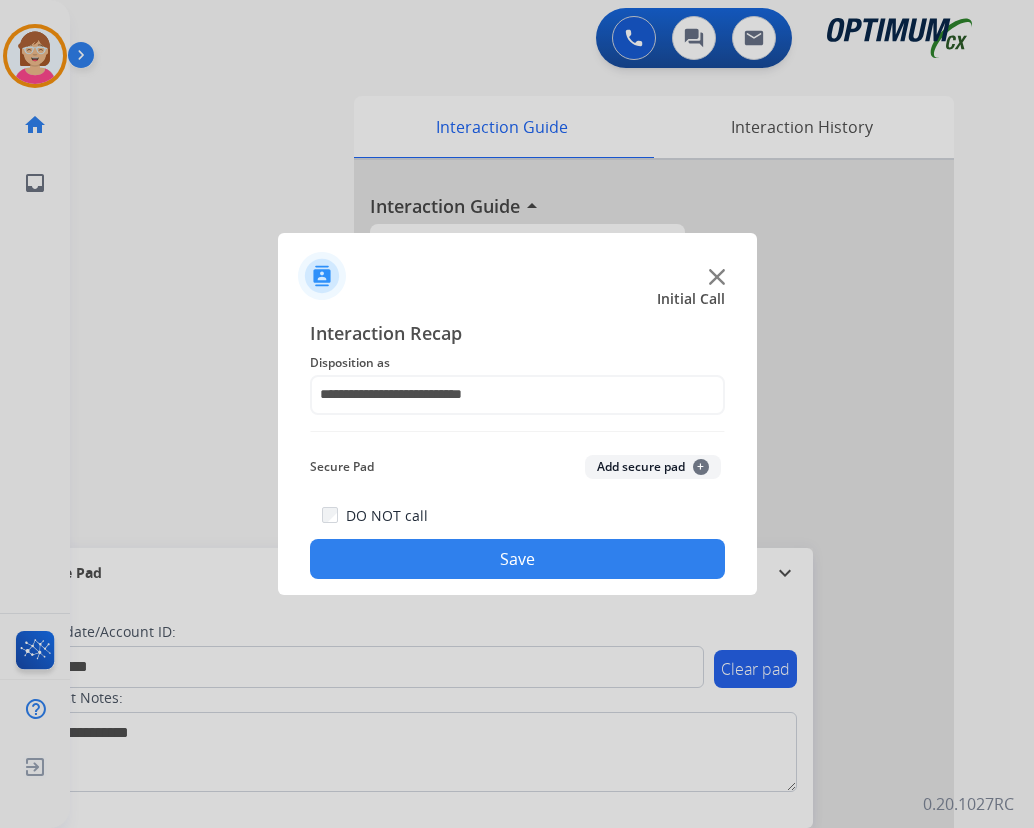 drag, startPoint x: 699, startPoint y: 464, endPoint x: 690, endPoint y: 469, distance: 10.29563 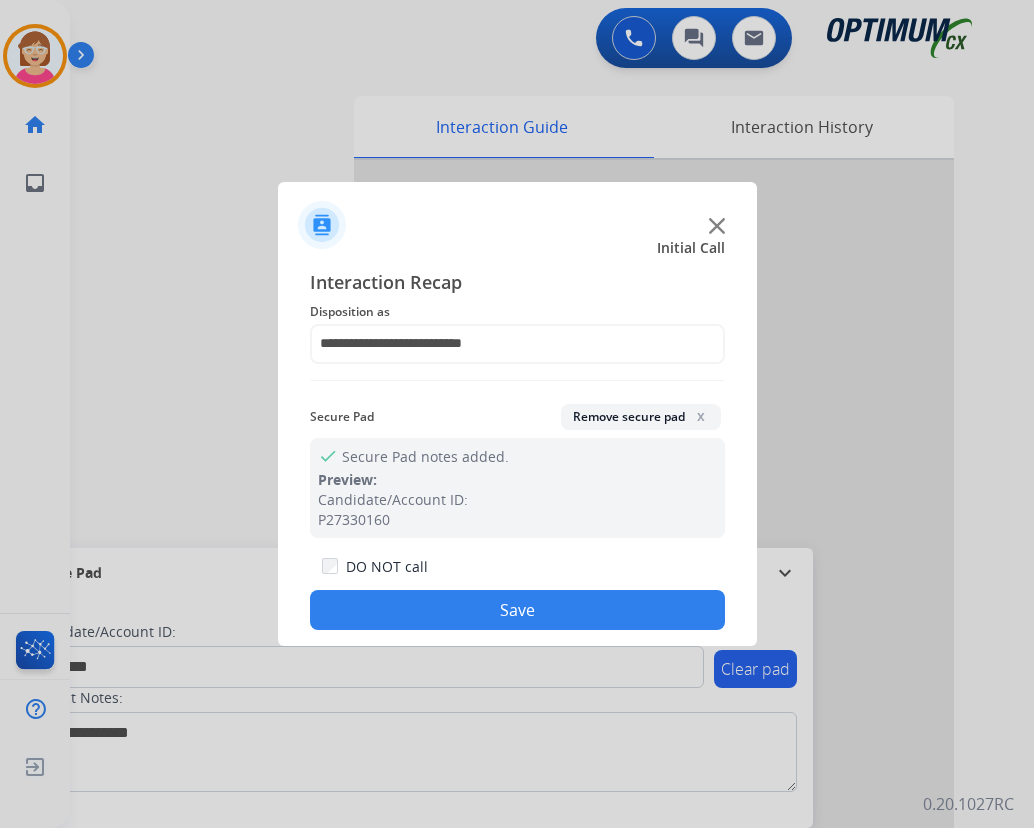 drag, startPoint x: 690, startPoint y: 469, endPoint x: 496, endPoint y: 600, distance: 234.08759 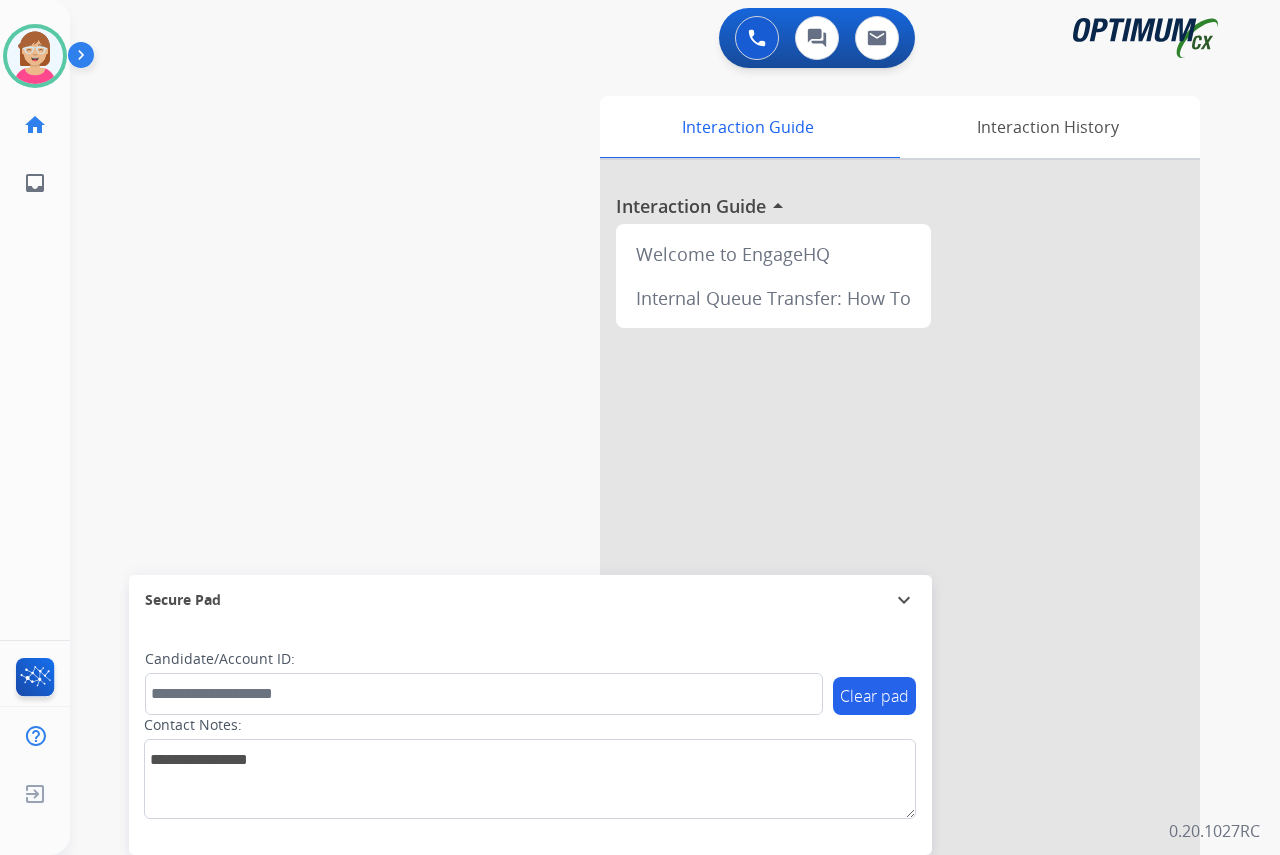 click on "[PERSON_NAME]   Available  Edit Avatar  Agent:   [PERSON_NAME] Profile:  OCX Training home  Home  Home inbox  Emails  Emails  FocalPoints  Help Center  Help Center  Log out  Log out" 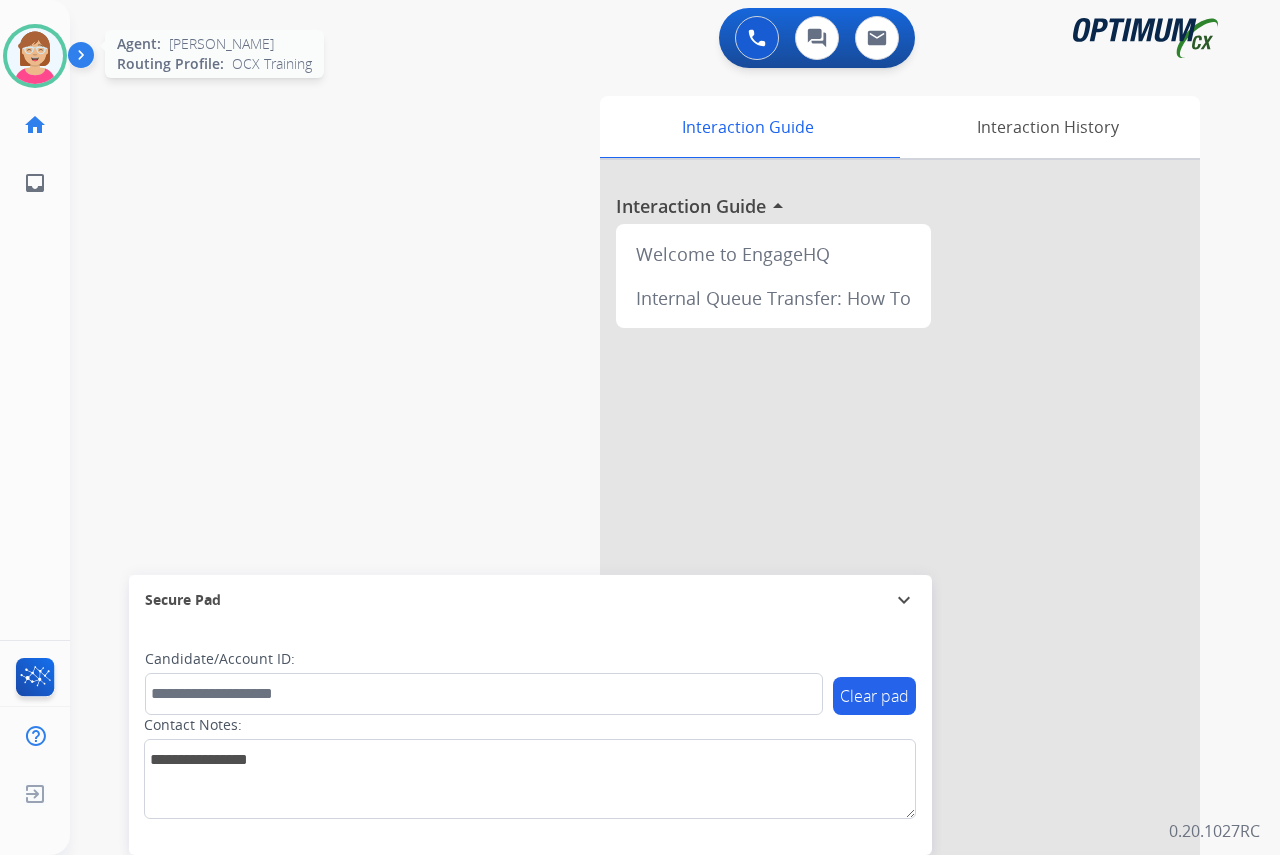 click at bounding box center (35, 56) 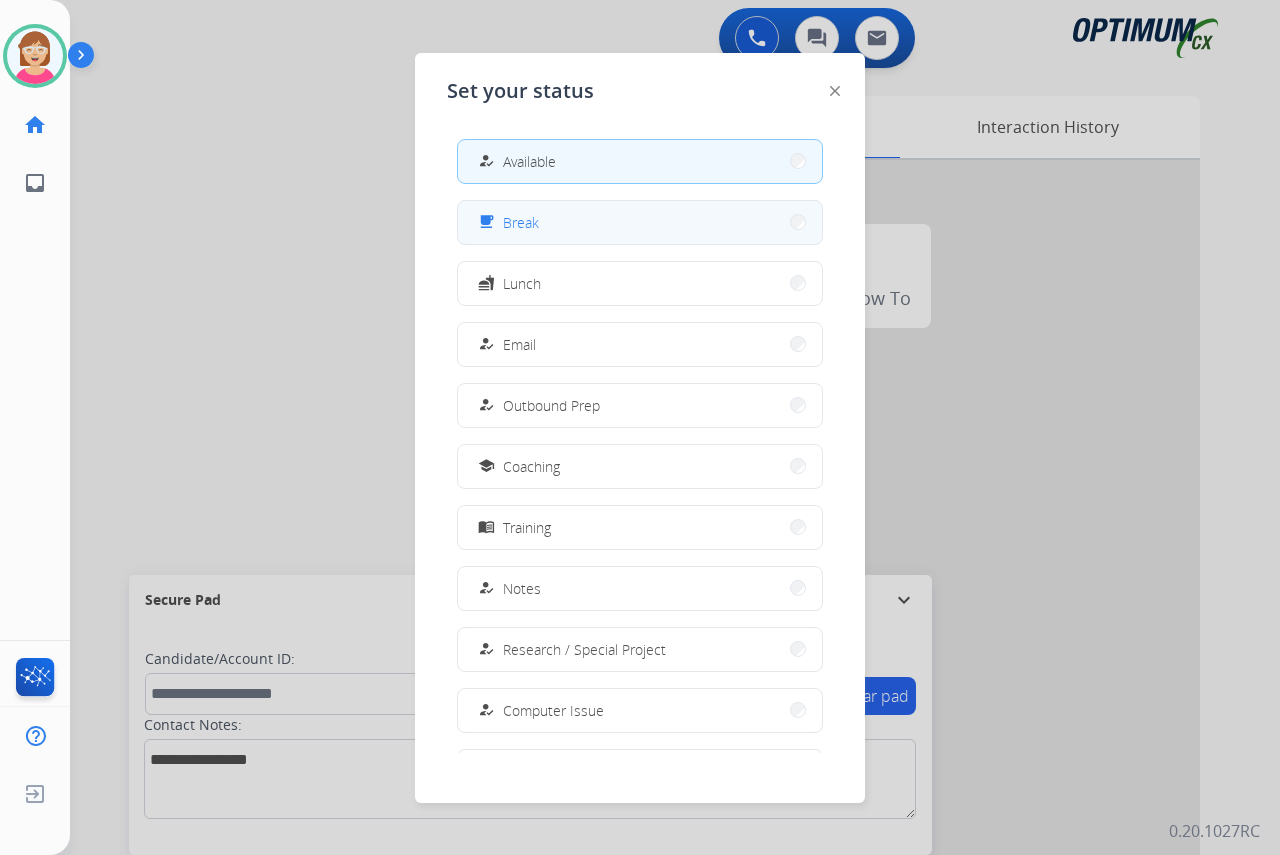 click on "free_breakfast Break" at bounding box center (640, 222) 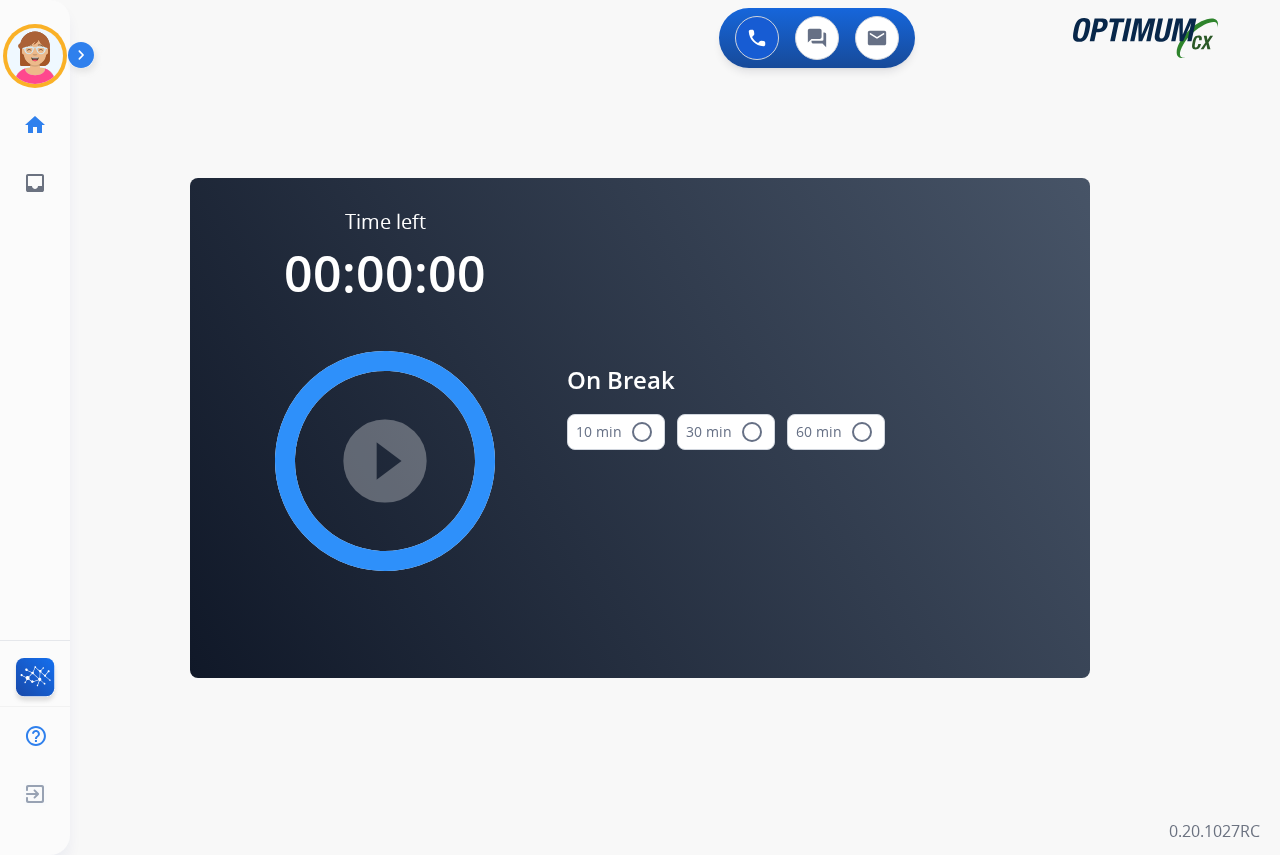 click on "radio_button_unchecked" at bounding box center (642, 432) 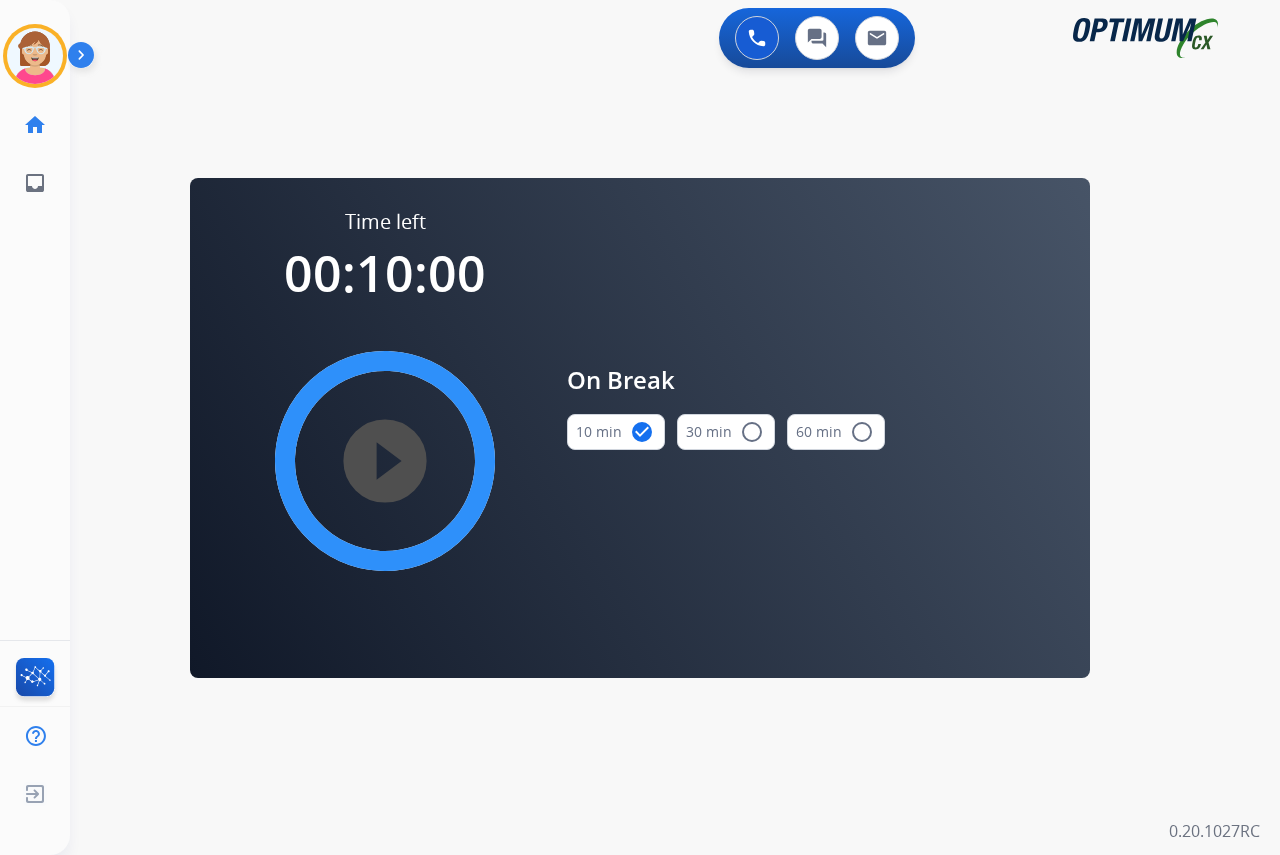 click on "play_circle_filled" at bounding box center (385, 461) 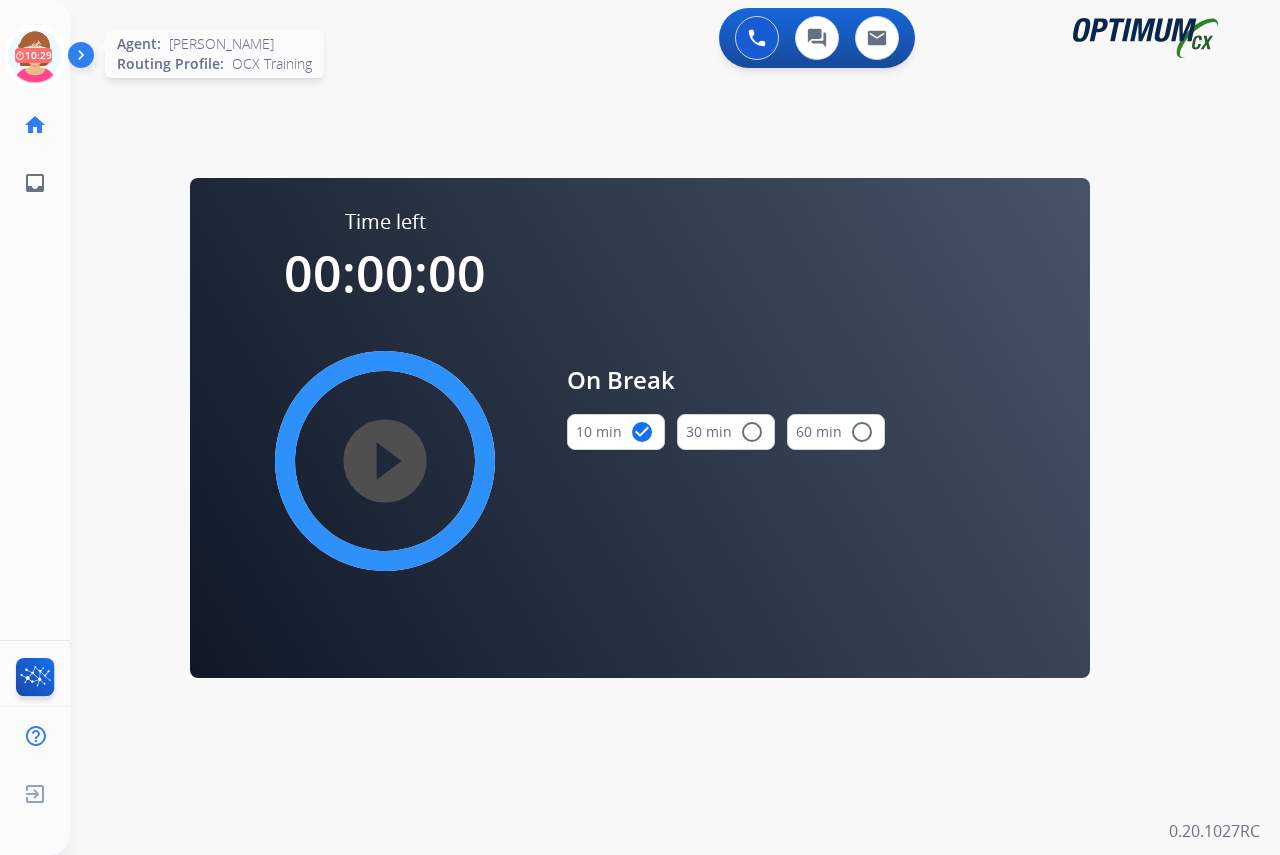 click 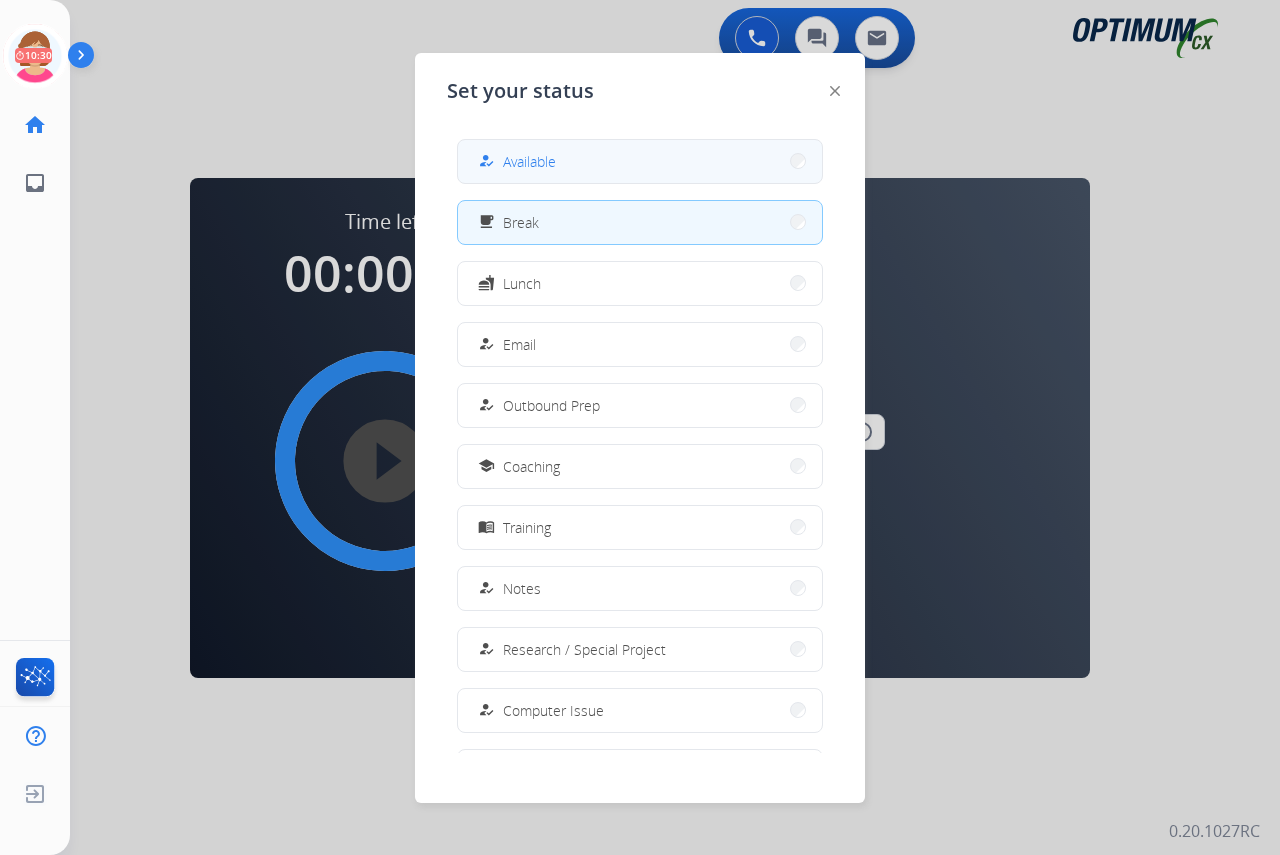 click on "how_to_reg Available" at bounding box center (640, 161) 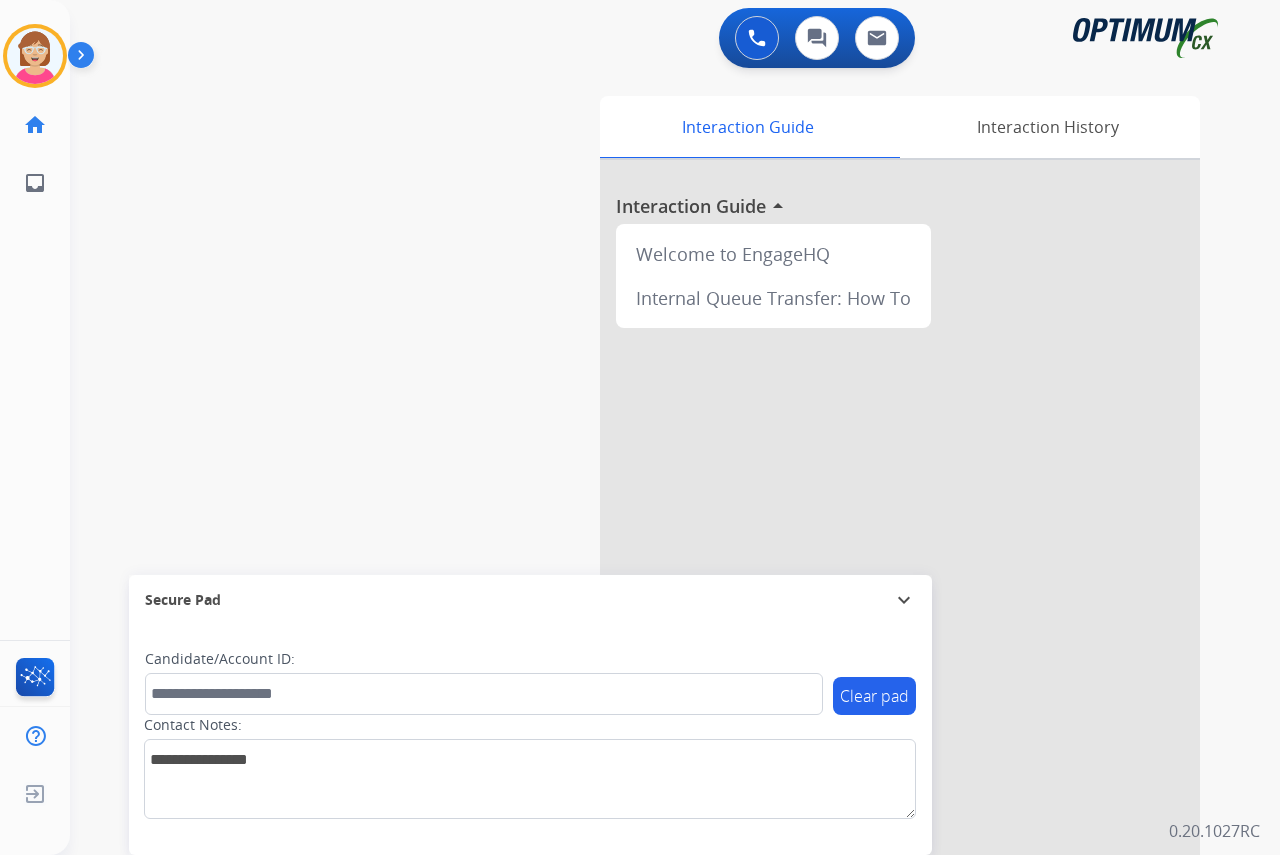 click on "[PERSON_NAME]   Available  Edit Avatar  Agent:   [PERSON_NAME] Profile:  OCX Training home  Home  Home inbox  Emails  Emails  FocalPoints  Help Center  Help Center  Log out  Log out" 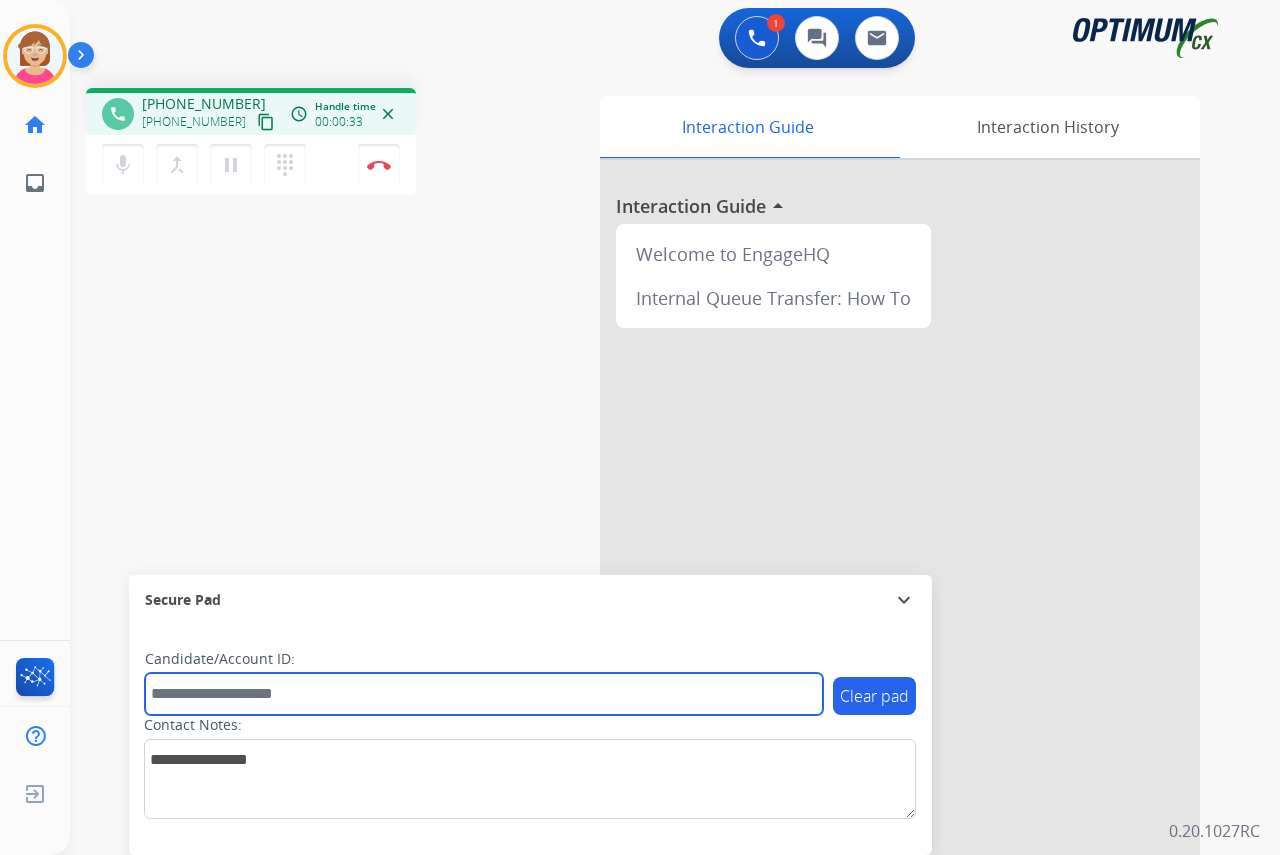 click at bounding box center (484, 694) 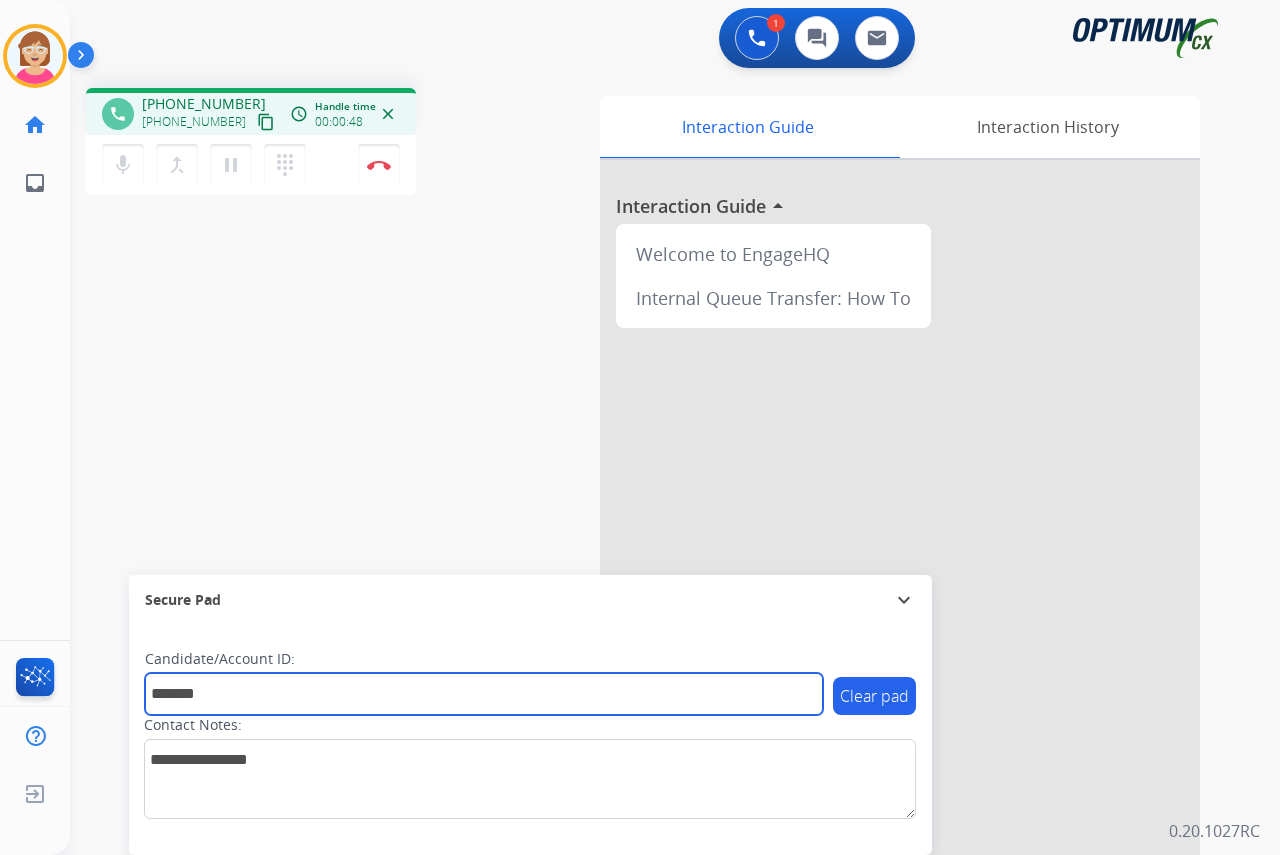 type on "*******" 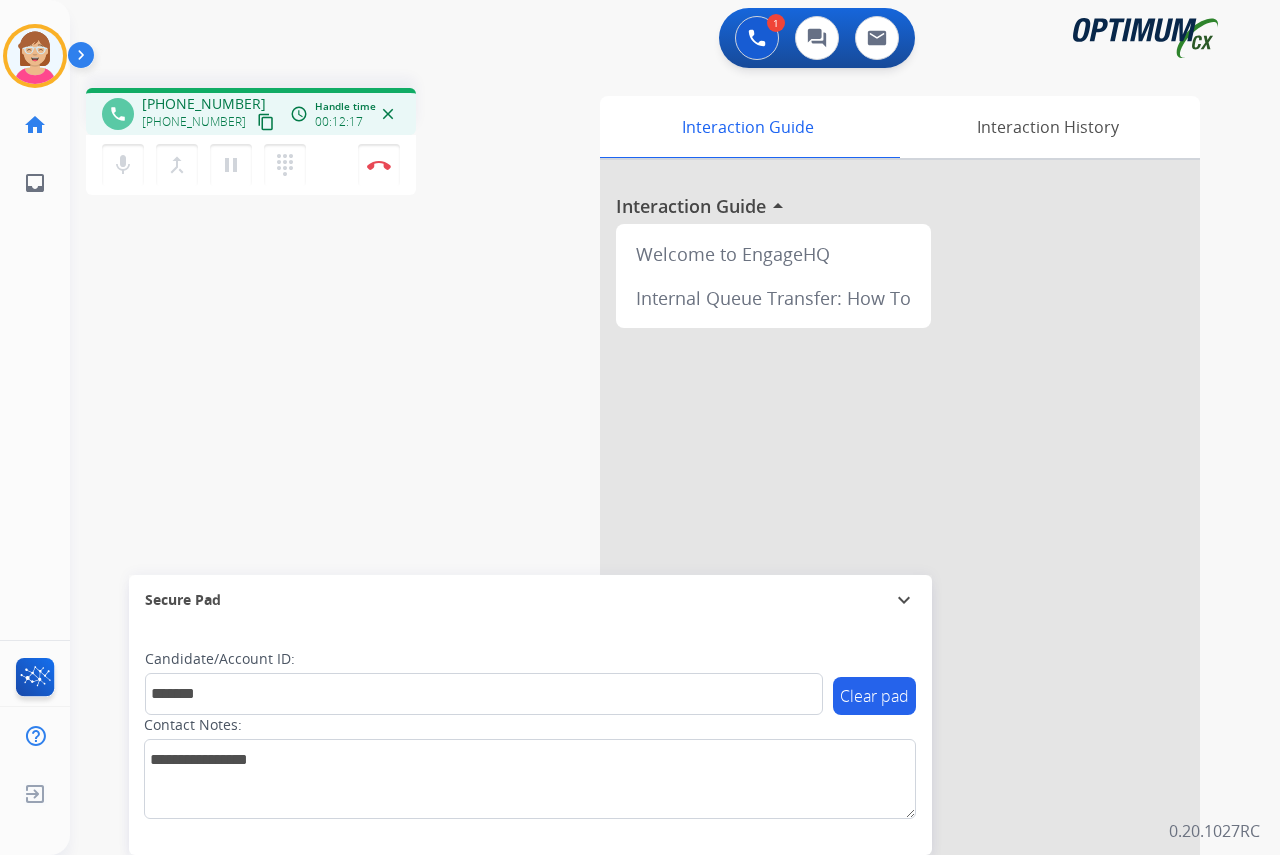 click on "[PERSON_NAME]  Edit Avatar  Agent:   [PERSON_NAME] Profile:  OCX Training home  Home  Home inbox  Emails  Emails  FocalPoints  Help Center  Help Center  Log out  Log out" 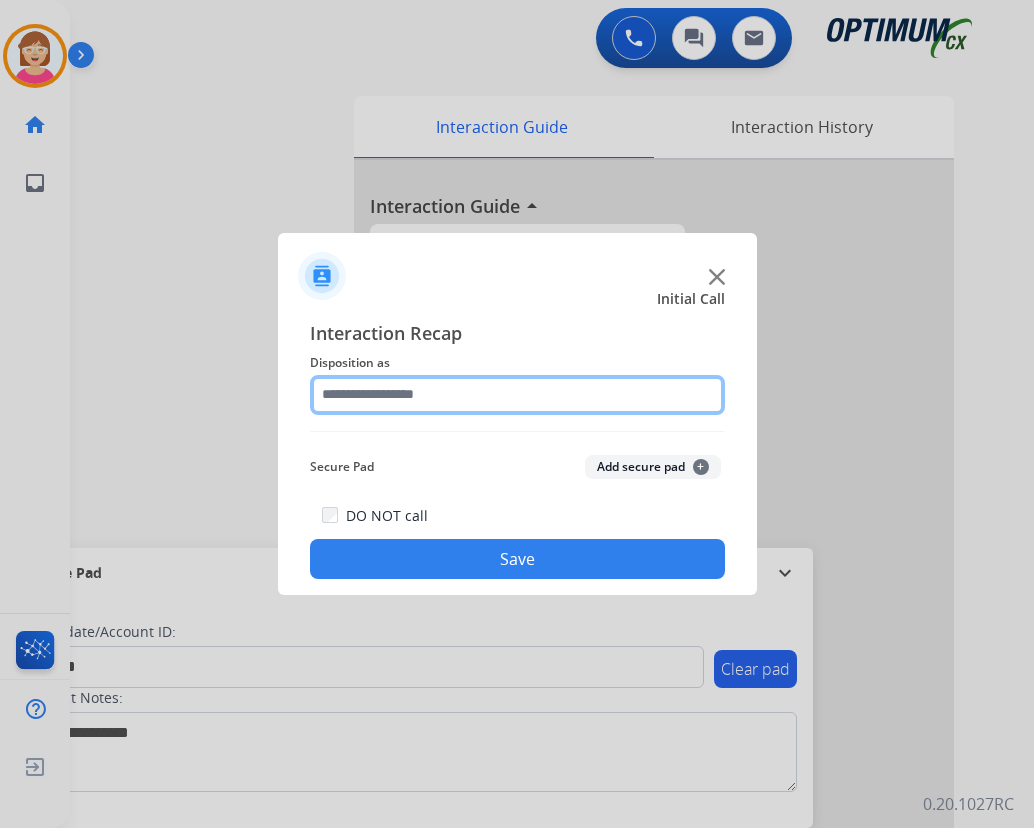 click 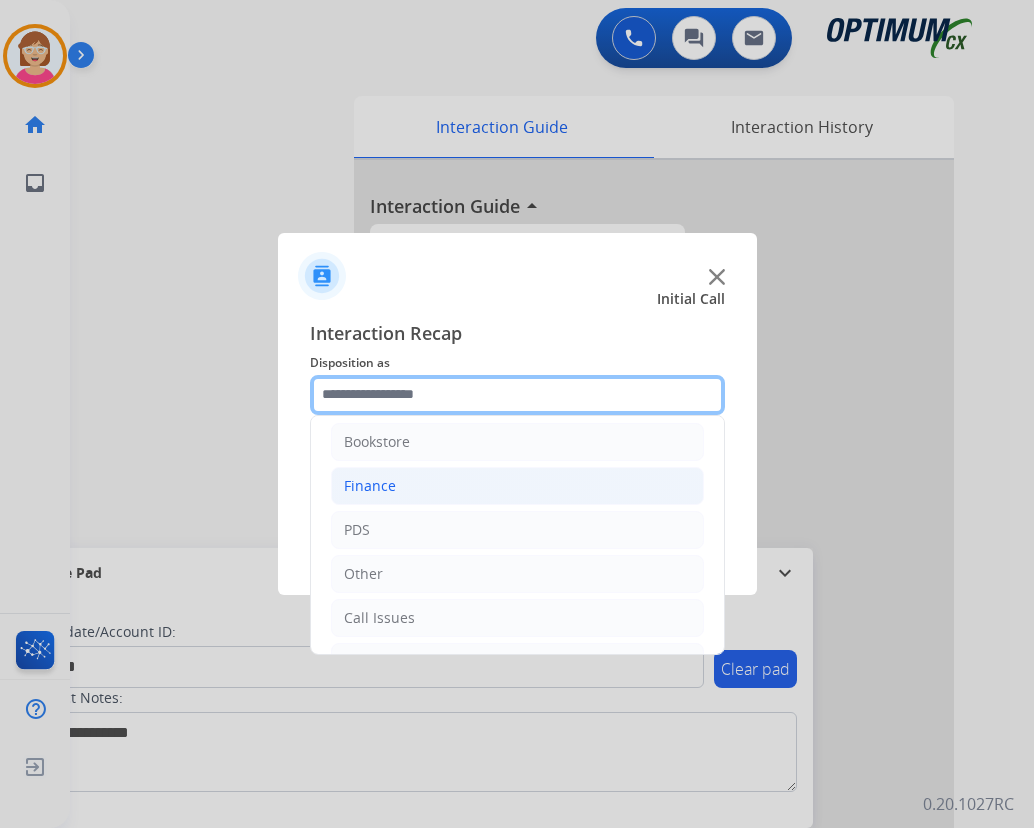 scroll, scrollTop: 0, scrollLeft: 0, axis: both 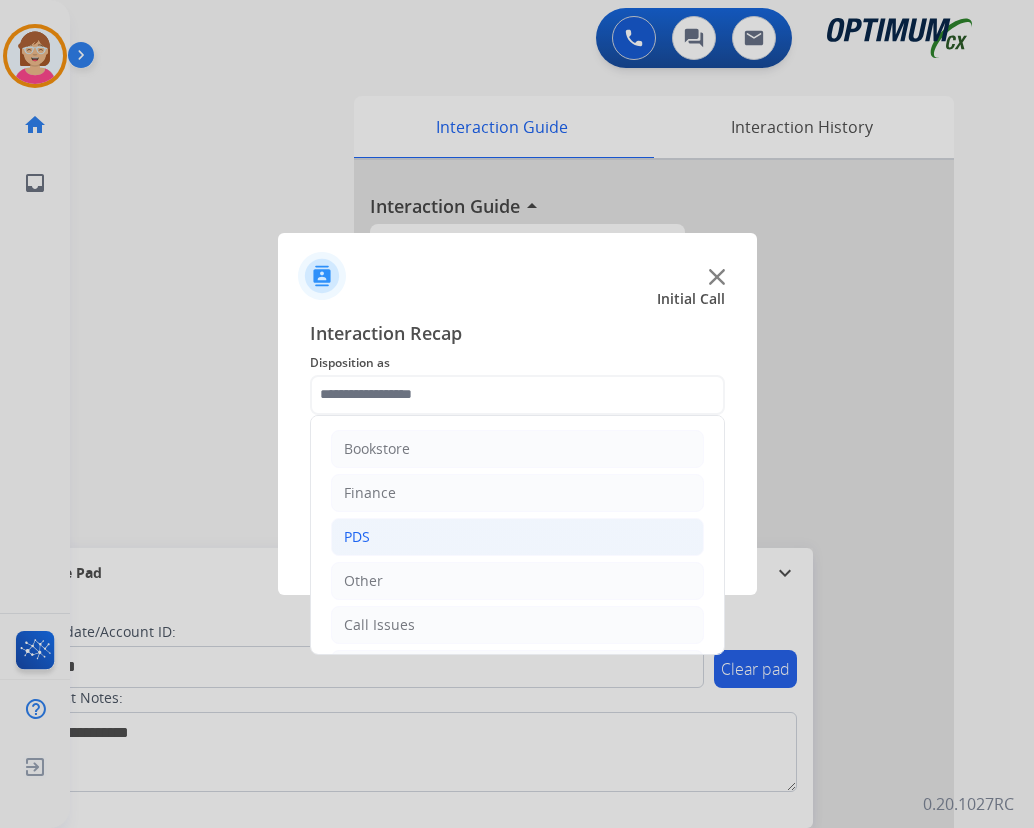 click on "PDS" 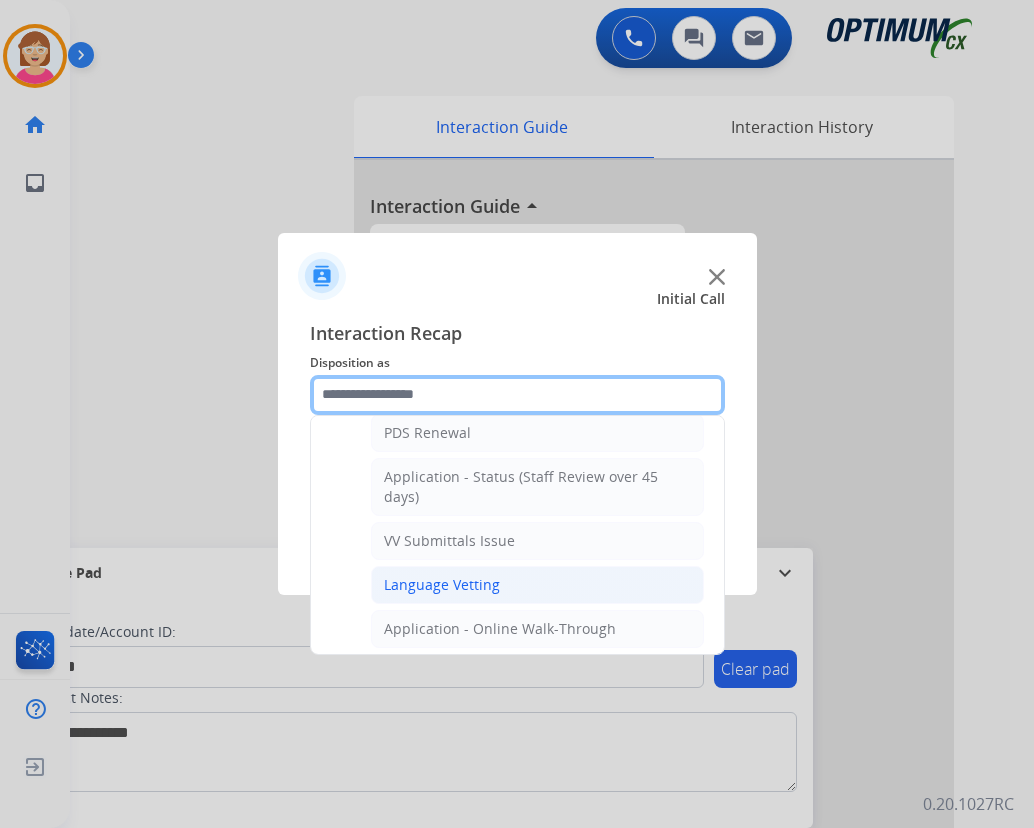scroll, scrollTop: 500, scrollLeft: 0, axis: vertical 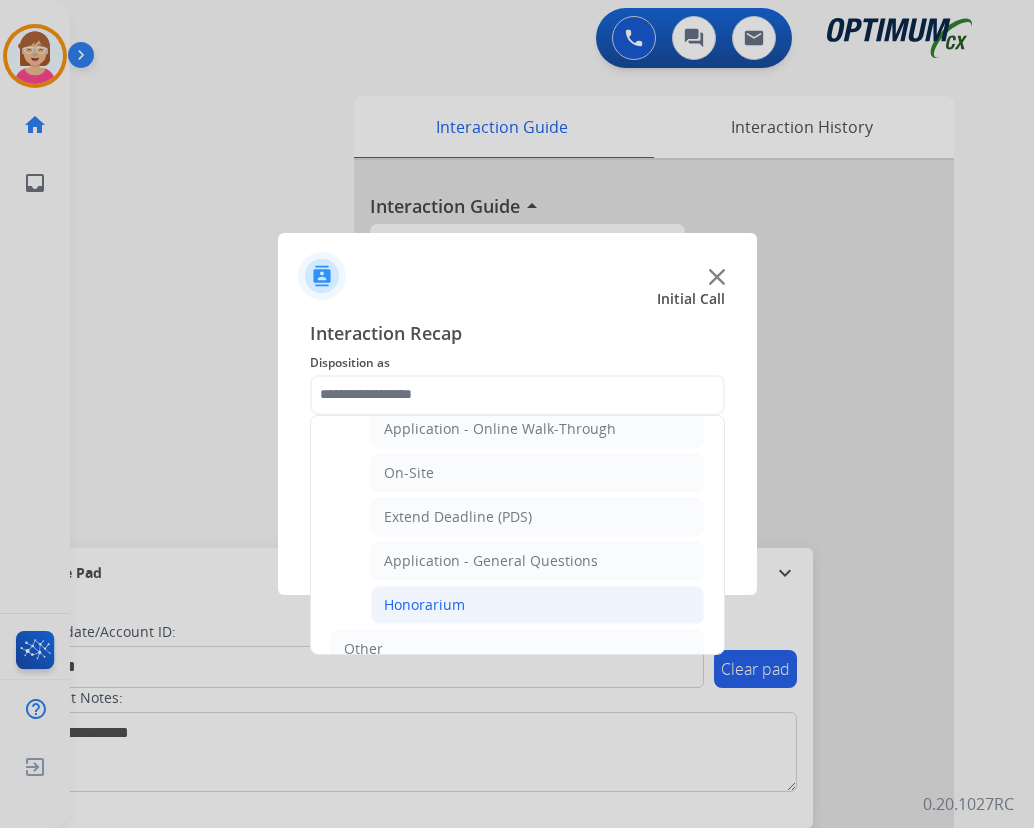 click on "Honorarium" 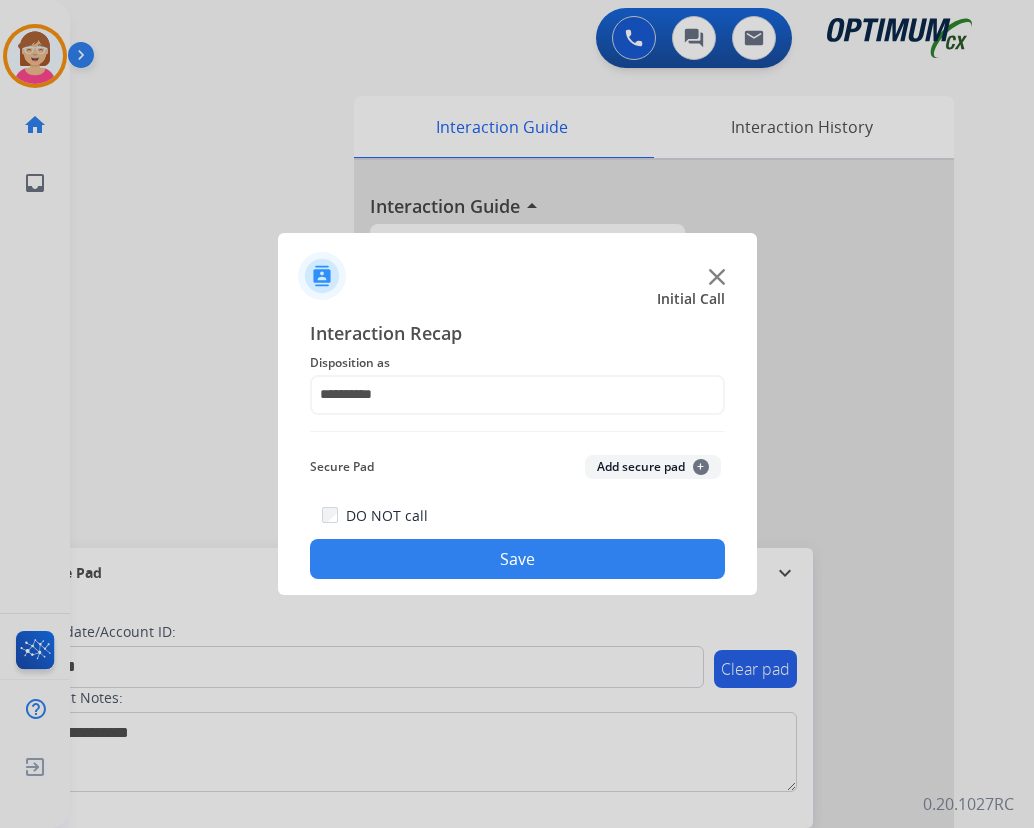 click on "+" 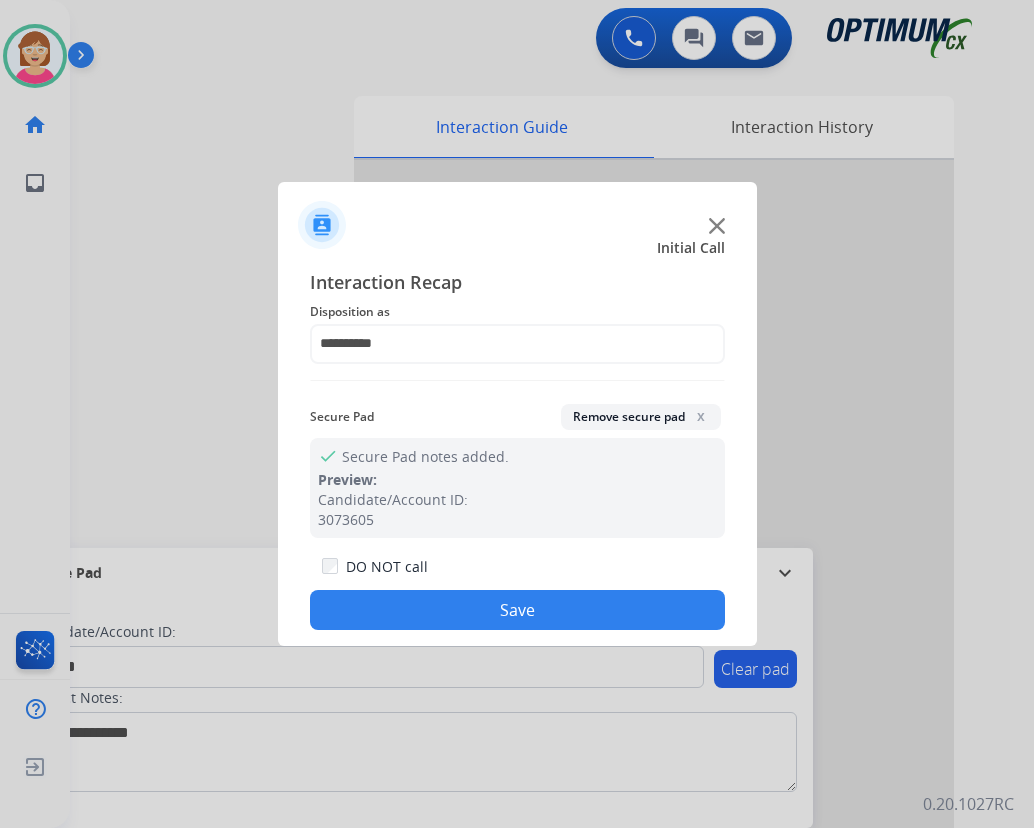 click on "Save" 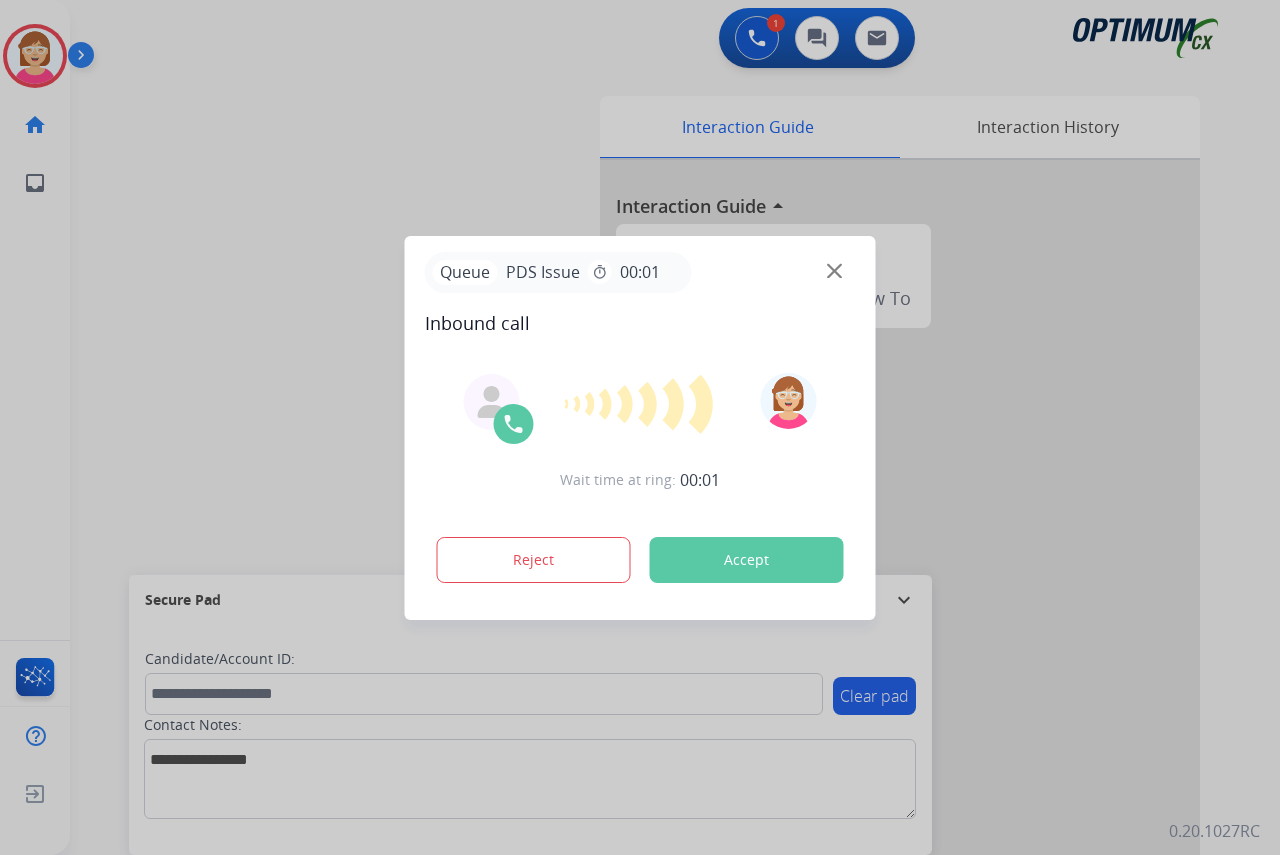 click at bounding box center [640, 427] 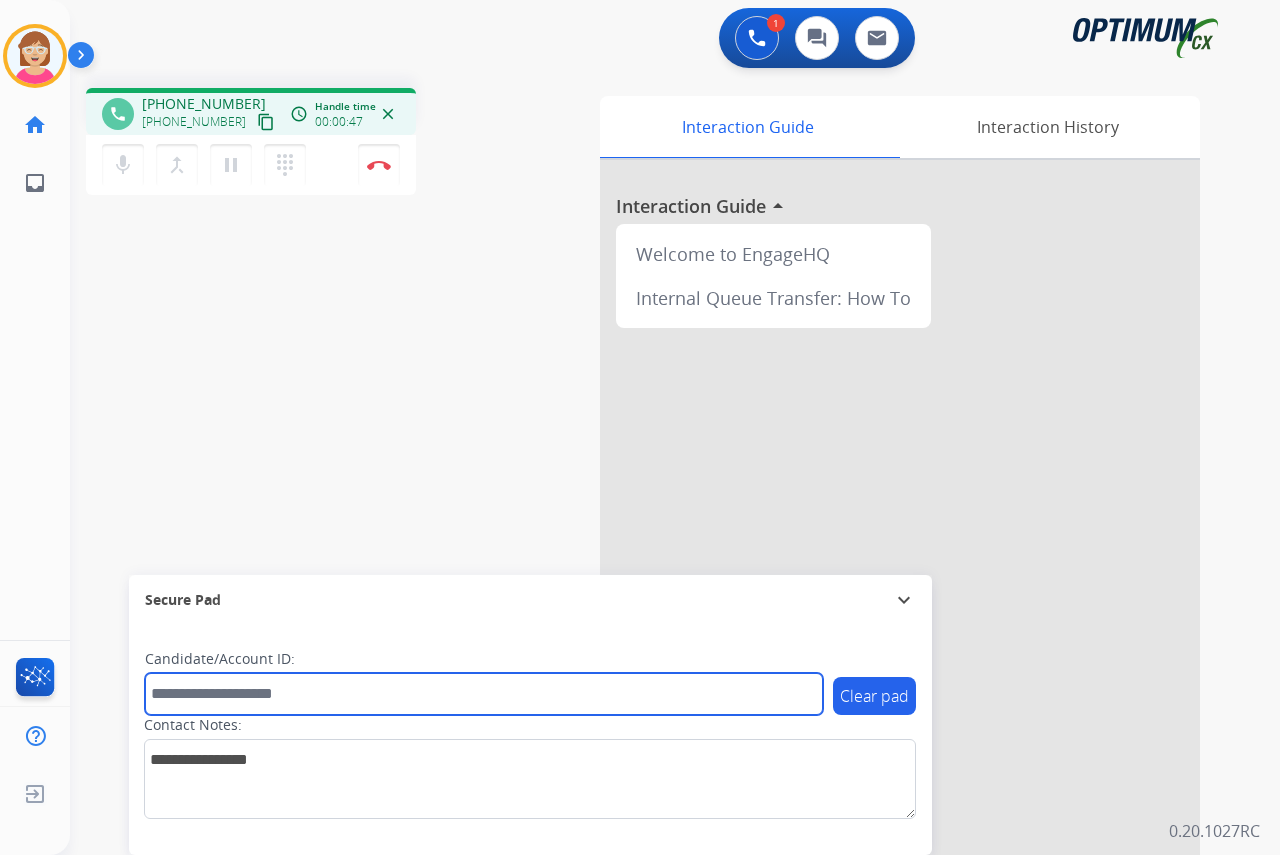 drag, startPoint x: 201, startPoint y: 693, endPoint x: 191, endPoint y: 686, distance: 12.206555 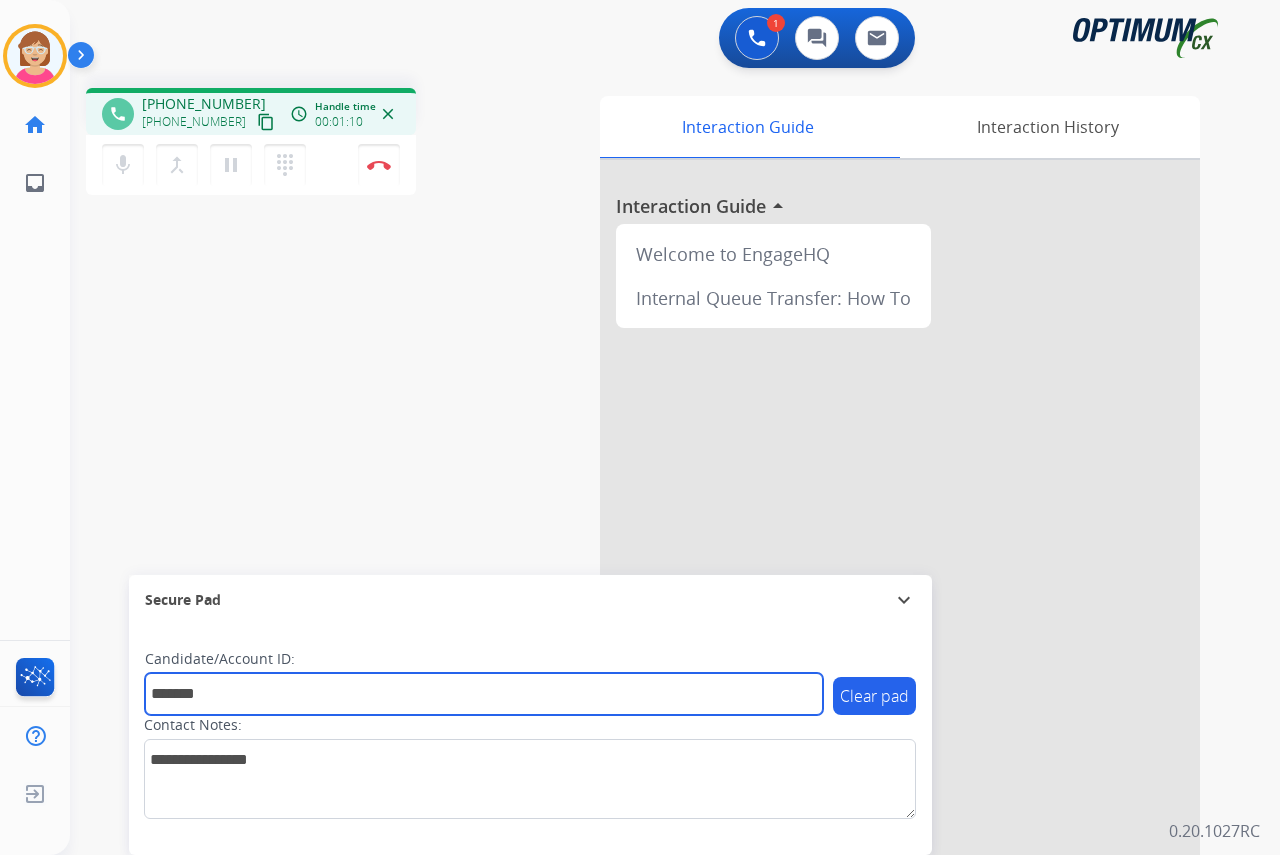 type on "*******" 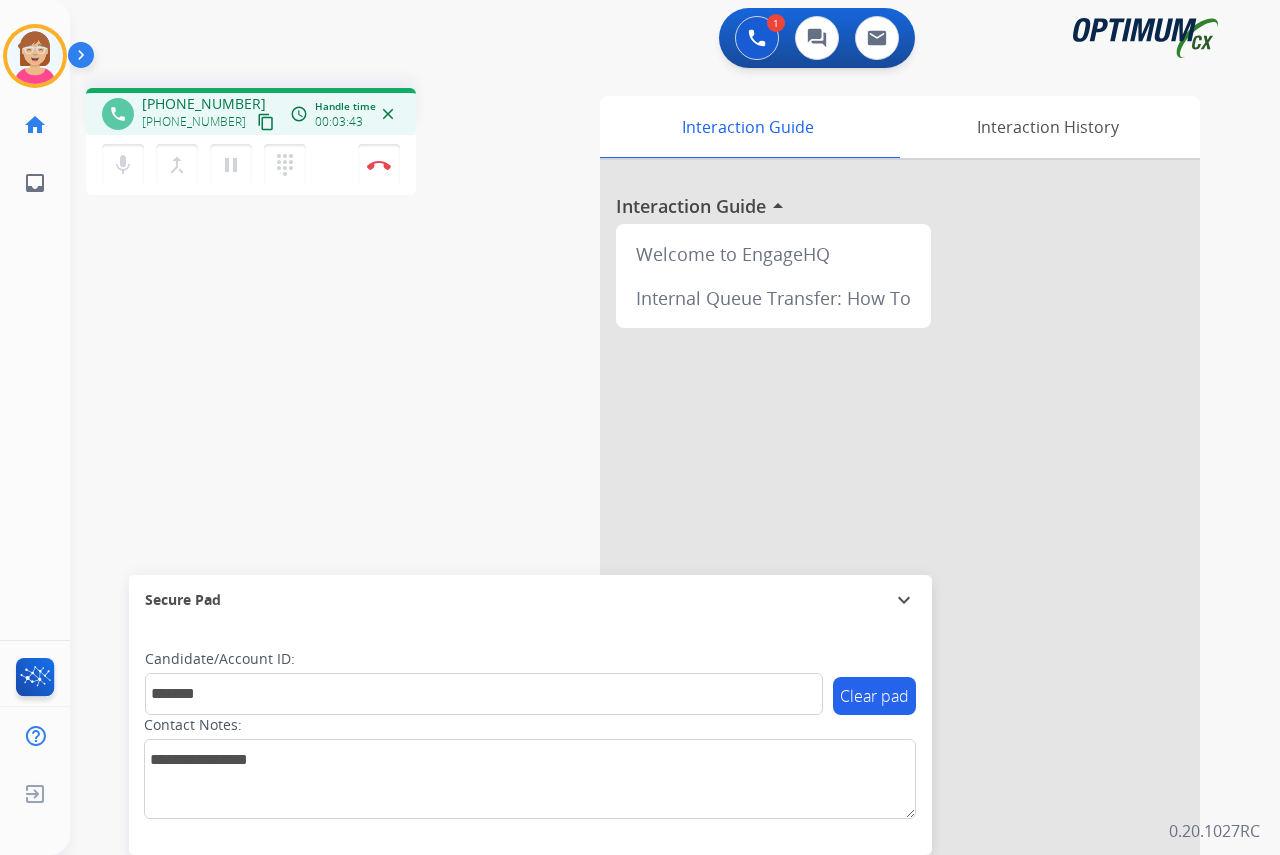 click on "[PERSON_NAME]  Edit Avatar  Agent:   [PERSON_NAME] Profile:  OCX Training home  Home  Home inbox  Emails  Emails  FocalPoints  Help Center  Help Center  Log out  Log out" 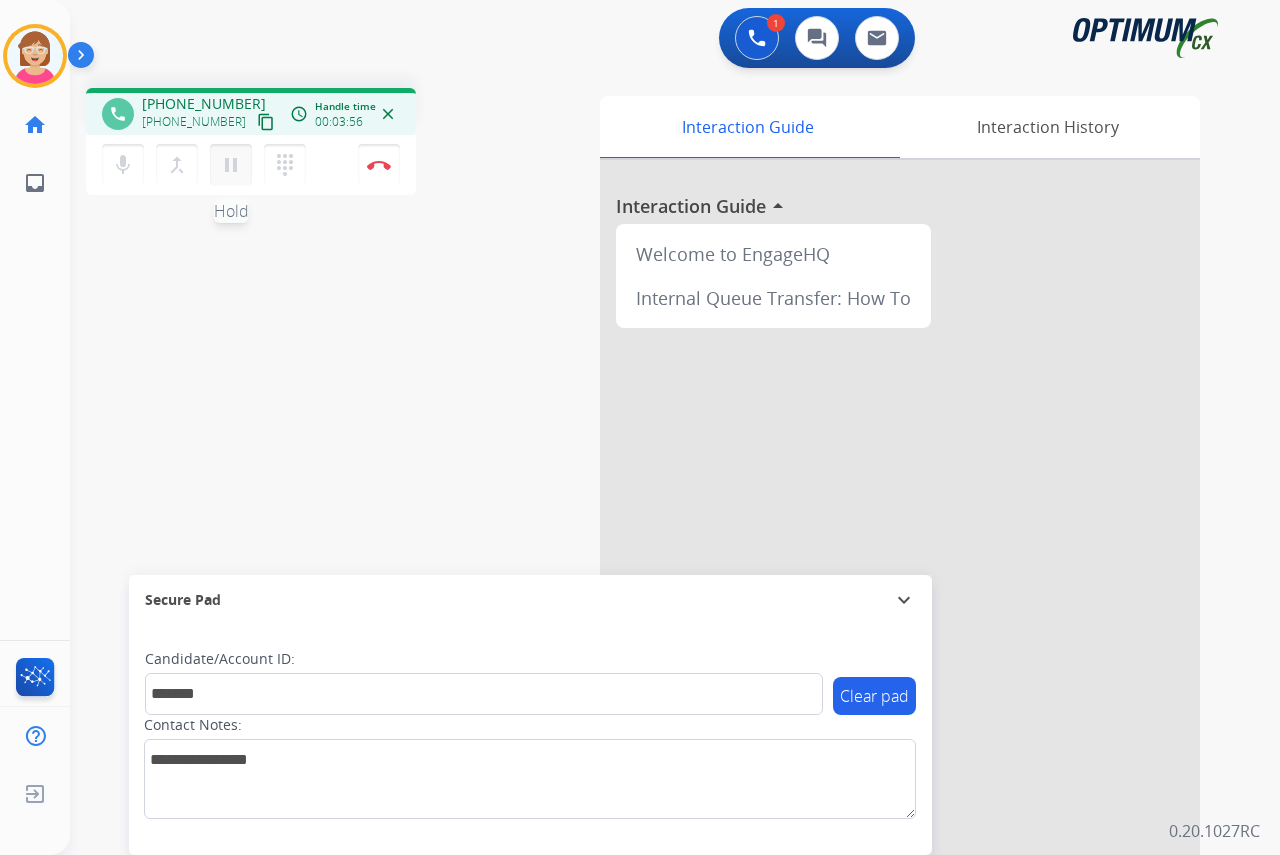 click on "pause" at bounding box center [231, 165] 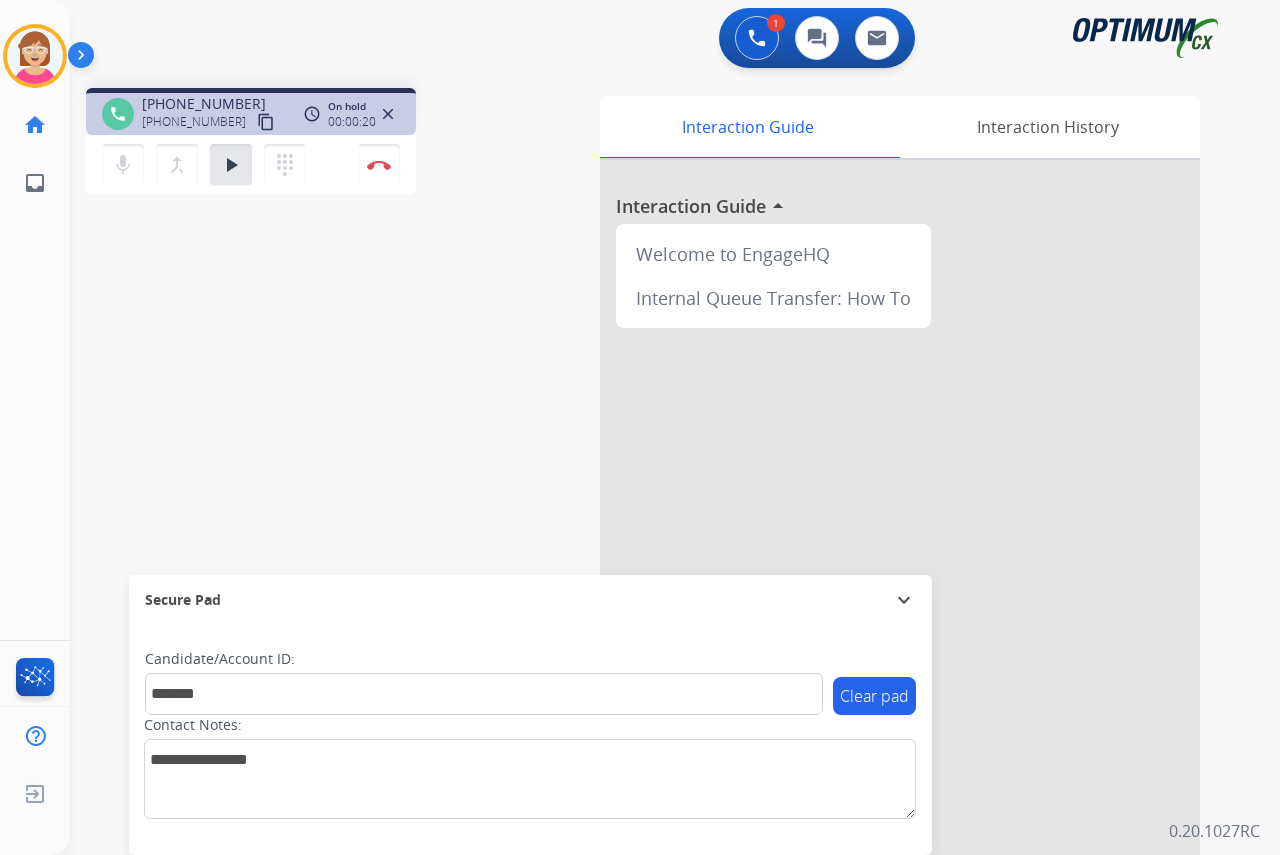 click on "[PERSON_NAME]  Edit Avatar  Agent:   [PERSON_NAME] Profile:  OCX Training home  Home  Home inbox  Emails  Emails  FocalPoints  Help Center  Help Center  Log out  Log out" 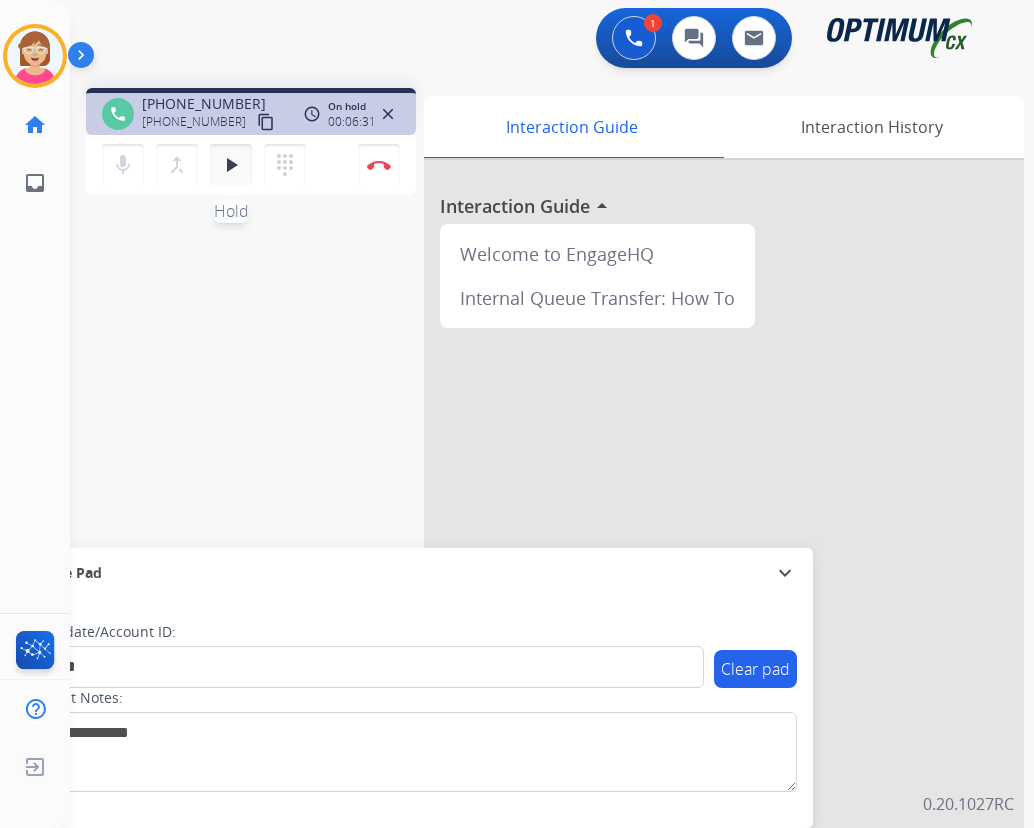 drag, startPoint x: 233, startPoint y: 163, endPoint x: 215, endPoint y: 171, distance: 19.697716 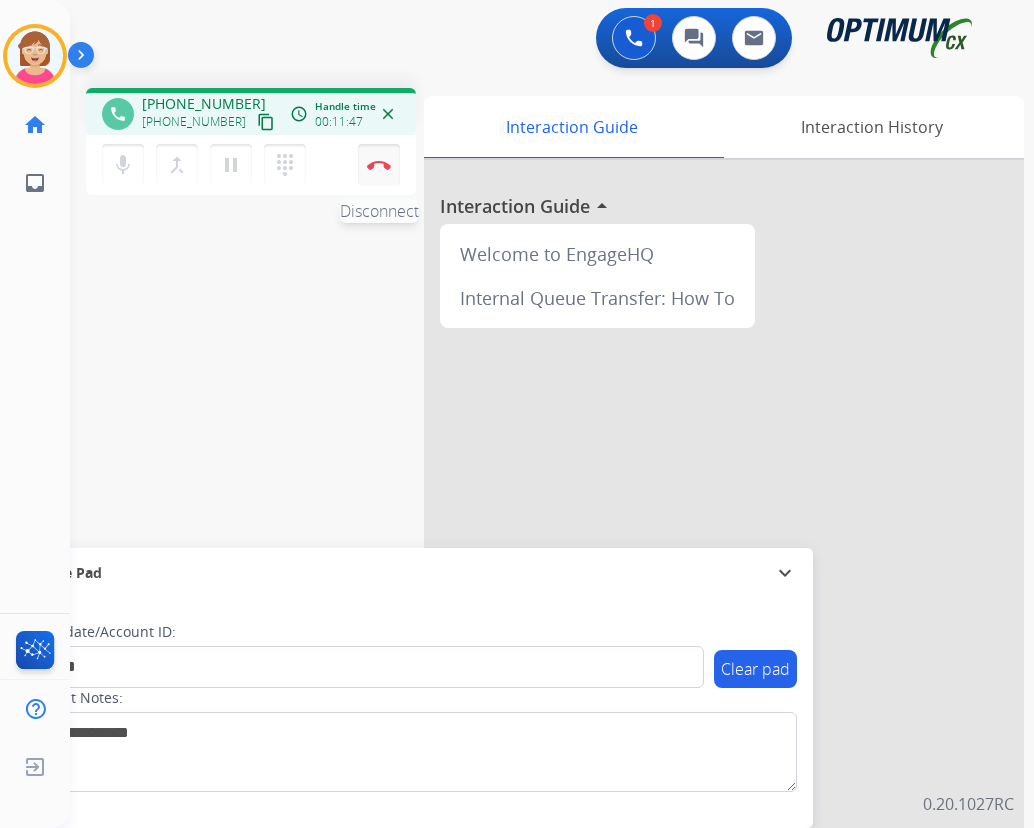 click at bounding box center [379, 165] 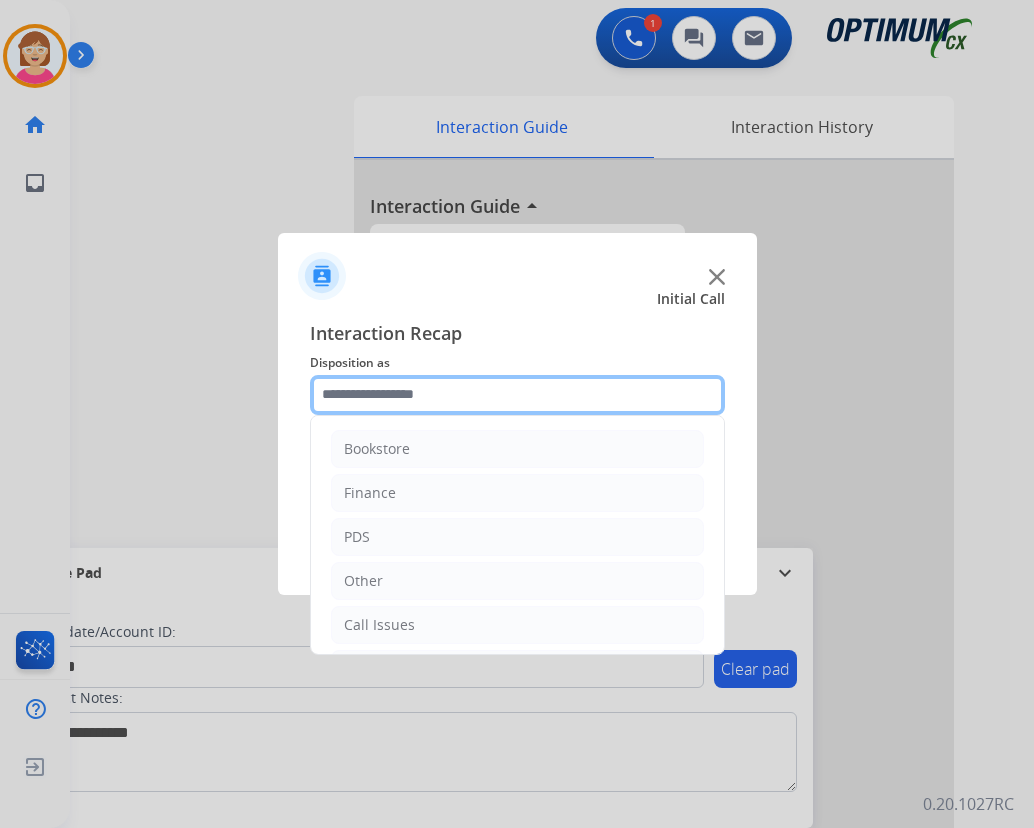 click 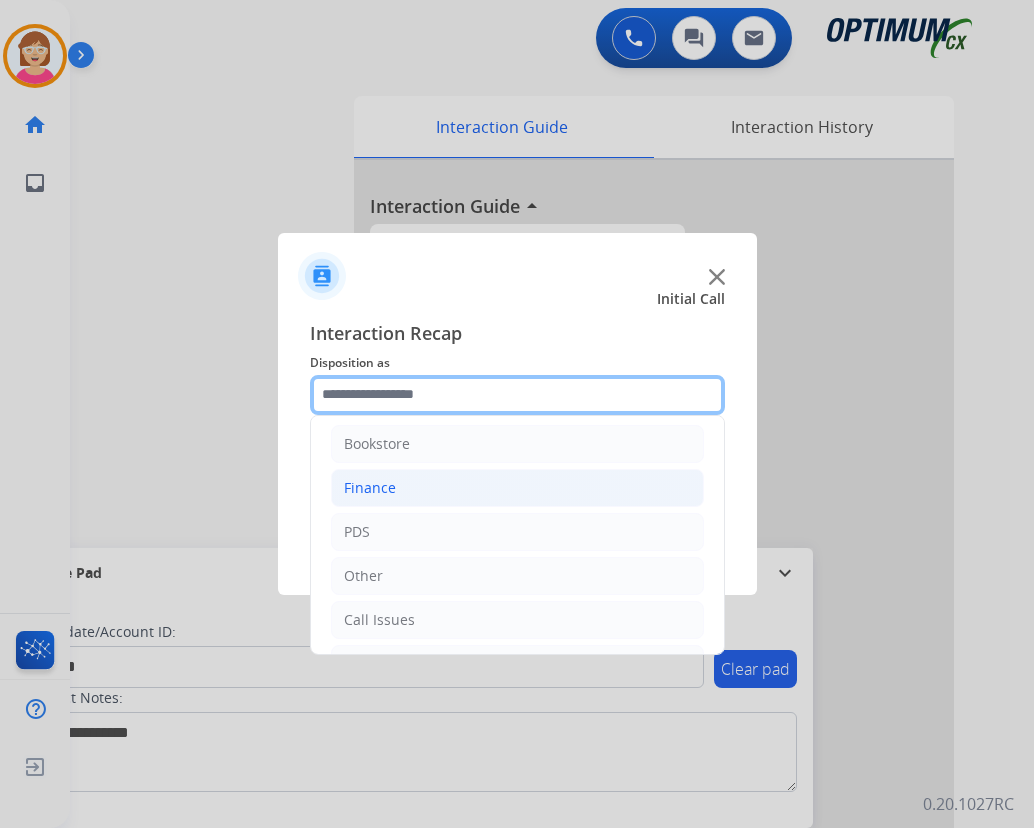 scroll, scrollTop: 0, scrollLeft: 0, axis: both 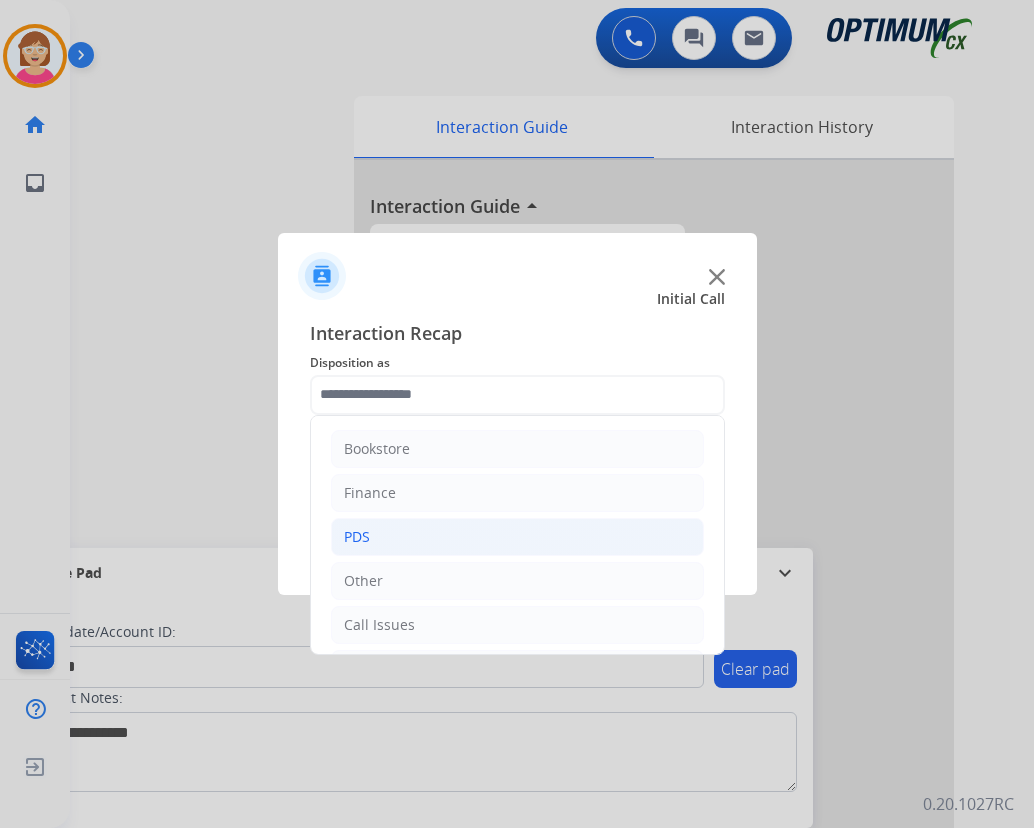 click on "PDS" 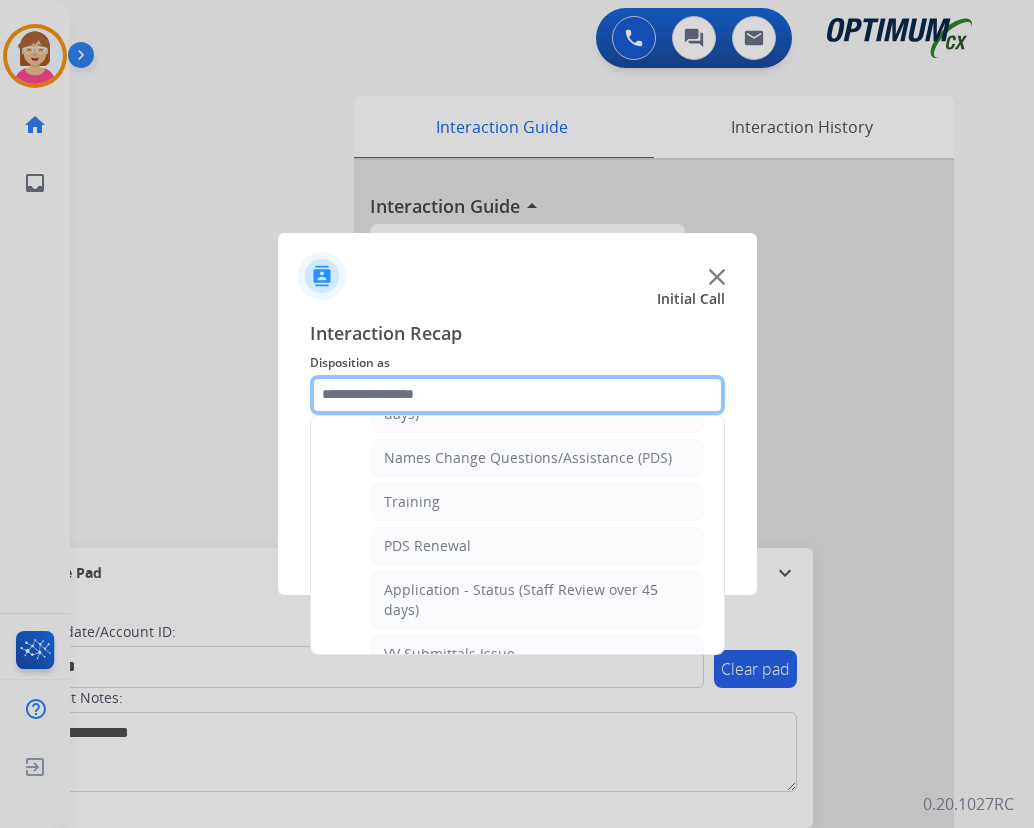 scroll, scrollTop: 200, scrollLeft: 0, axis: vertical 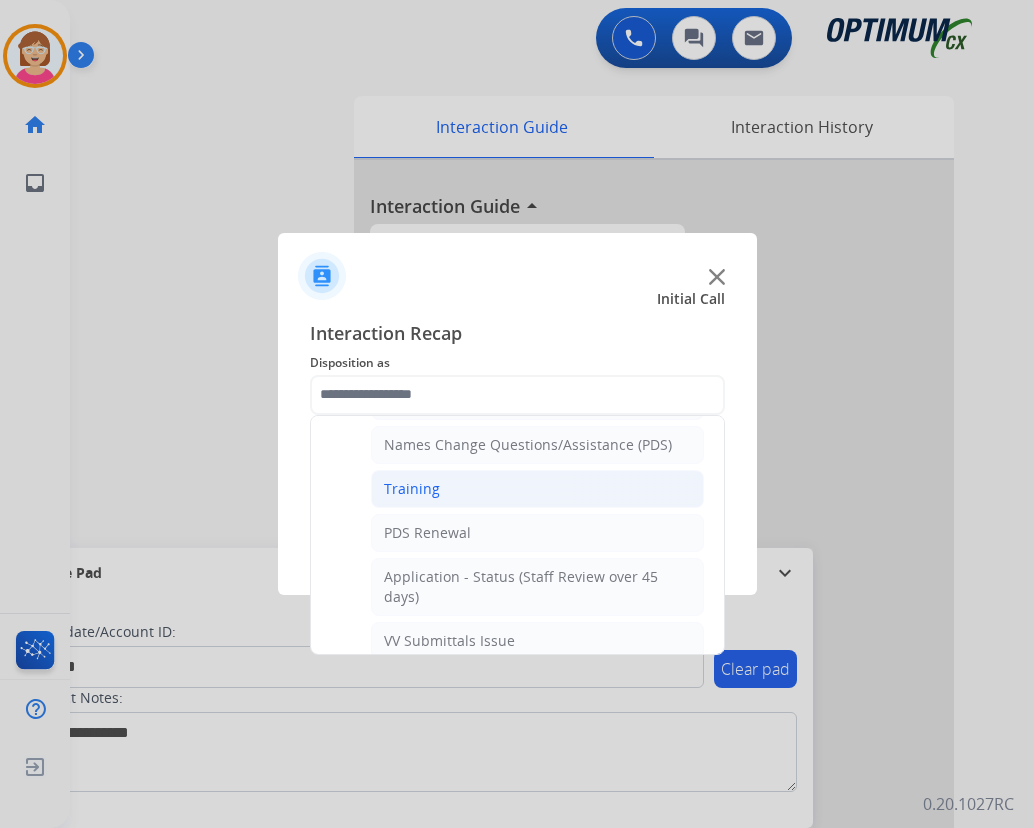 click on "Training" 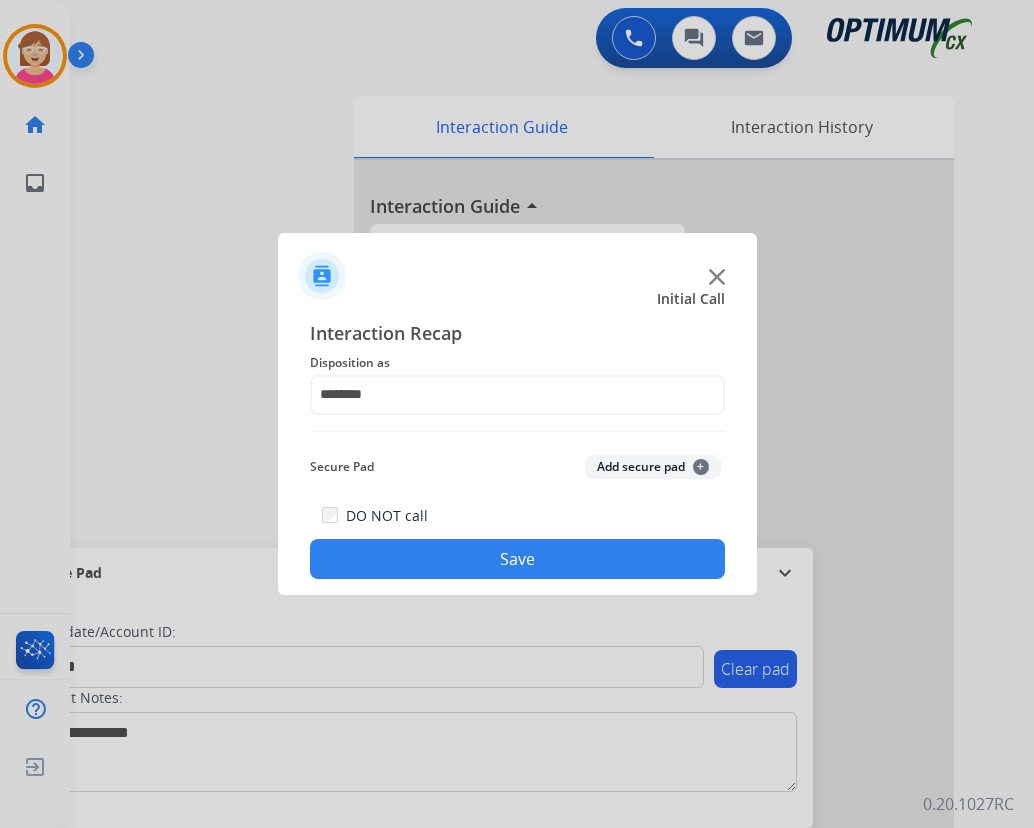 click on "+" 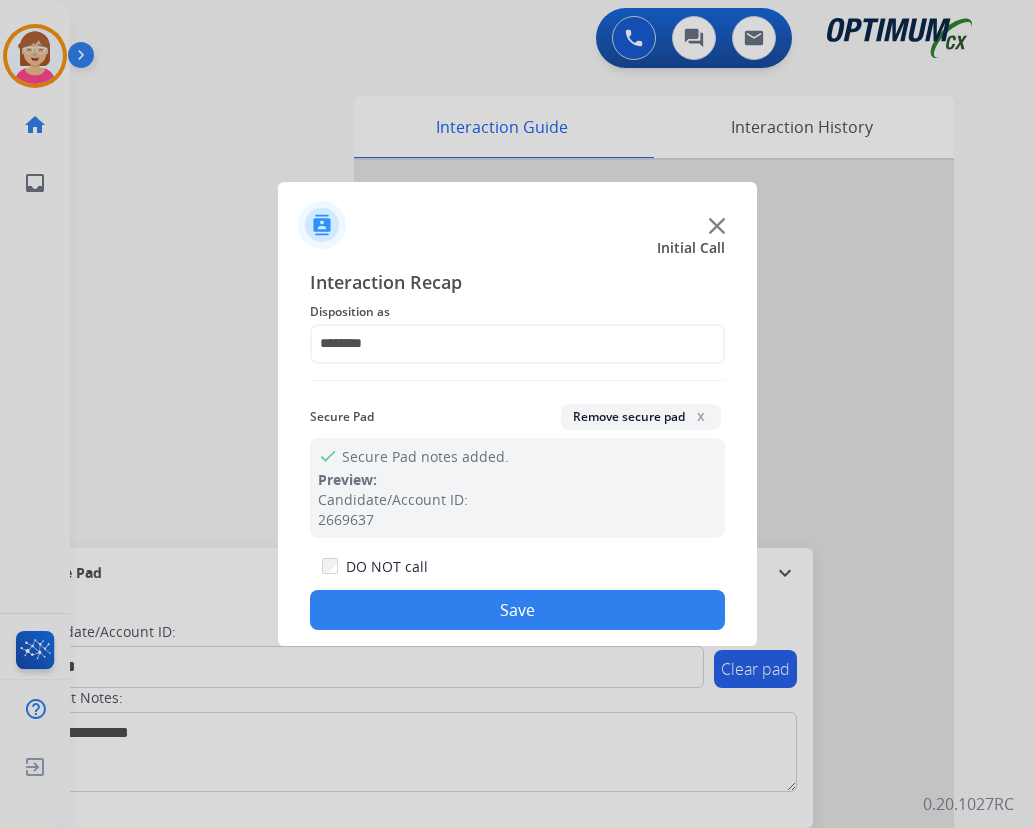 drag, startPoint x: 353, startPoint y: 602, endPoint x: 361, endPoint y: 591, distance: 13.601471 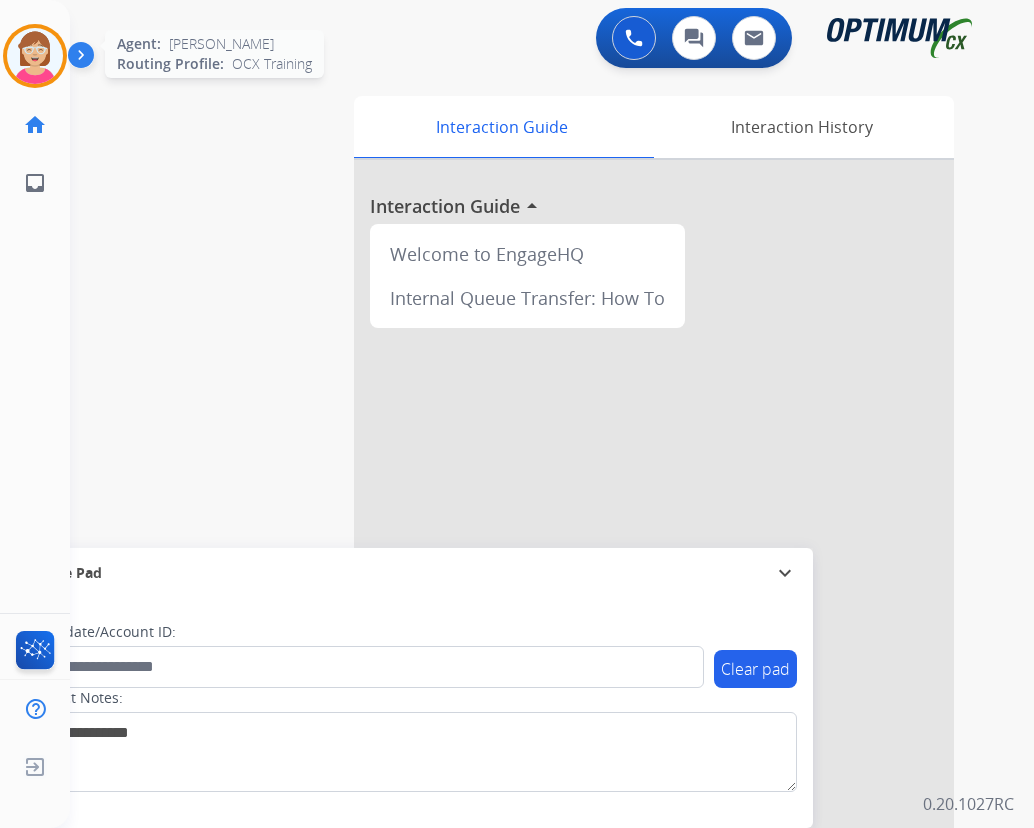 click at bounding box center [35, 56] 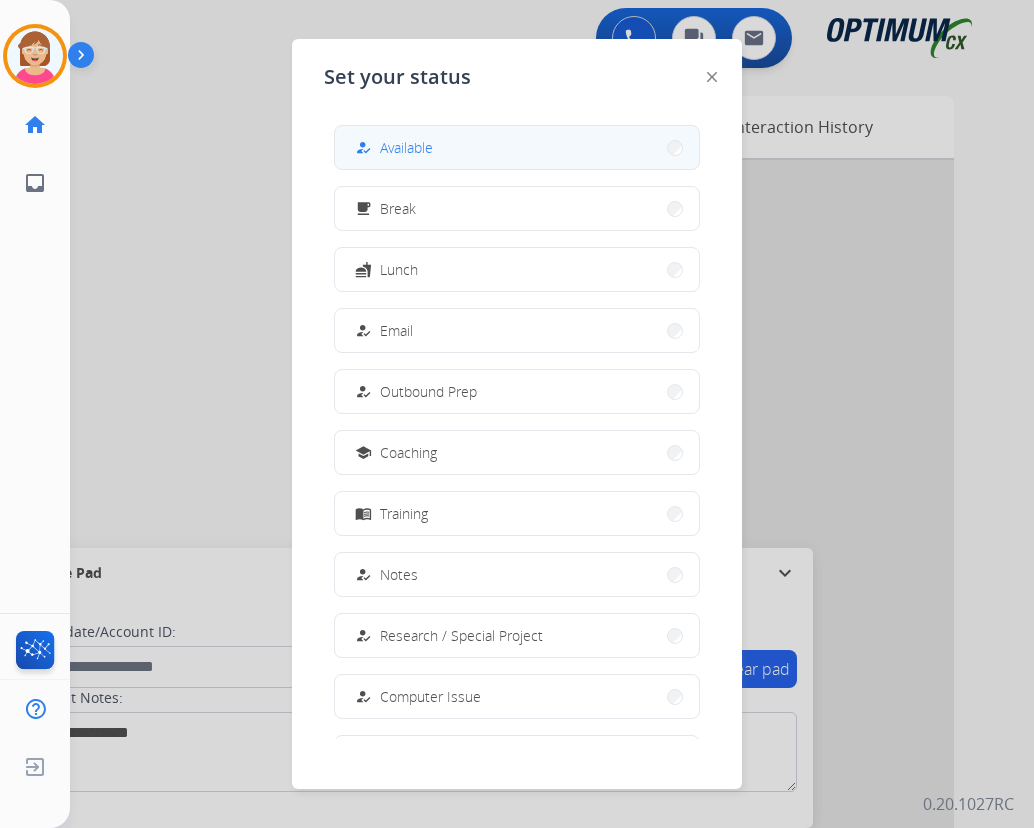 click on "Available" at bounding box center (406, 147) 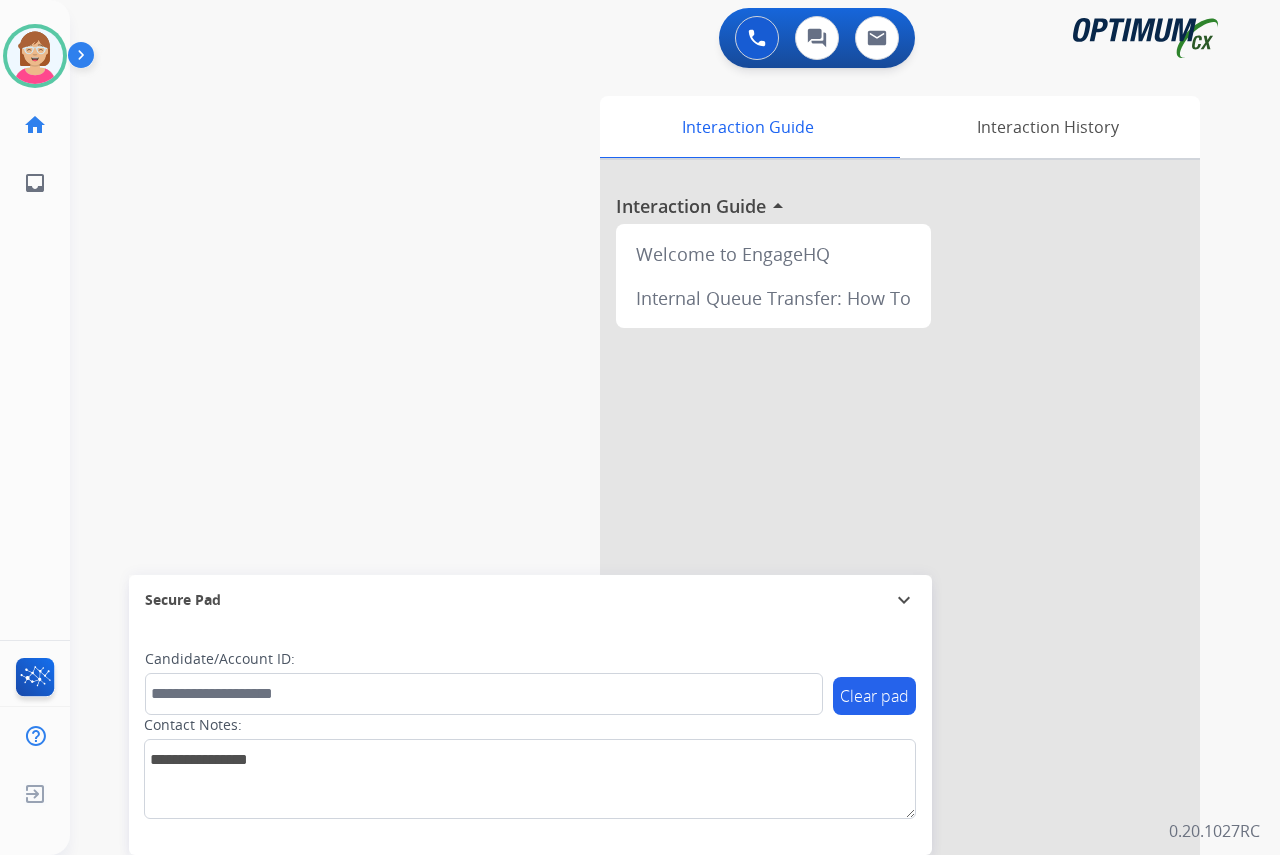 click on "[PERSON_NAME]   Available  Edit Avatar  Agent:   [PERSON_NAME] Profile:  OCX Training home  Home  Home inbox  Emails  Emails  FocalPoints  Help Center  Help Center  Log out  Log out" 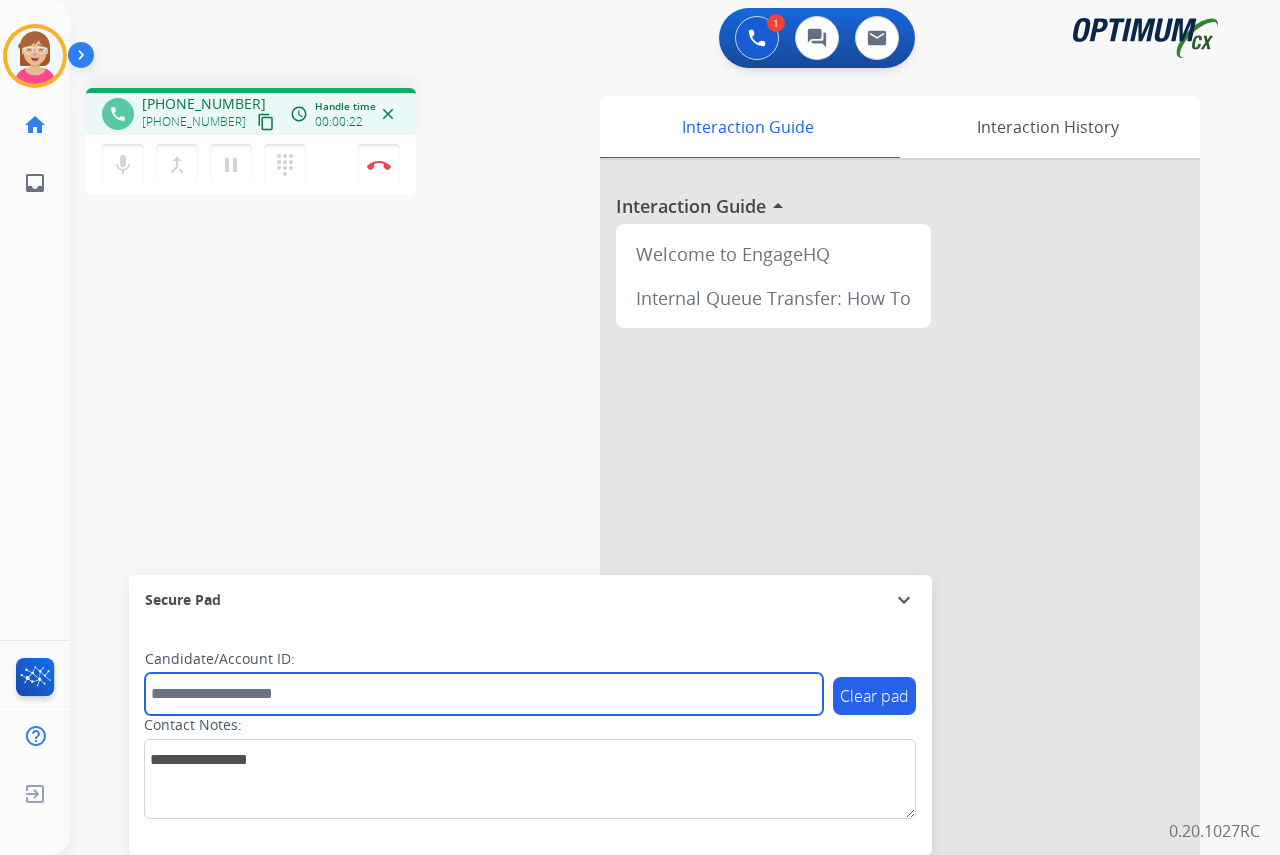 click at bounding box center (484, 694) 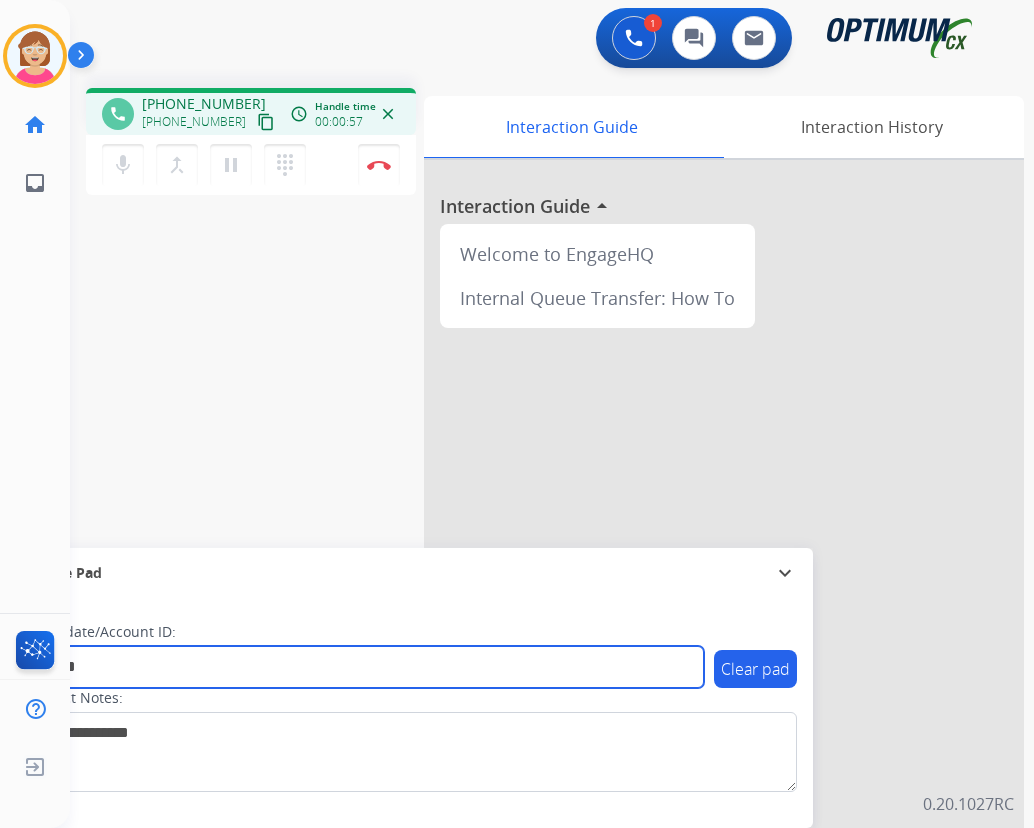 type on "*******" 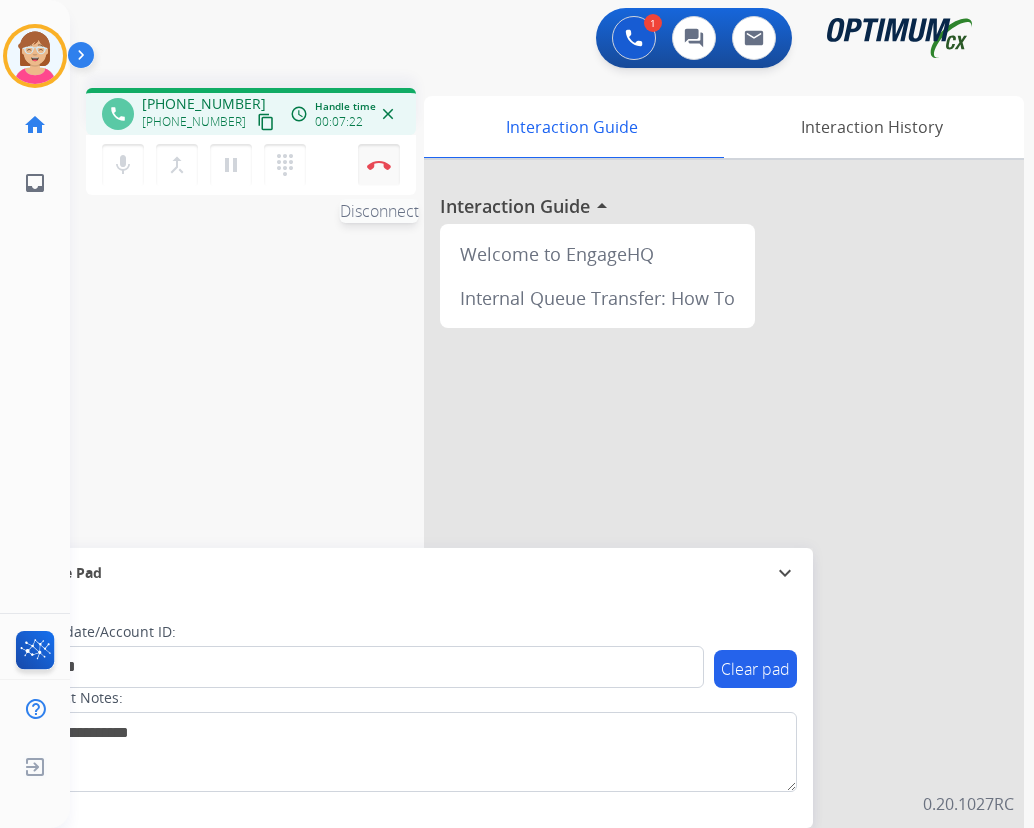 click at bounding box center (379, 165) 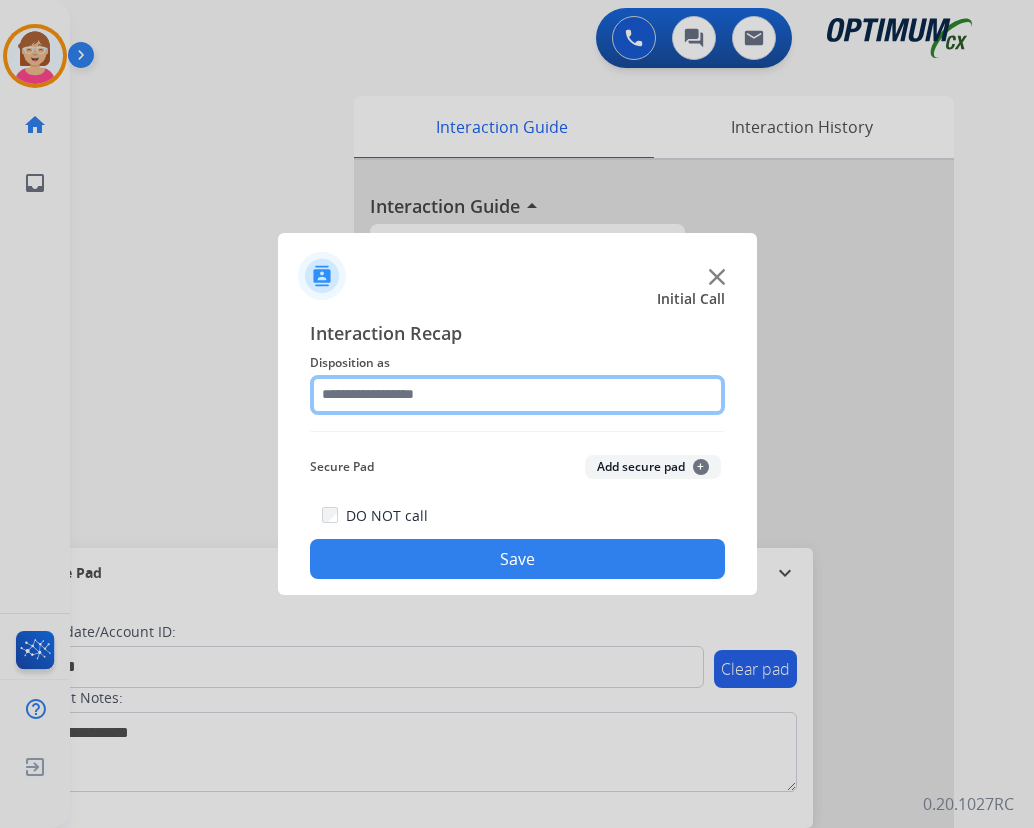 drag, startPoint x: 356, startPoint y: 396, endPoint x: 368, endPoint y: 395, distance: 12.0415945 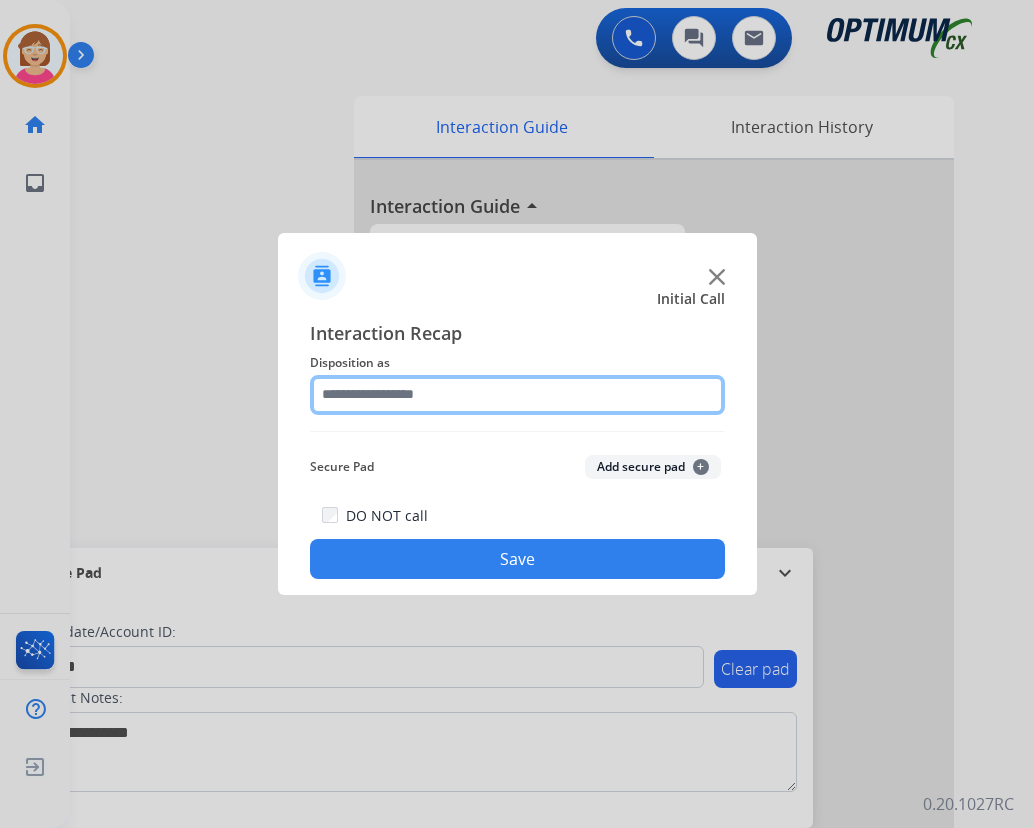 click 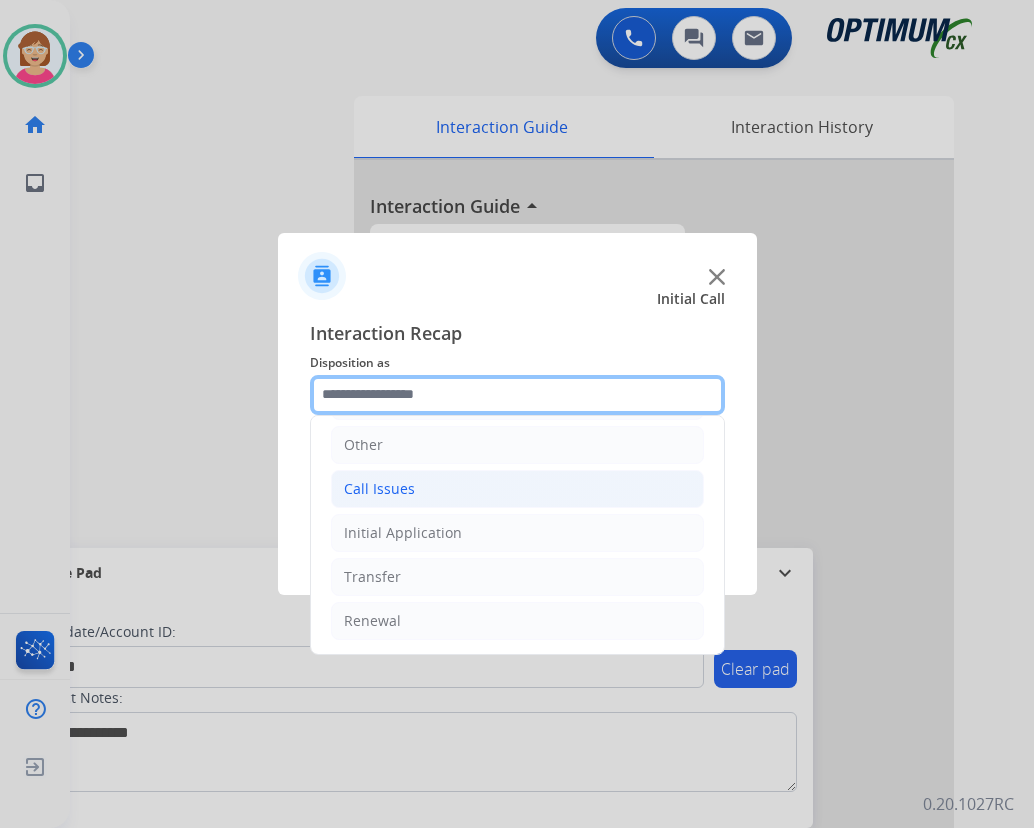 scroll, scrollTop: 36, scrollLeft: 0, axis: vertical 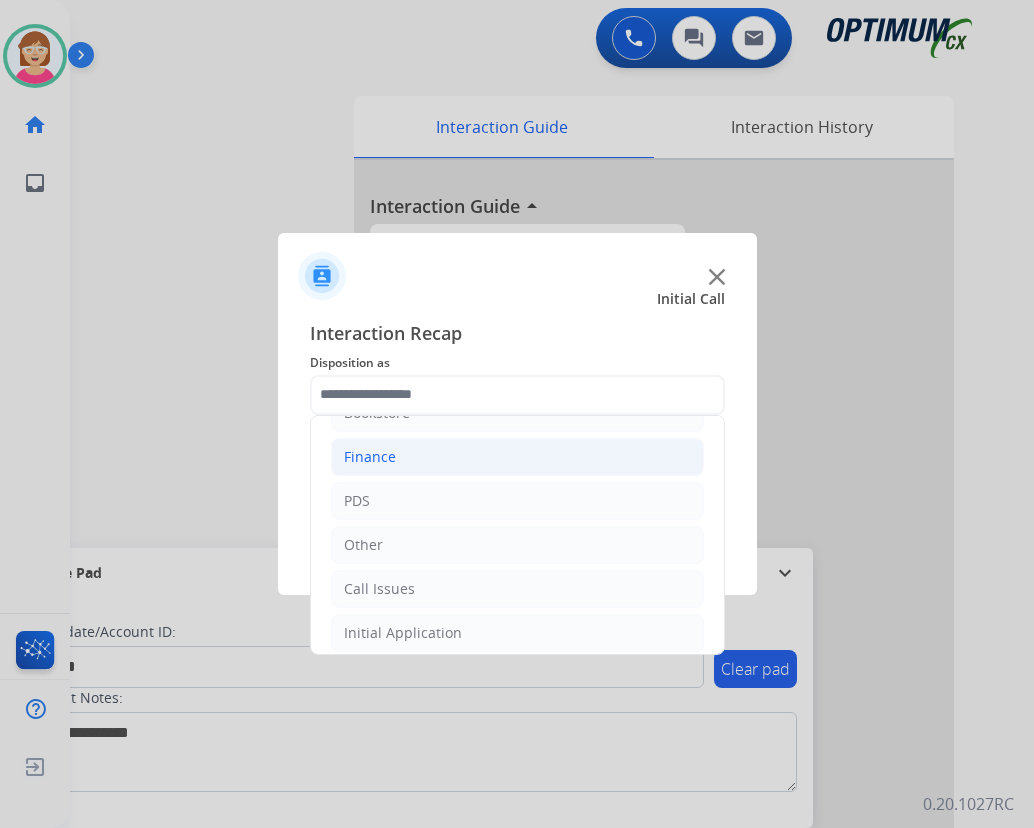 click on "Finance" 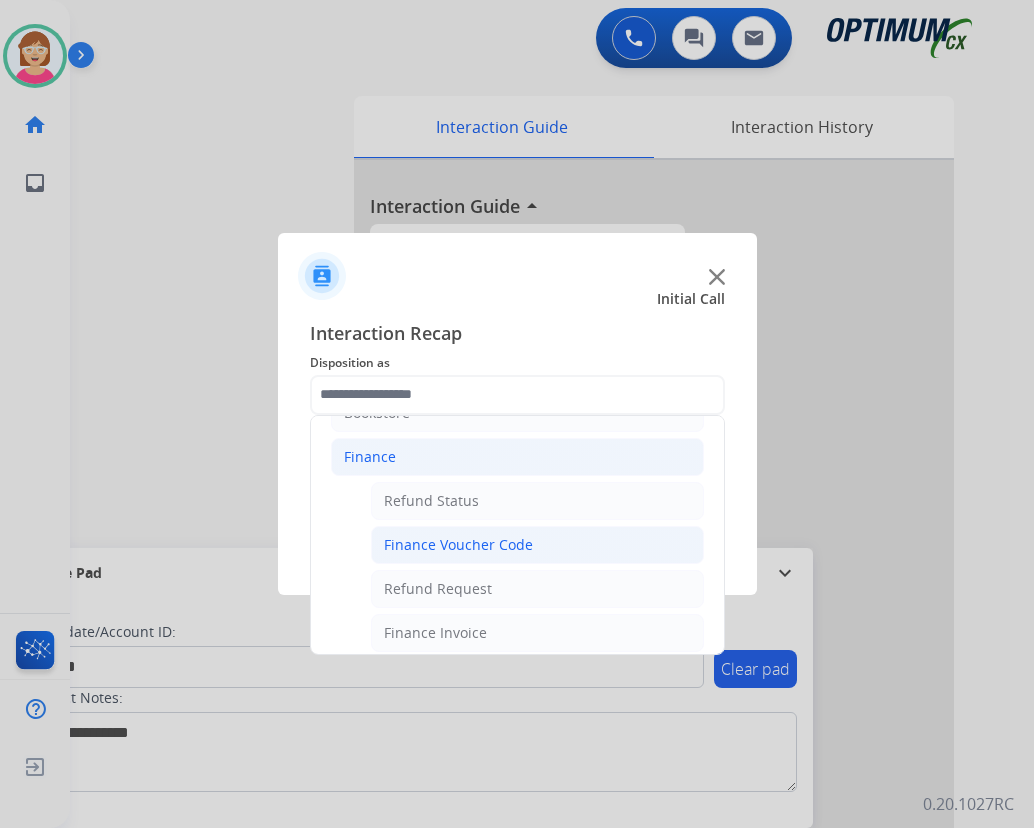 click on "Finance Voucher Code" 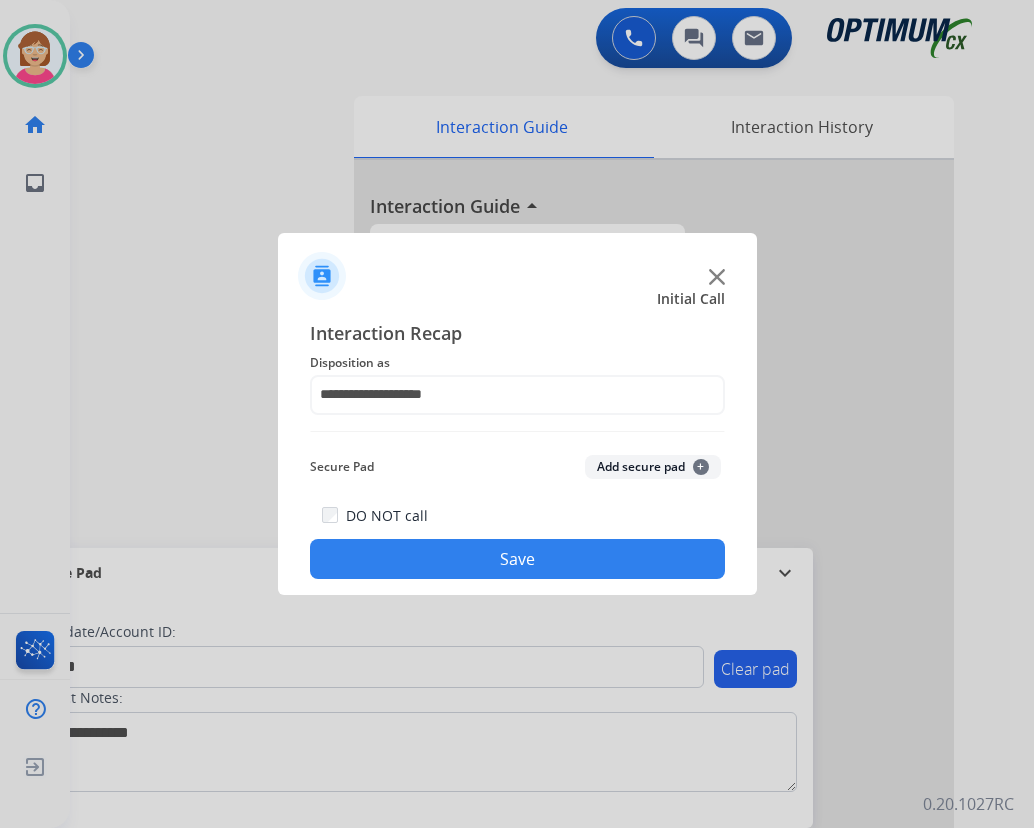 click on "+" 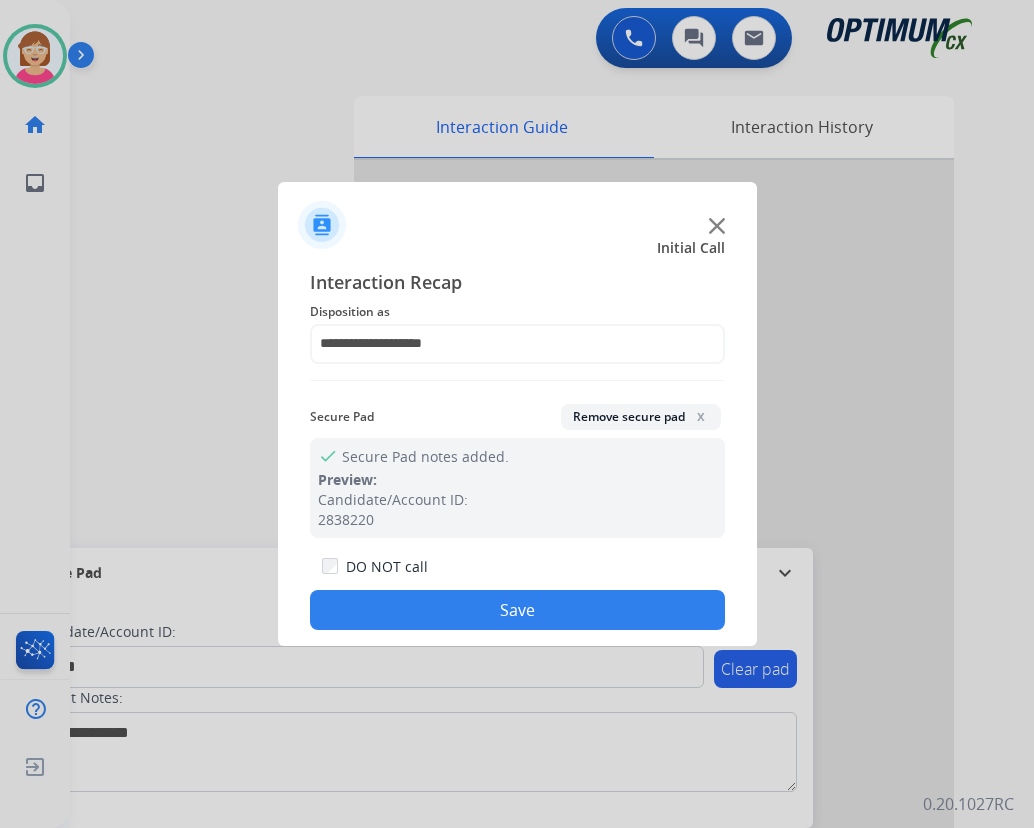 drag, startPoint x: 483, startPoint y: 605, endPoint x: 493, endPoint y: 597, distance: 12.806249 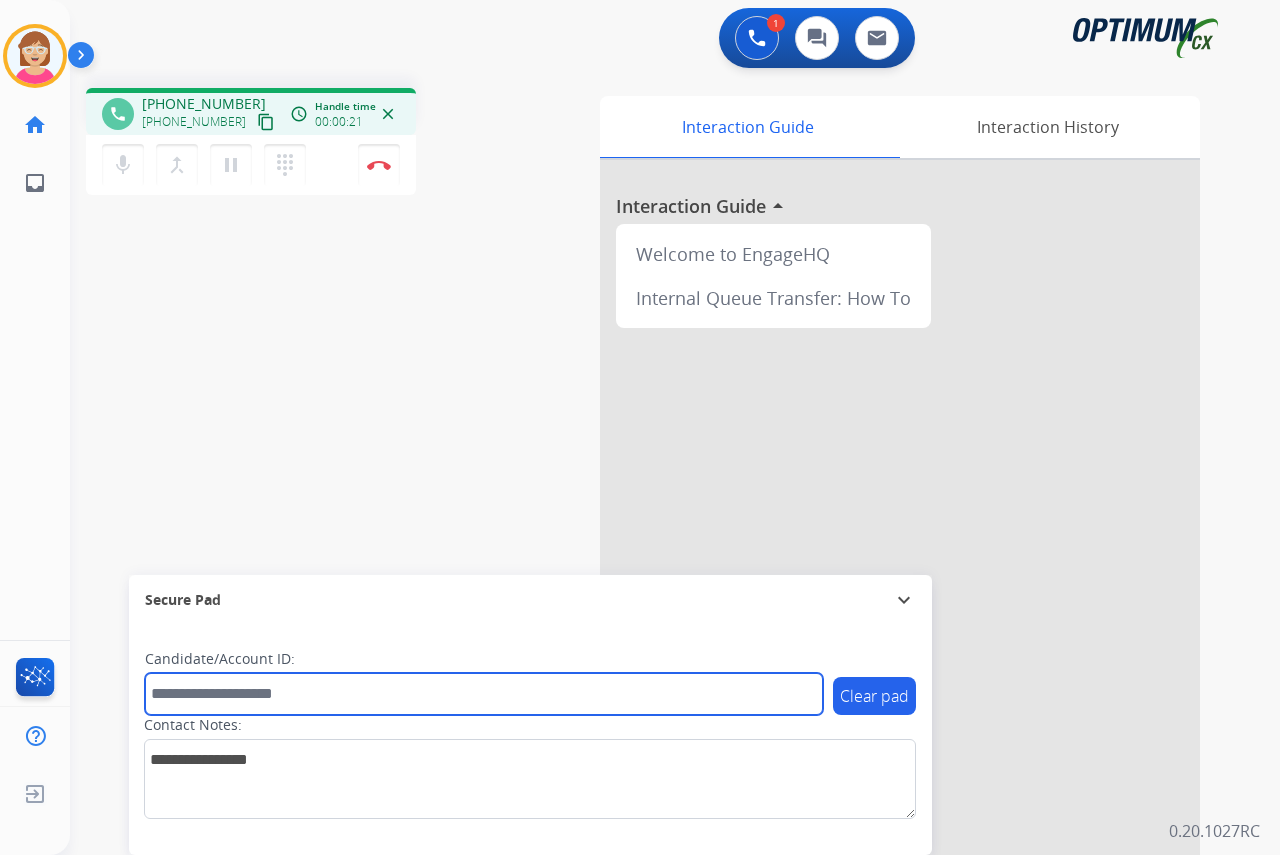 click at bounding box center (484, 694) 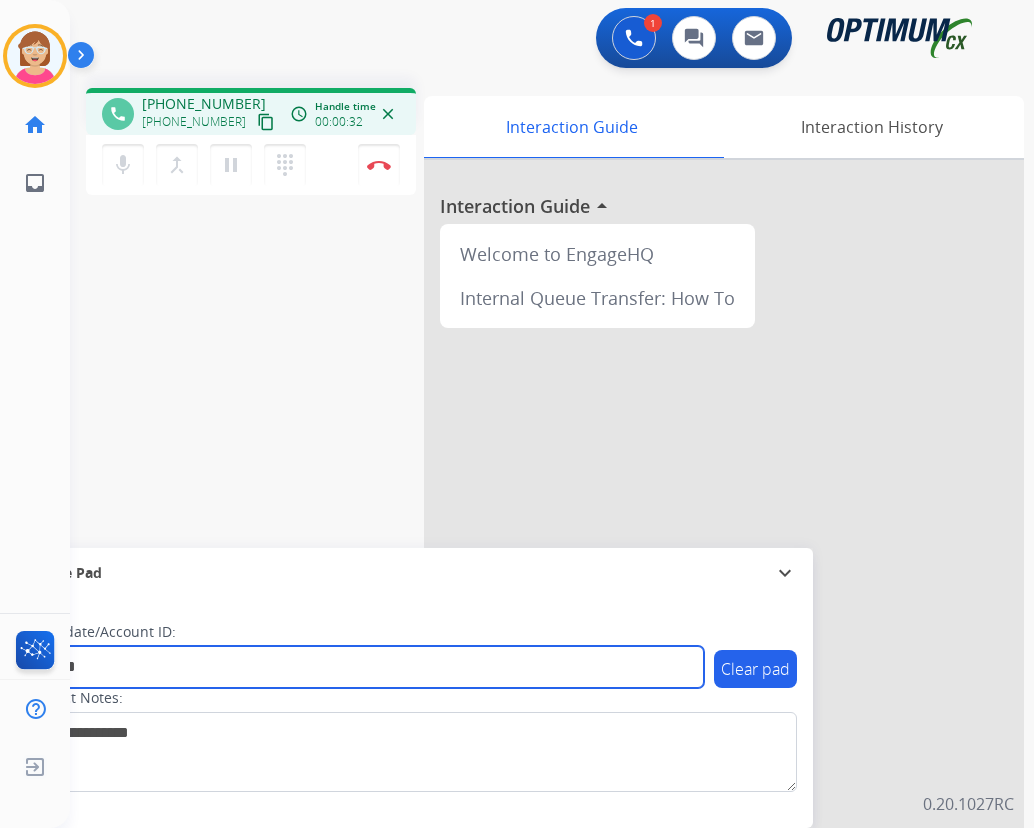 type on "*******" 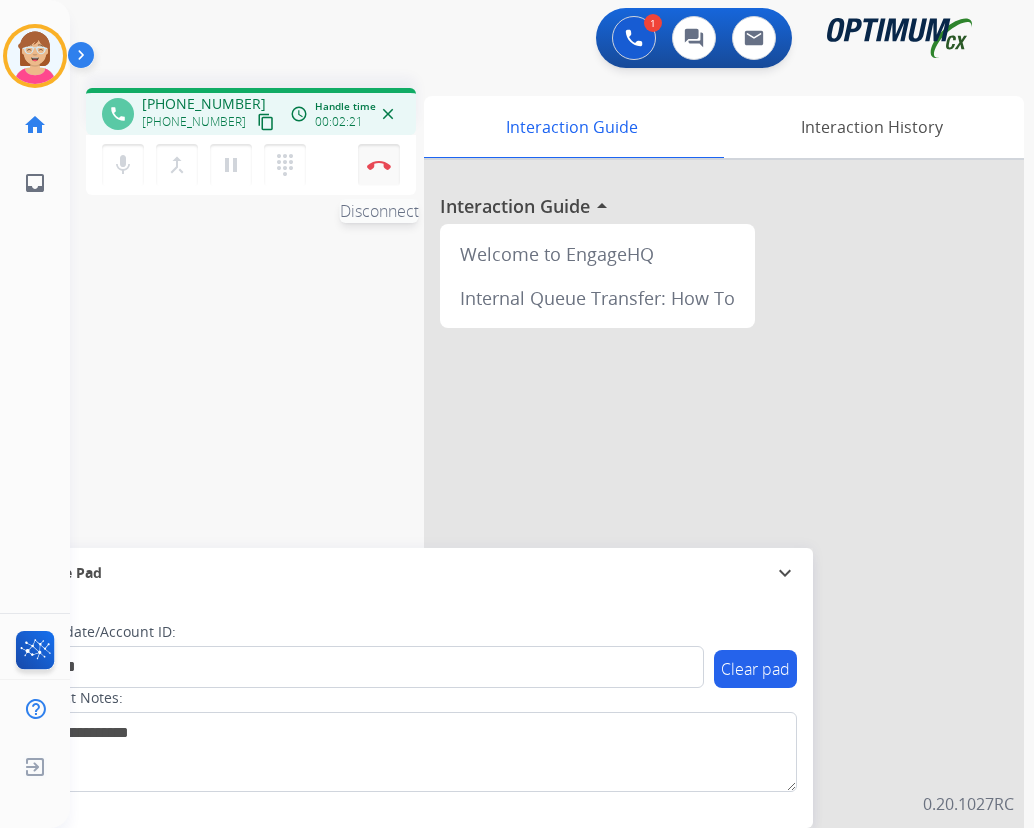click at bounding box center (379, 165) 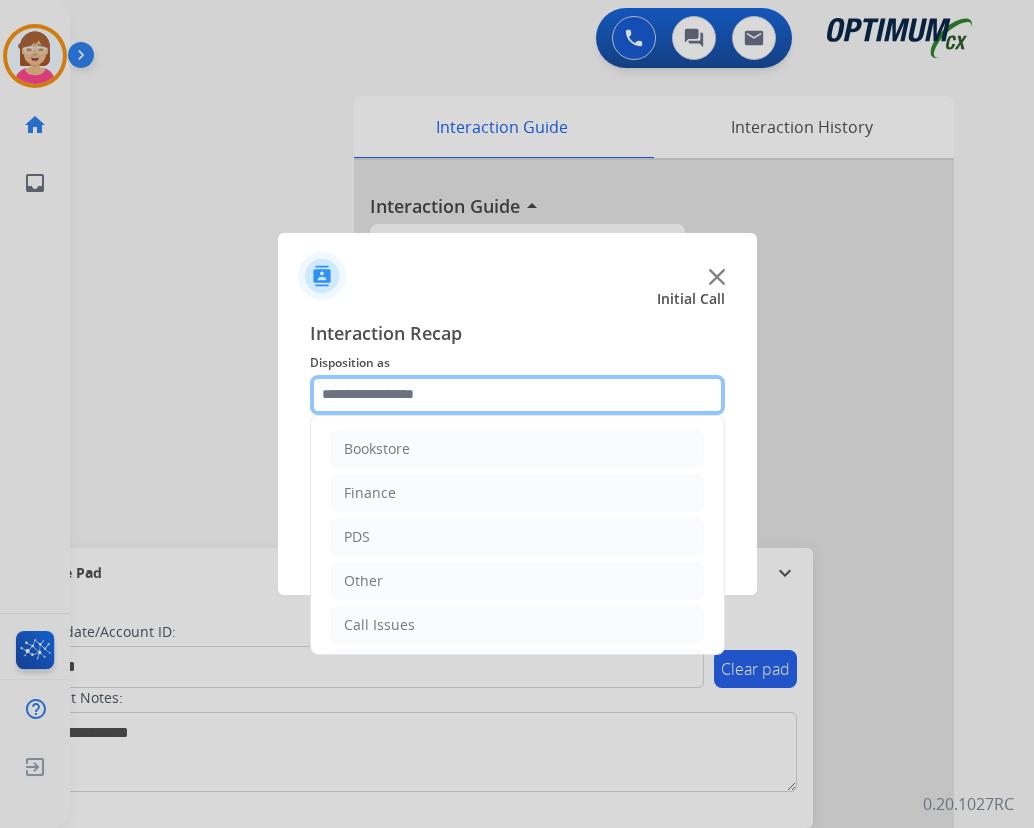 click 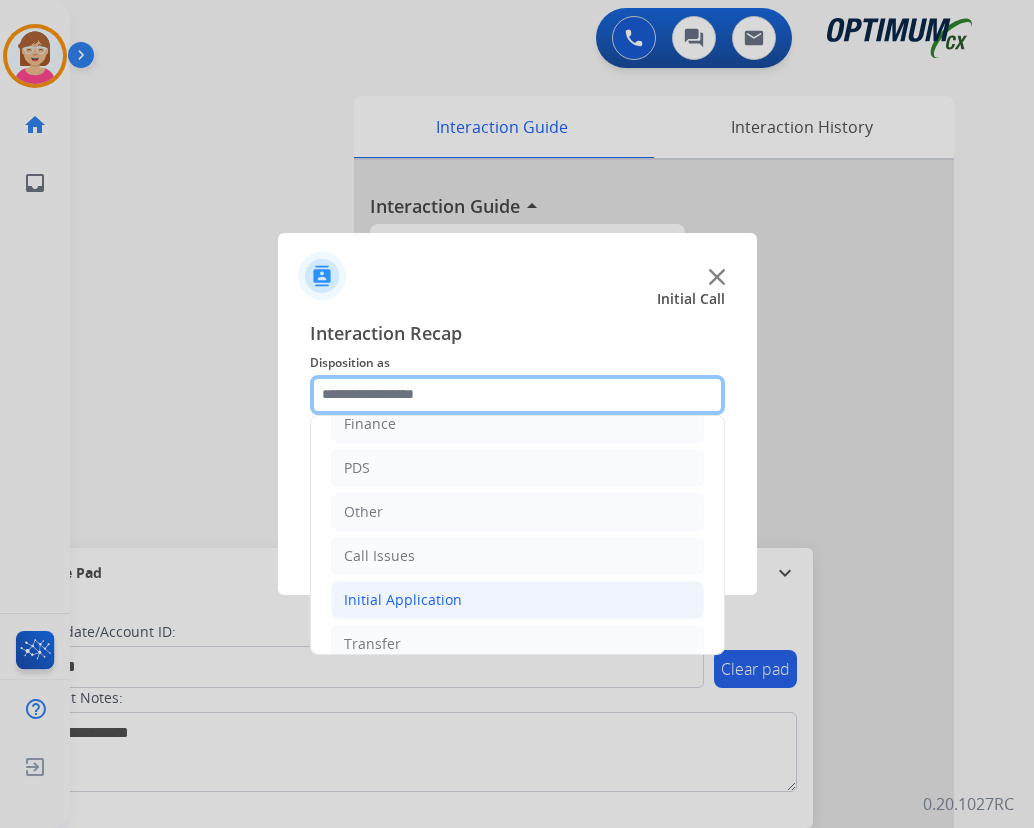 scroll, scrollTop: 136, scrollLeft: 0, axis: vertical 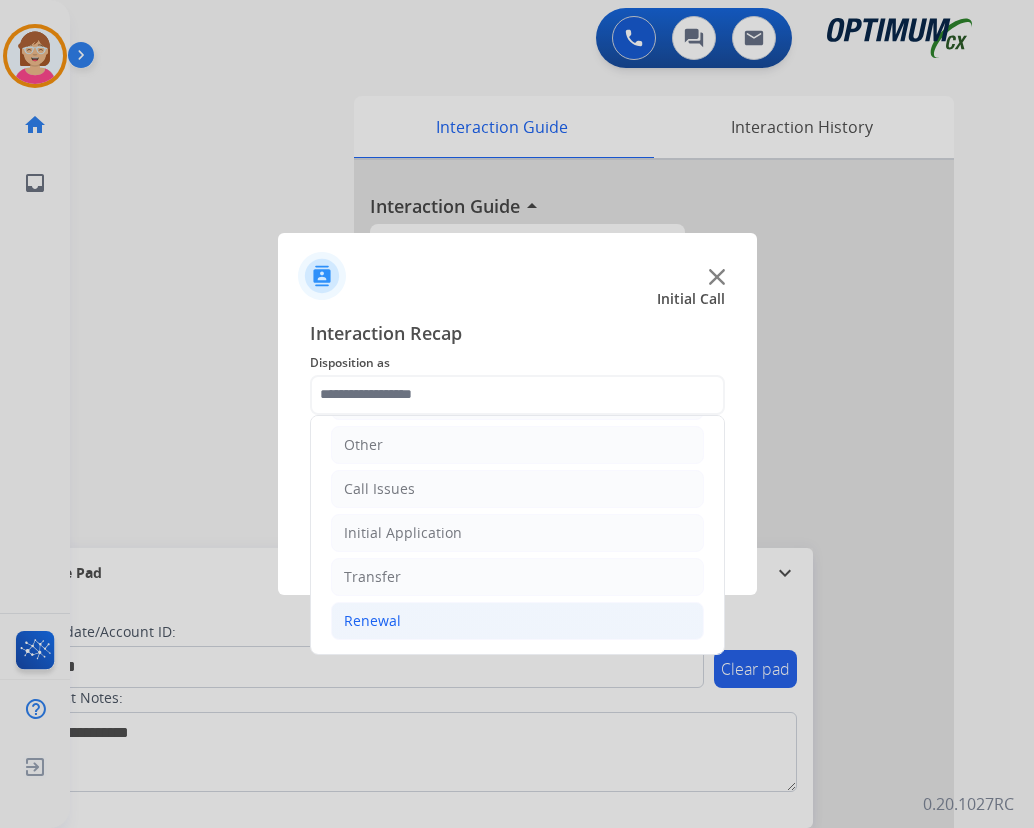click on "Renewal" 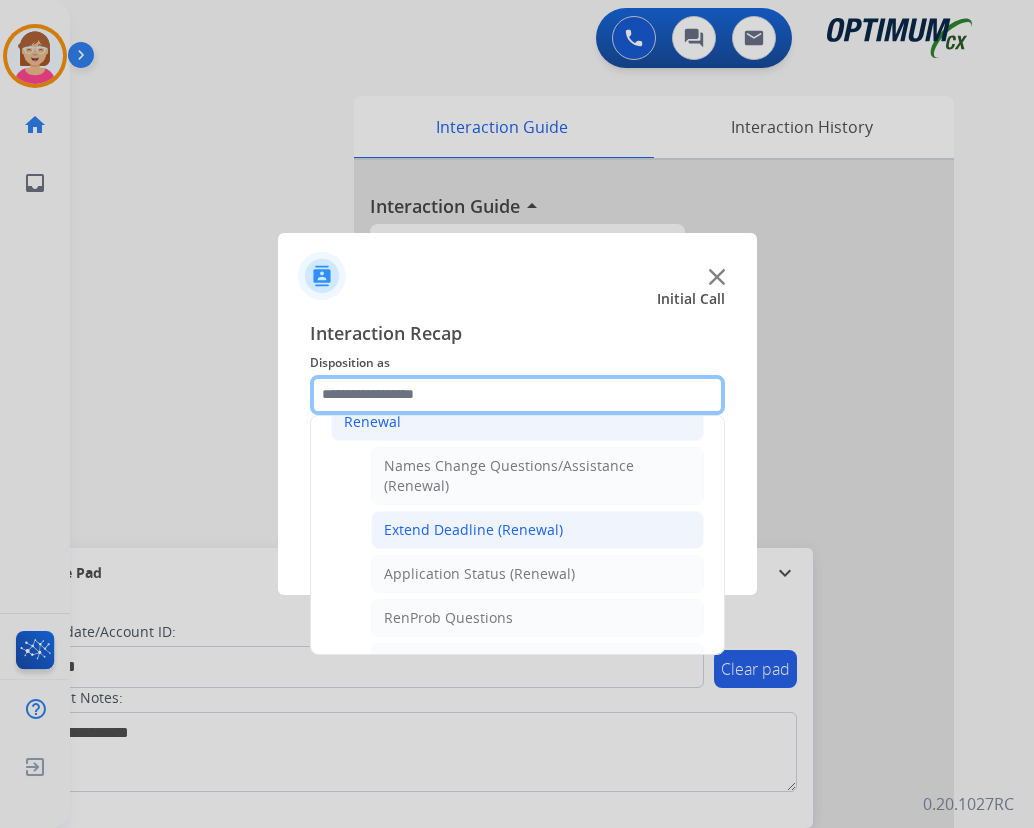 scroll, scrollTop: 336, scrollLeft: 0, axis: vertical 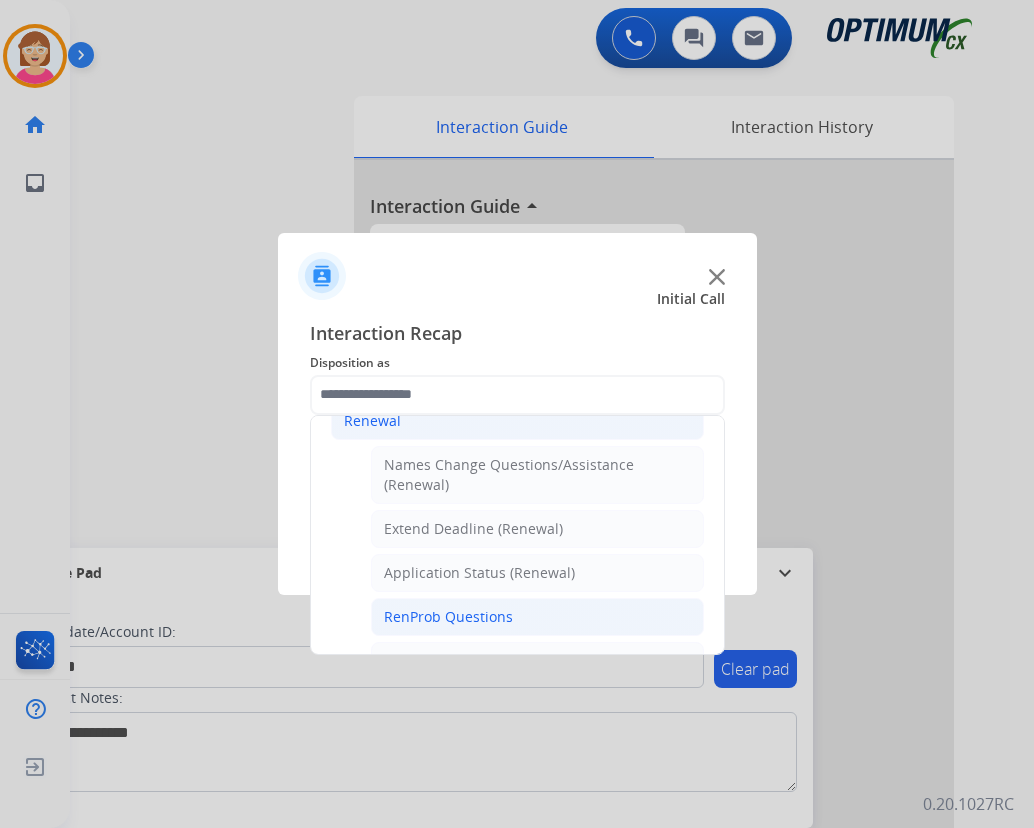 click on "RenProb Questions" 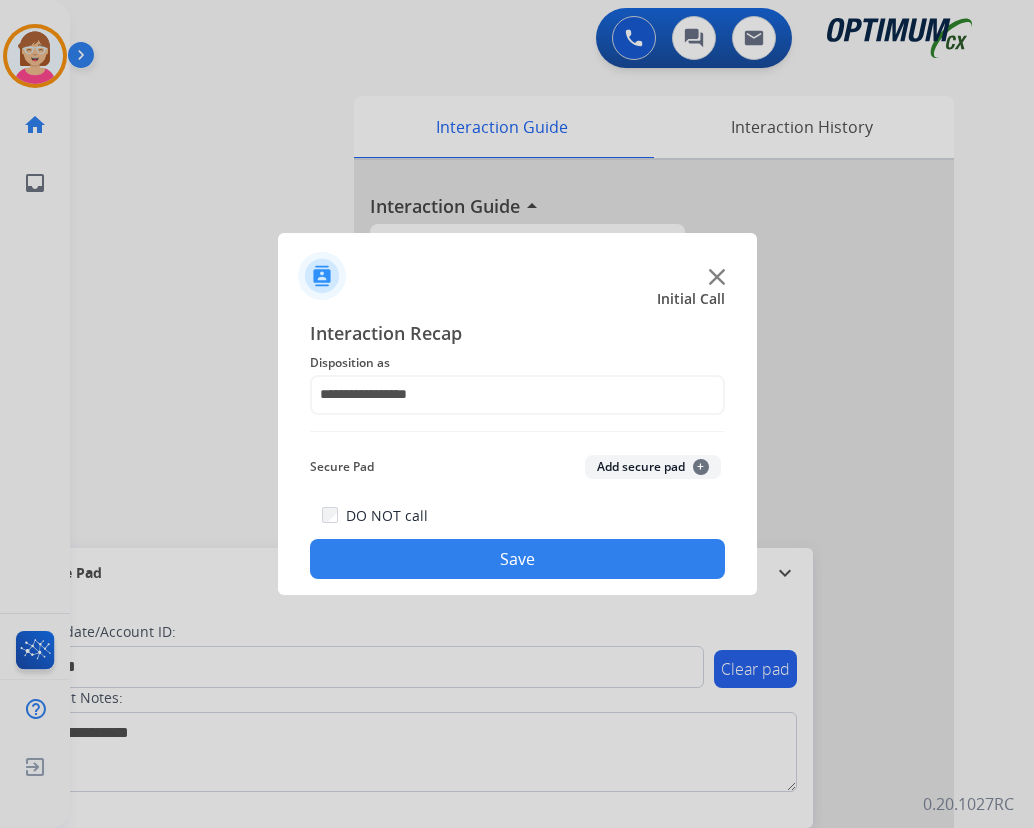 click on "+" 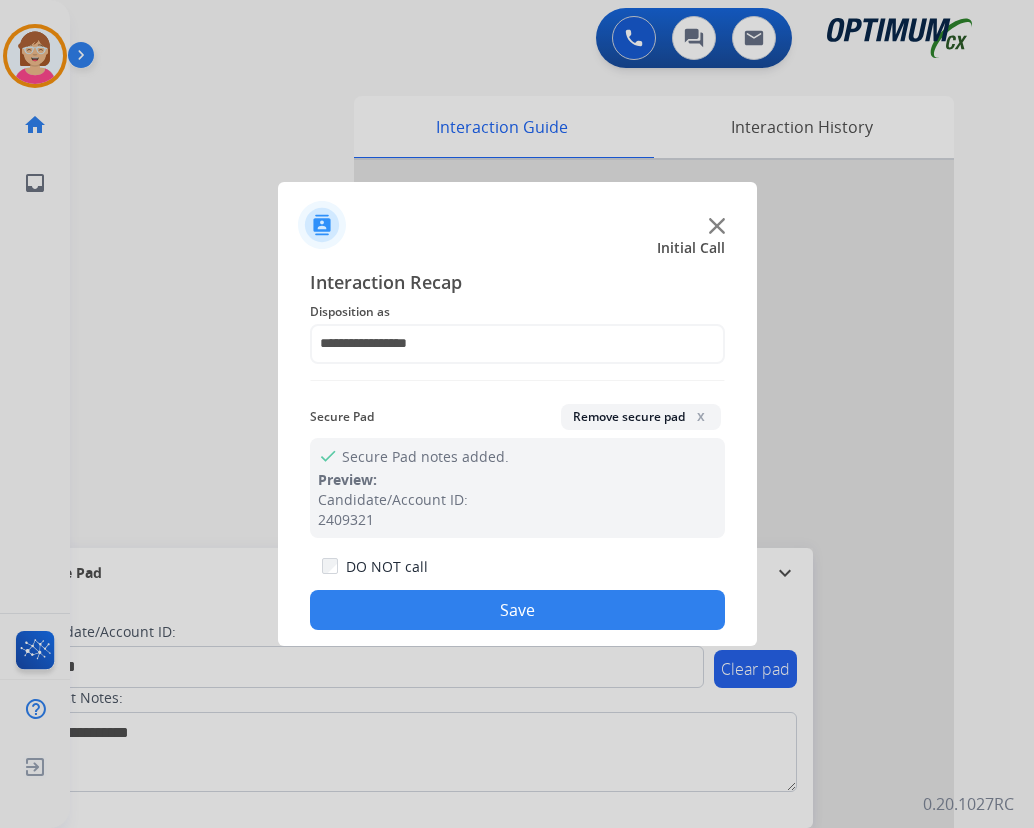 click on "Save" 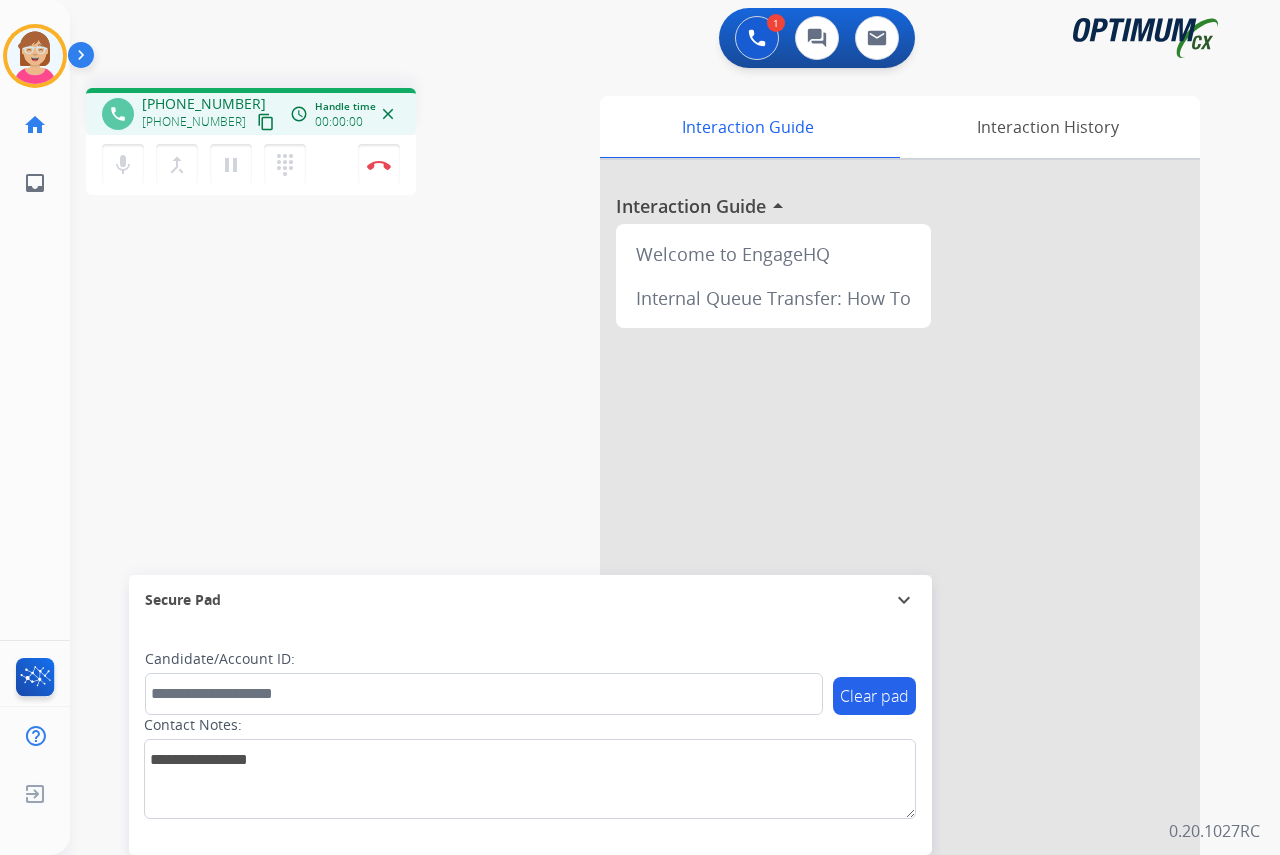 drag, startPoint x: 69, startPoint y: 356, endPoint x: 44, endPoint y: 356, distance: 25 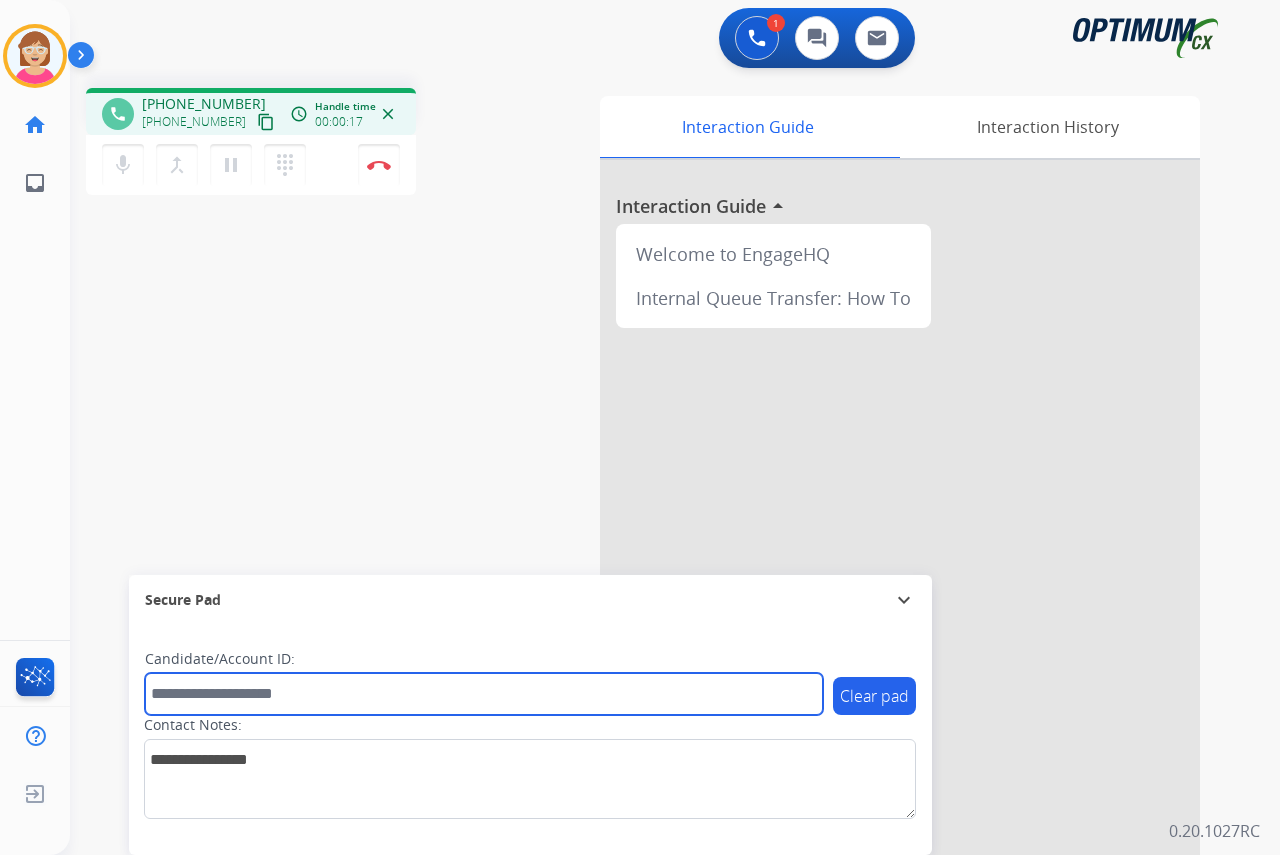 click at bounding box center (484, 694) 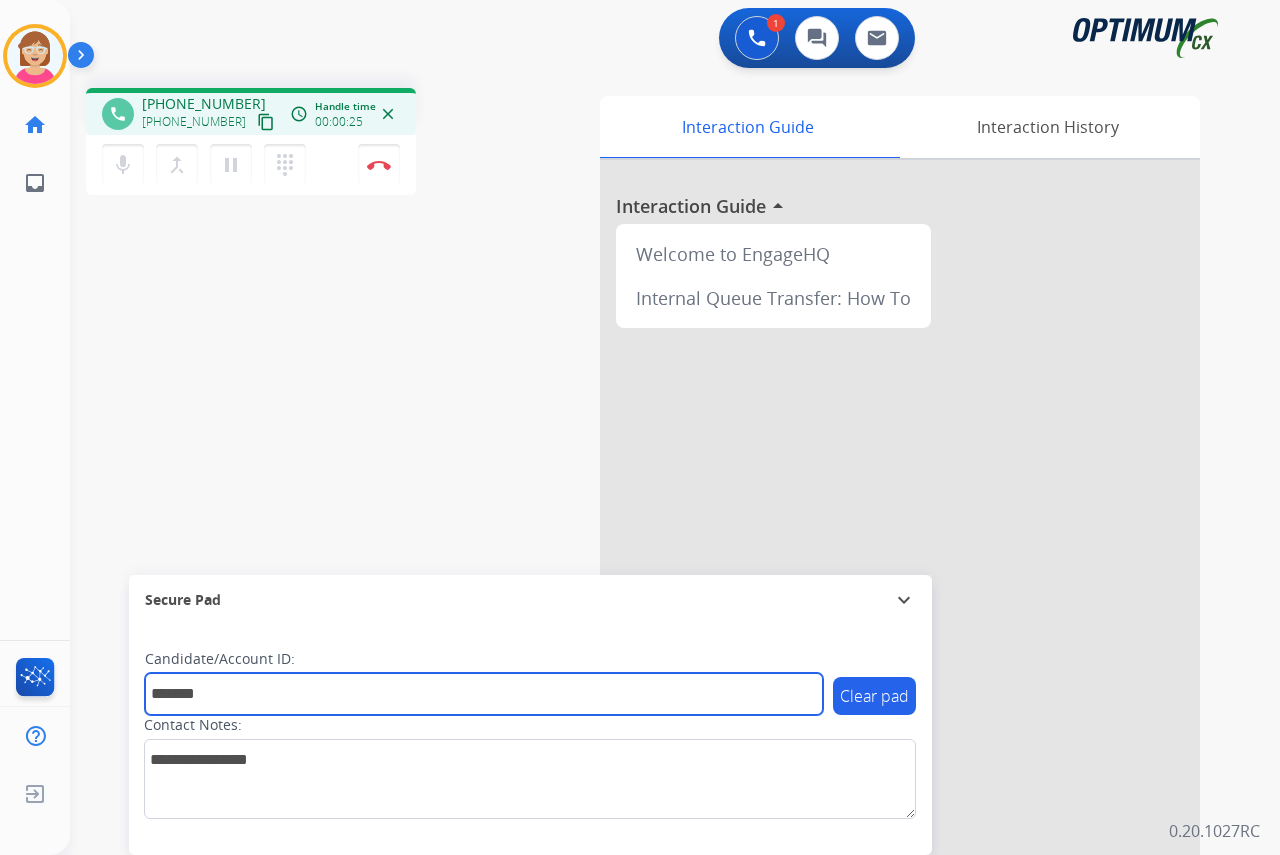 type on "*******" 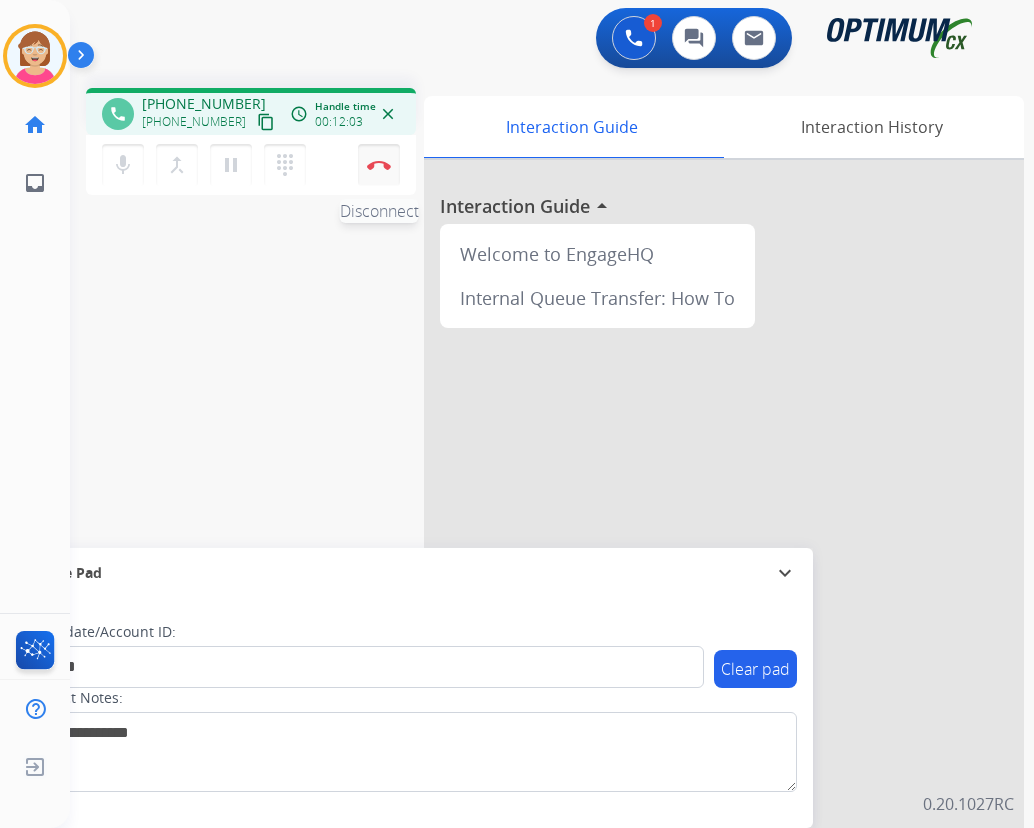 click at bounding box center [379, 165] 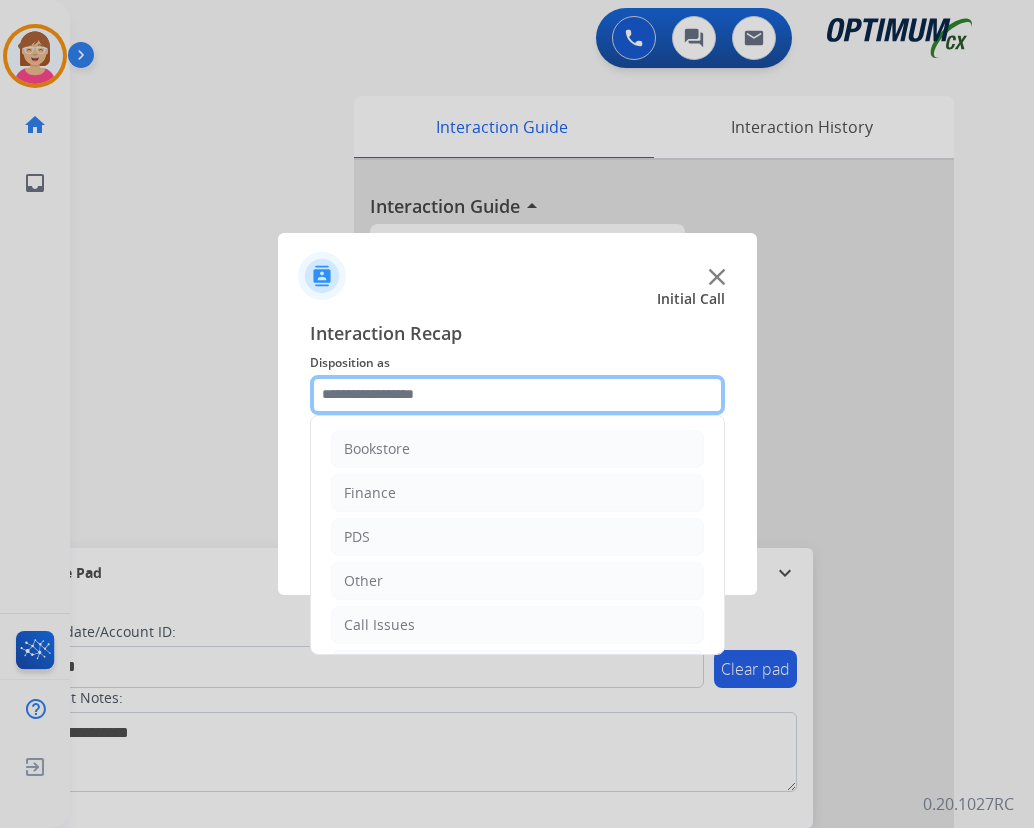 click 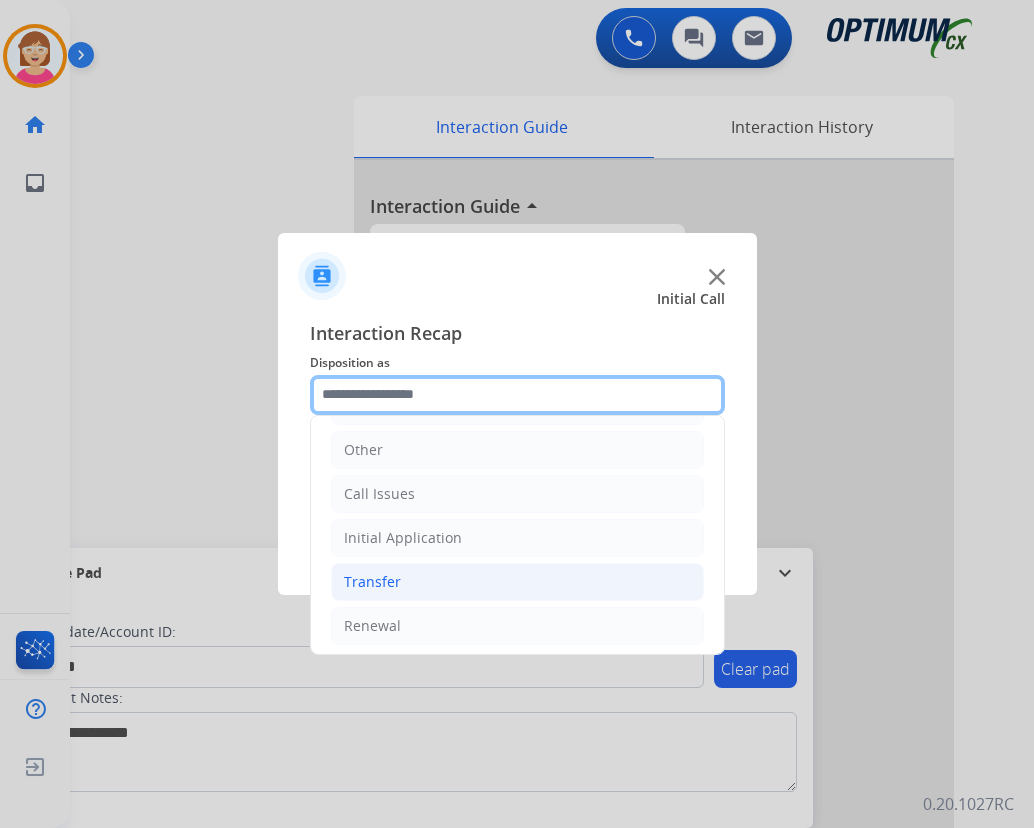 scroll, scrollTop: 136, scrollLeft: 0, axis: vertical 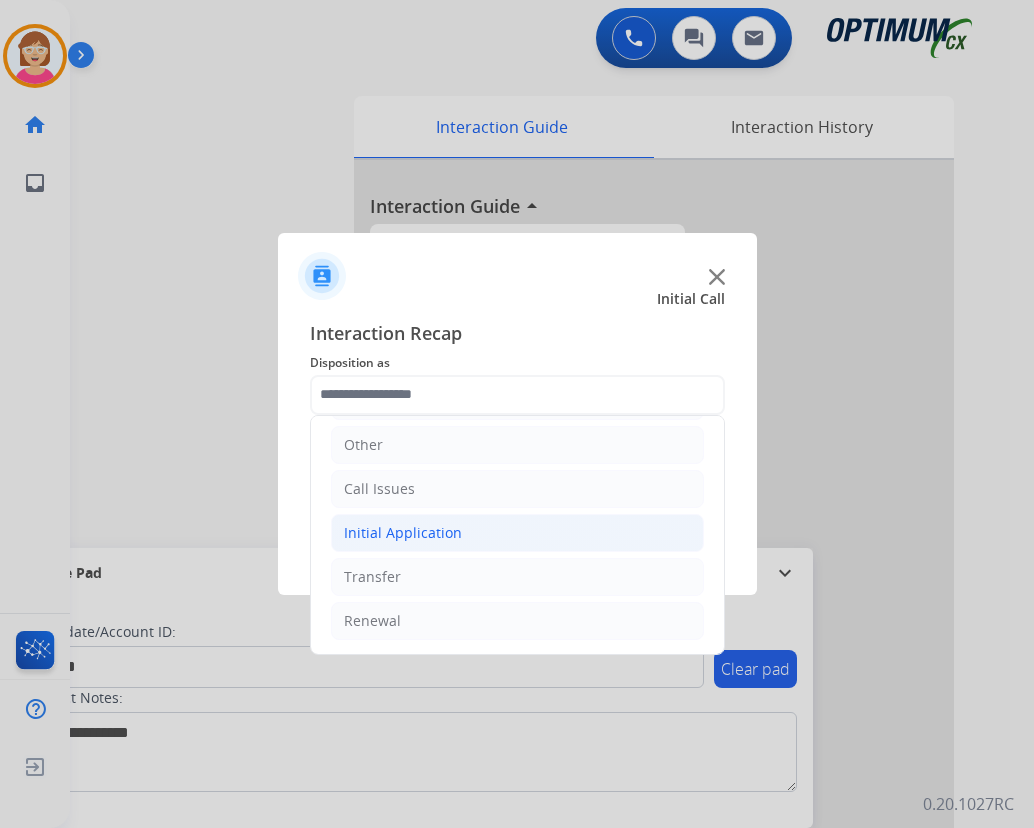 click on "Initial Application" 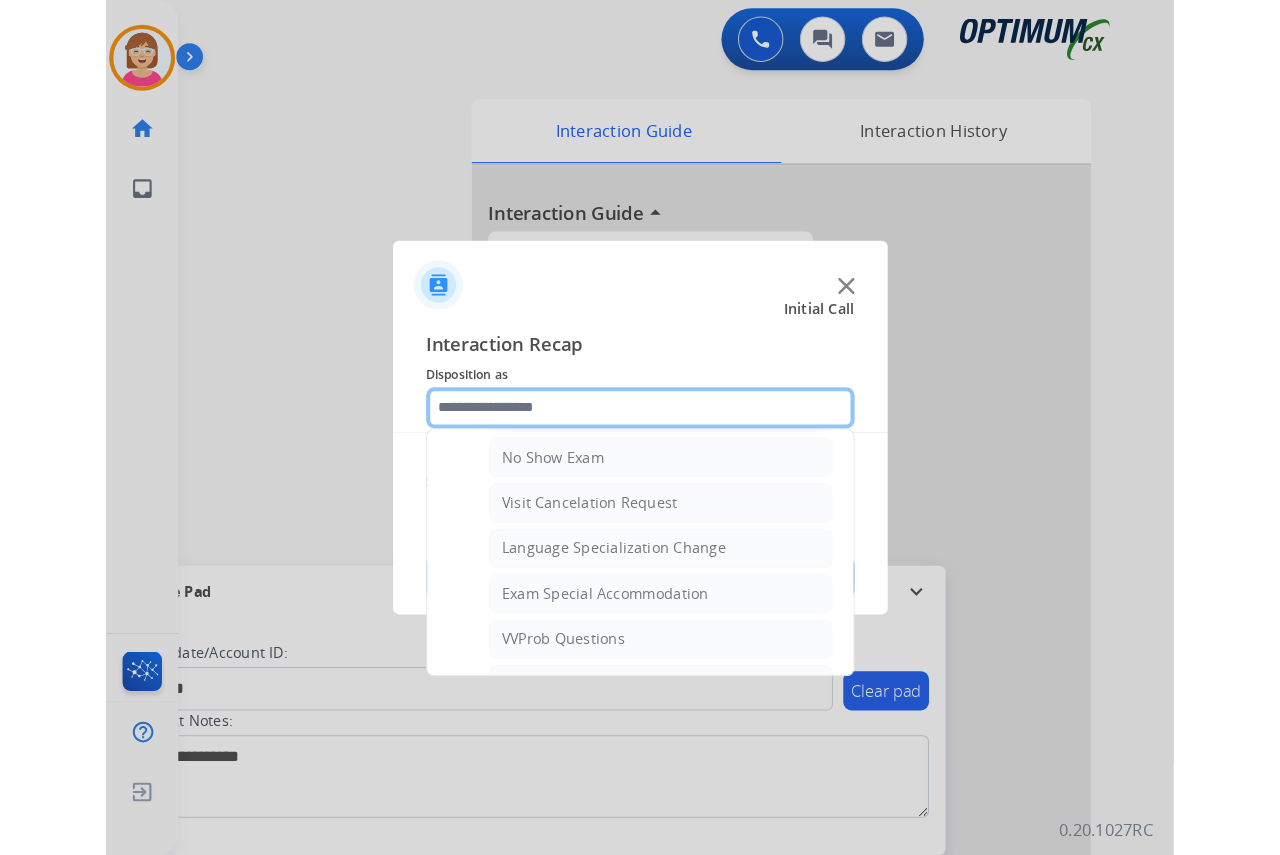 scroll, scrollTop: 1036, scrollLeft: 0, axis: vertical 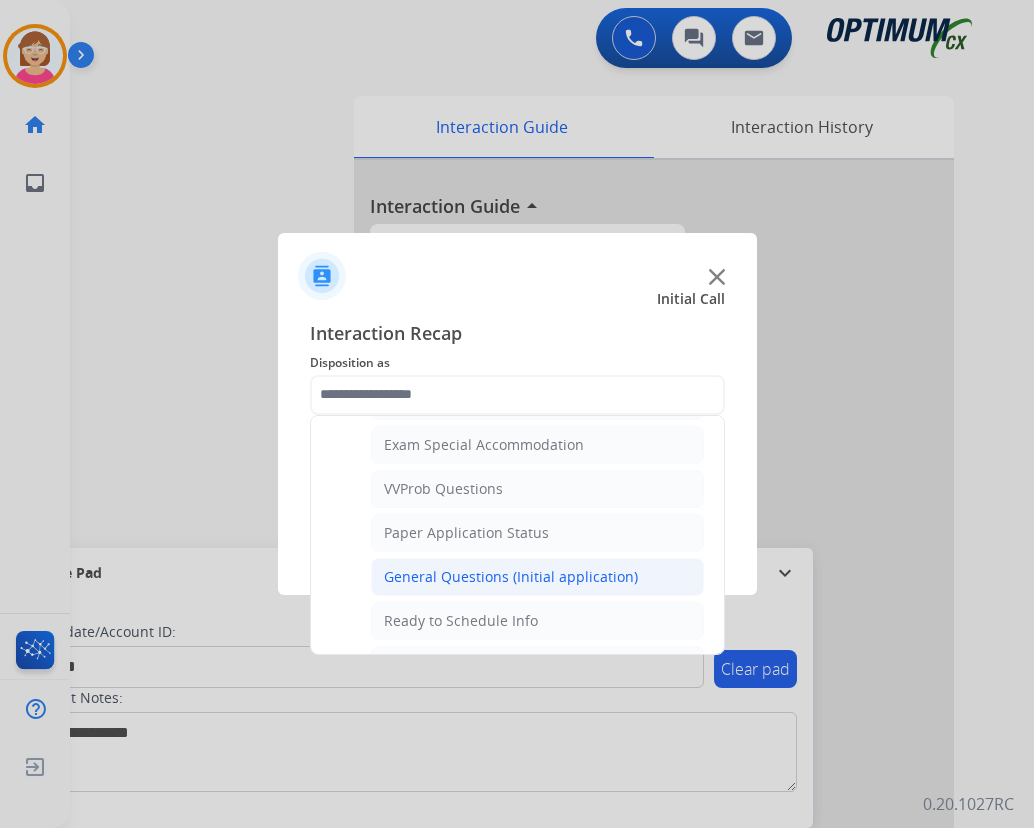 click on "General Questions (Initial application)" 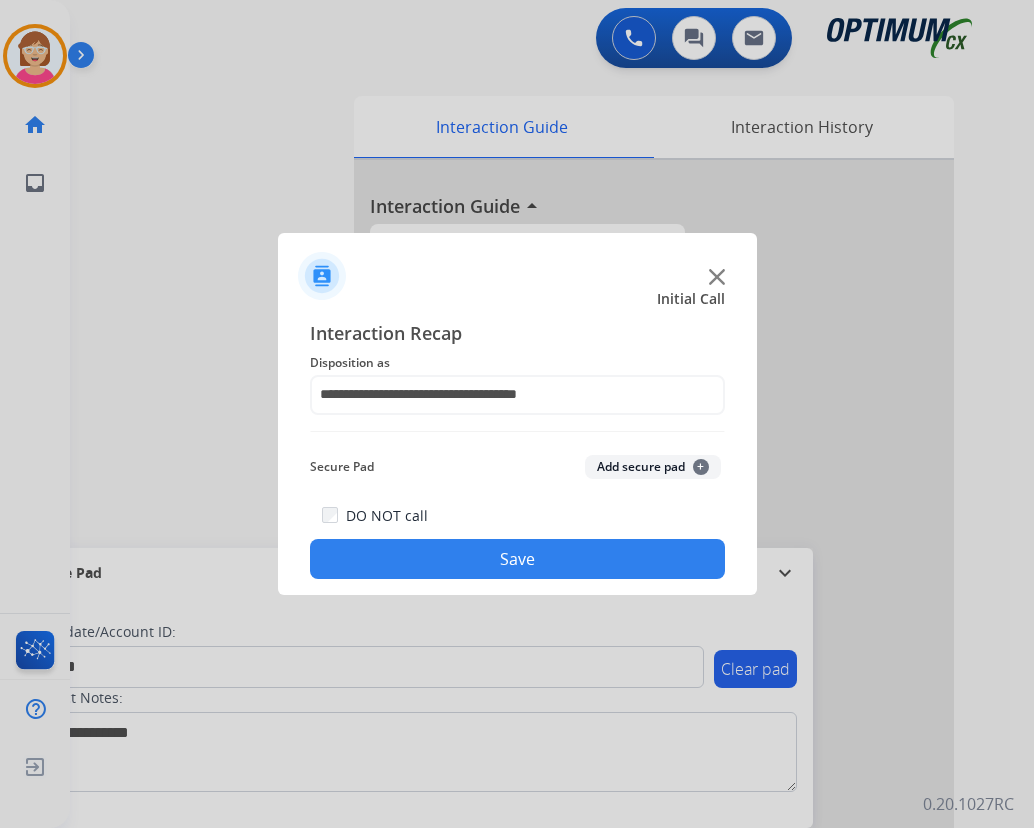 click on "+" 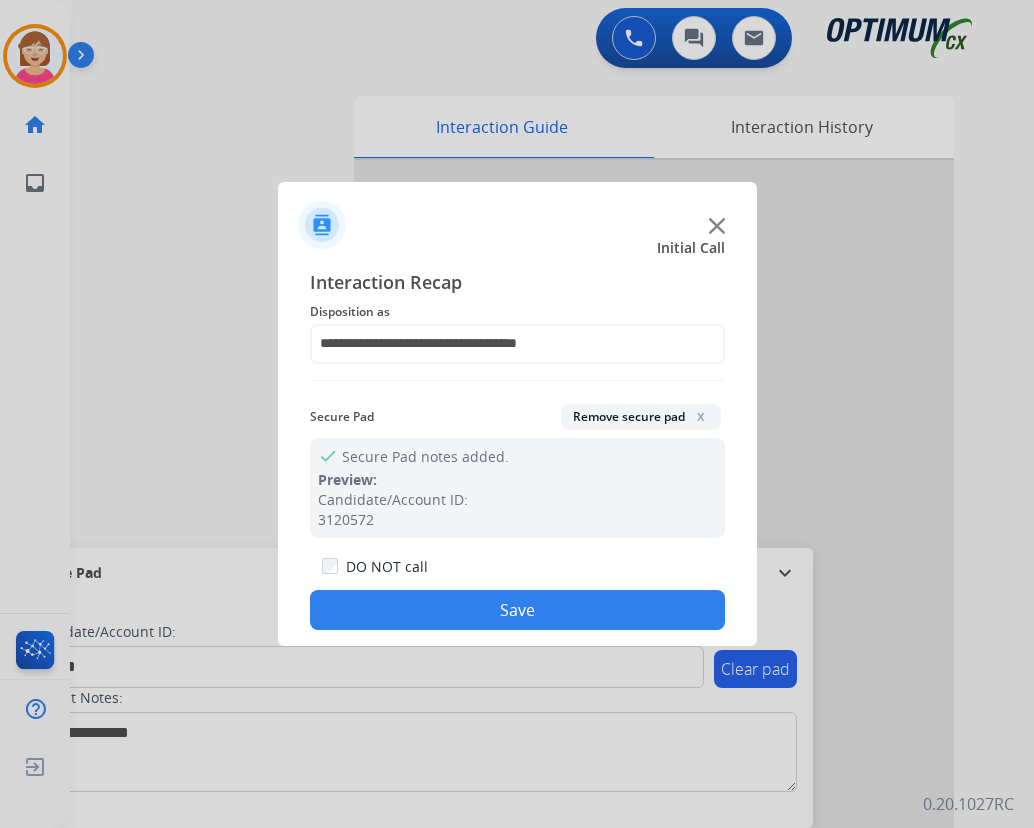 click on "Save" 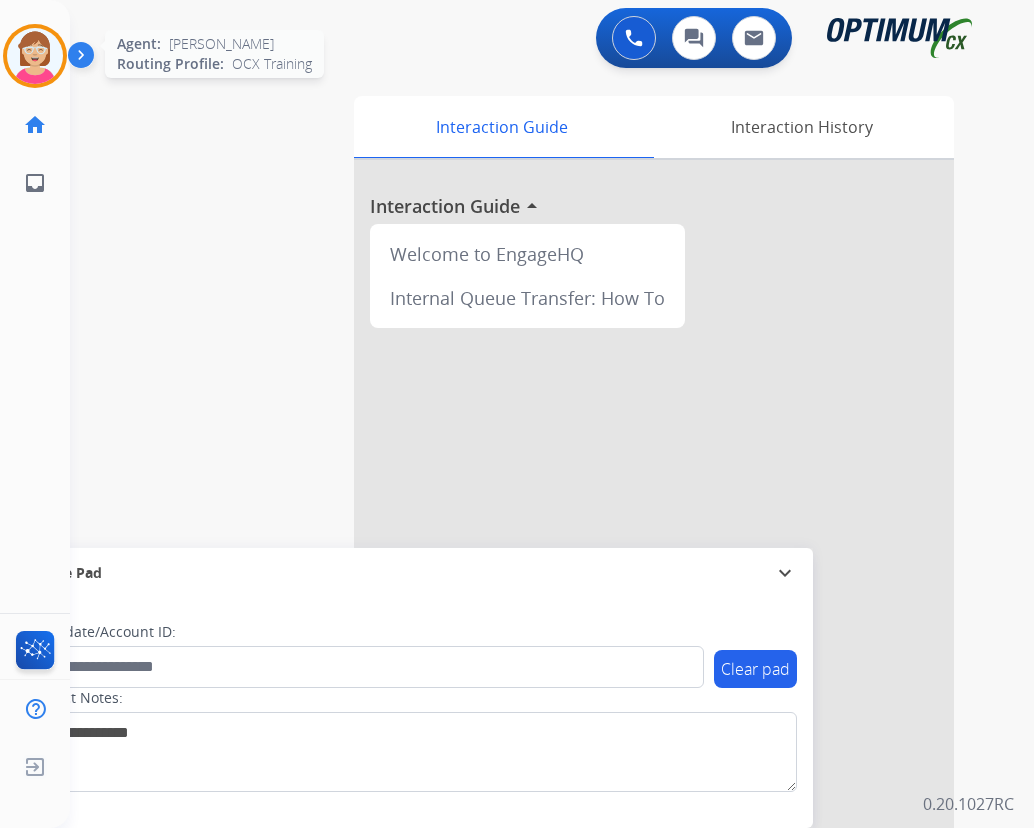 drag, startPoint x: 17, startPoint y: 54, endPoint x: 57, endPoint y: 58, distance: 40.1995 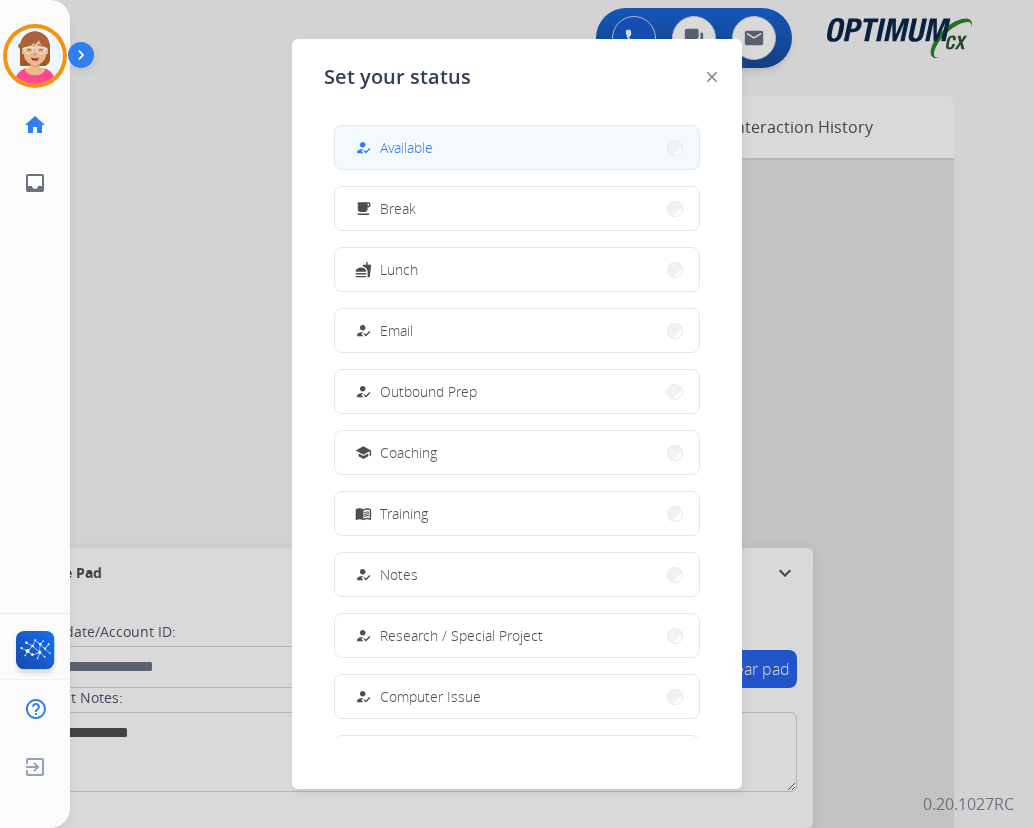 click on "Available" at bounding box center [406, 147] 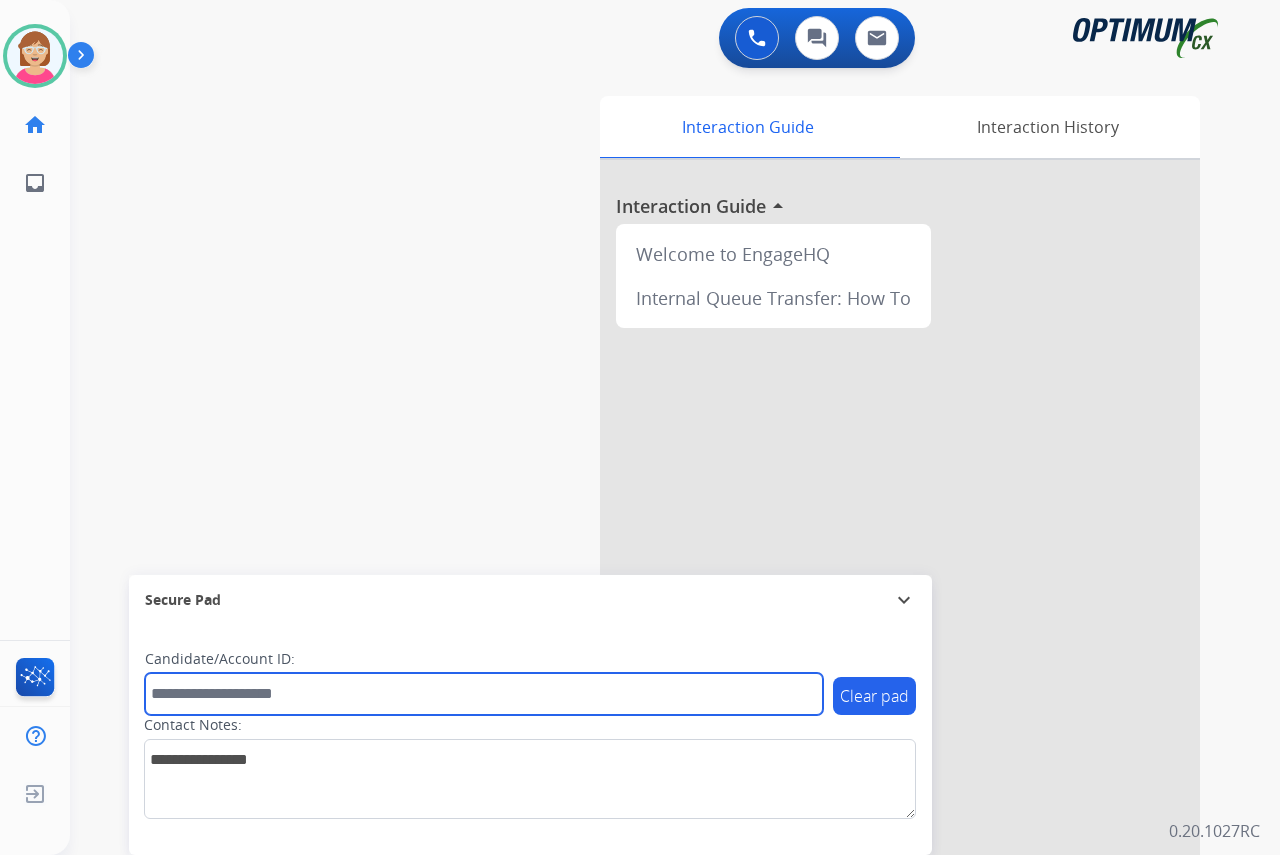 drag, startPoint x: 199, startPoint y: 697, endPoint x: 169, endPoint y: 696, distance: 30.016663 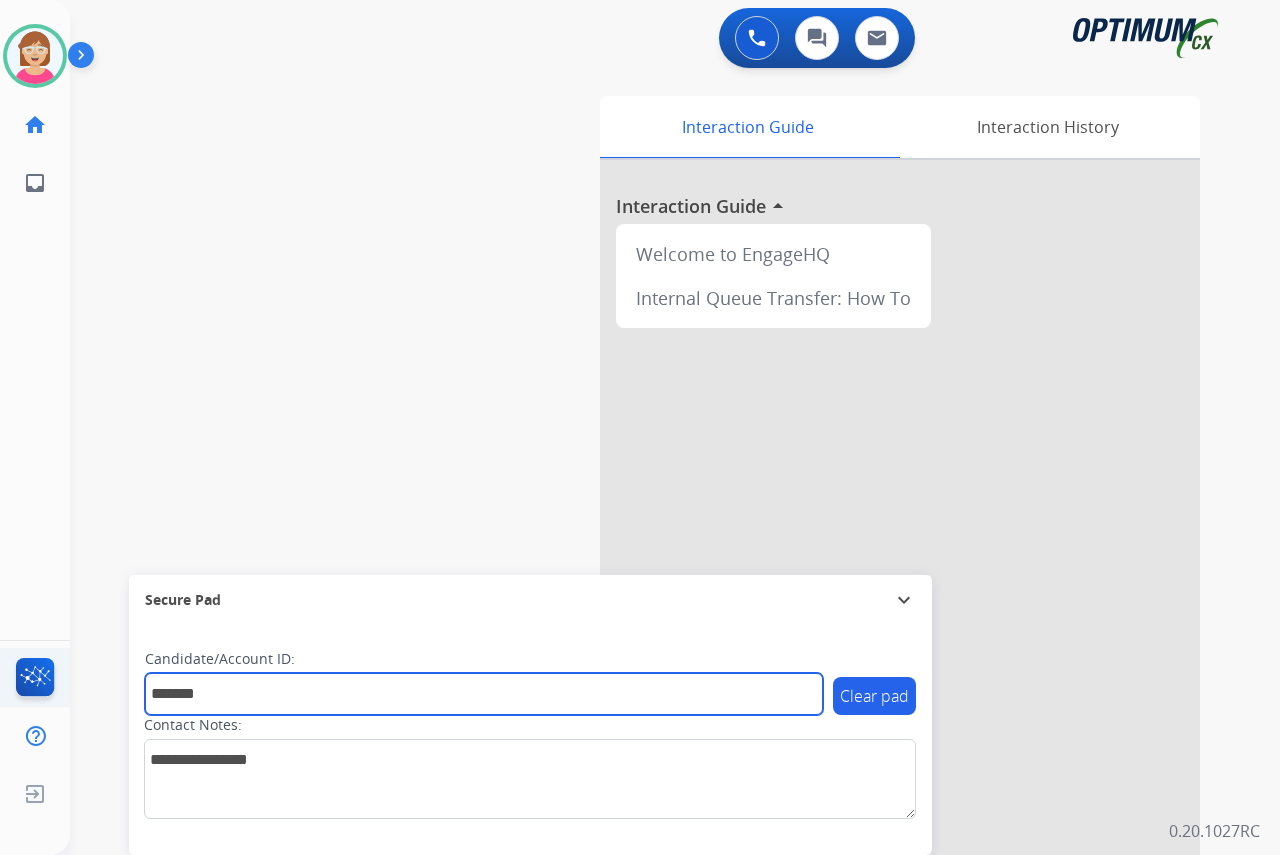 type on "*******" 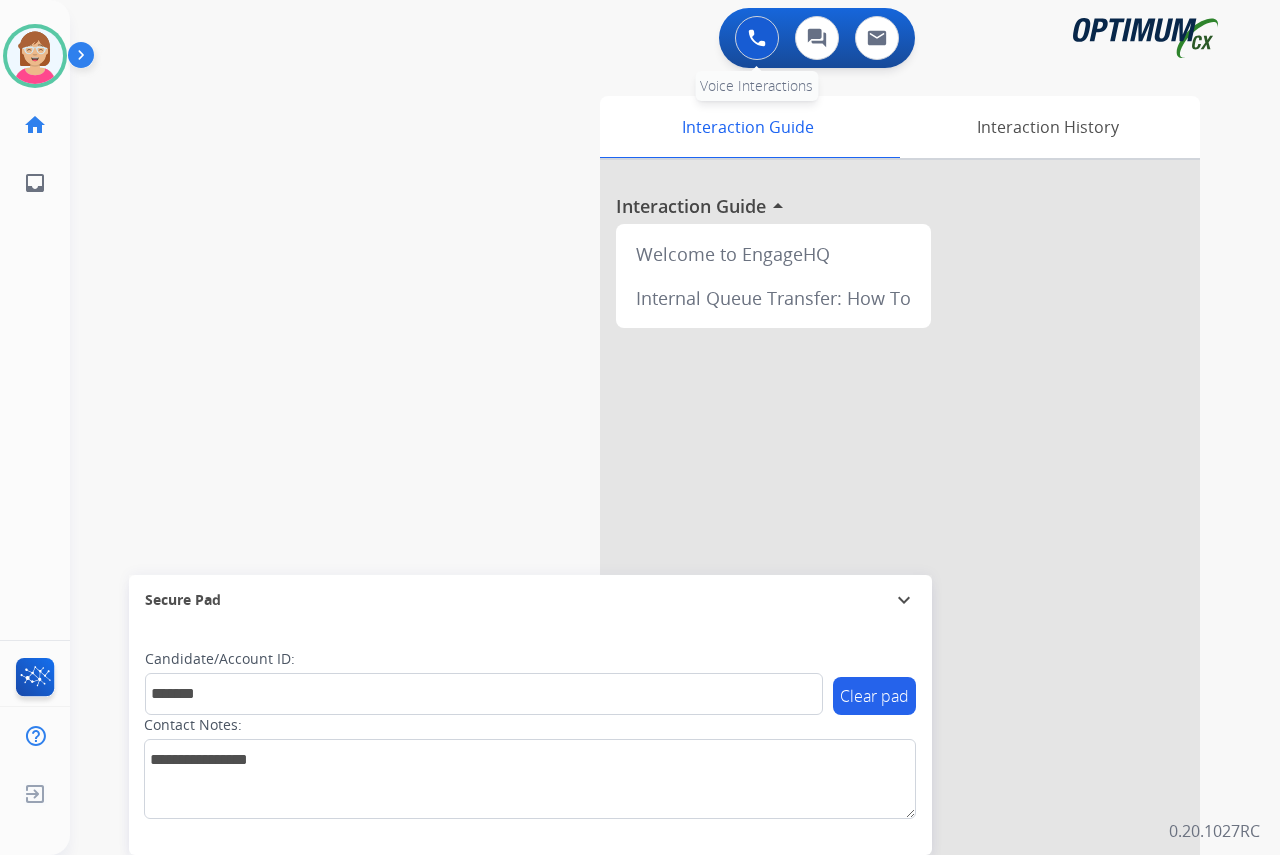 click at bounding box center (757, 38) 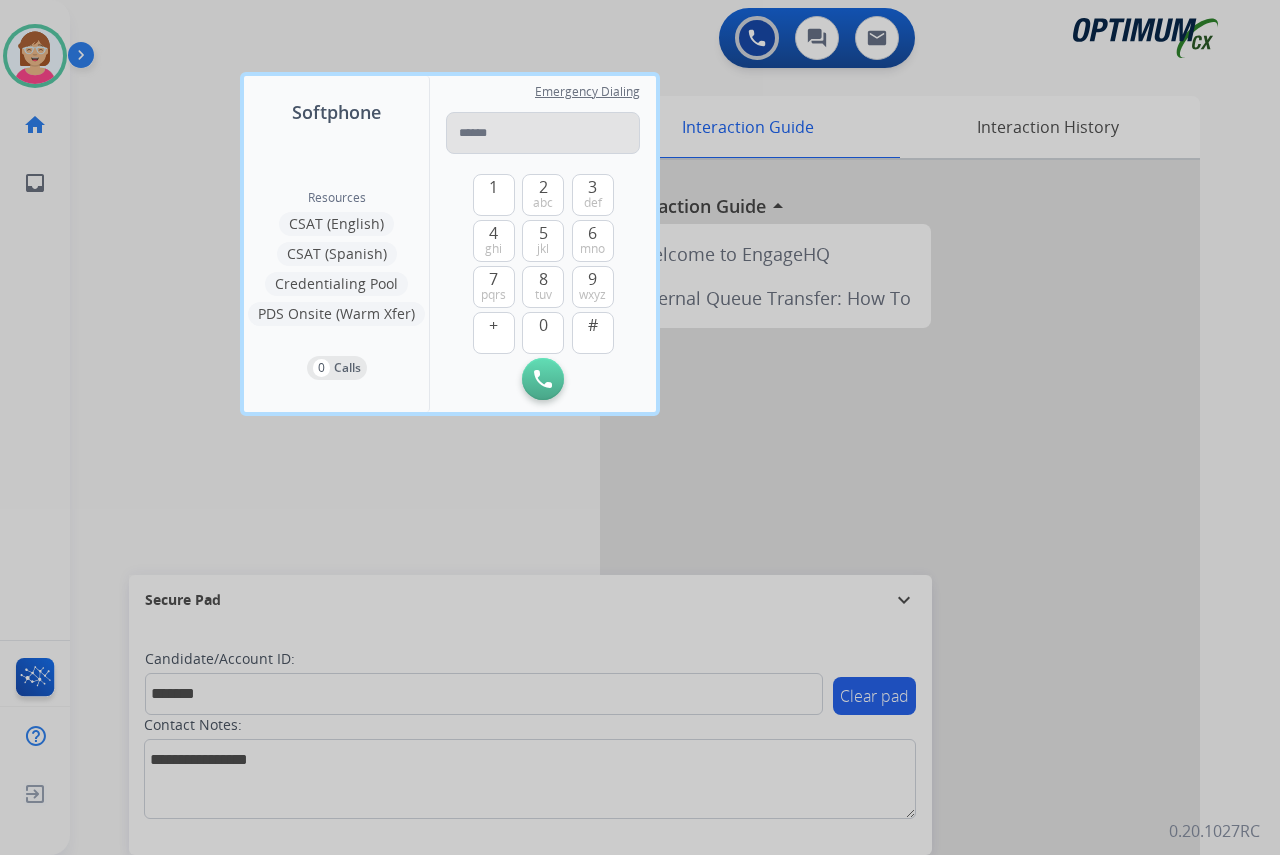 click at bounding box center (543, 133) 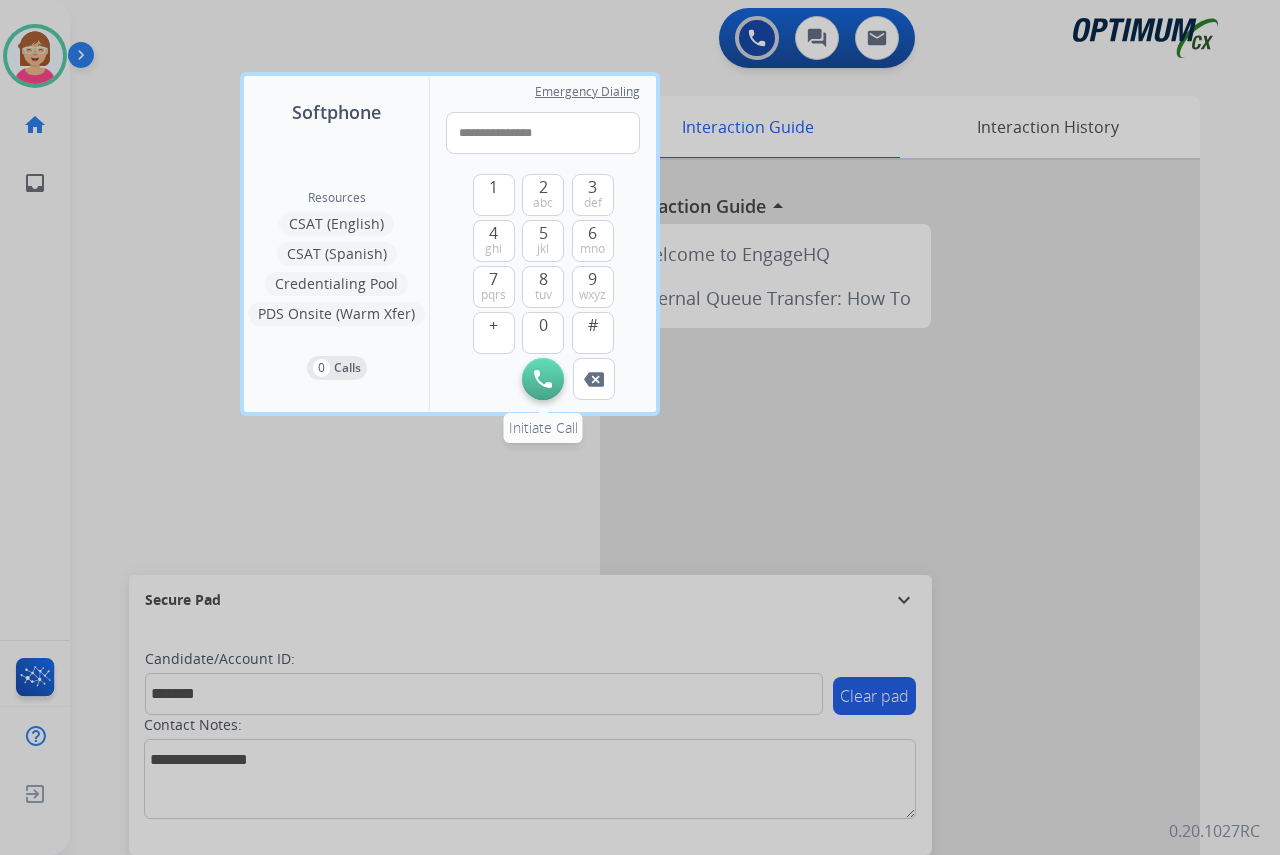 type on "**********" 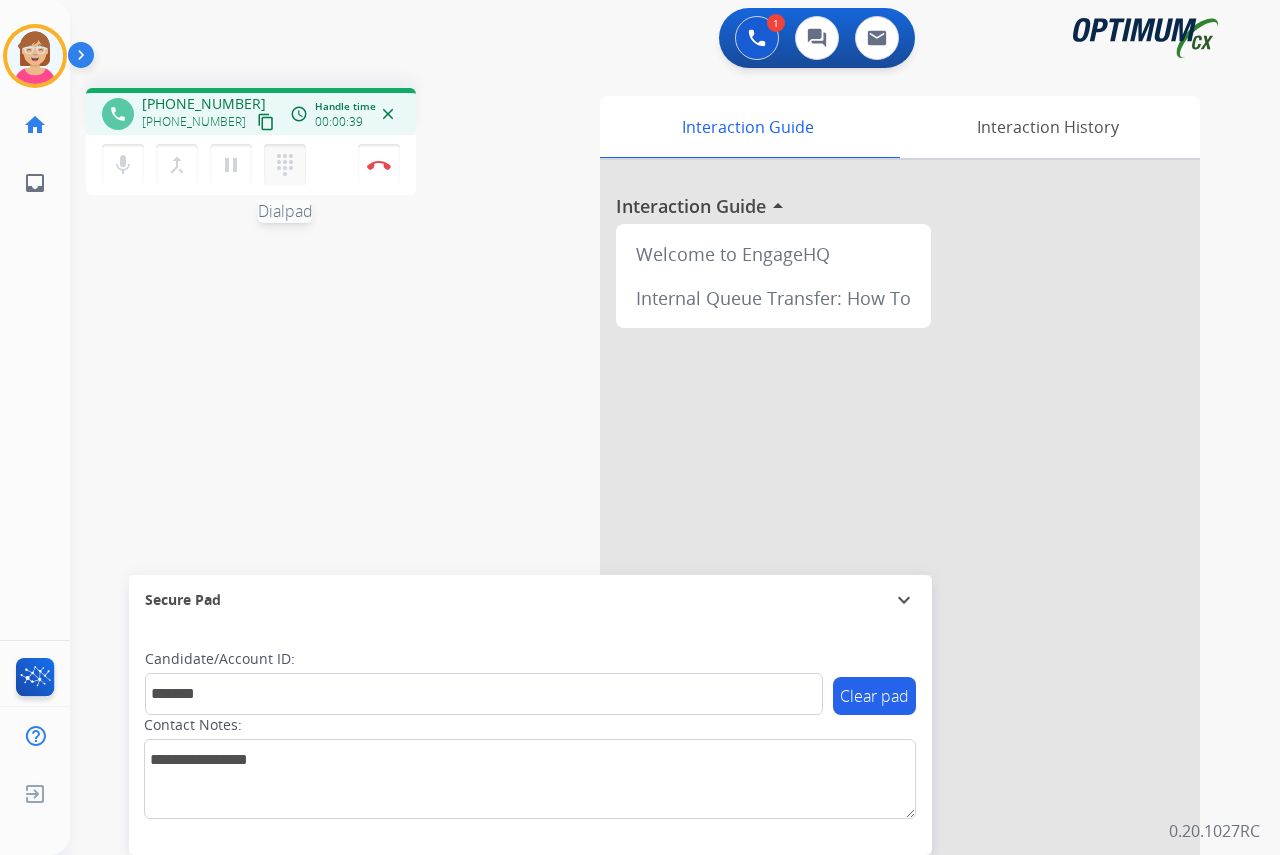 click on "dialpad" at bounding box center (285, 165) 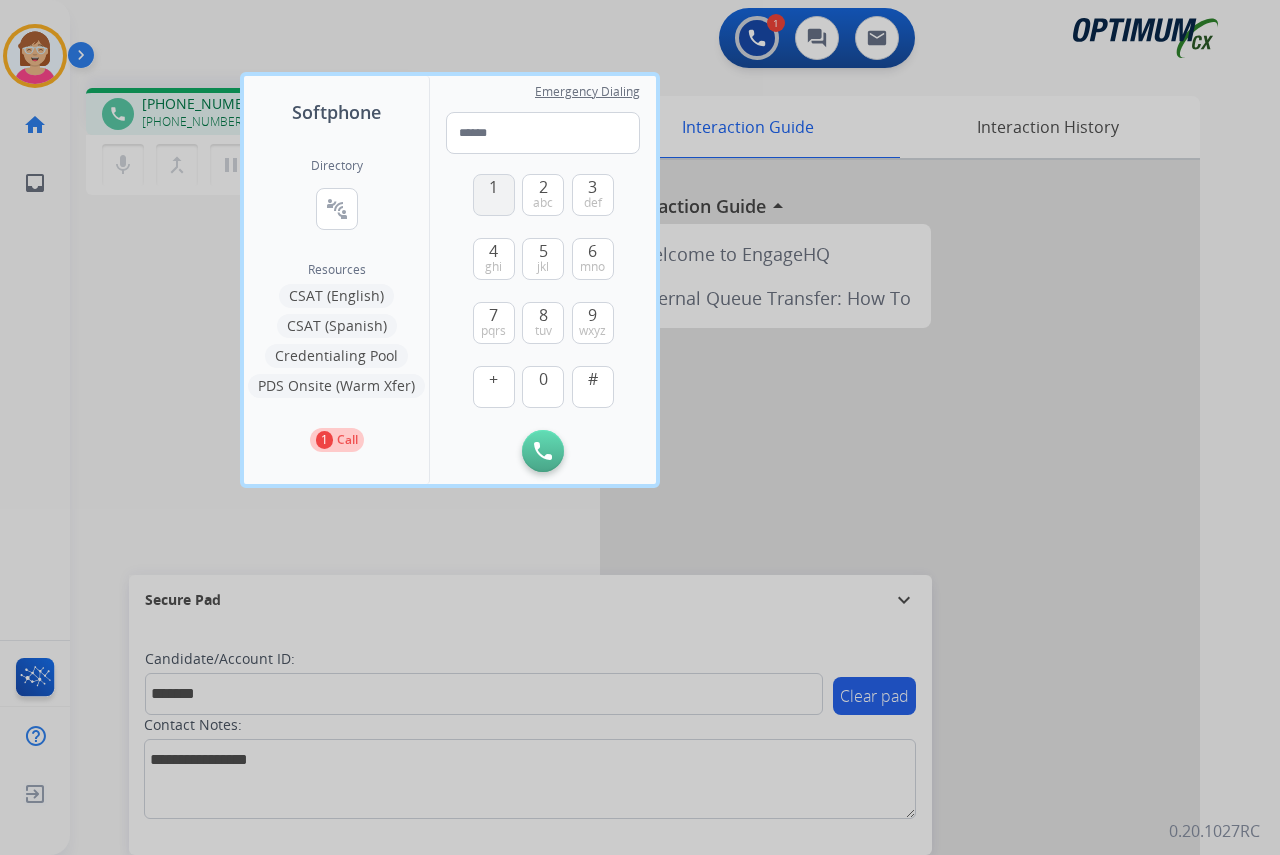 click on "1" at bounding box center (494, 195) 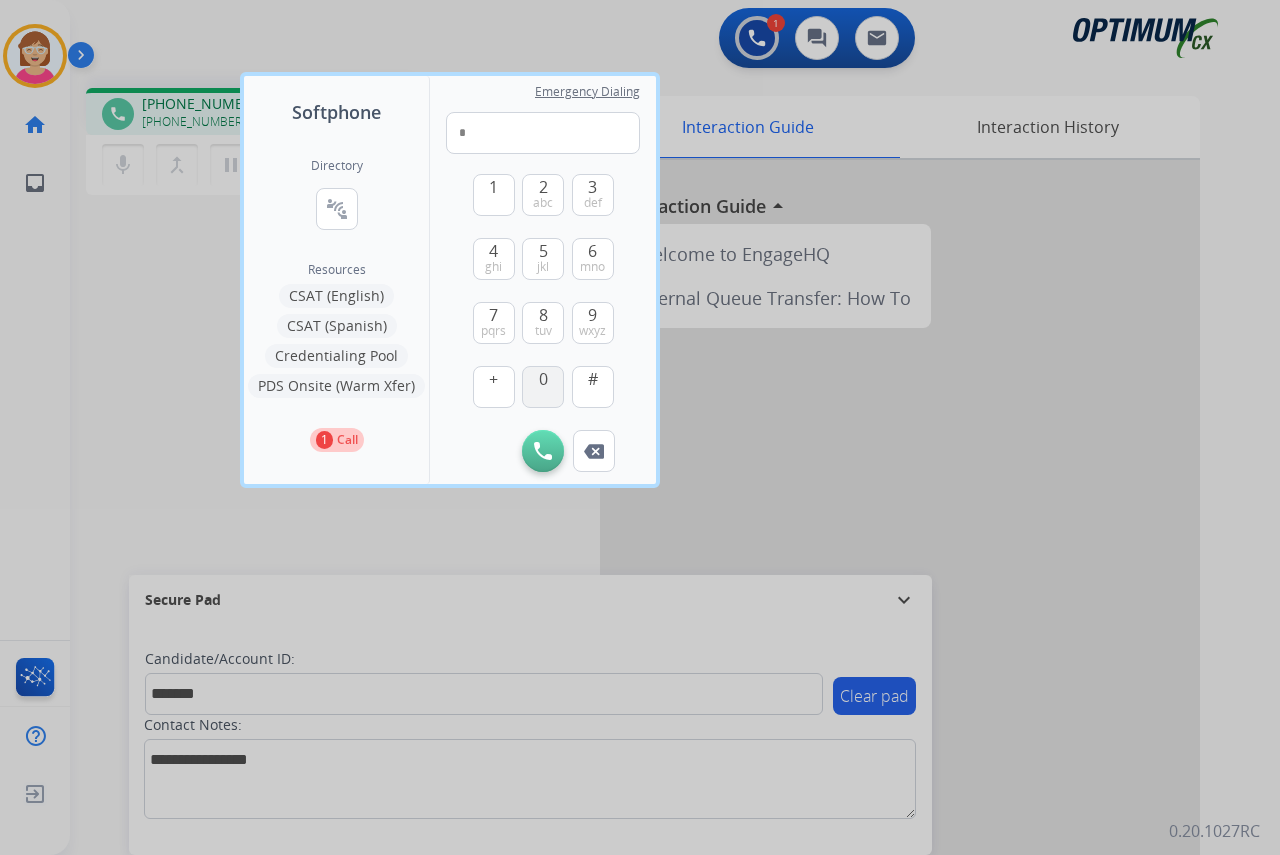 click on "0" at bounding box center (543, 379) 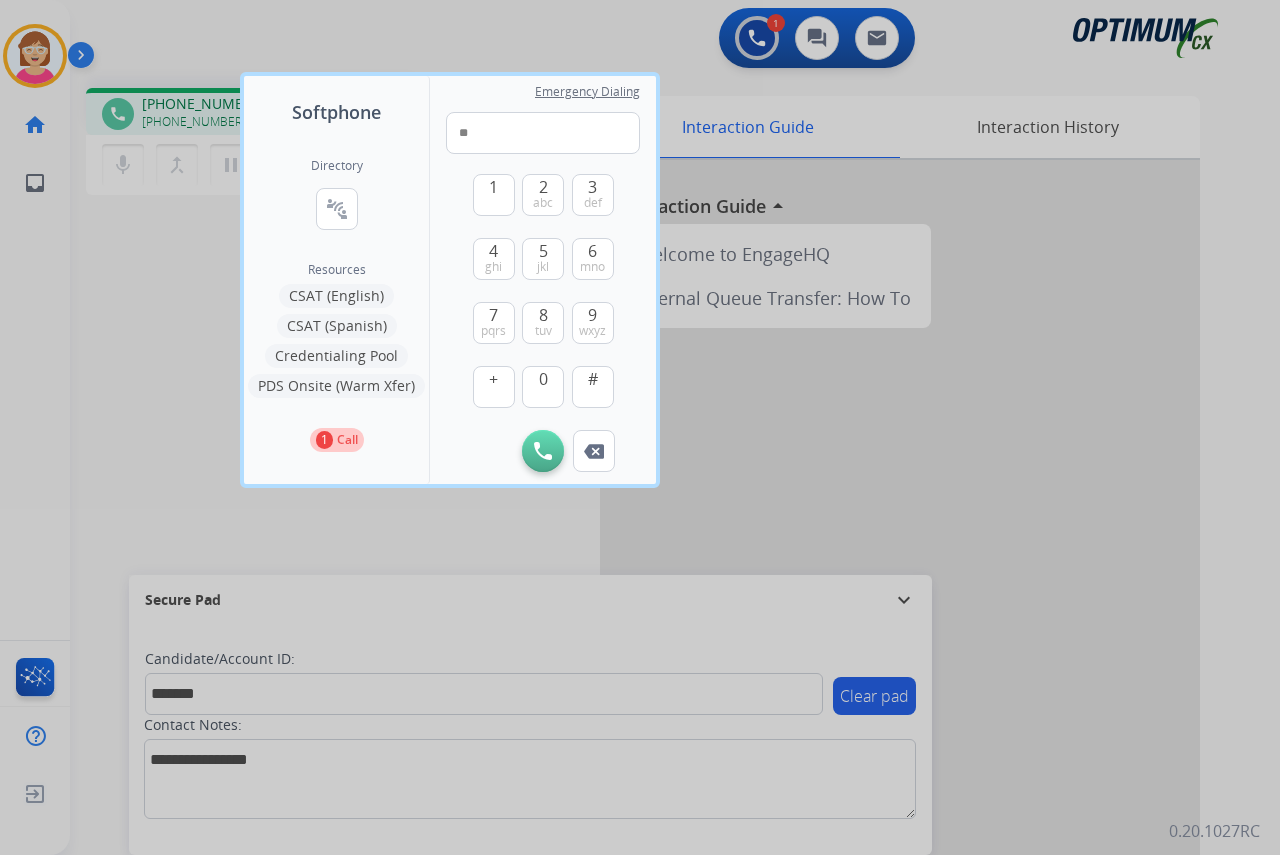 click at bounding box center (640, 427) 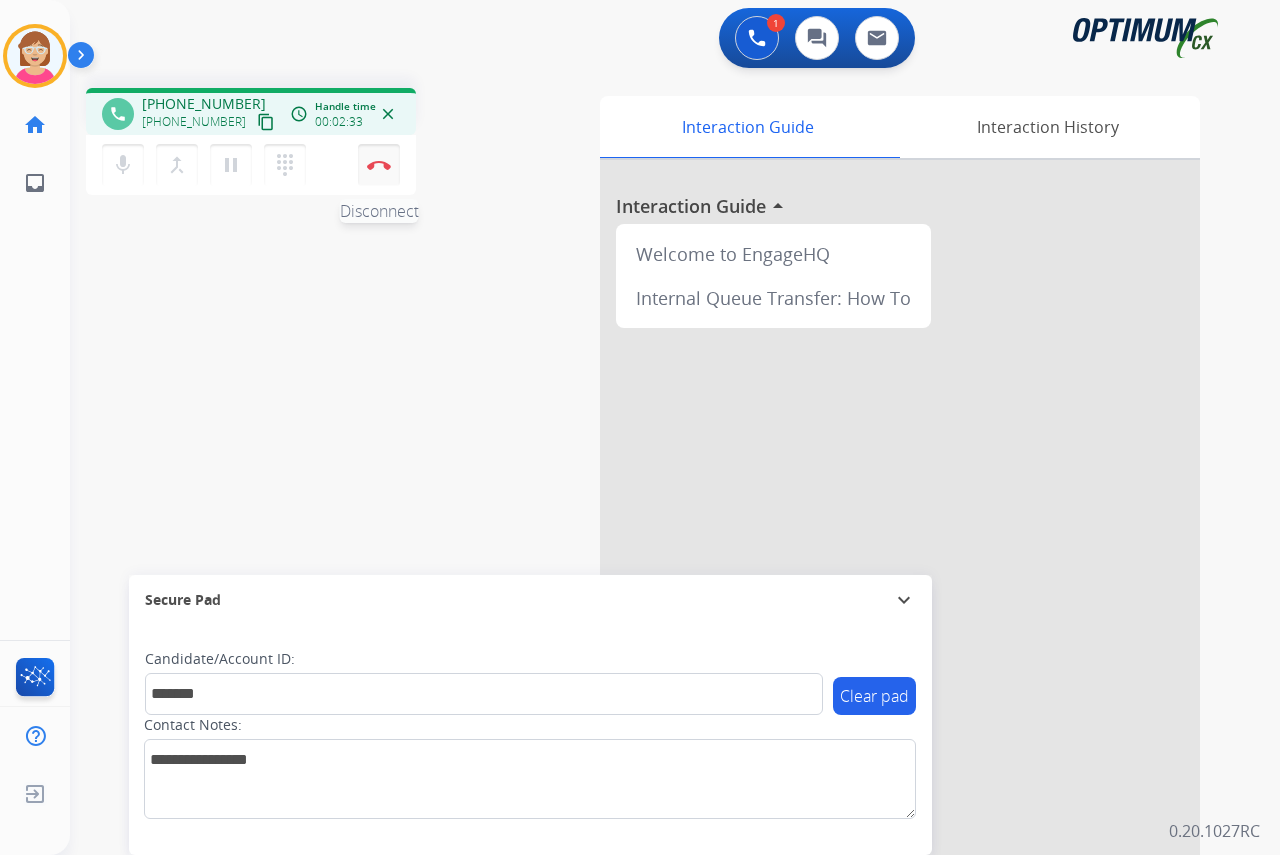 click at bounding box center (379, 165) 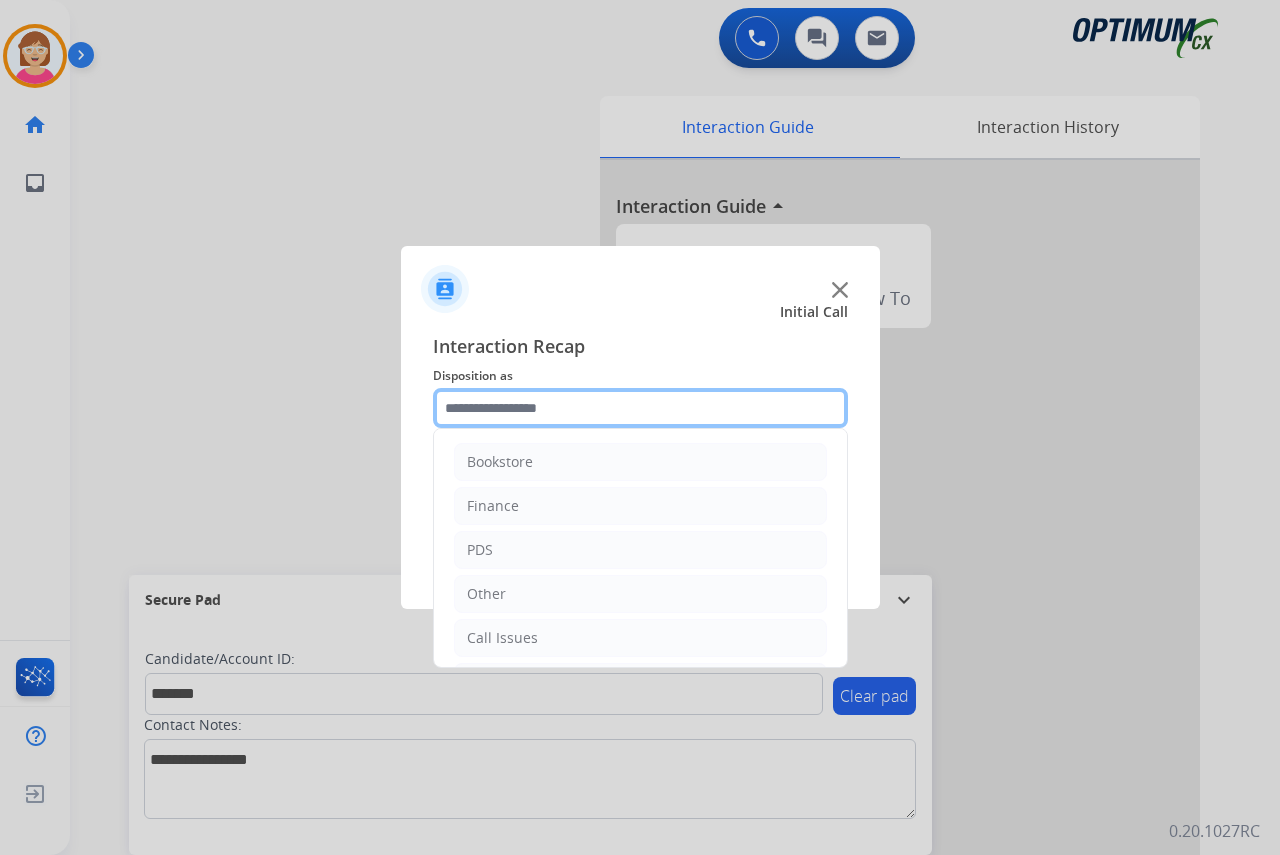 click 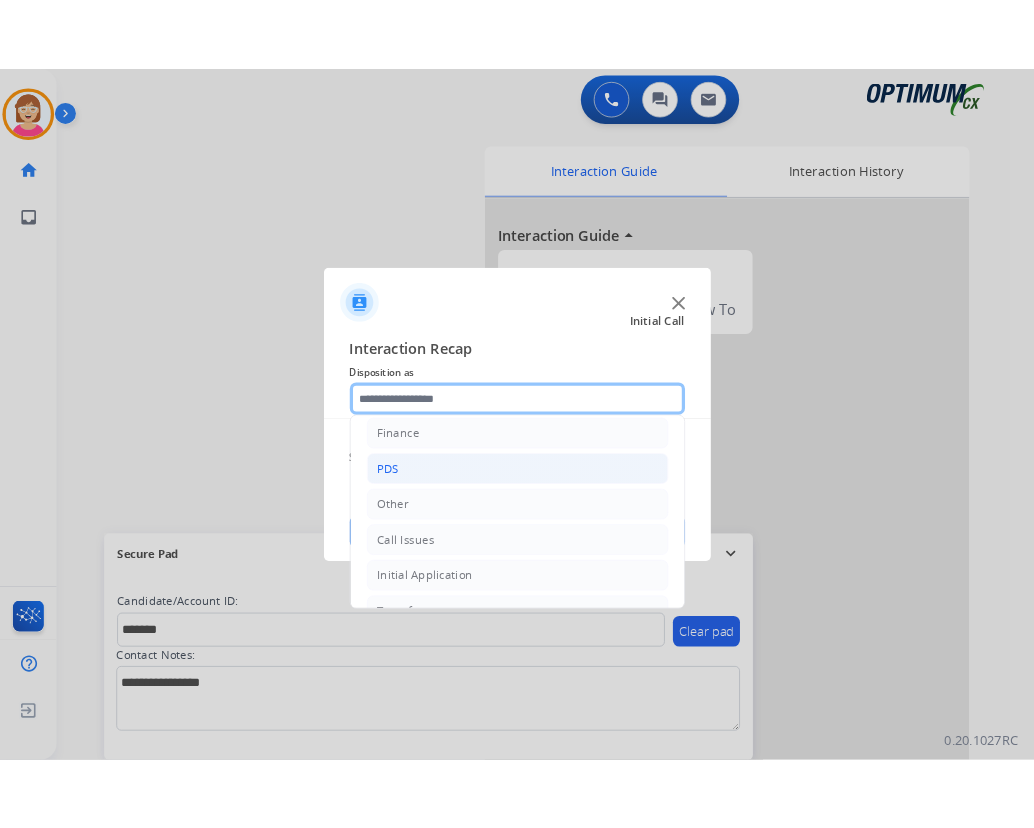 scroll, scrollTop: 100, scrollLeft: 0, axis: vertical 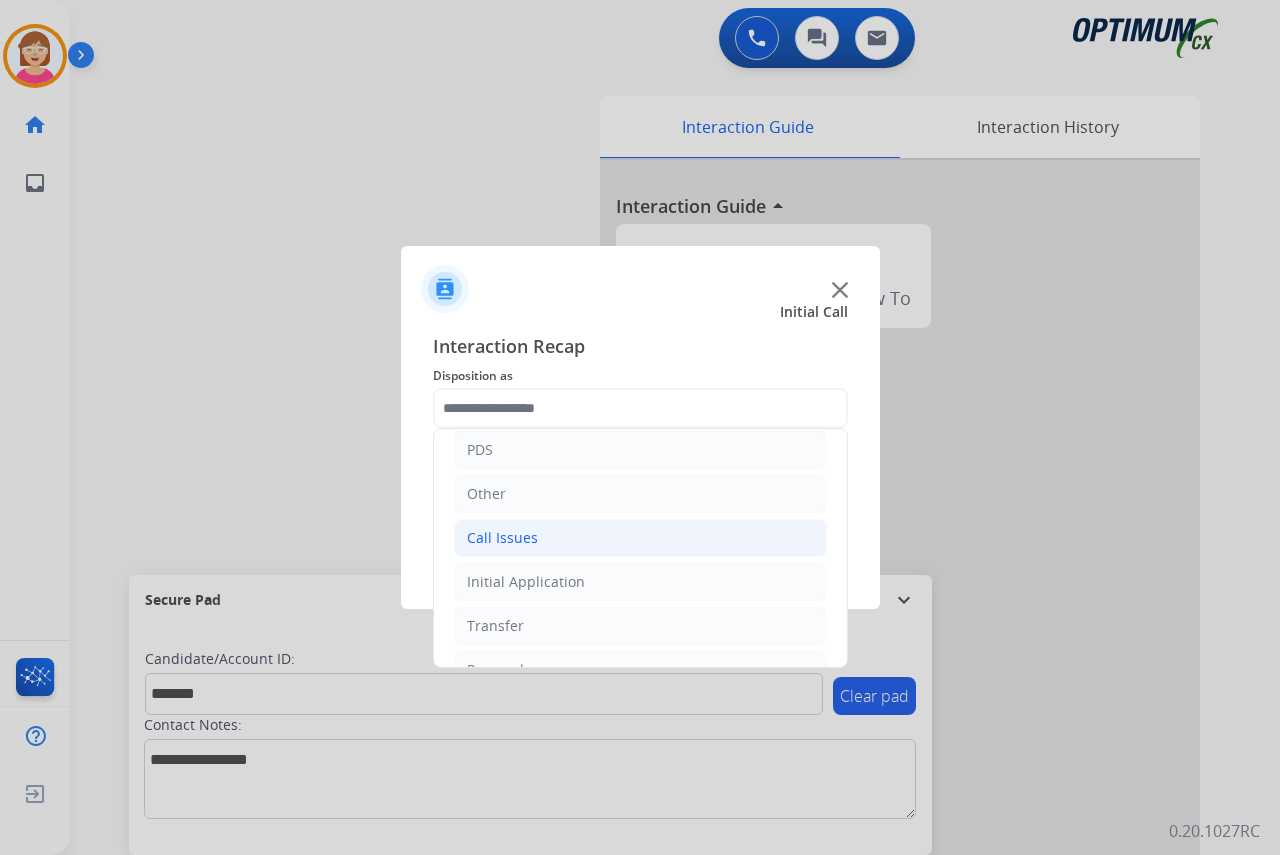 click on "Call Issues" 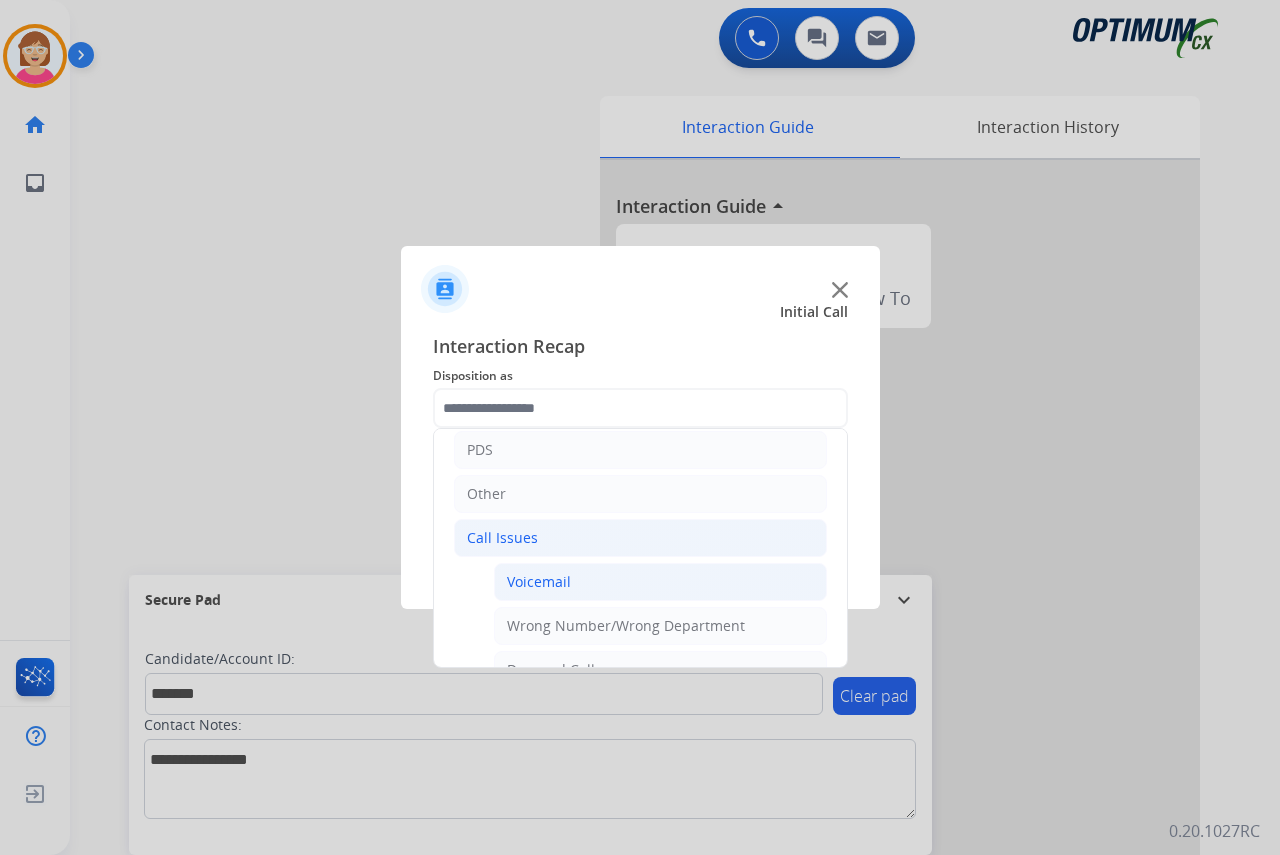 click on "Voicemail" 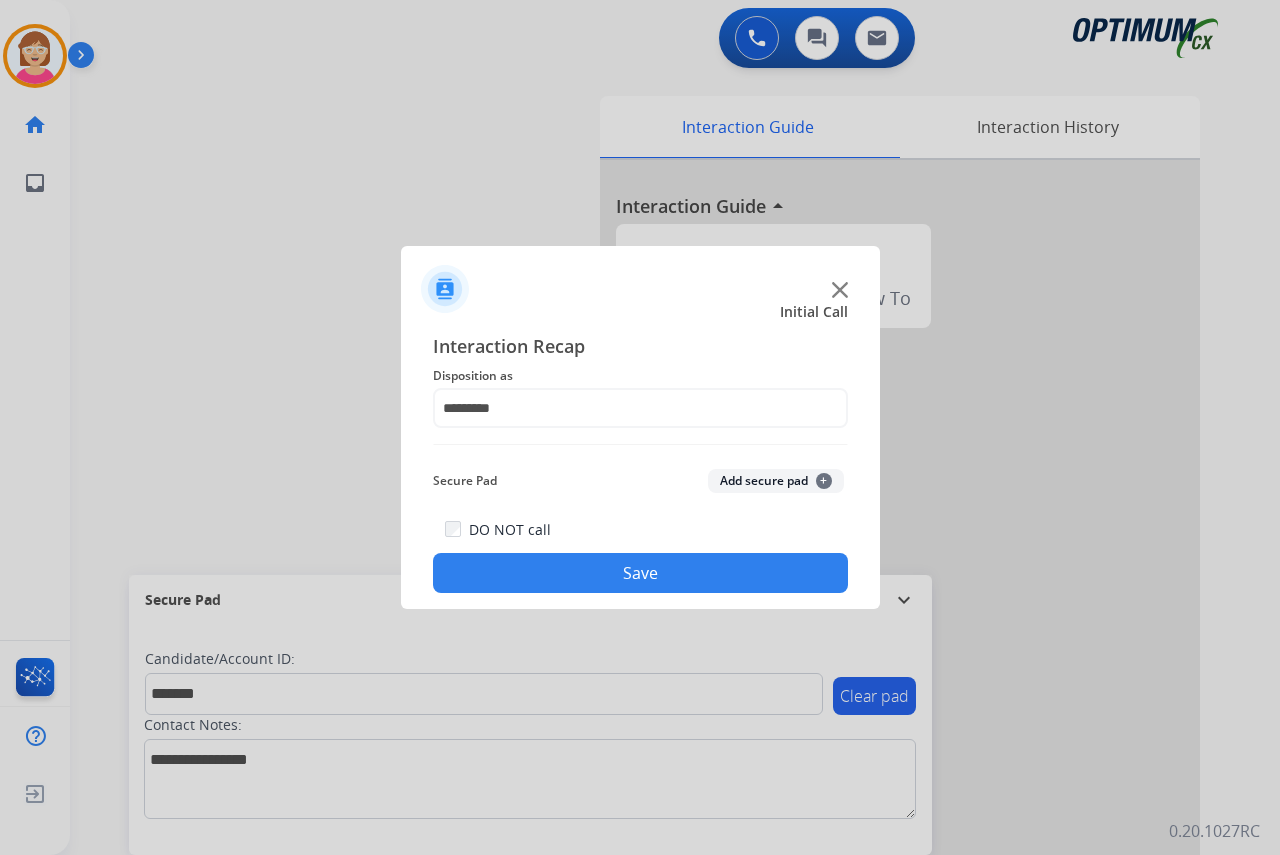 click on "+" 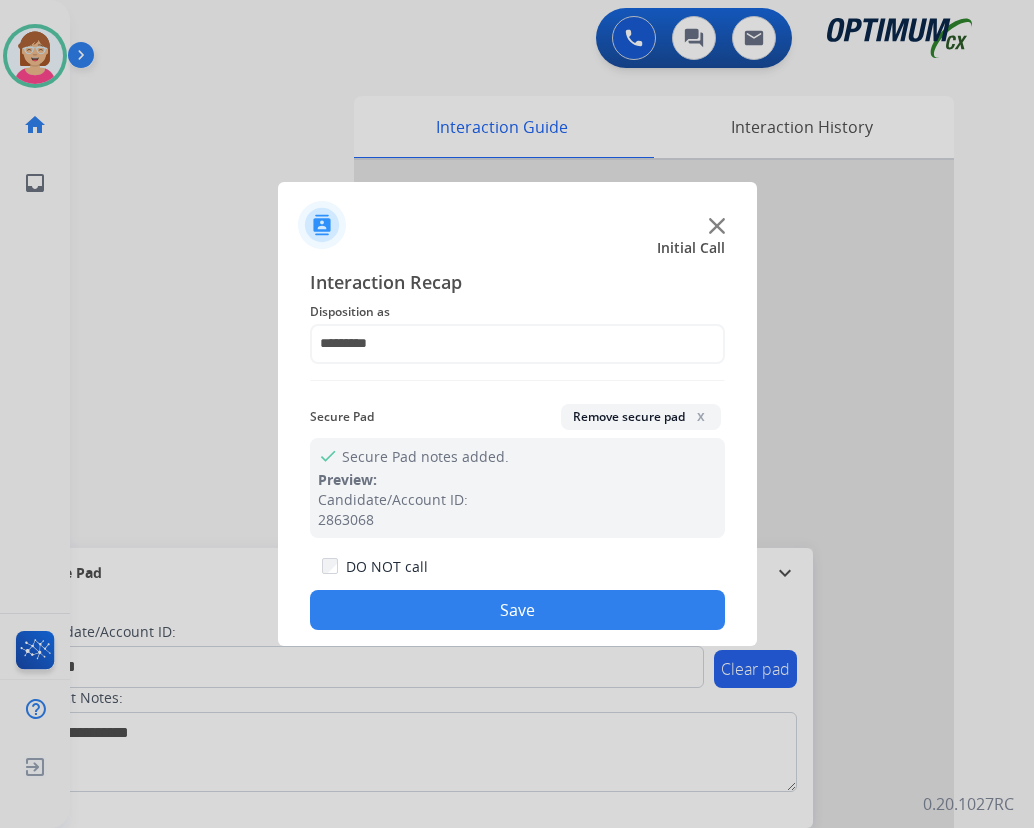 click on "Save" 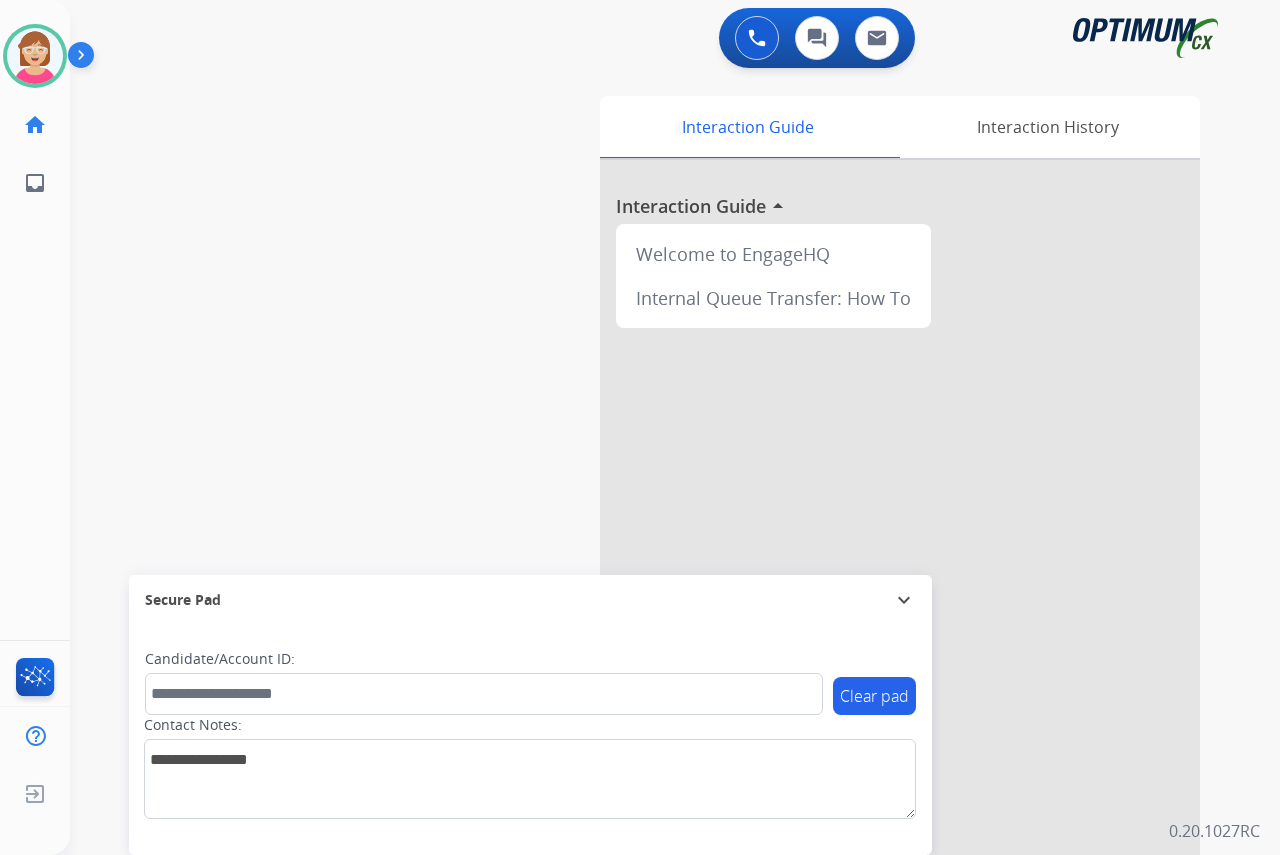 click on "[PERSON_NAME]   Available  Edit Avatar  Agent:   [PERSON_NAME] Profile:  OCX Training home  Home  Home inbox  Emails  Emails  FocalPoints  Help Center  Help Center  Log out  Log out" 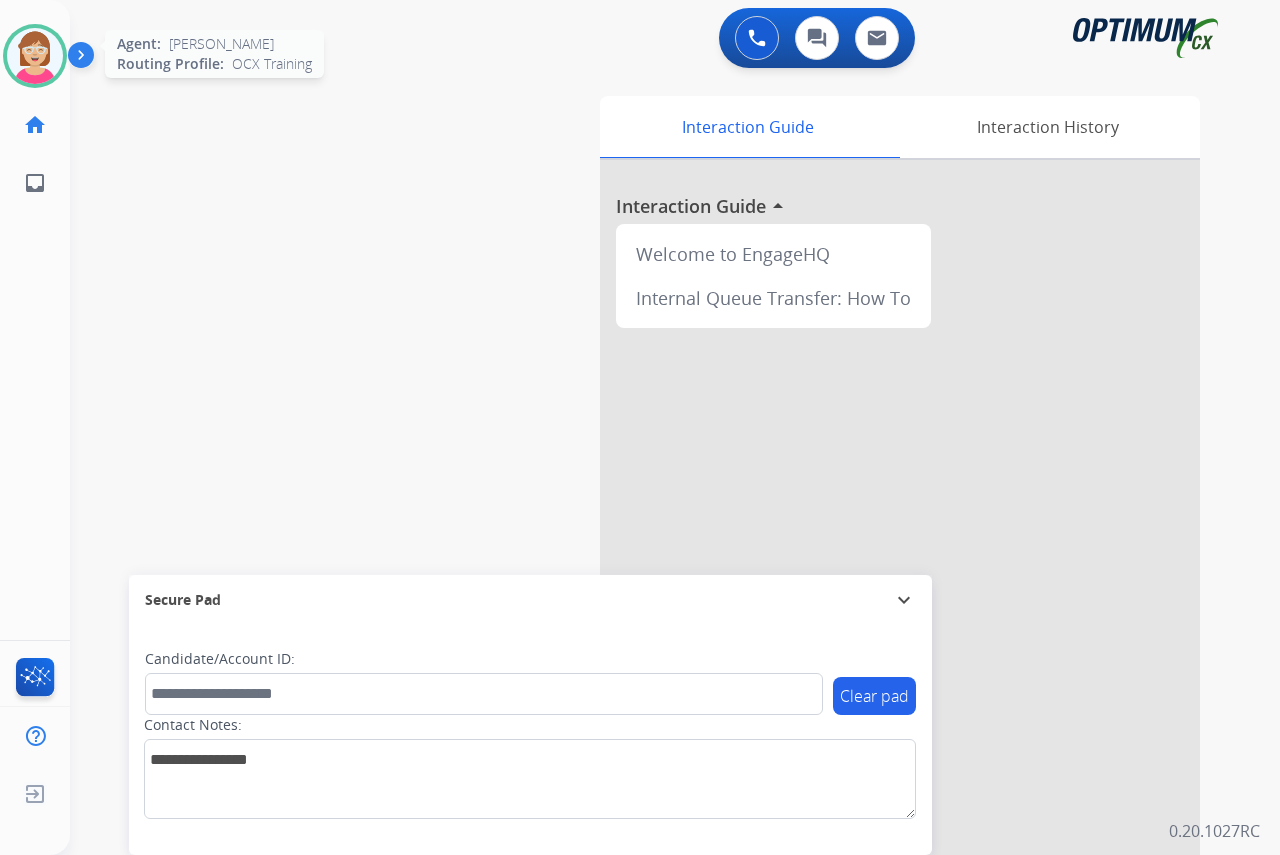 click at bounding box center [35, 56] 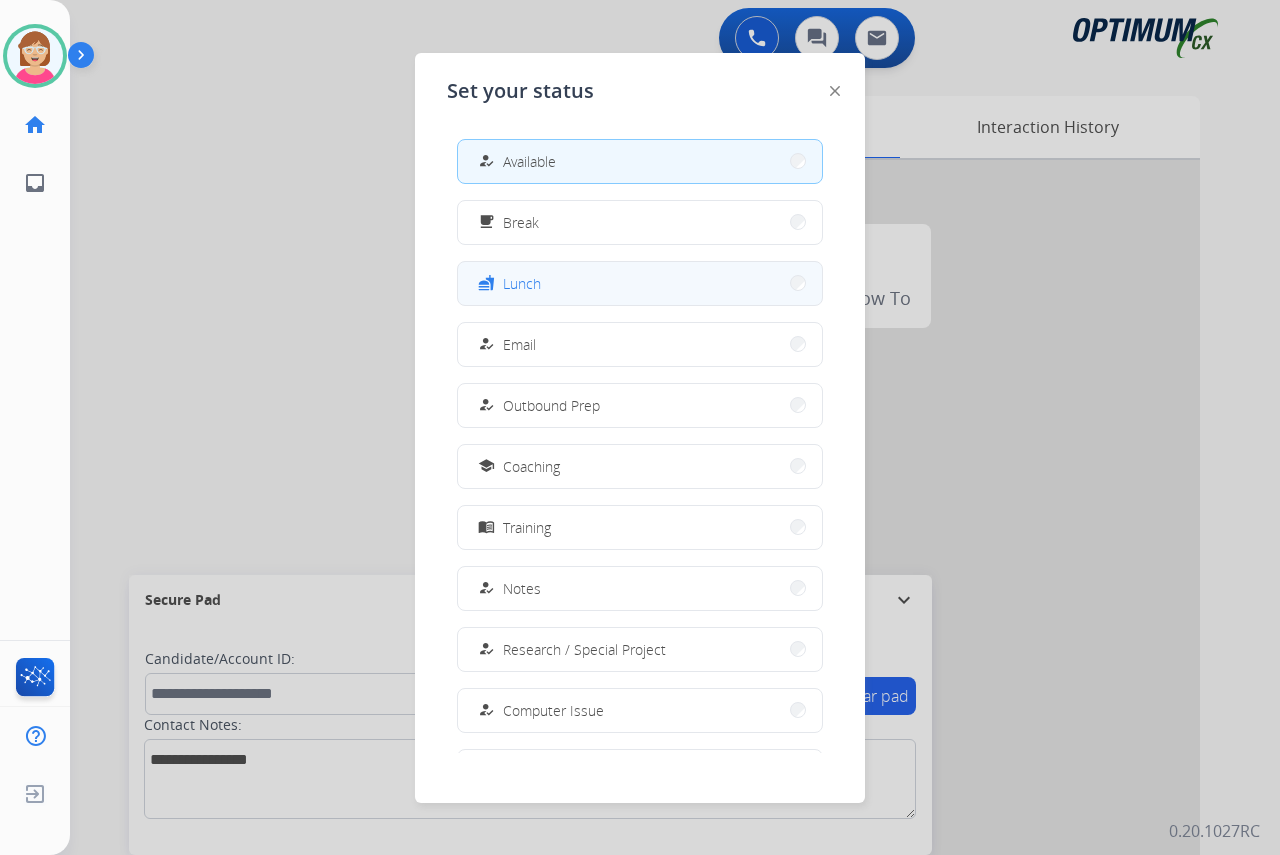 click on "fastfood Lunch" at bounding box center (640, 283) 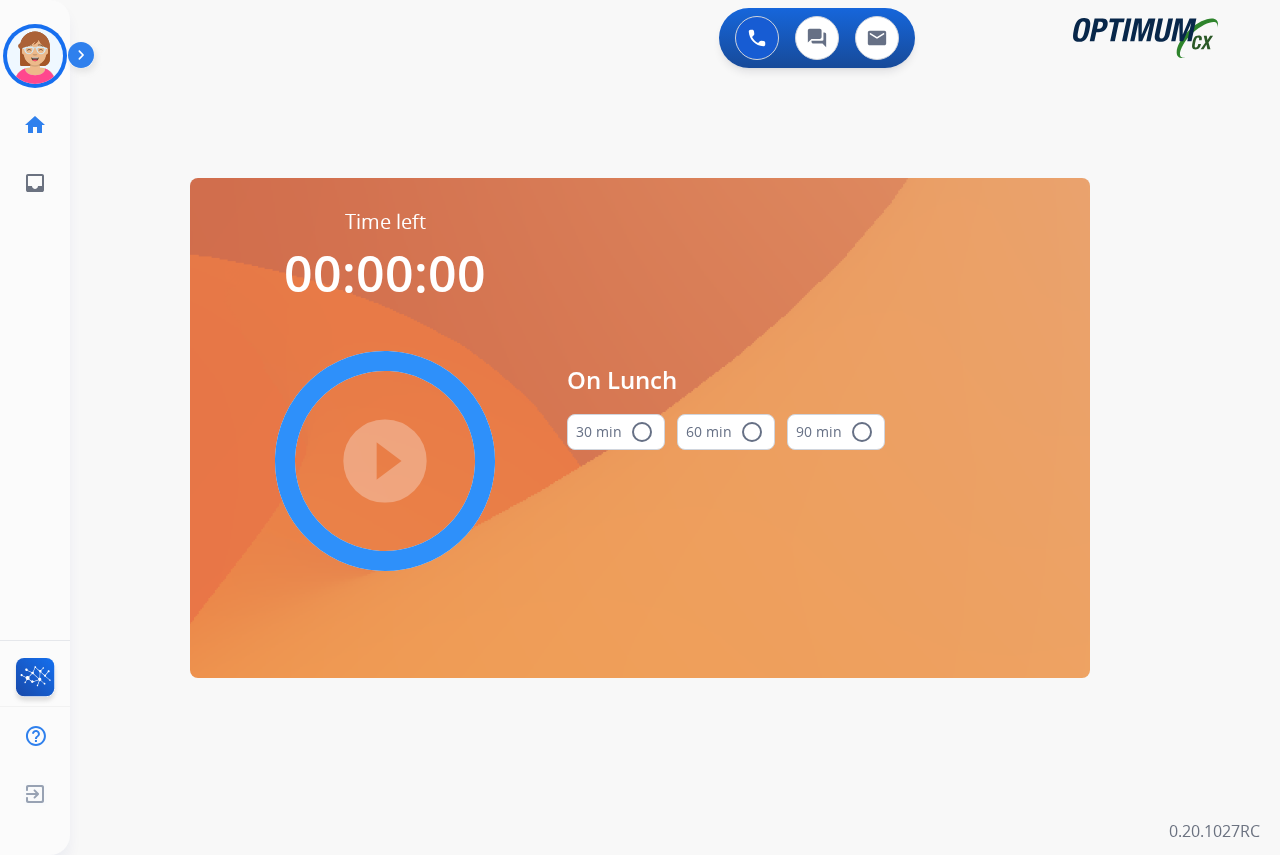 click on "radio_button_unchecked" at bounding box center (642, 432) 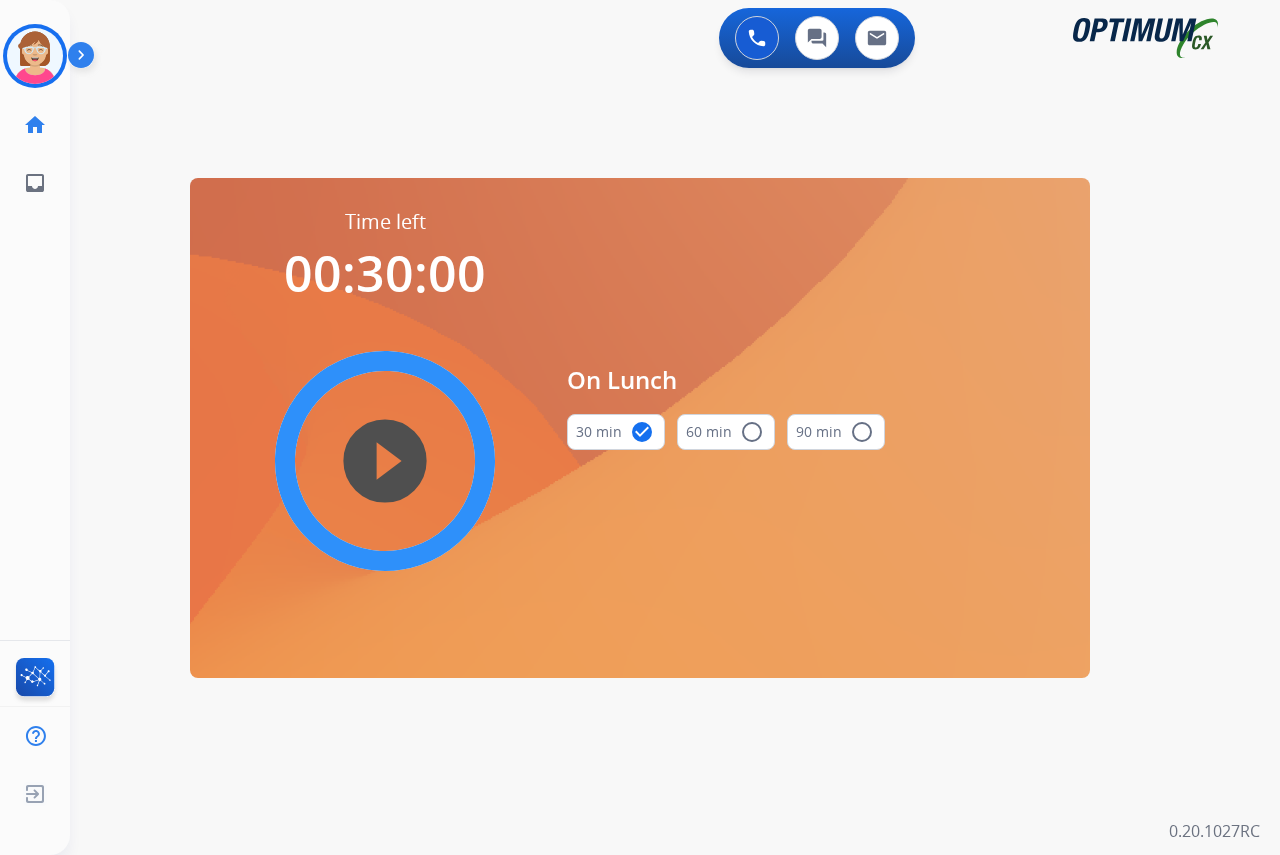 click on "play_circle_filled" at bounding box center [385, 461] 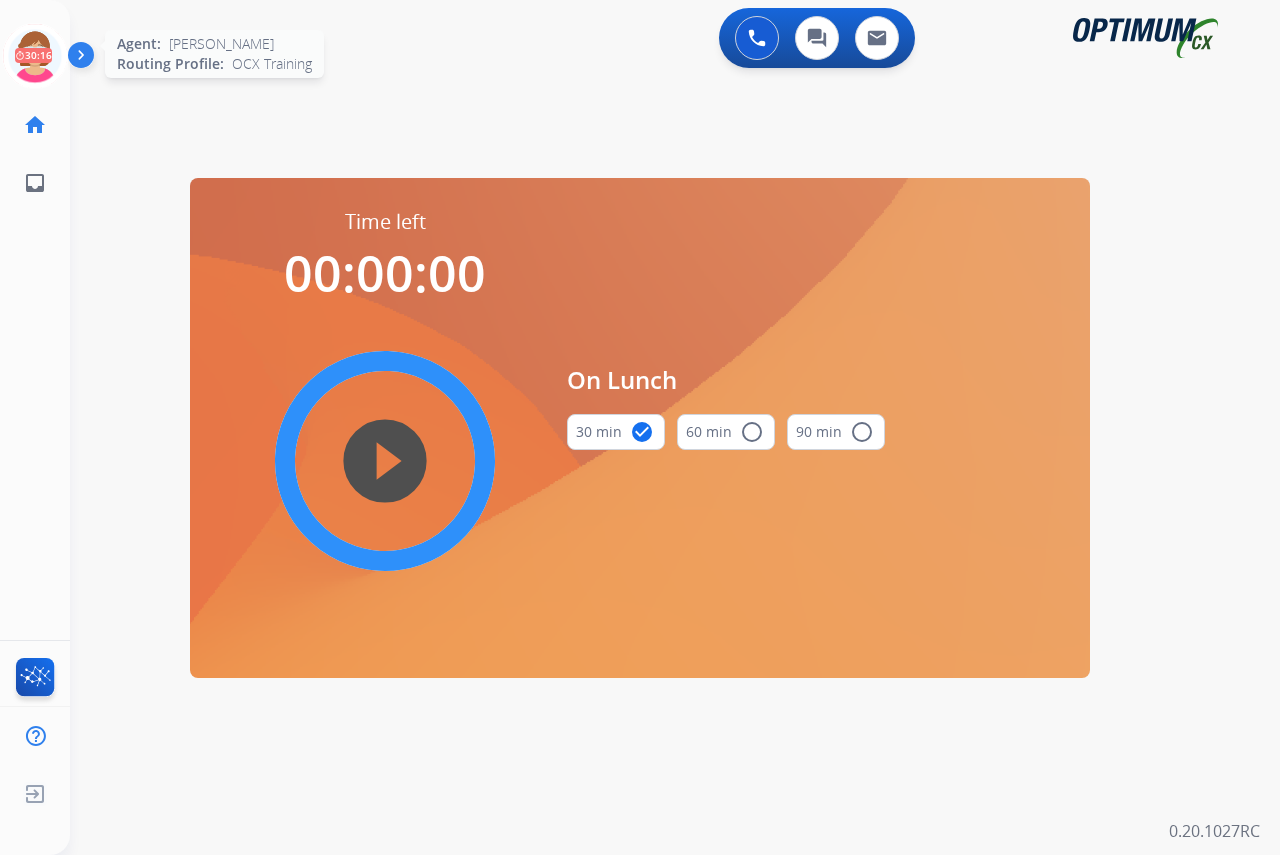 click 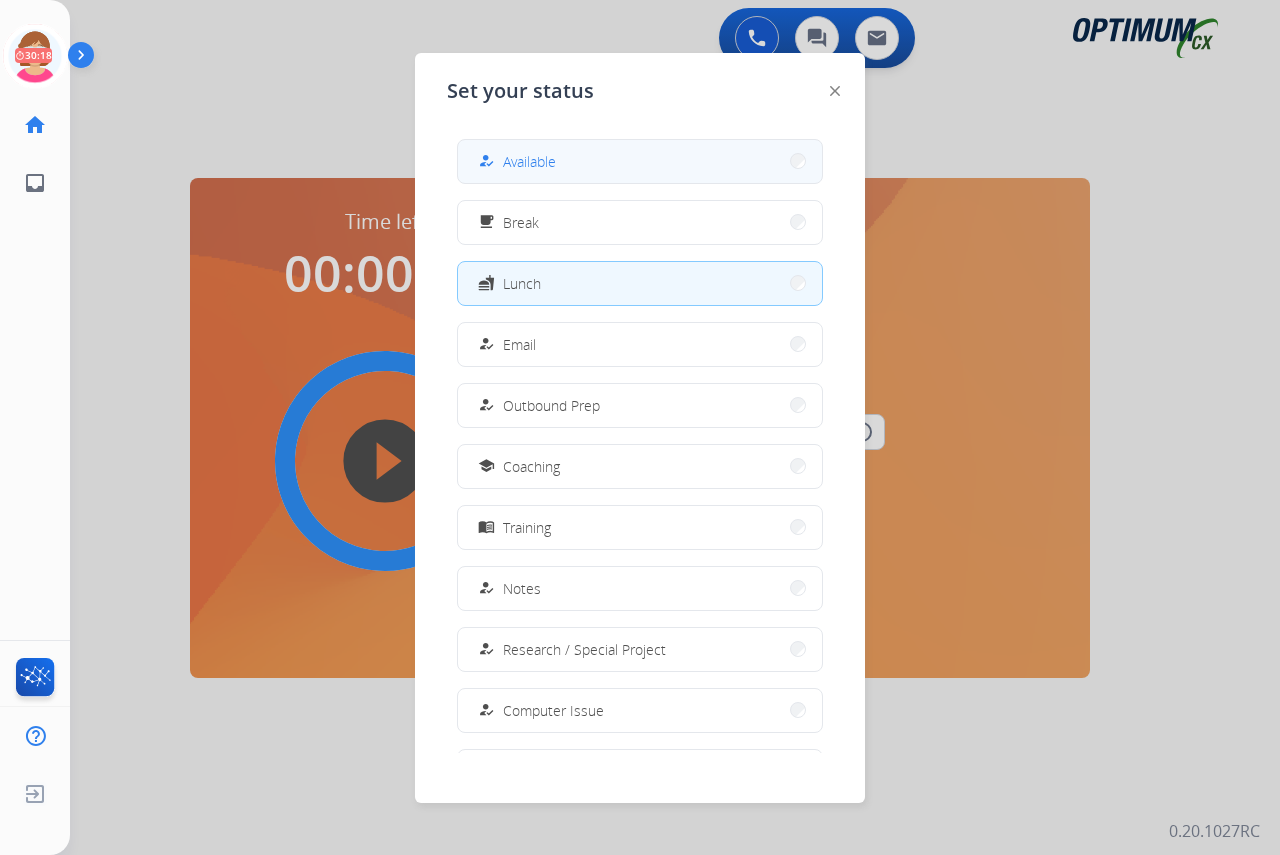 click on "Available" at bounding box center [529, 161] 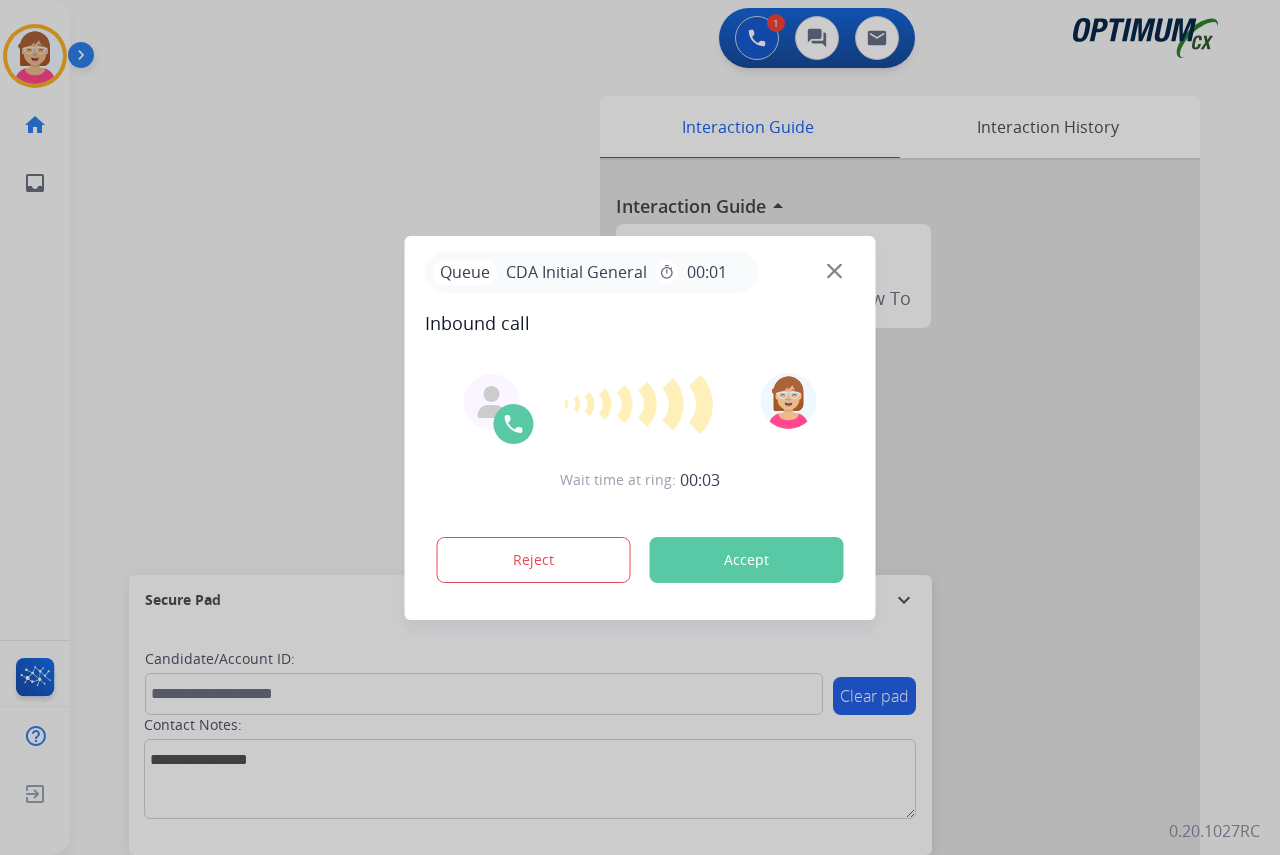 click at bounding box center (640, 427) 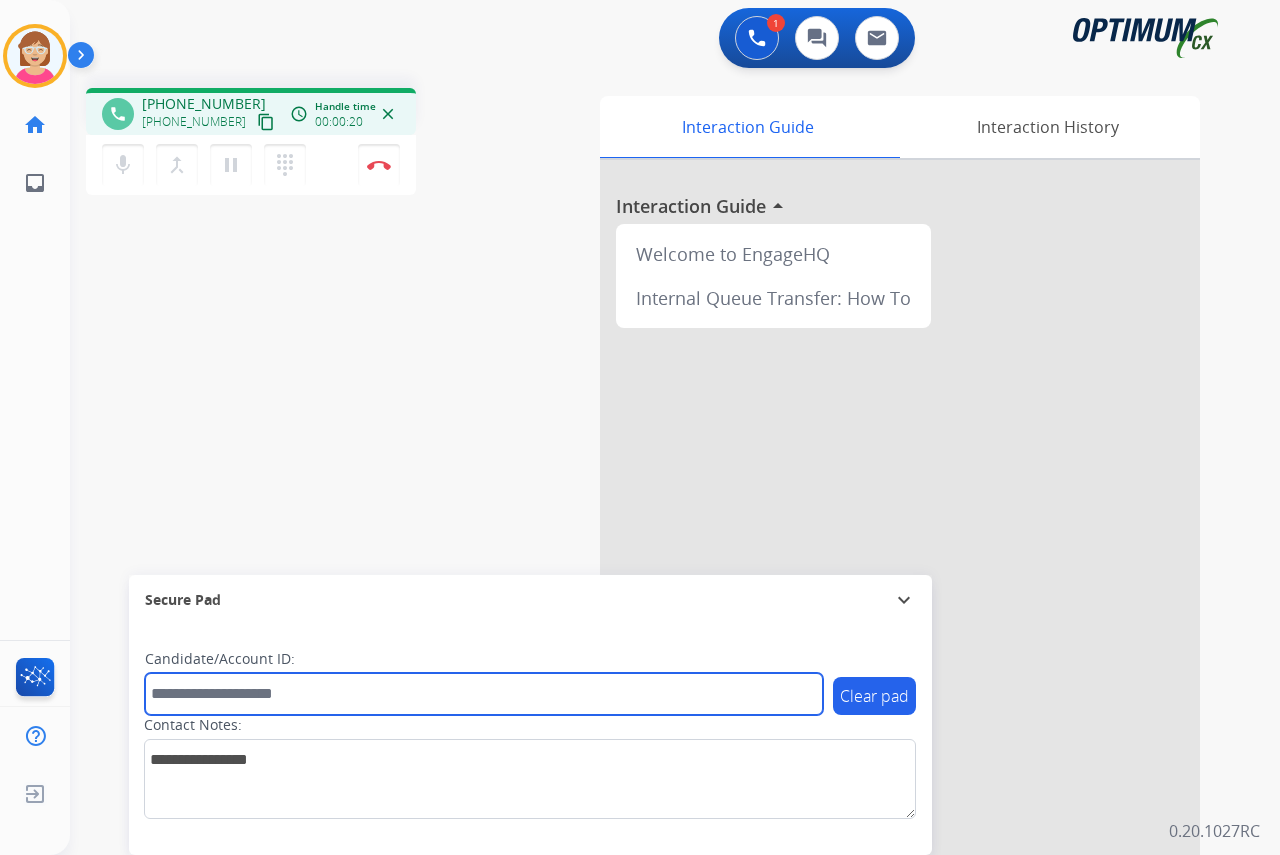 click at bounding box center [484, 694] 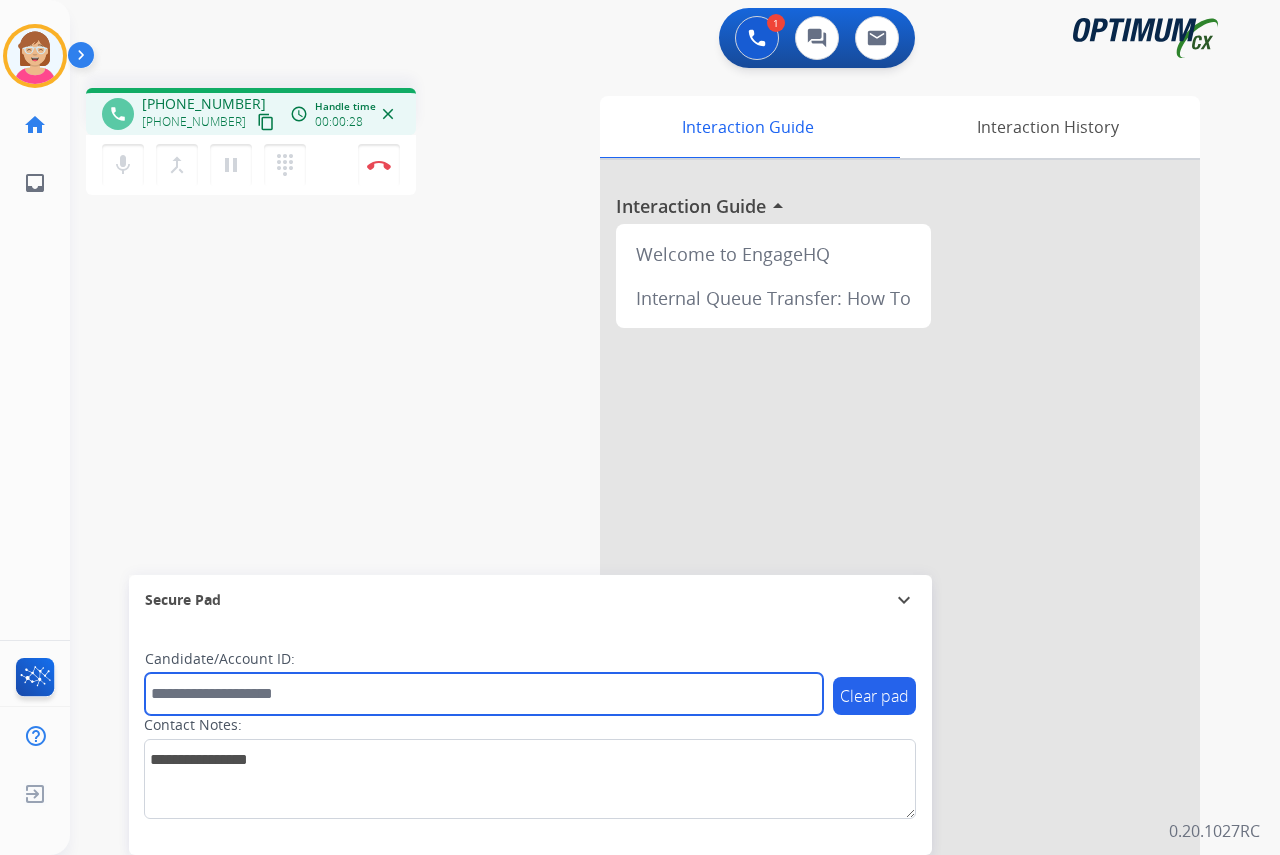 click at bounding box center [484, 694] 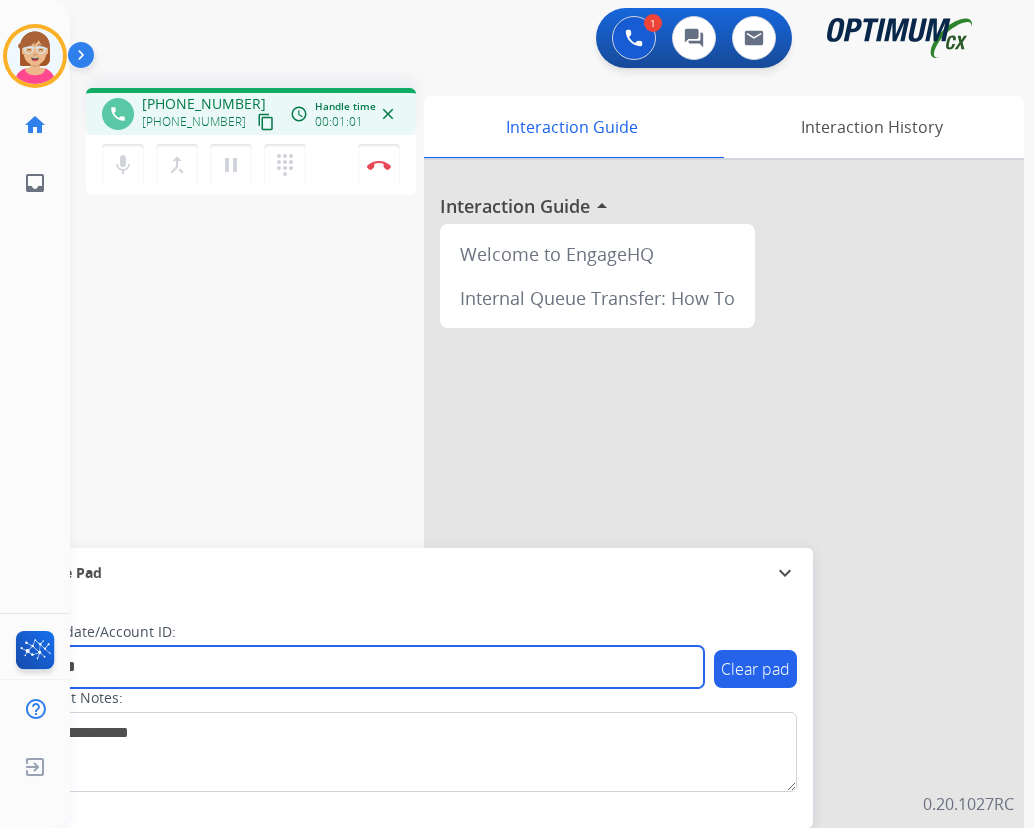 type on "*******" 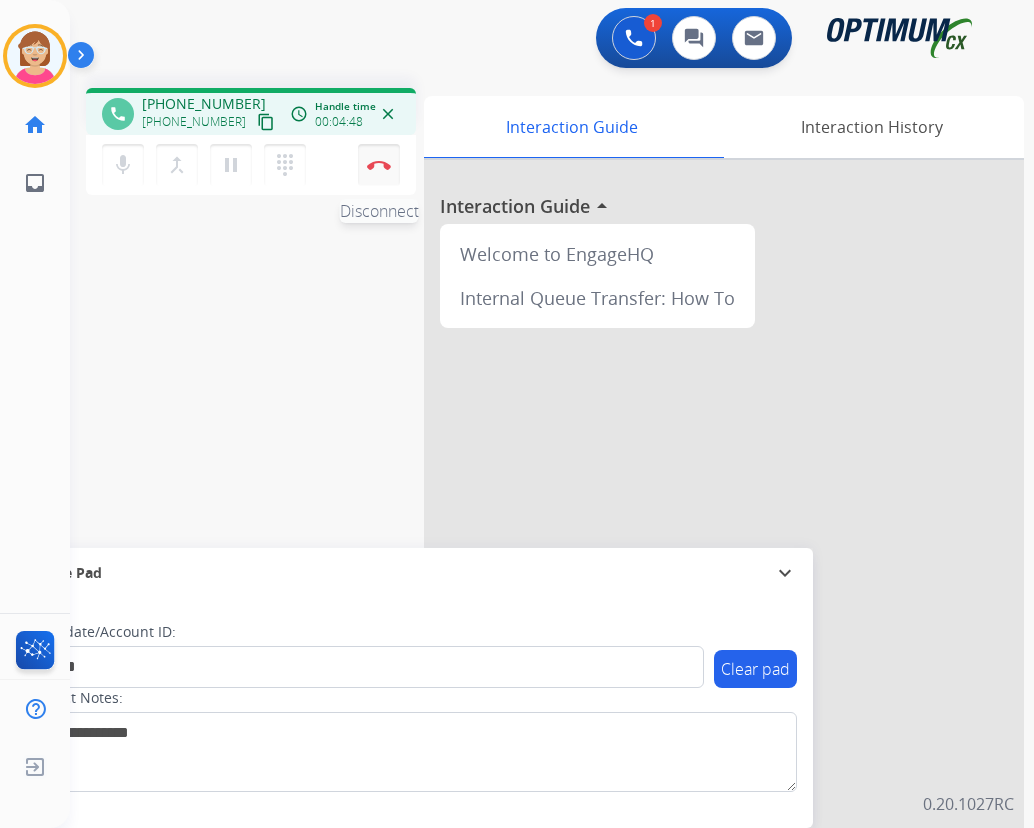 click at bounding box center (379, 165) 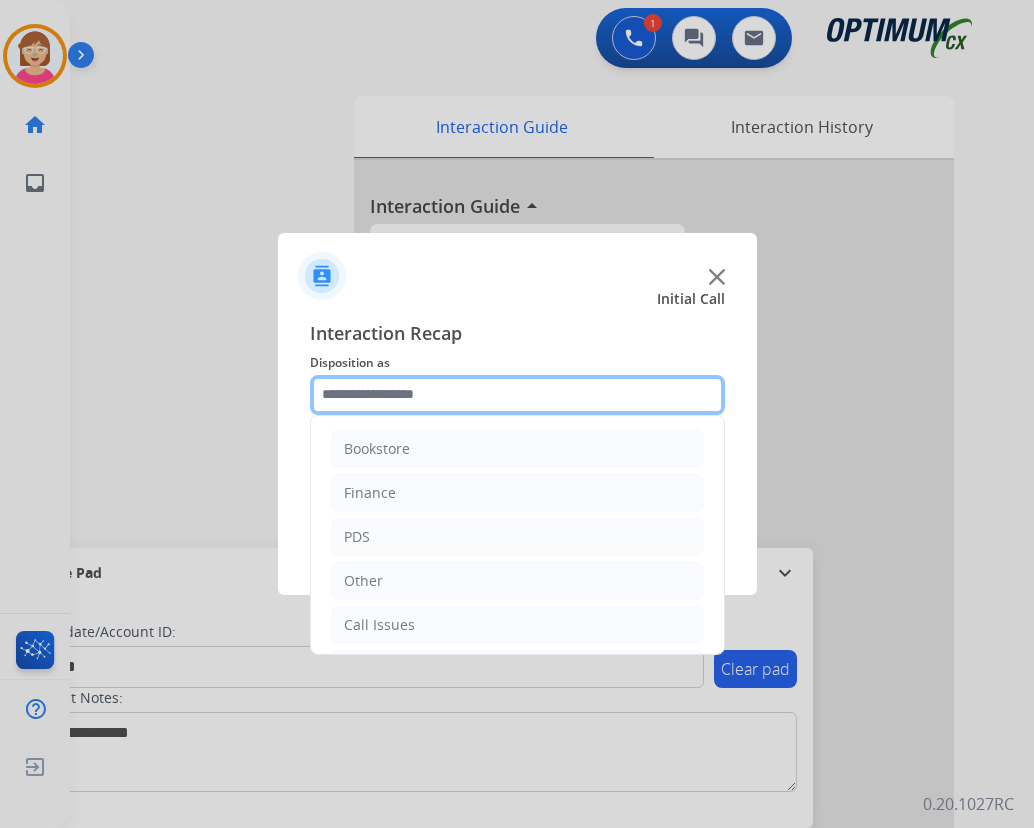 click 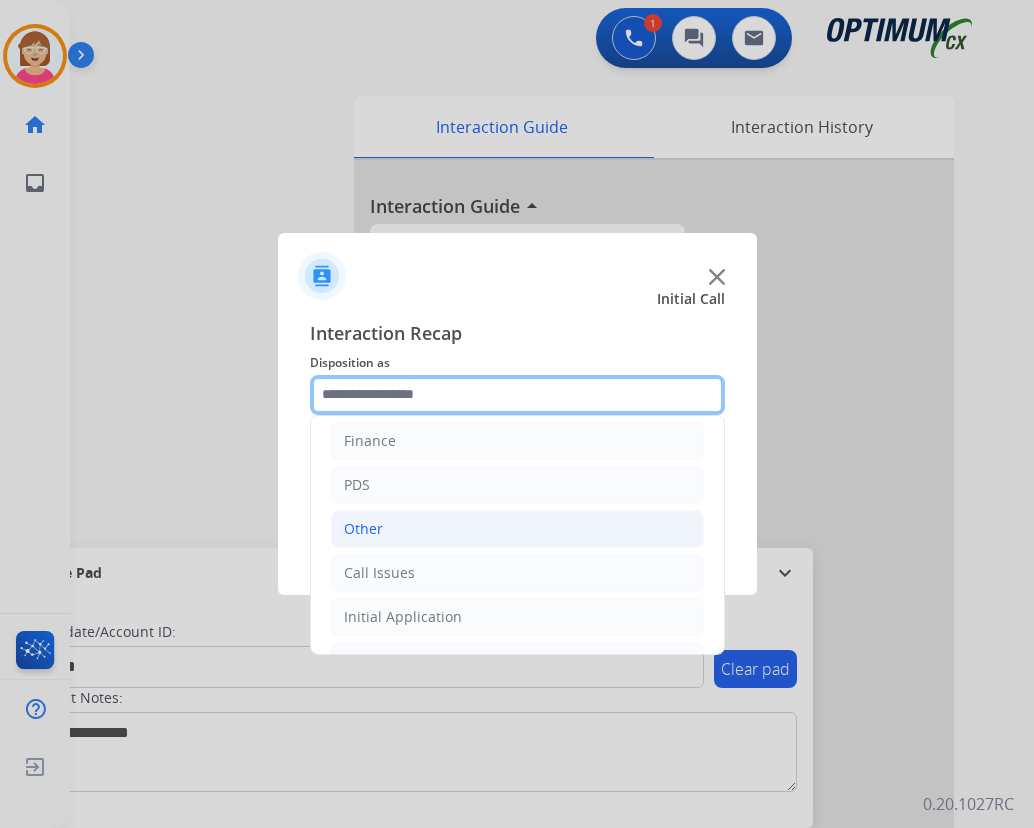 scroll, scrollTop: 100, scrollLeft: 0, axis: vertical 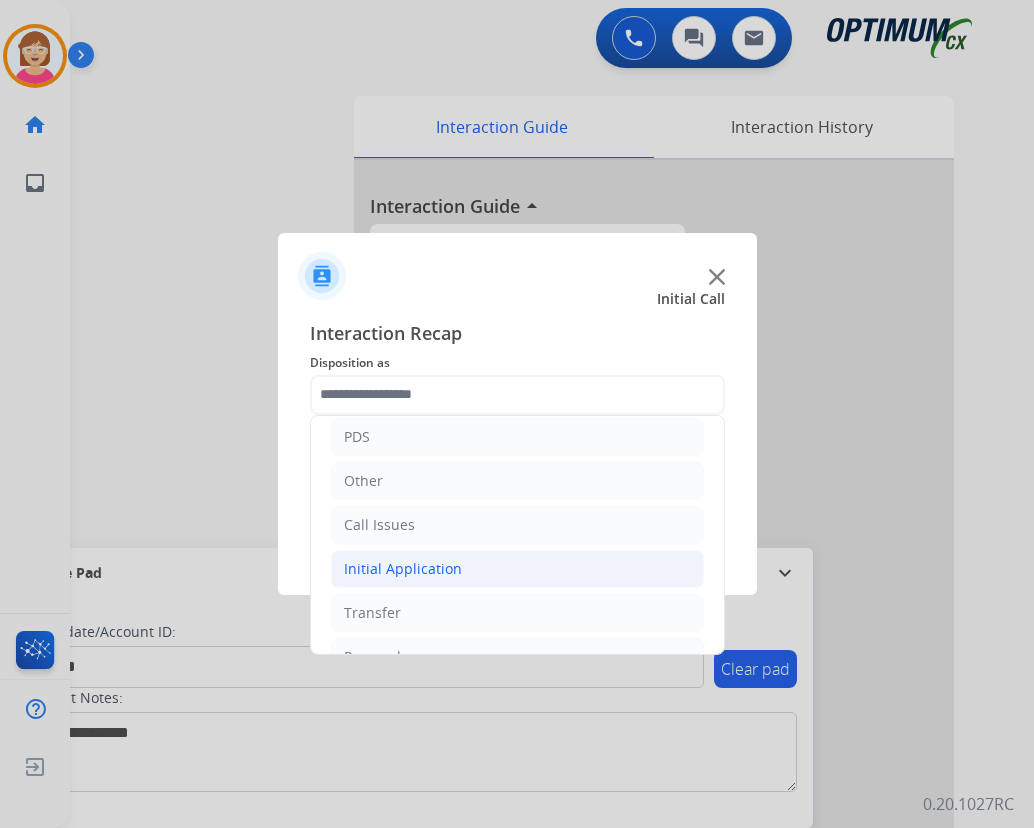 click on "Initial Application" 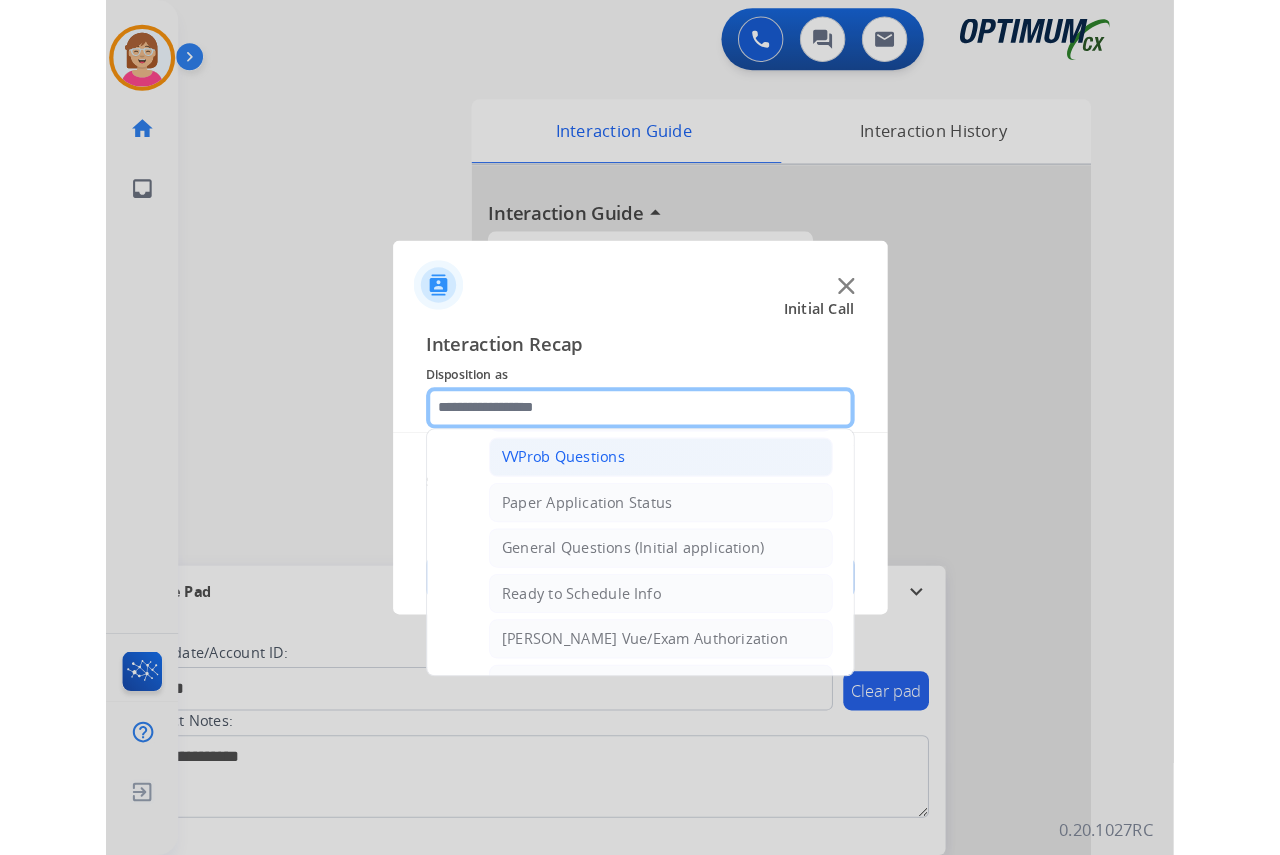 scroll, scrollTop: 1100, scrollLeft: 0, axis: vertical 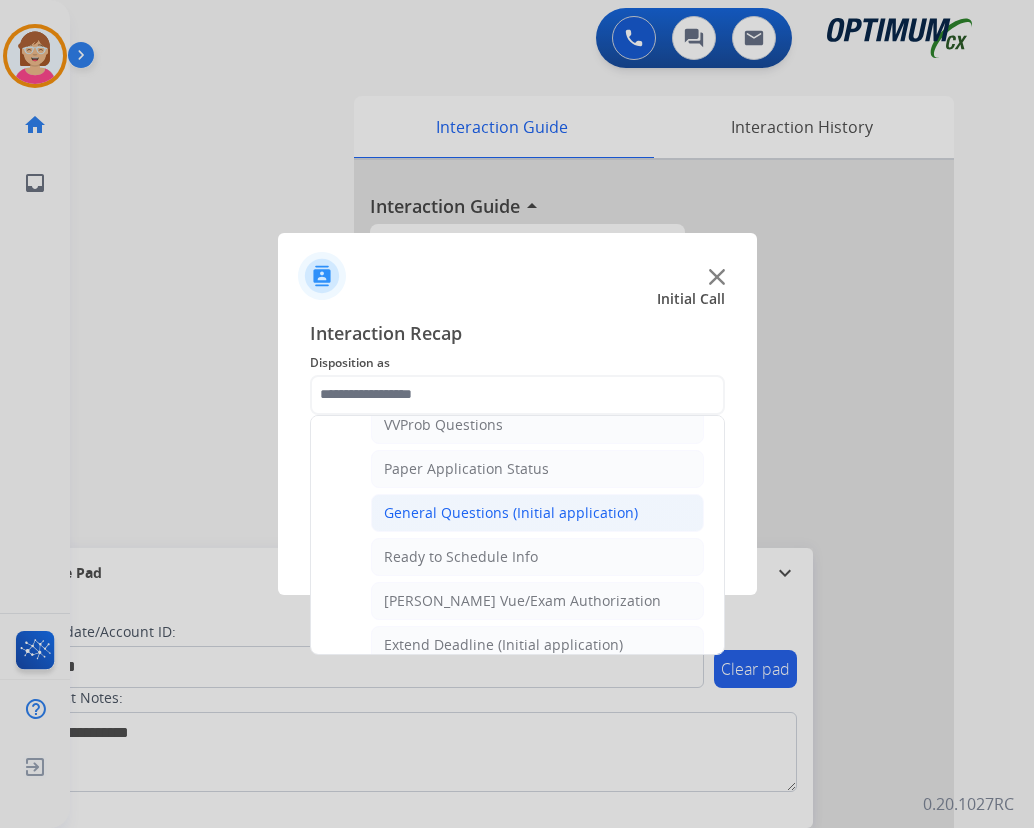 click on "General Questions (Initial application)" 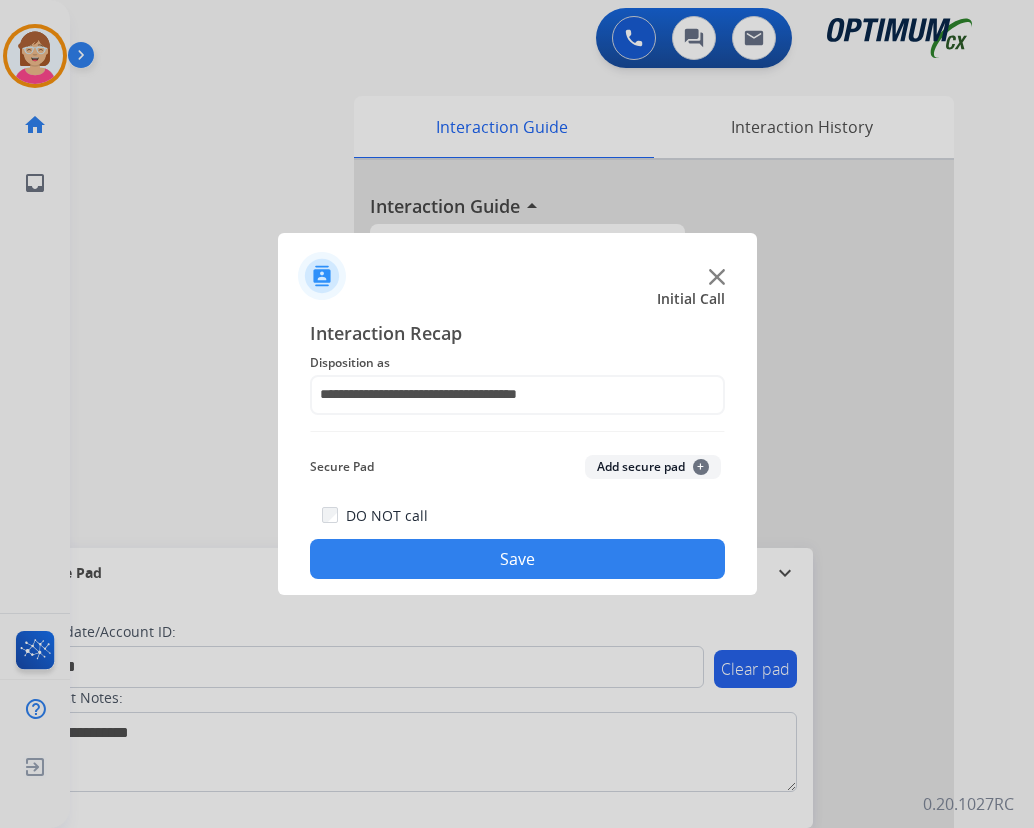 click on "+" 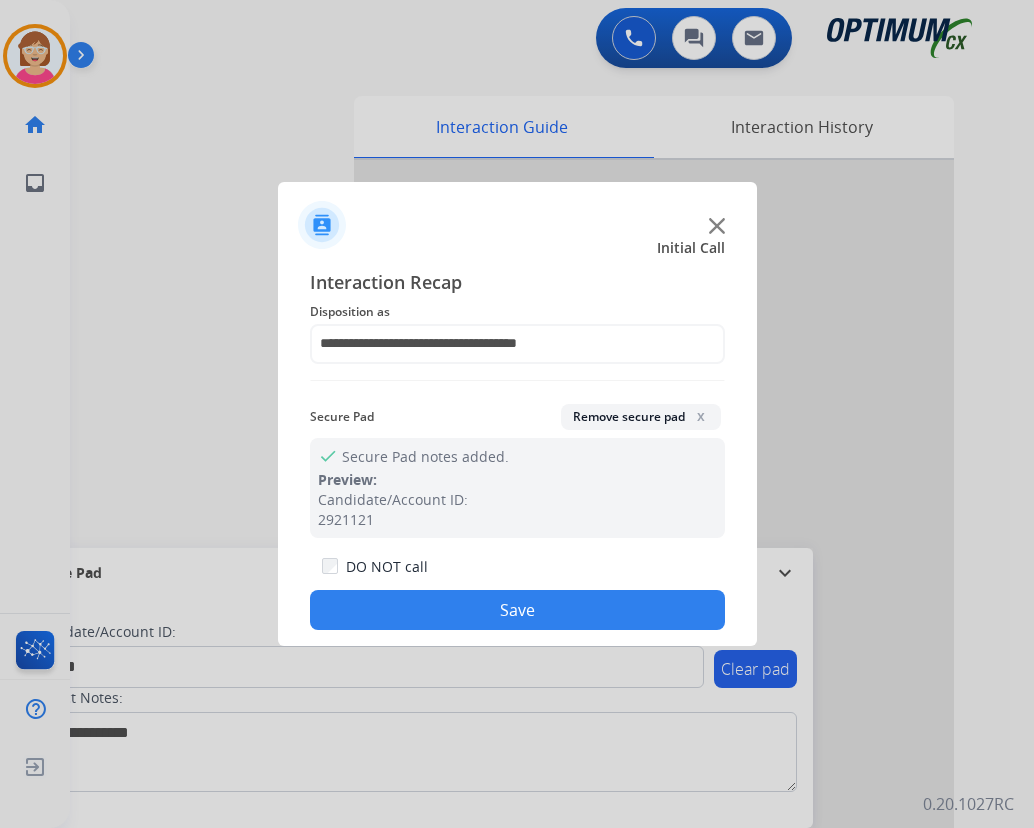 click on "Save" 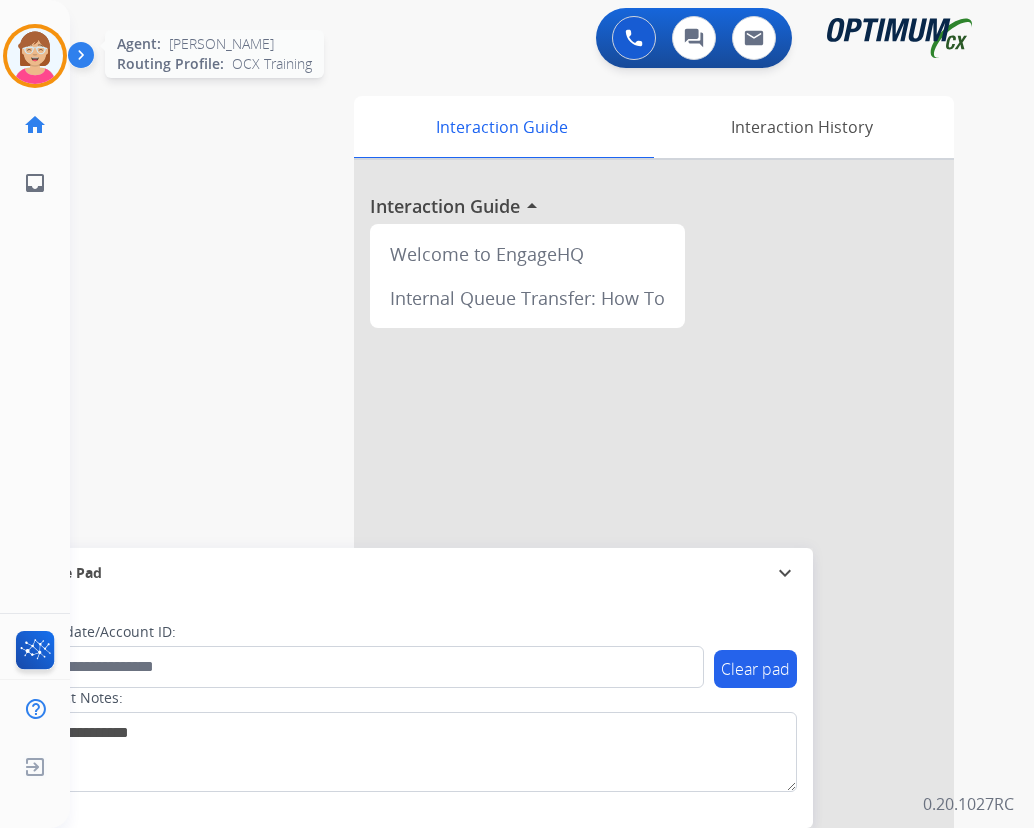 click at bounding box center (35, 56) 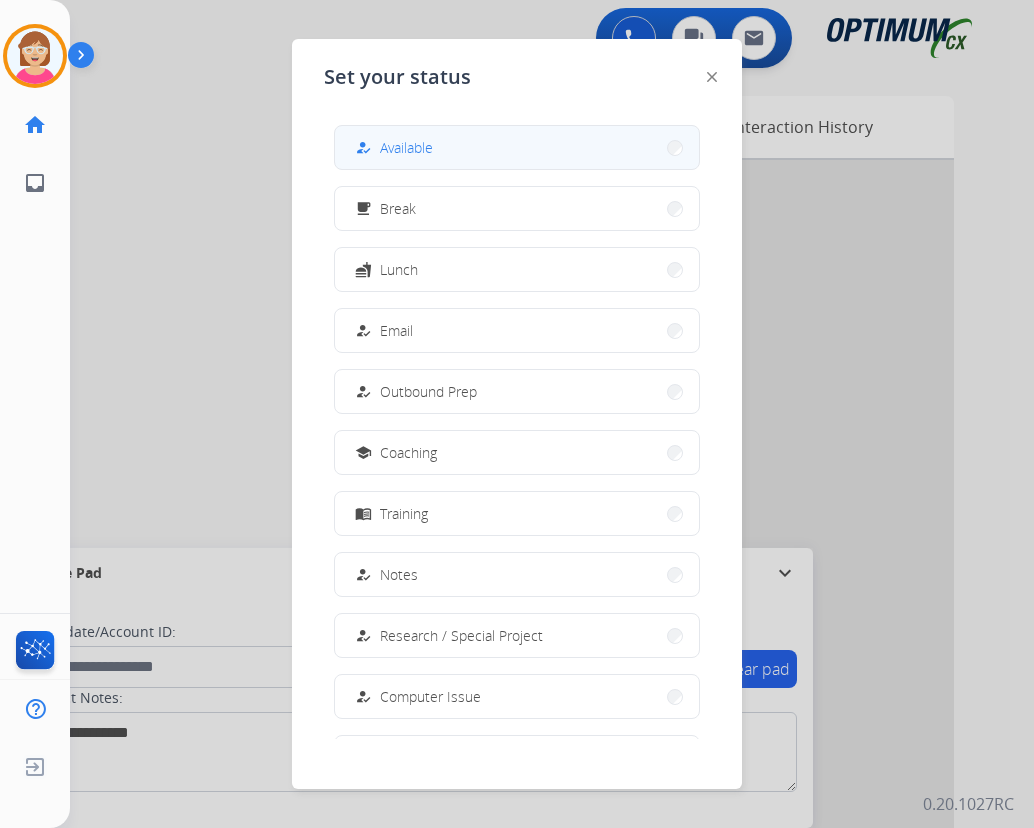 click on "how_to_reg Available" at bounding box center (517, 147) 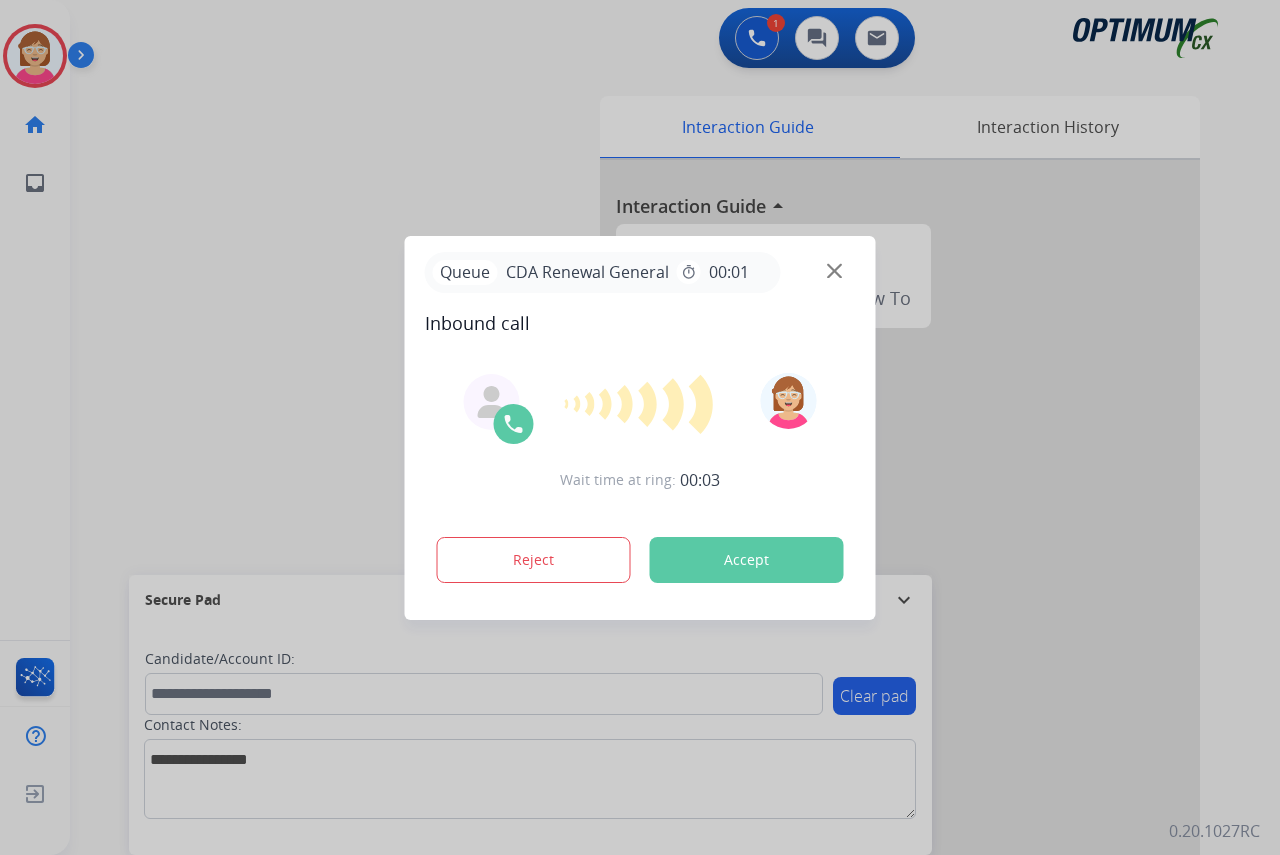 click at bounding box center (640, 427) 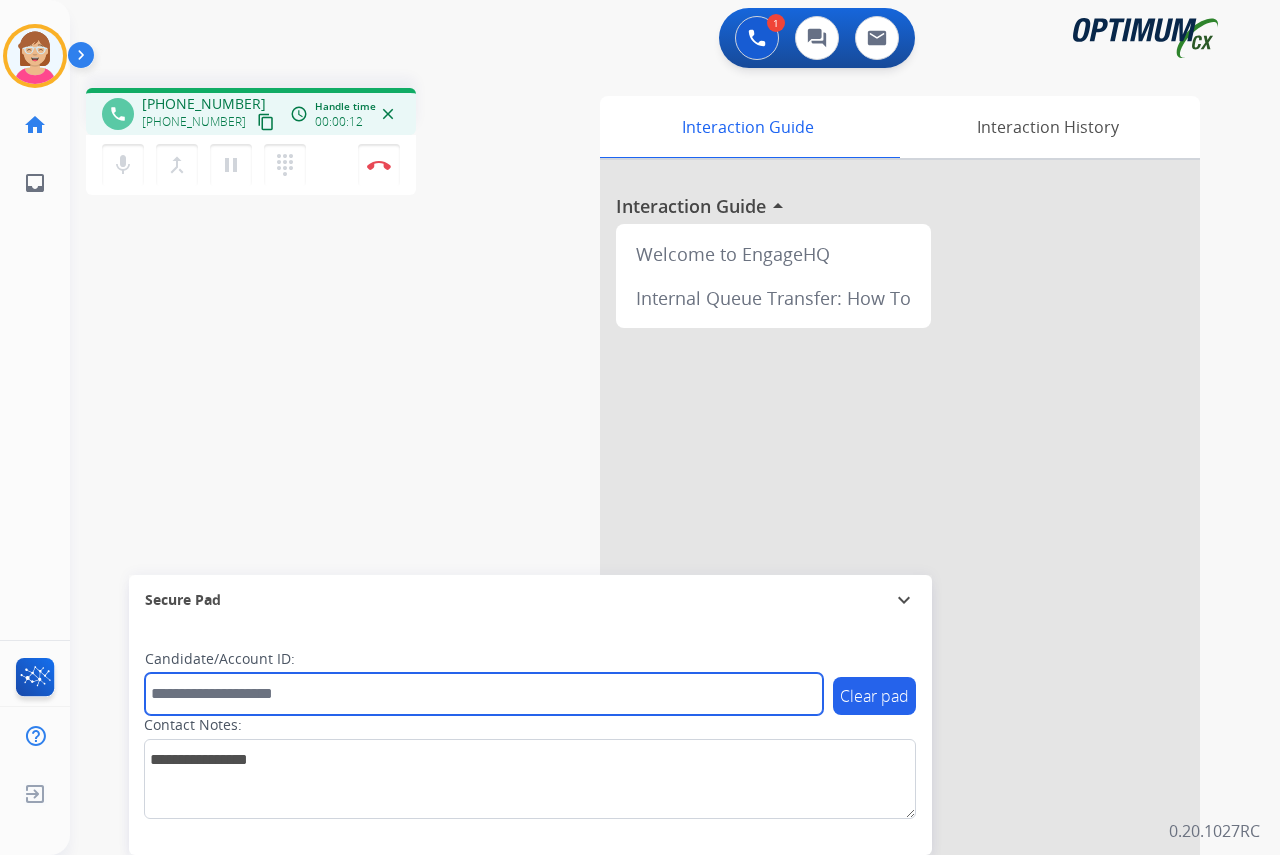 click at bounding box center [484, 694] 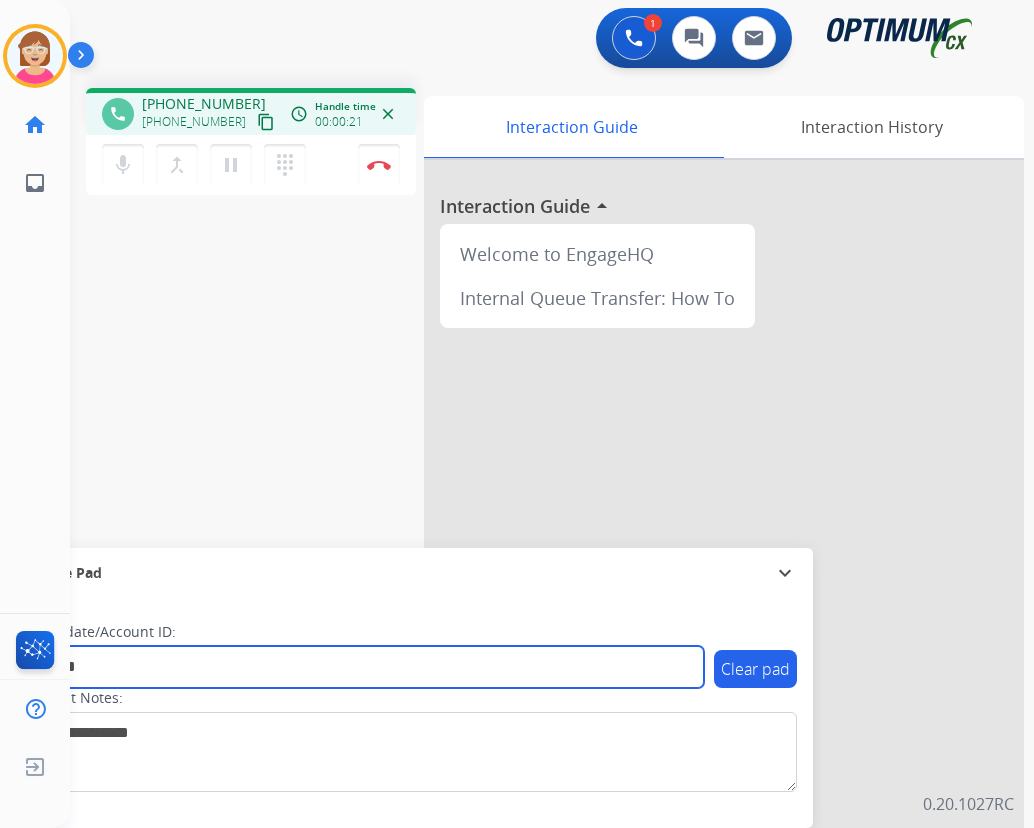 type on "*******" 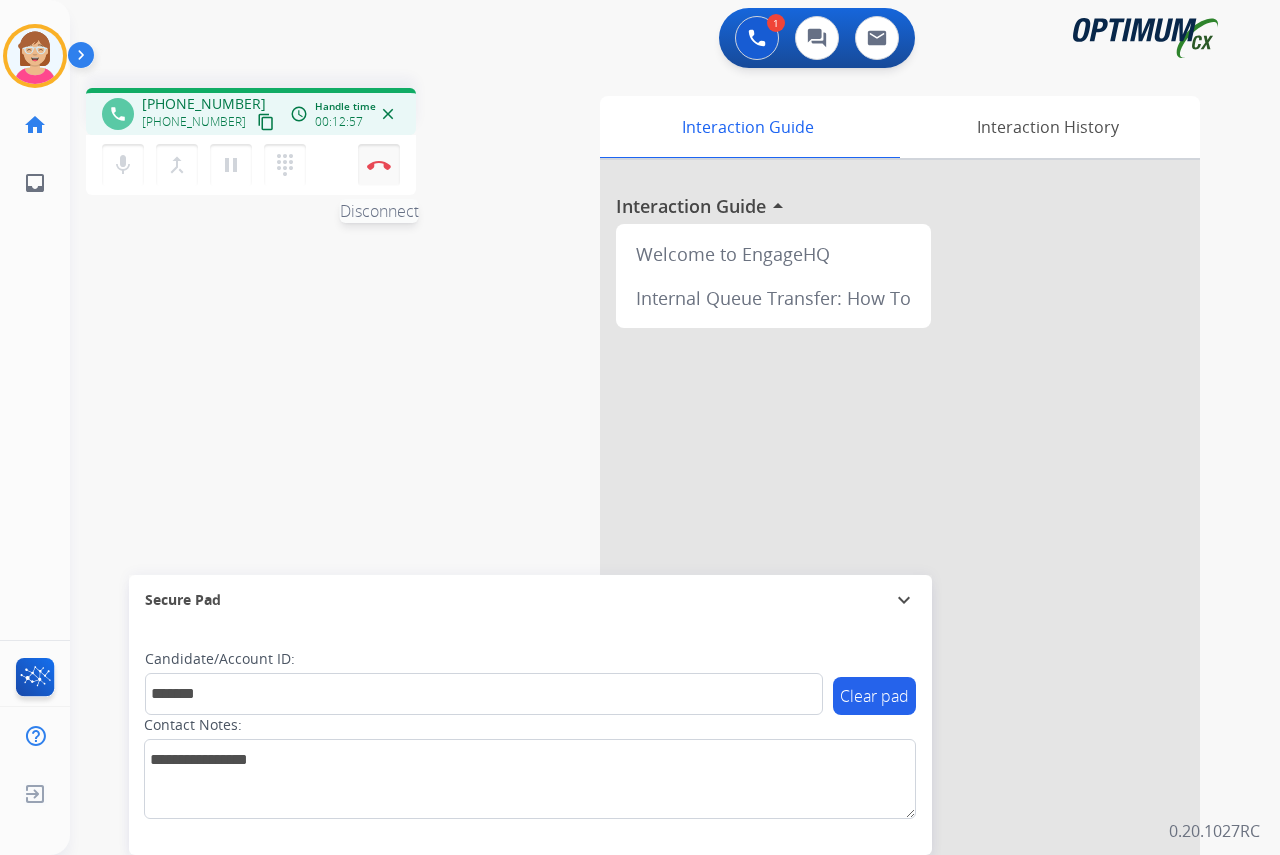 click at bounding box center [379, 165] 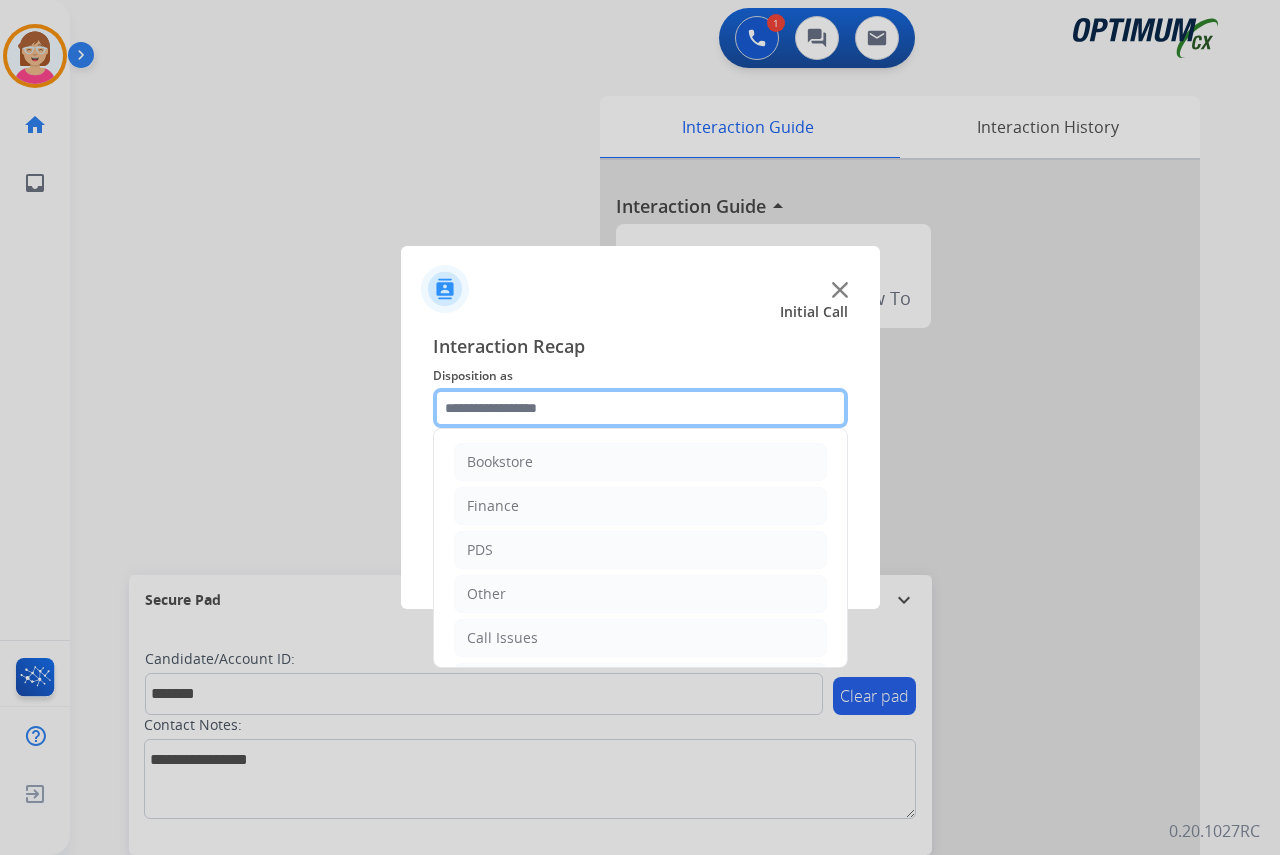 click 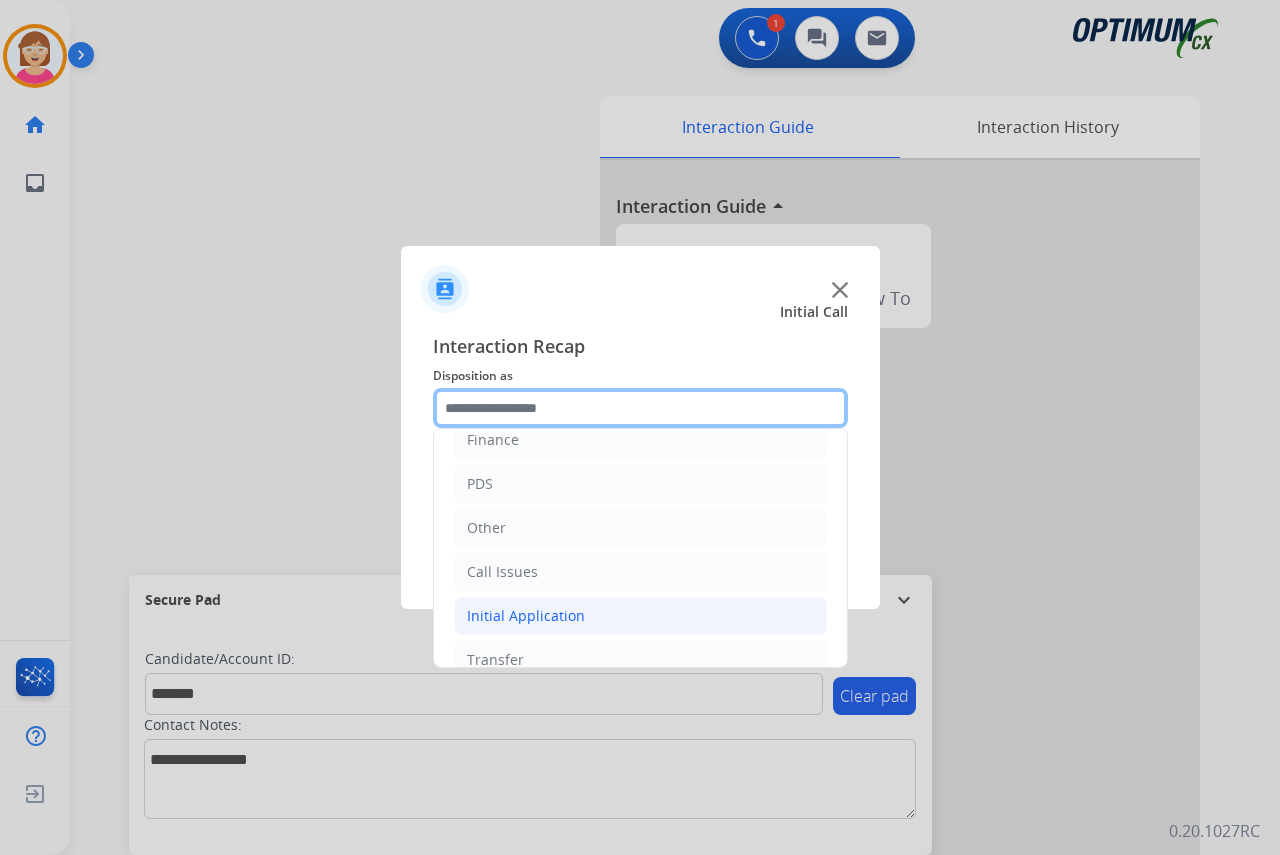 scroll, scrollTop: 136, scrollLeft: 0, axis: vertical 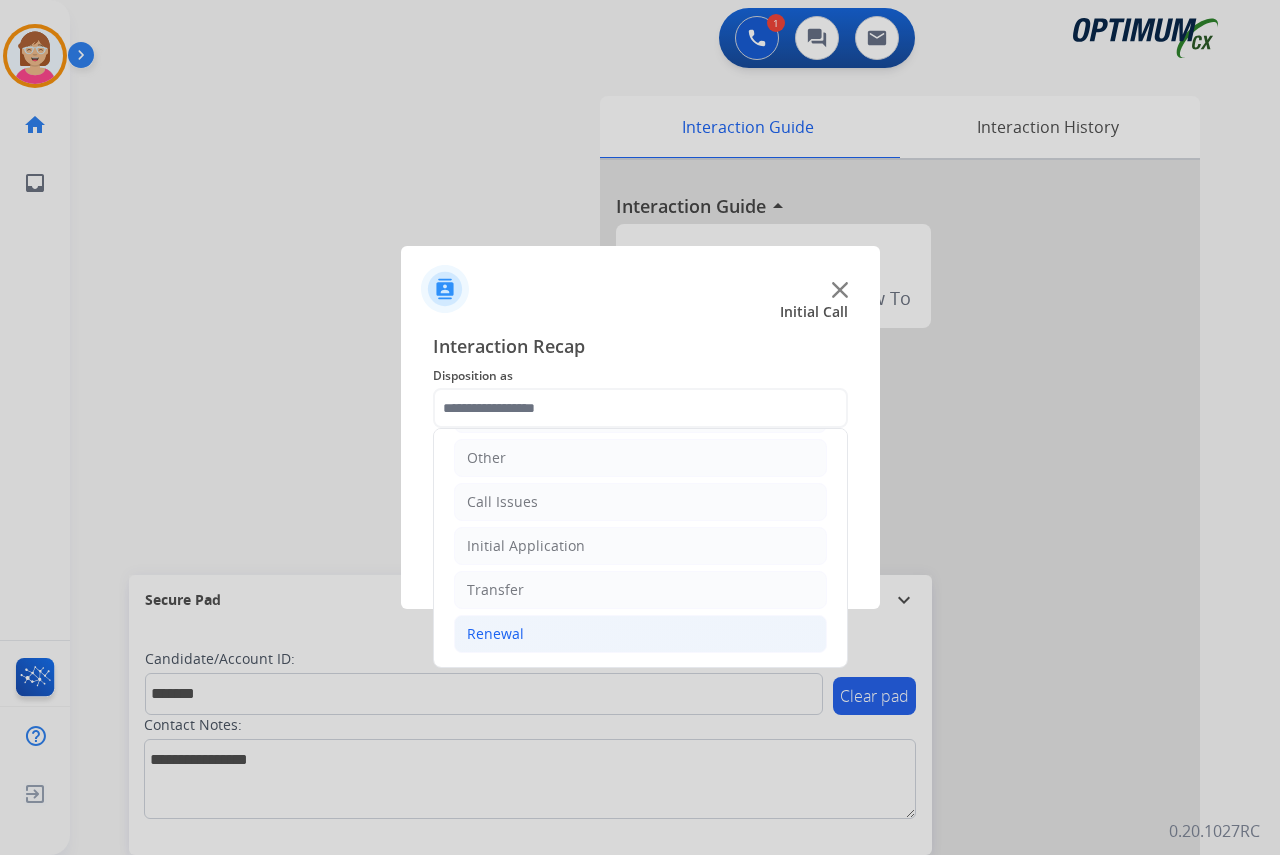 click on "Renewal" 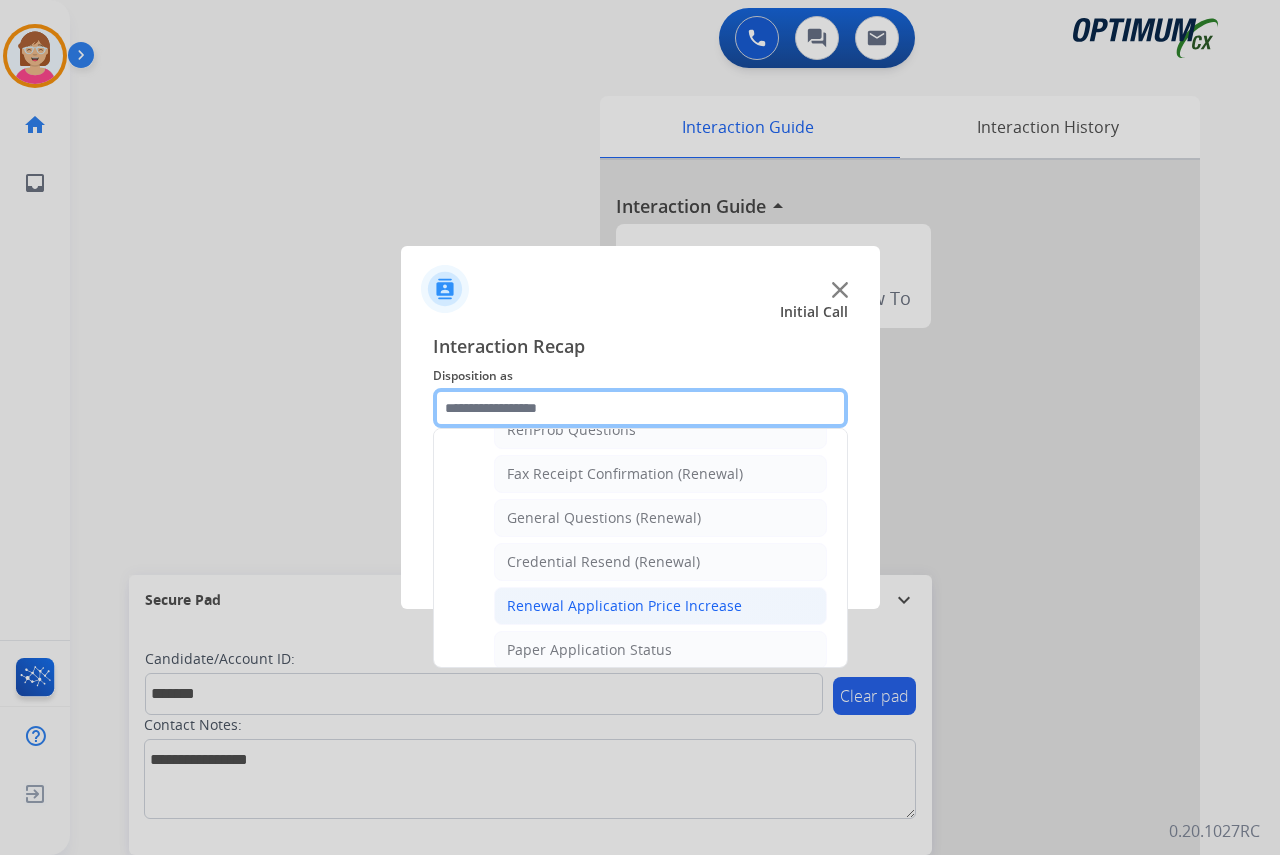 scroll, scrollTop: 636, scrollLeft: 0, axis: vertical 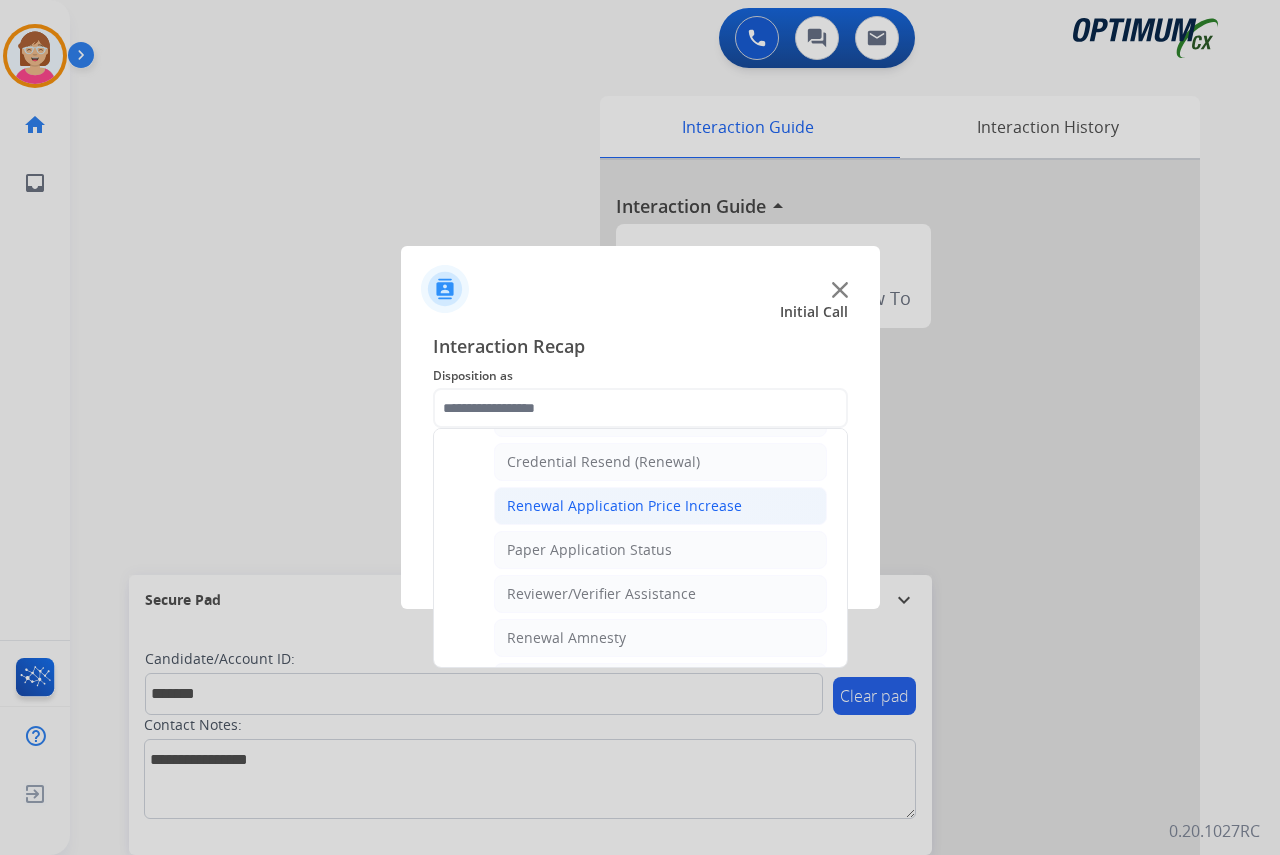 click on "Reviewer/Verifier Assistance" 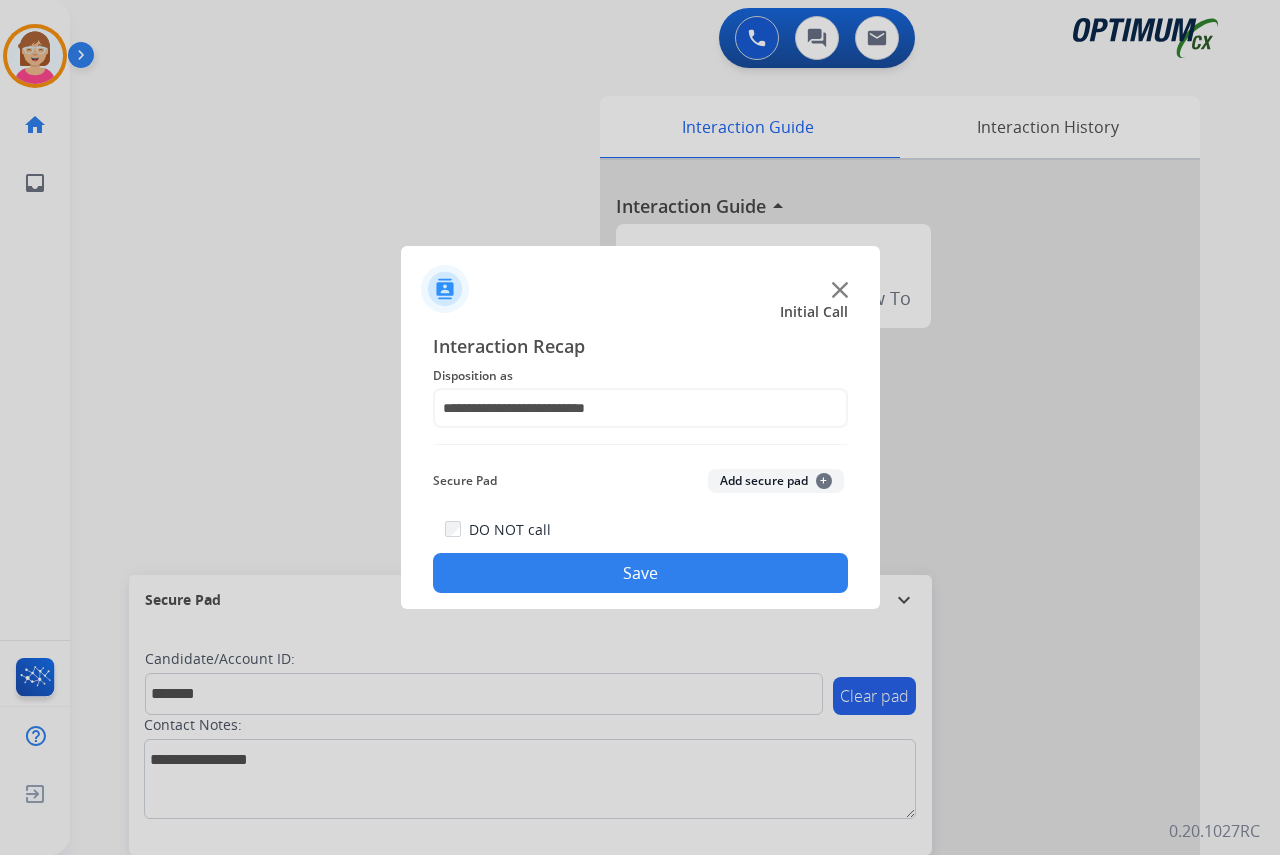 click on "+" 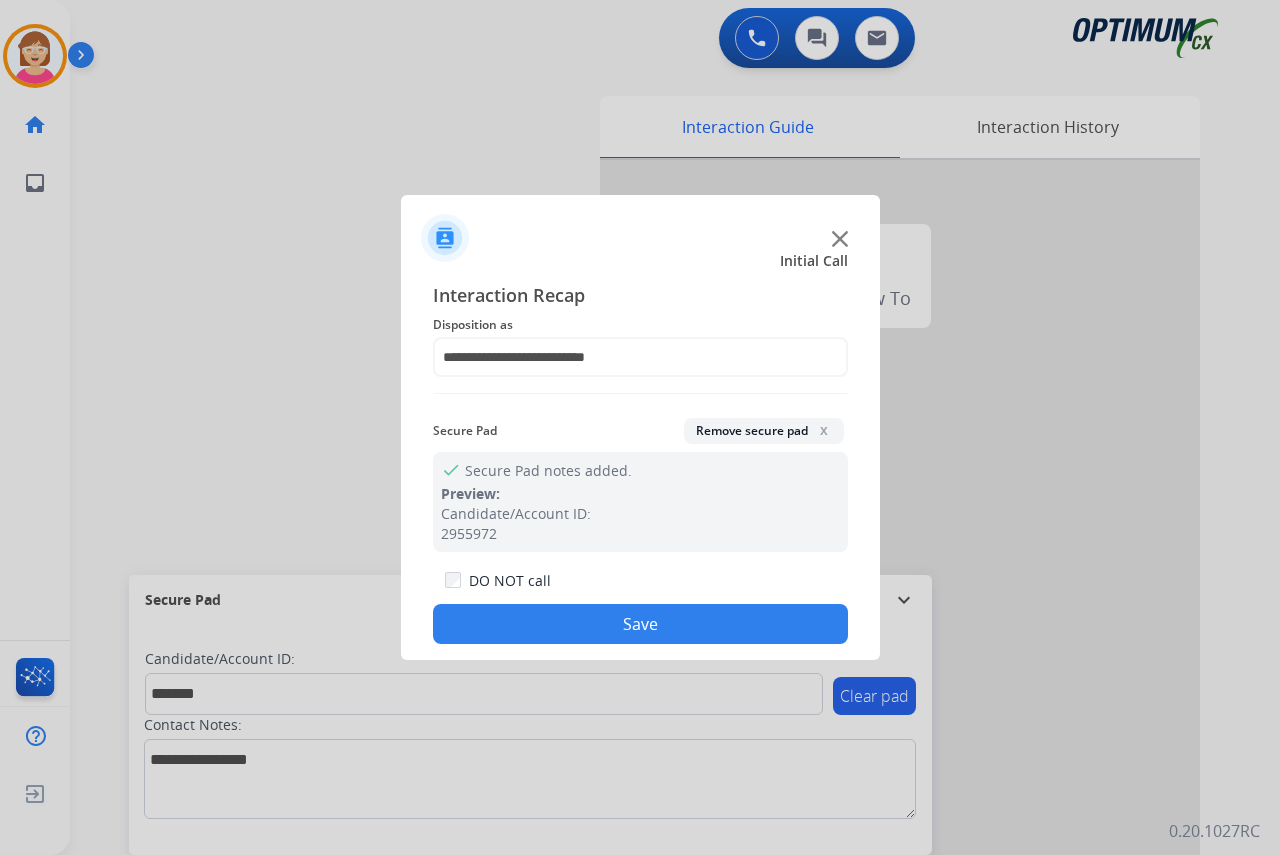 click on "Save" 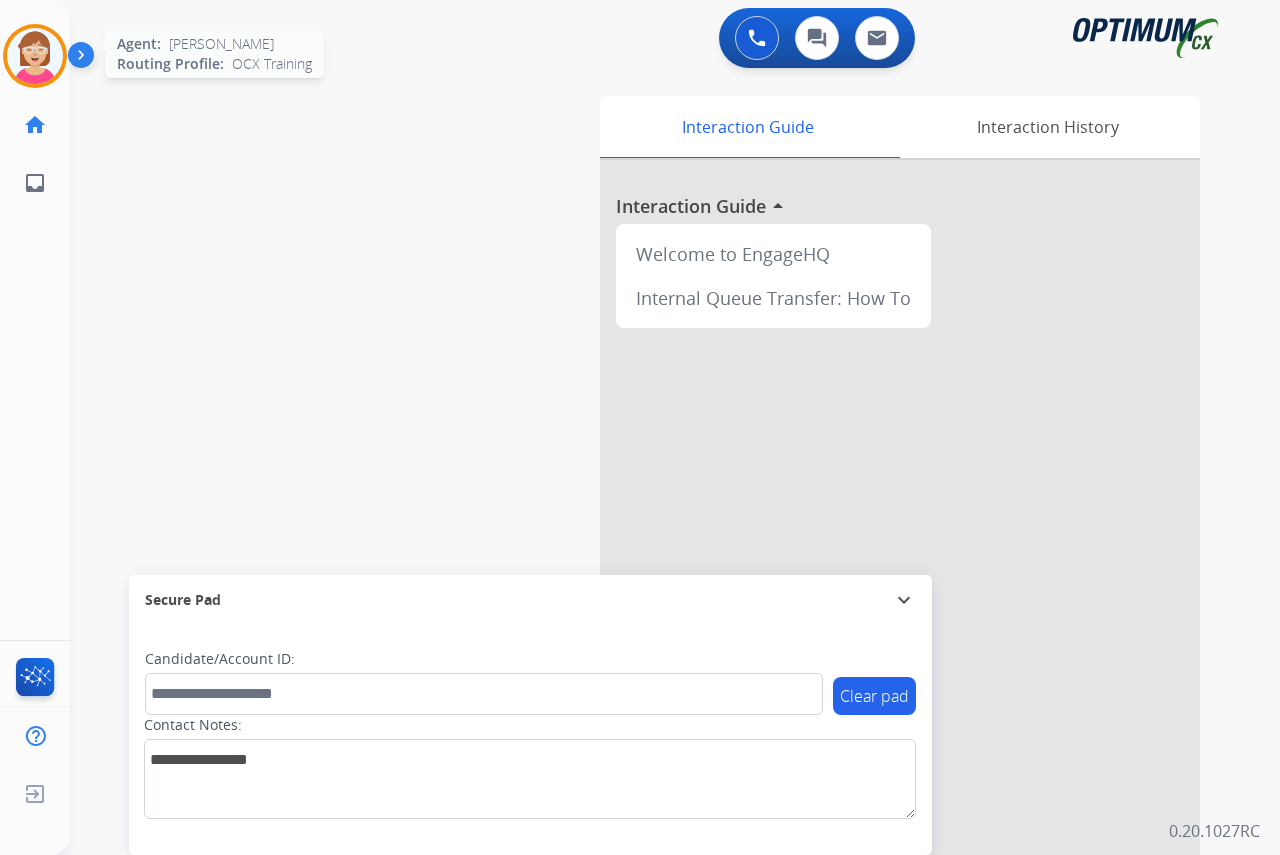 click at bounding box center [35, 56] 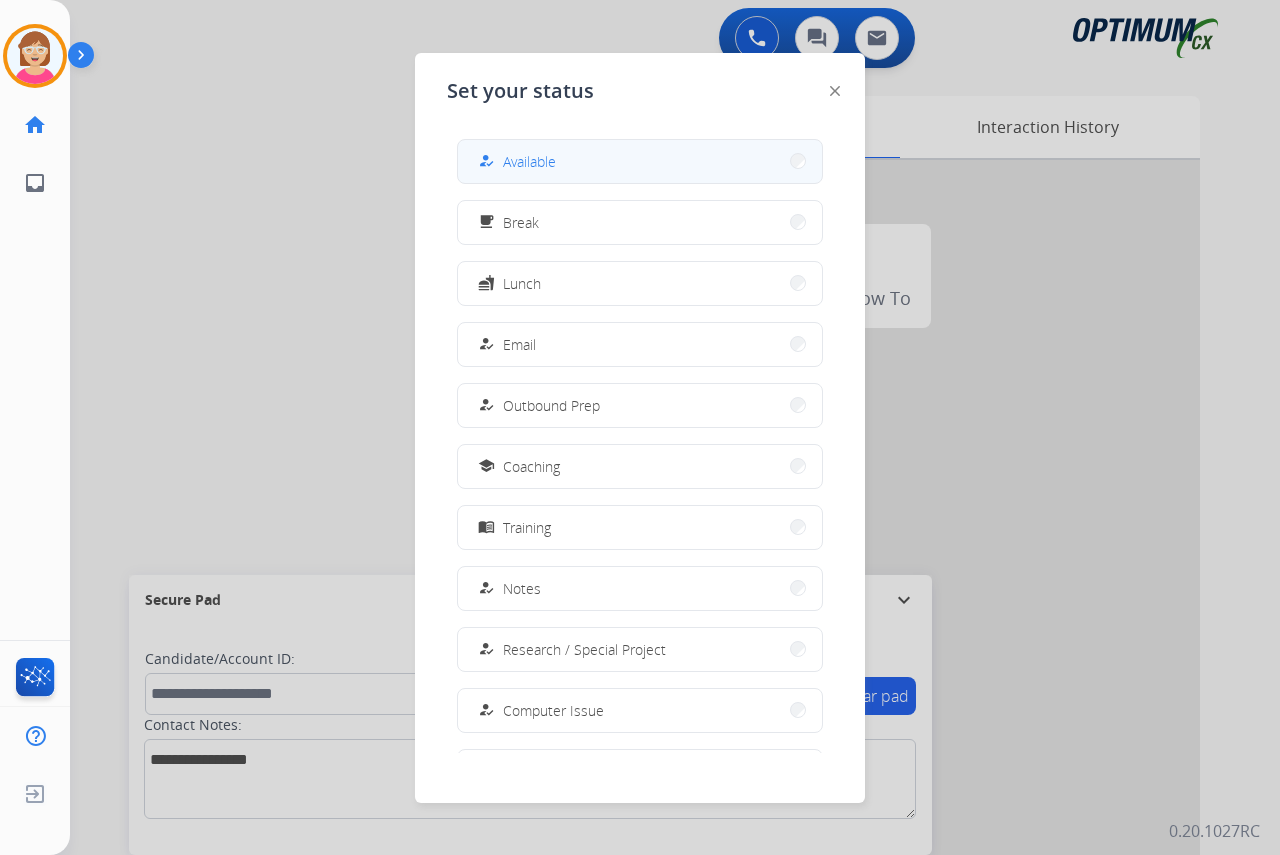 click on "Available" at bounding box center (529, 161) 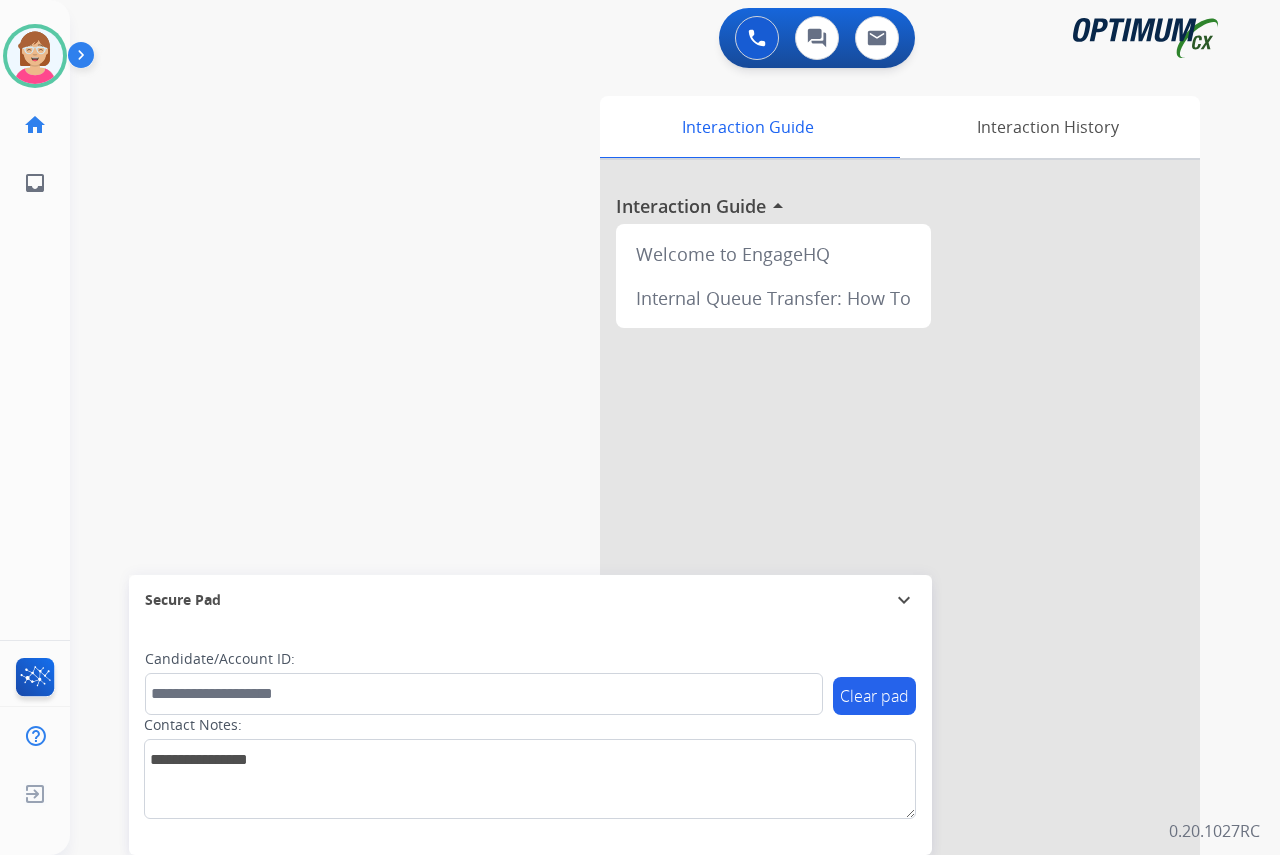 click on "[PERSON_NAME]   Available  Edit Avatar  Agent:   [PERSON_NAME] Profile:  OCX Training home  Home  Home inbox  Emails  Emails  FocalPoints  Help Center  Help Center  Log out  Log out" 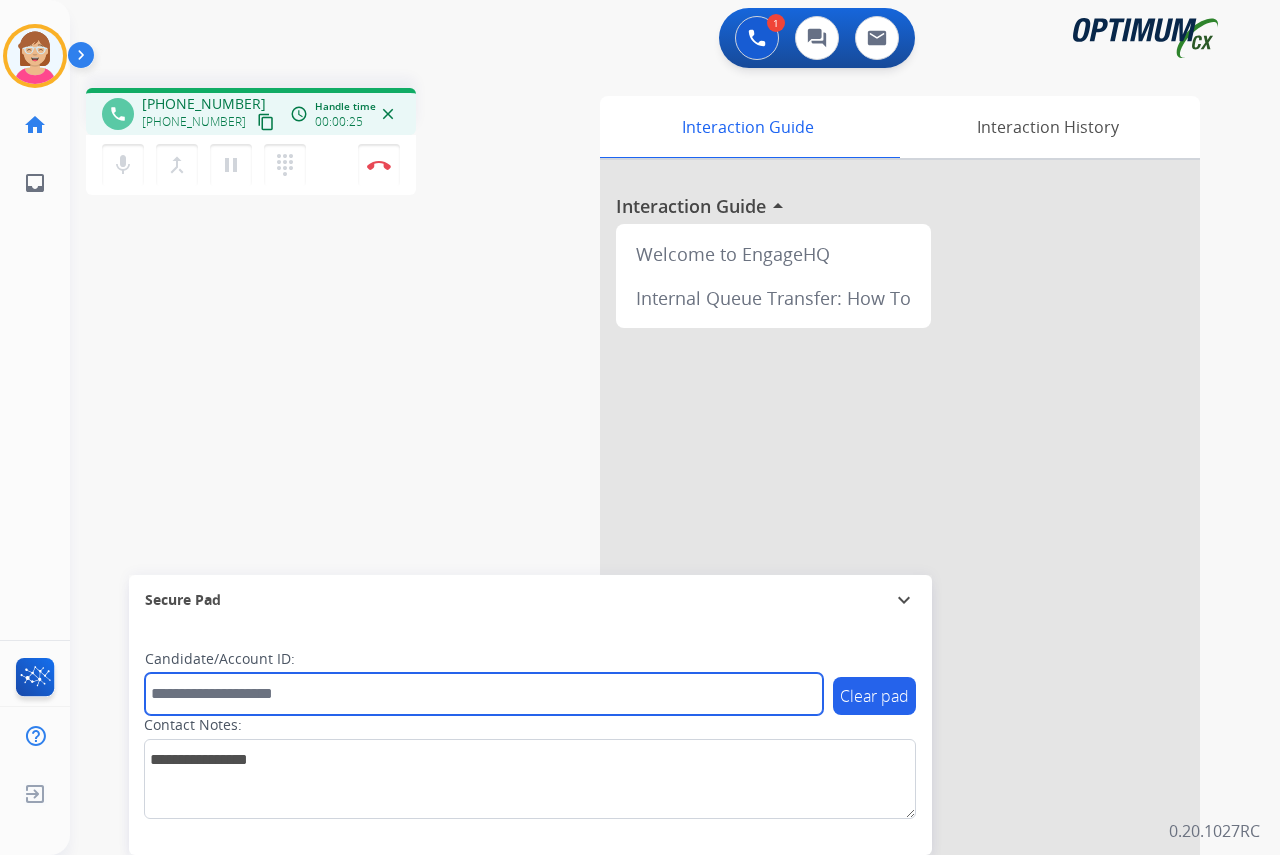 click at bounding box center [484, 694] 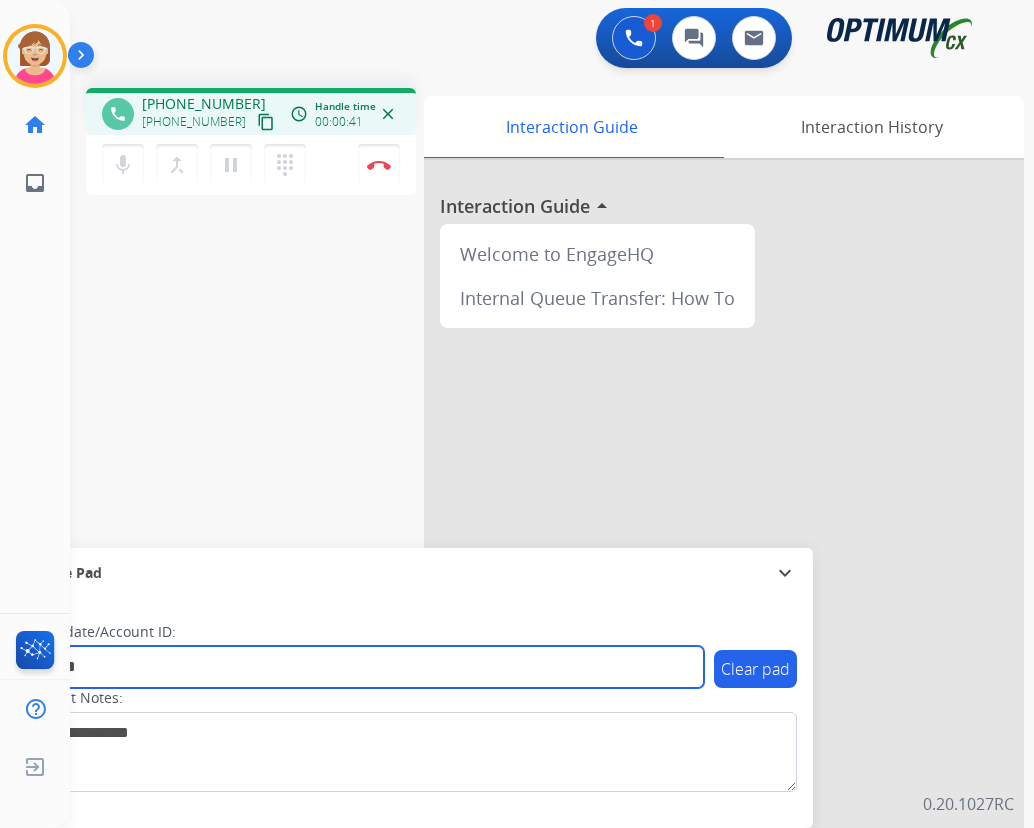 type on "*******" 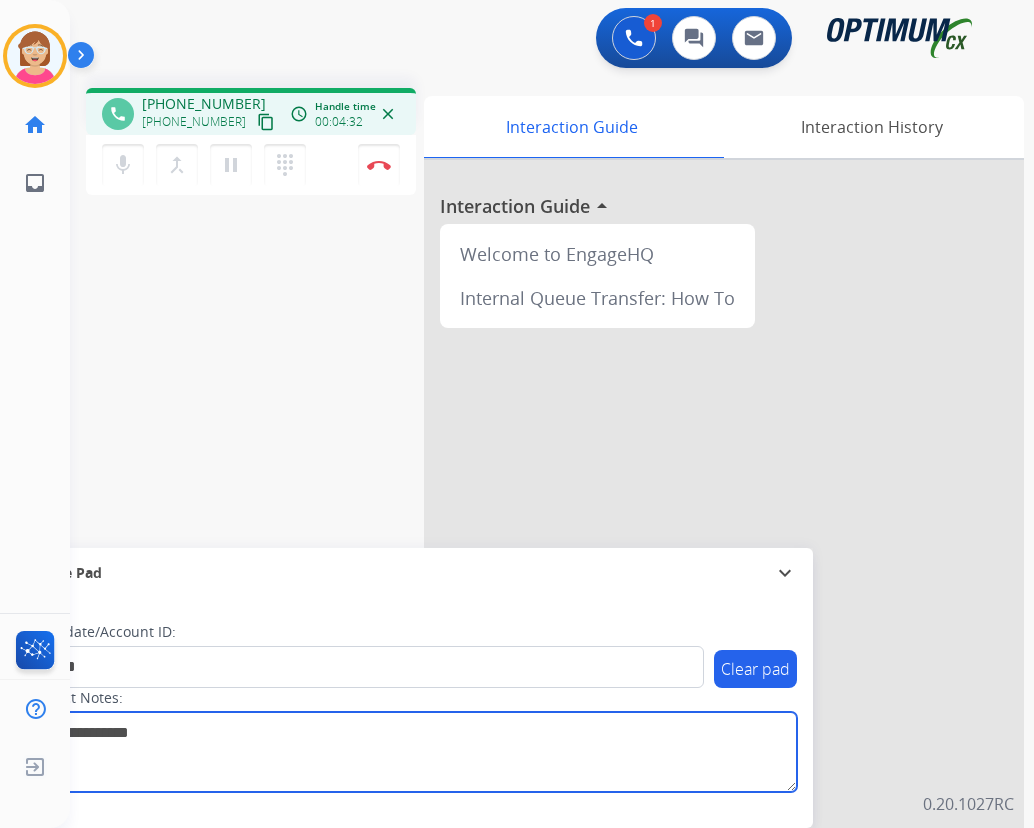 click at bounding box center [411, 752] 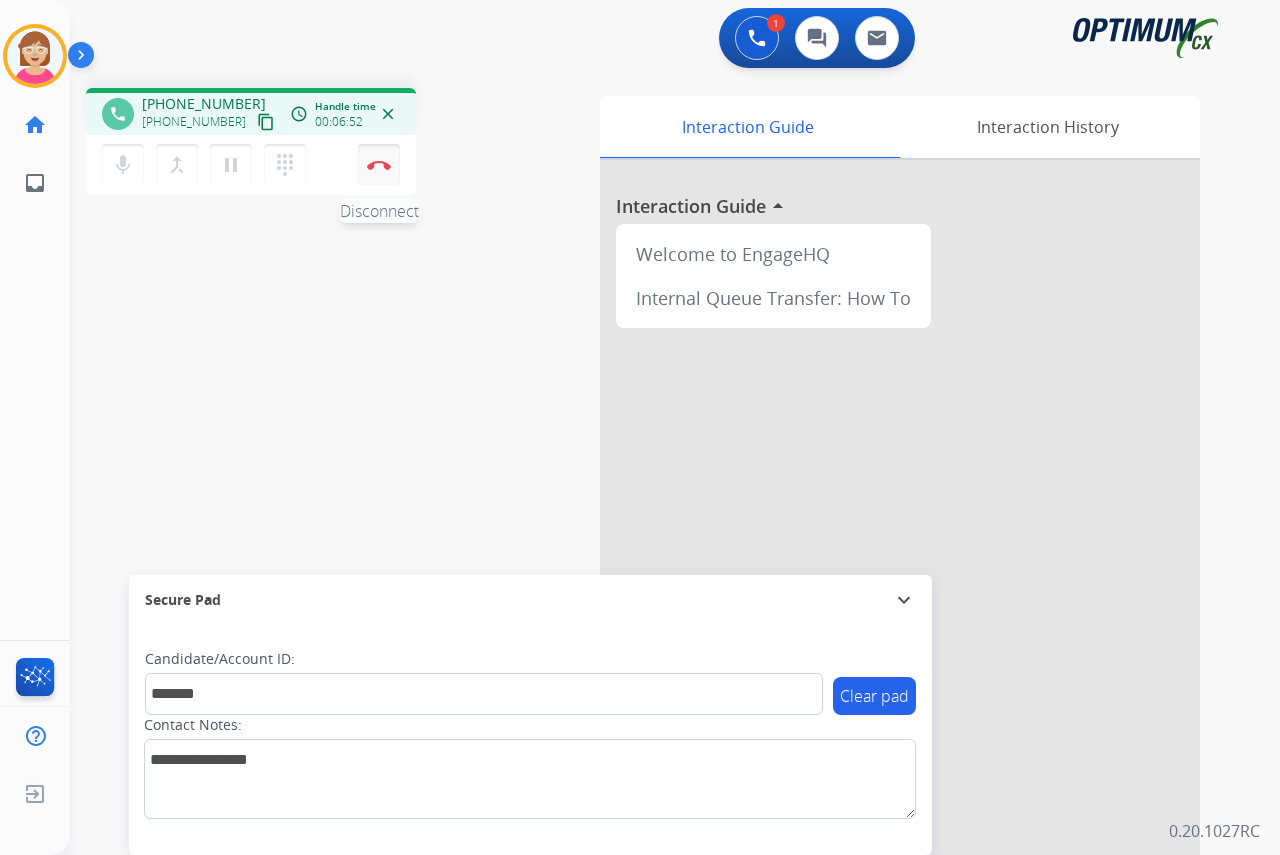 click at bounding box center [379, 165] 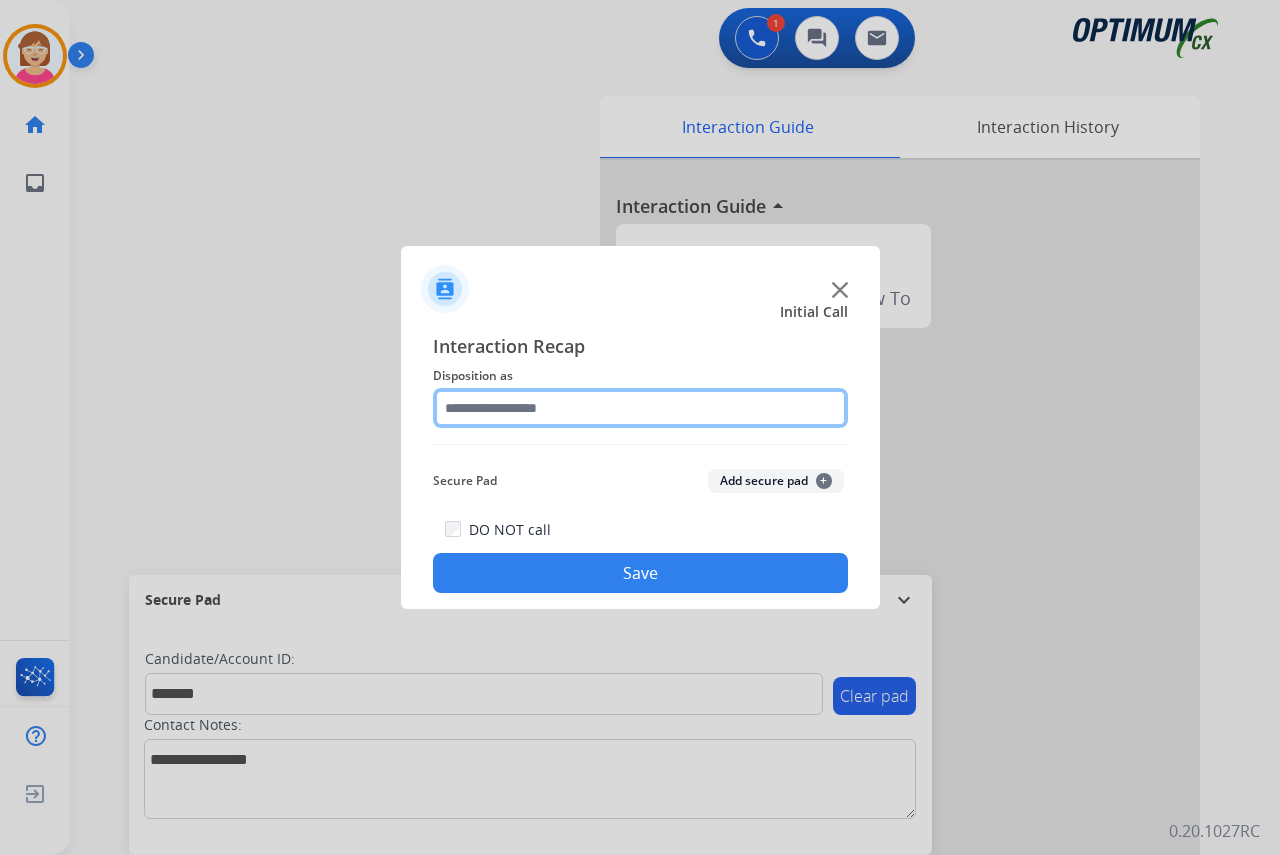 click 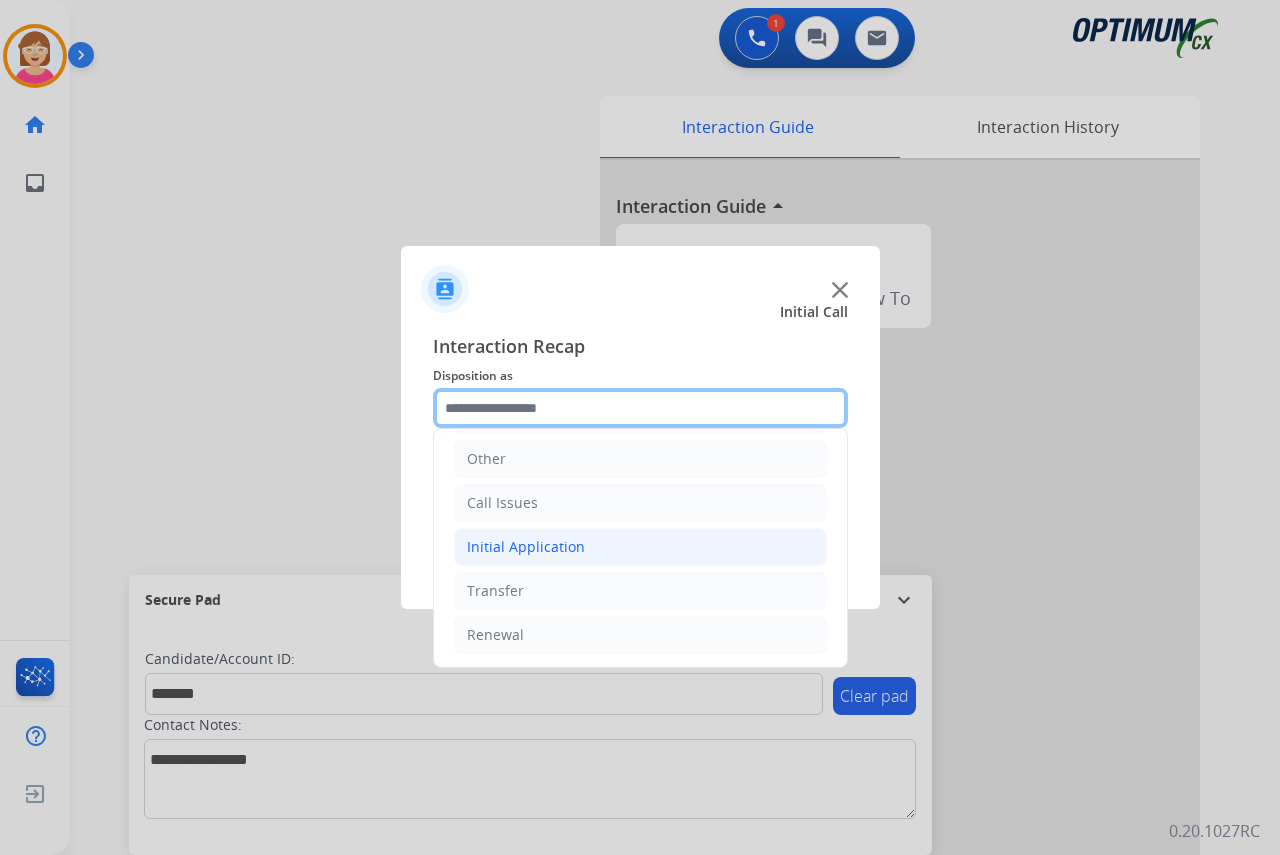 scroll, scrollTop: 136, scrollLeft: 0, axis: vertical 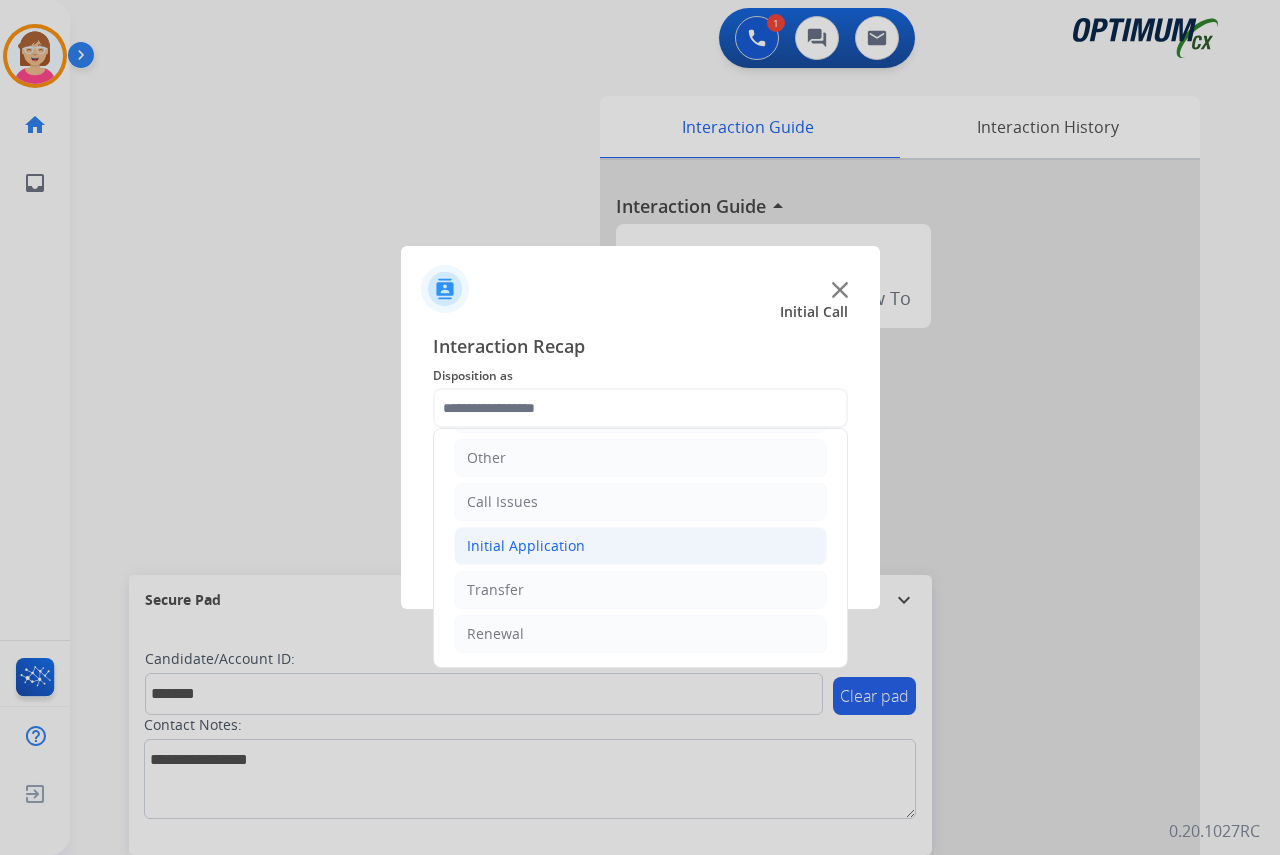 click on "Initial Application" 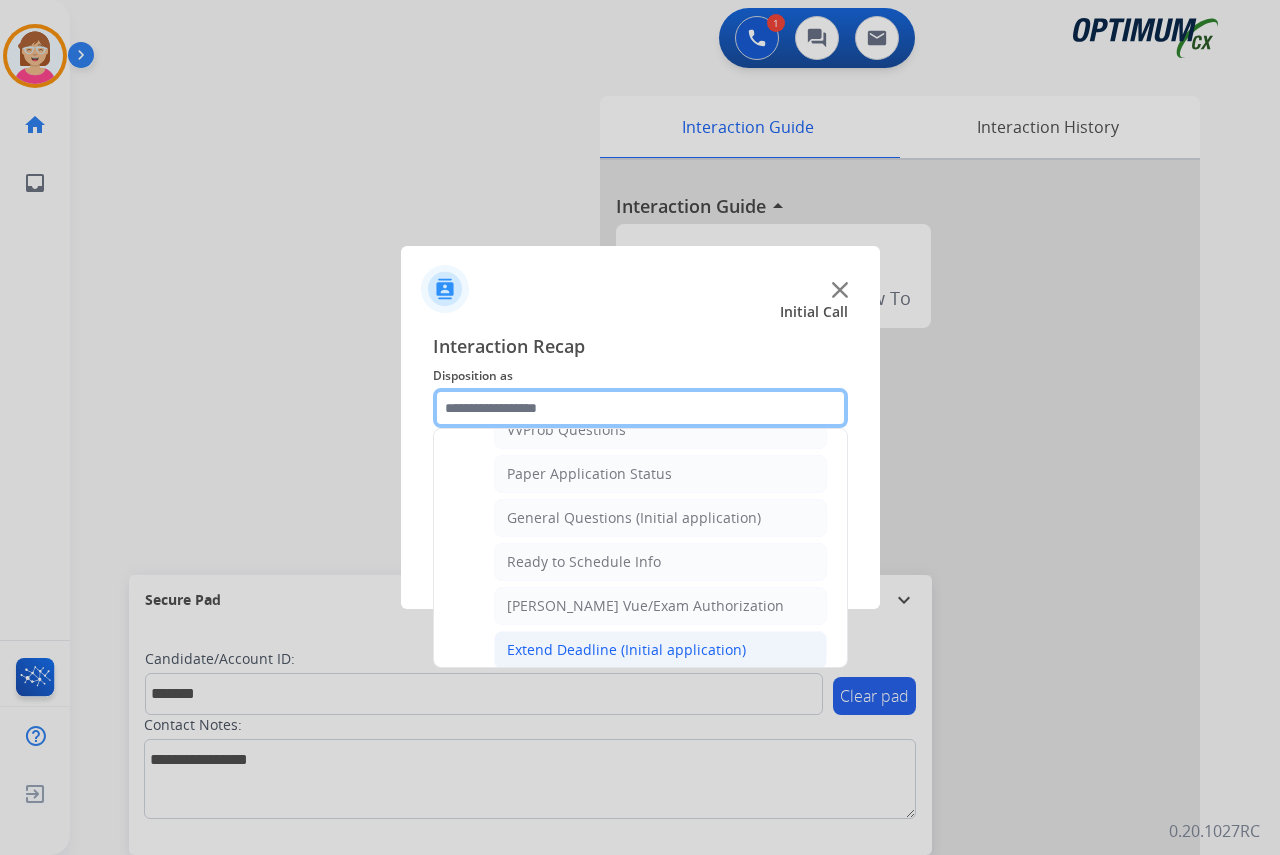 scroll, scrollTop: 1212, scrollLeft: 0, axis: vertical 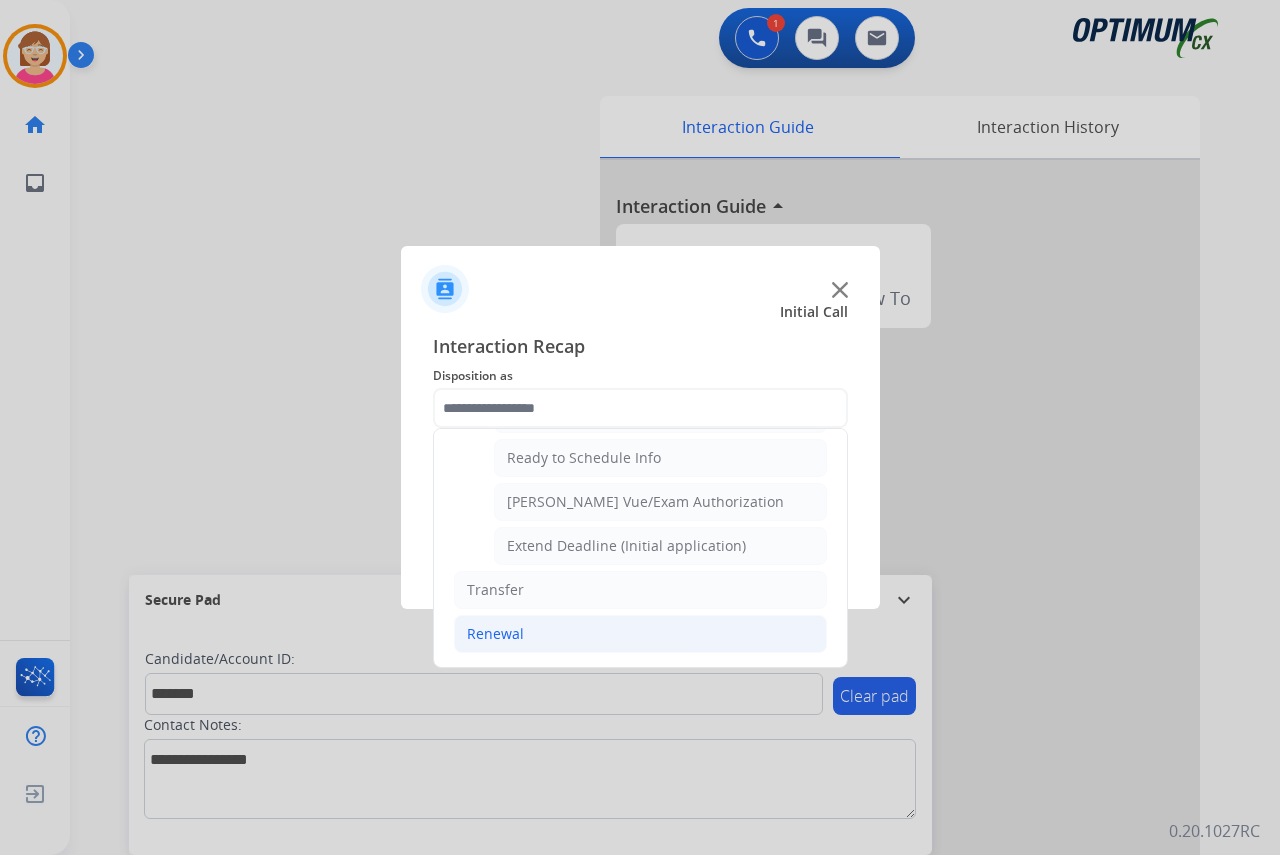 click on "Renewal" 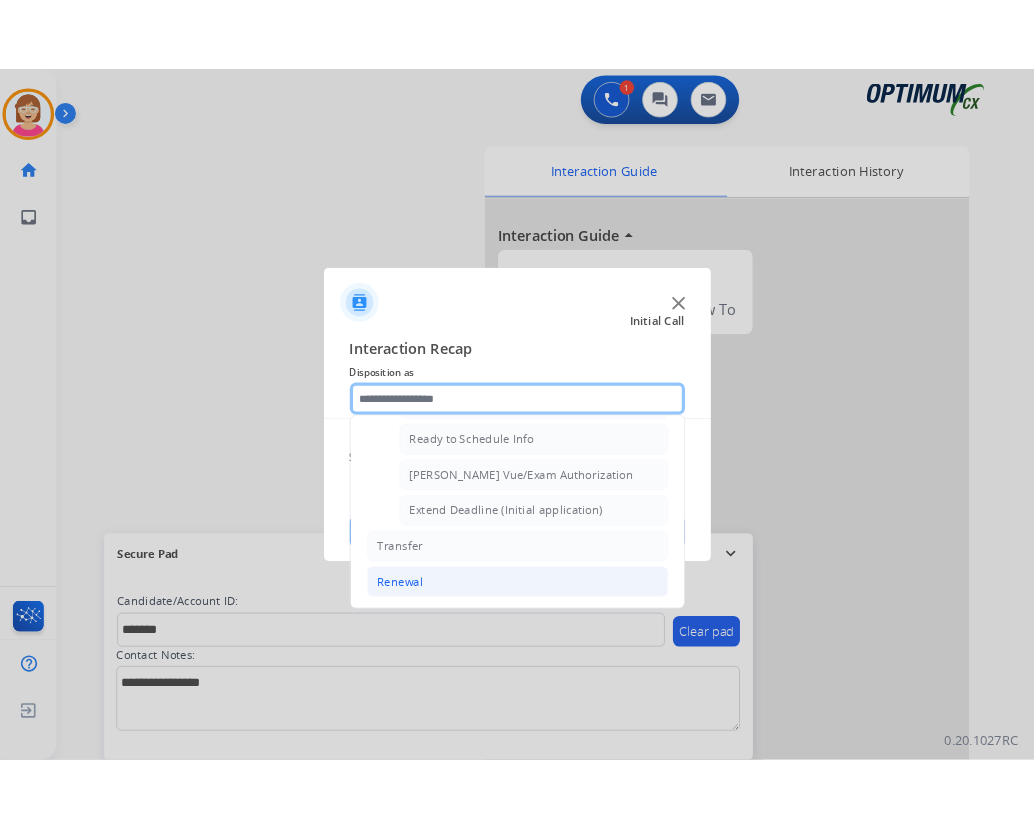scroll, scrollTop: 772, scrollLeft: 0, axis: vertical 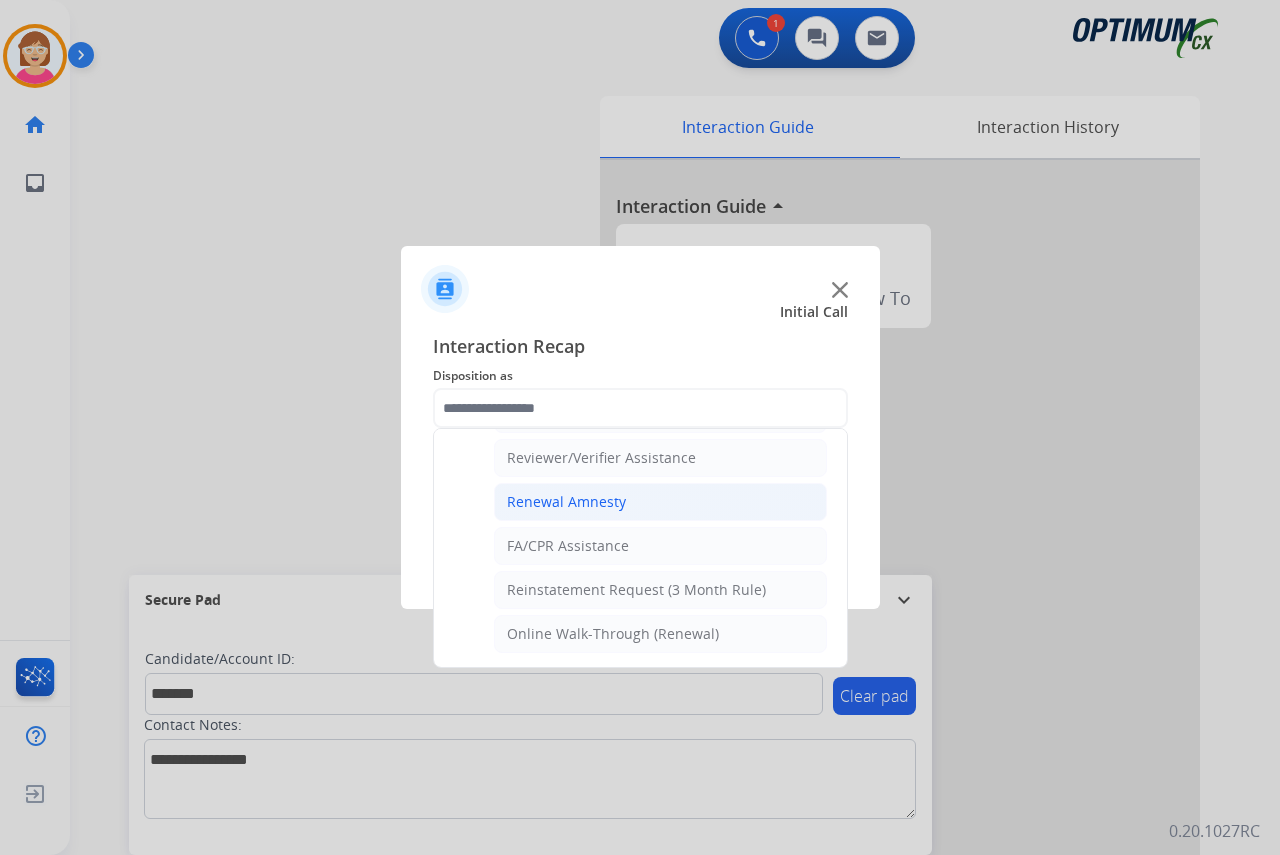 click on "Renewal Amnesty" 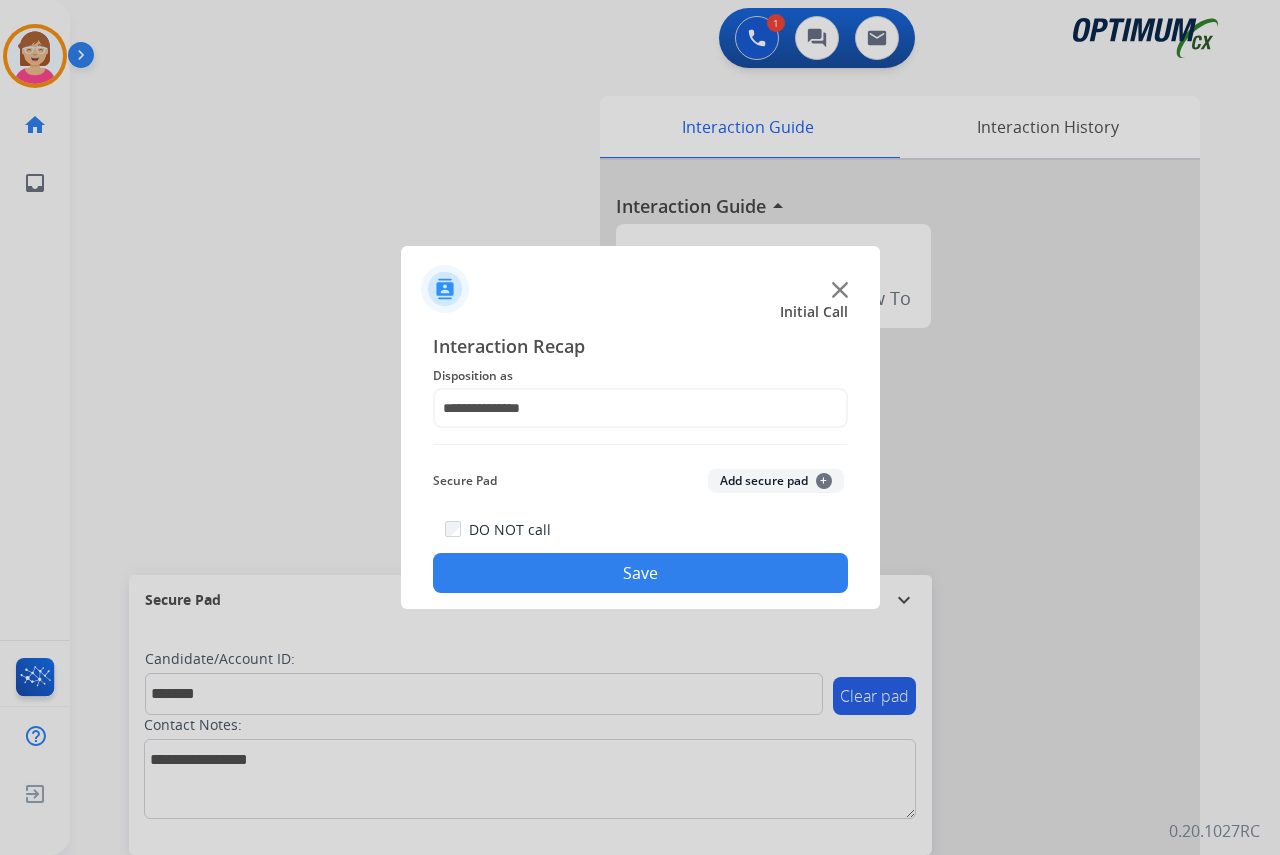 click on "+" 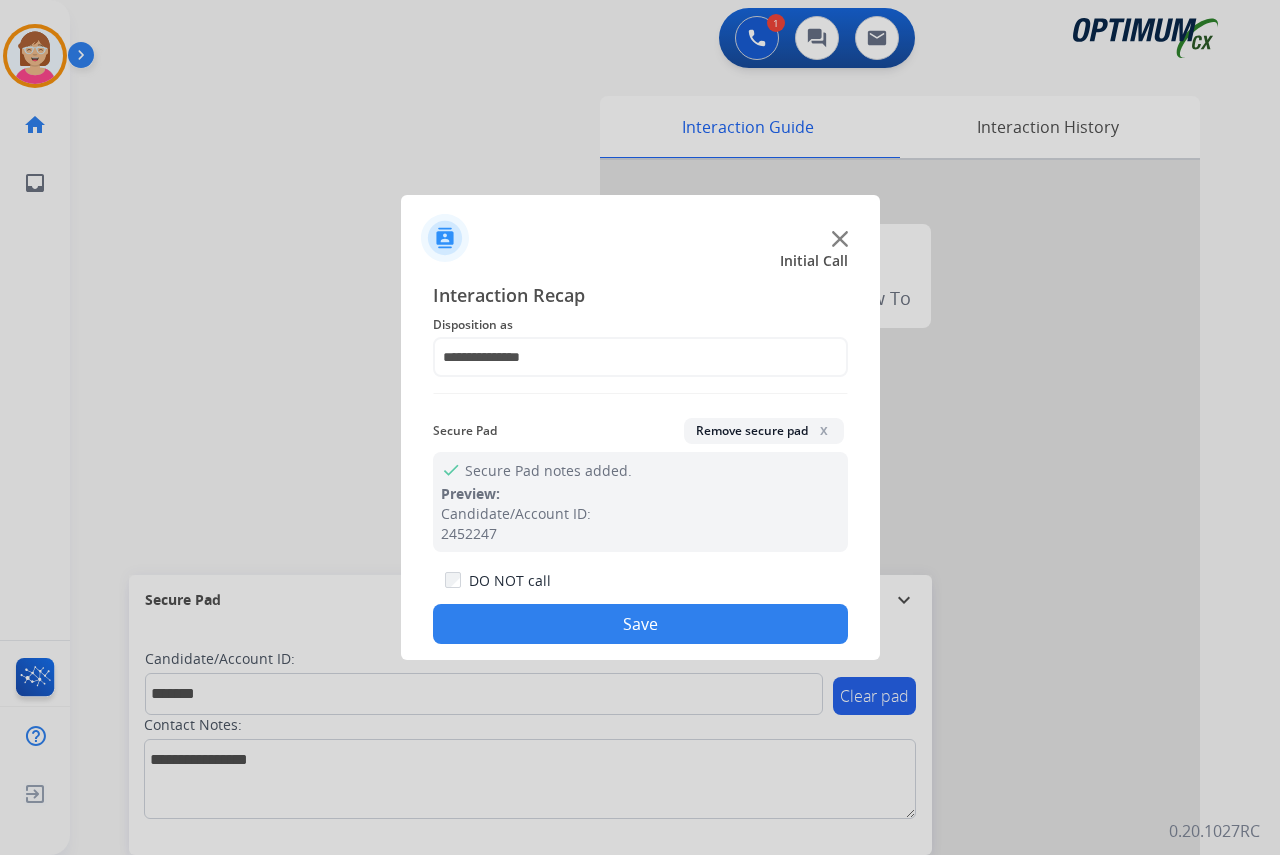 click on "Save" 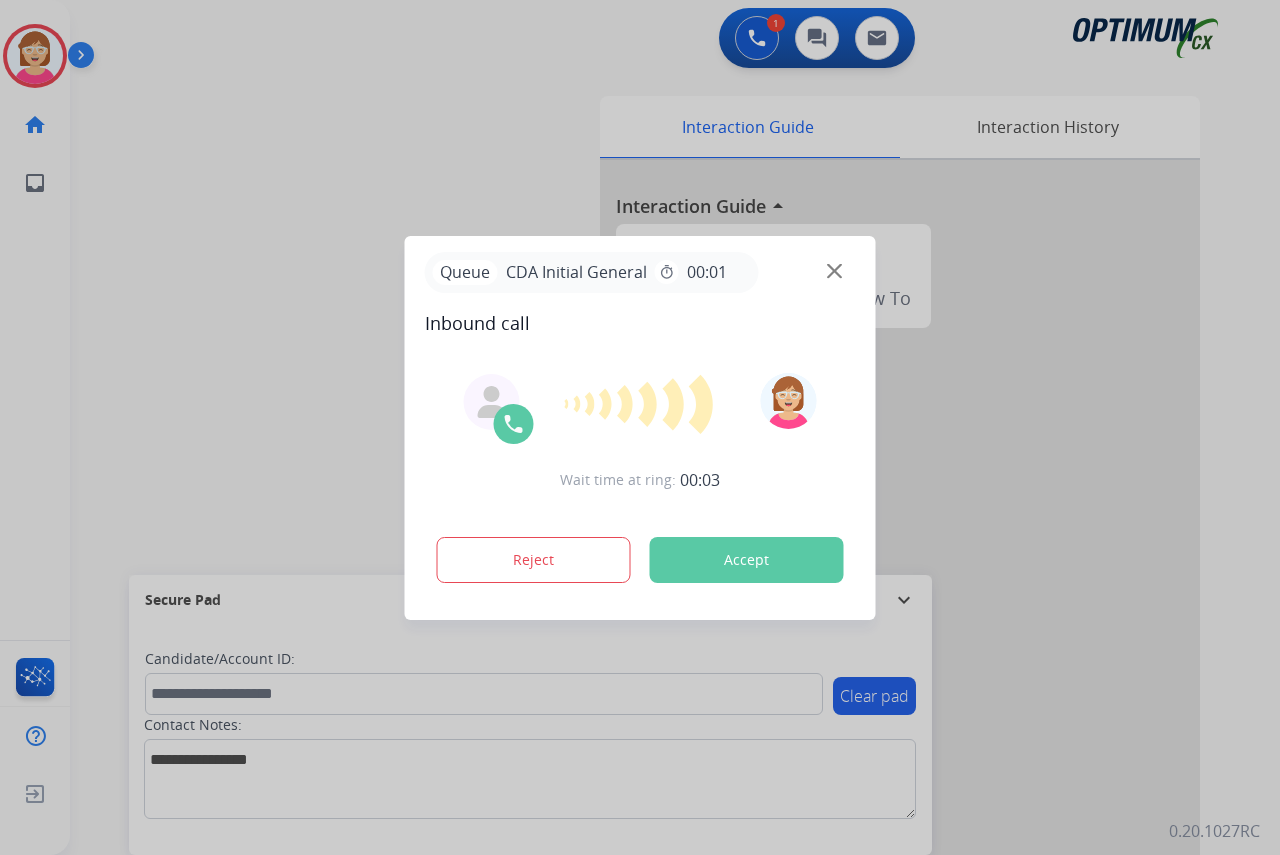 click at bounding box center [640, 427] 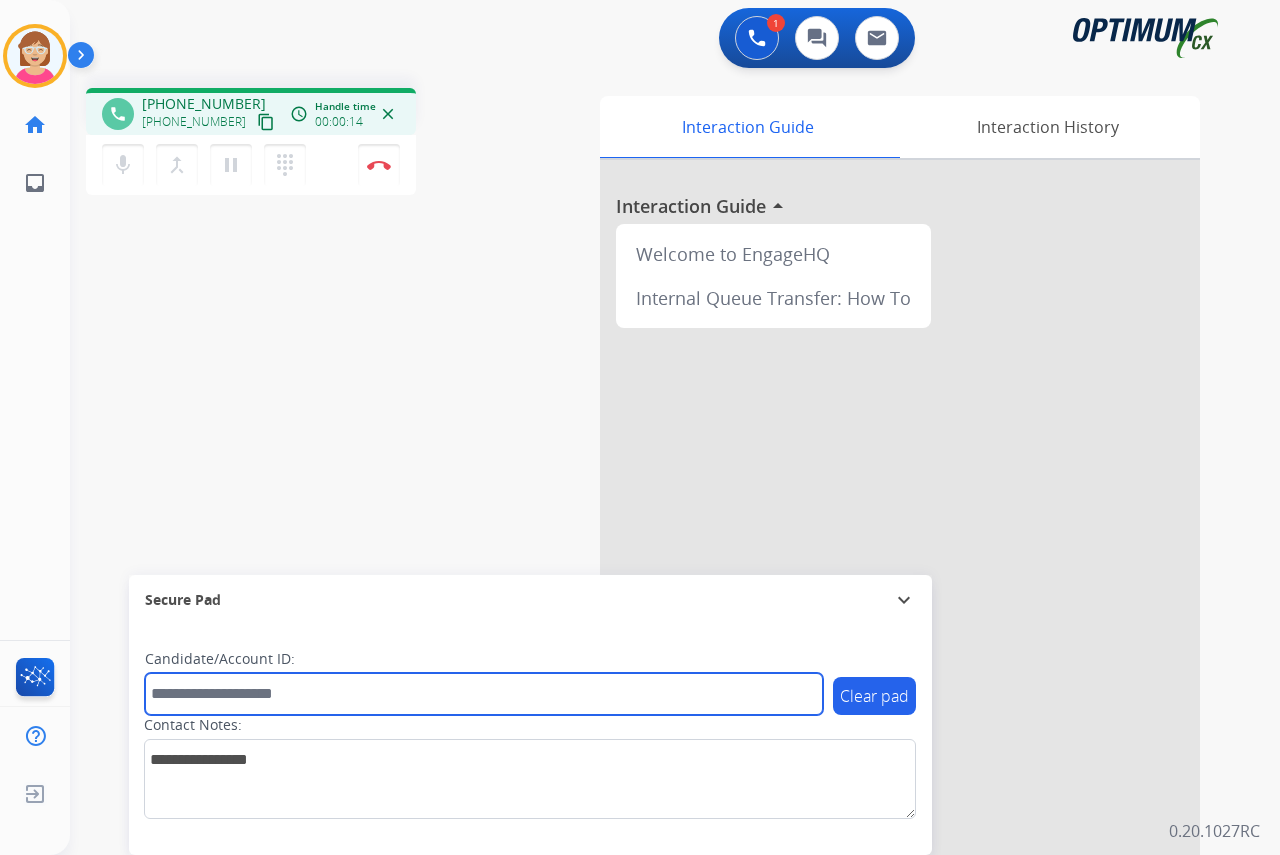 click at bounding box center (484, 694) 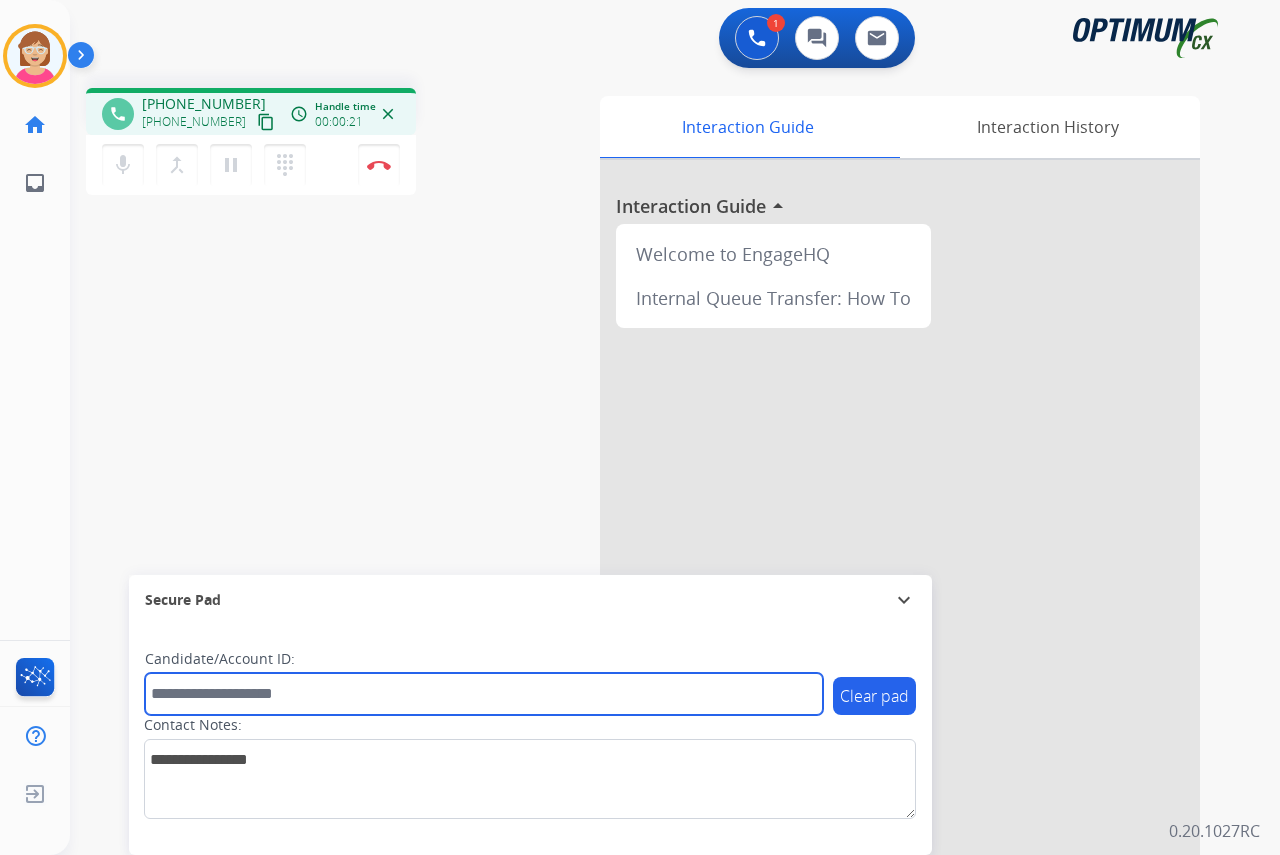 drag, startPoint x: 181, startPoint y: 696, endPoint x: 164, endPoint y: 697, distance: 17.029387 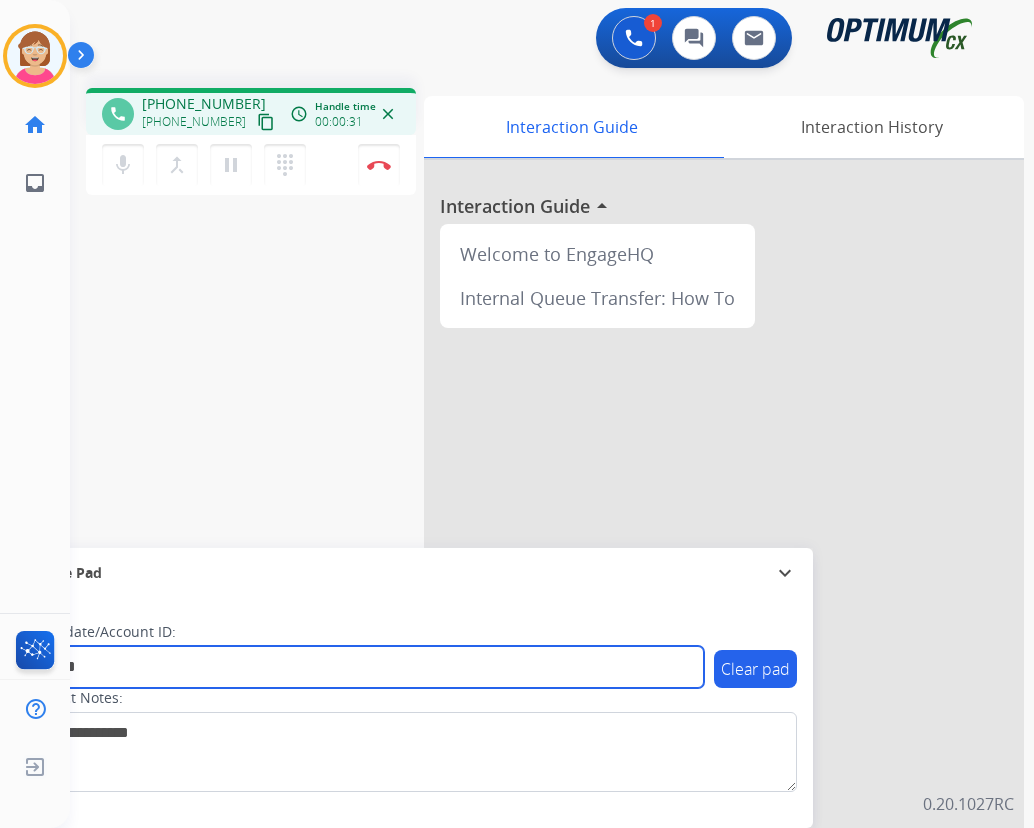type on "*******" 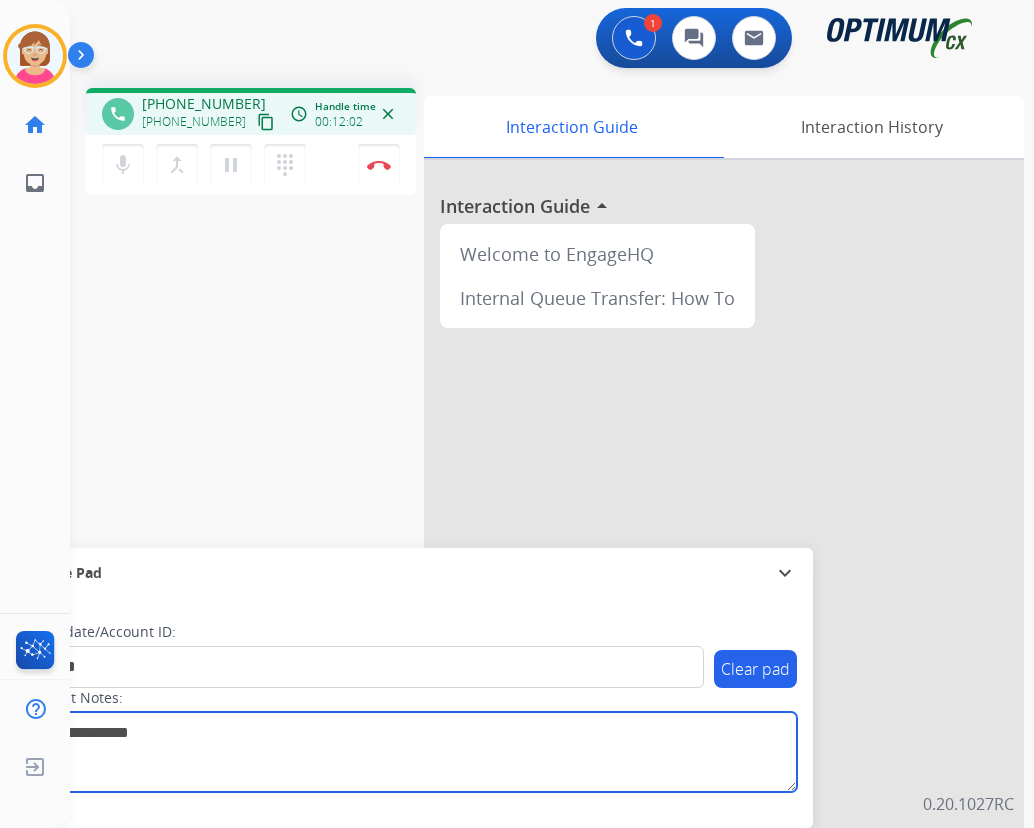 click at bounding box center (411, 752) 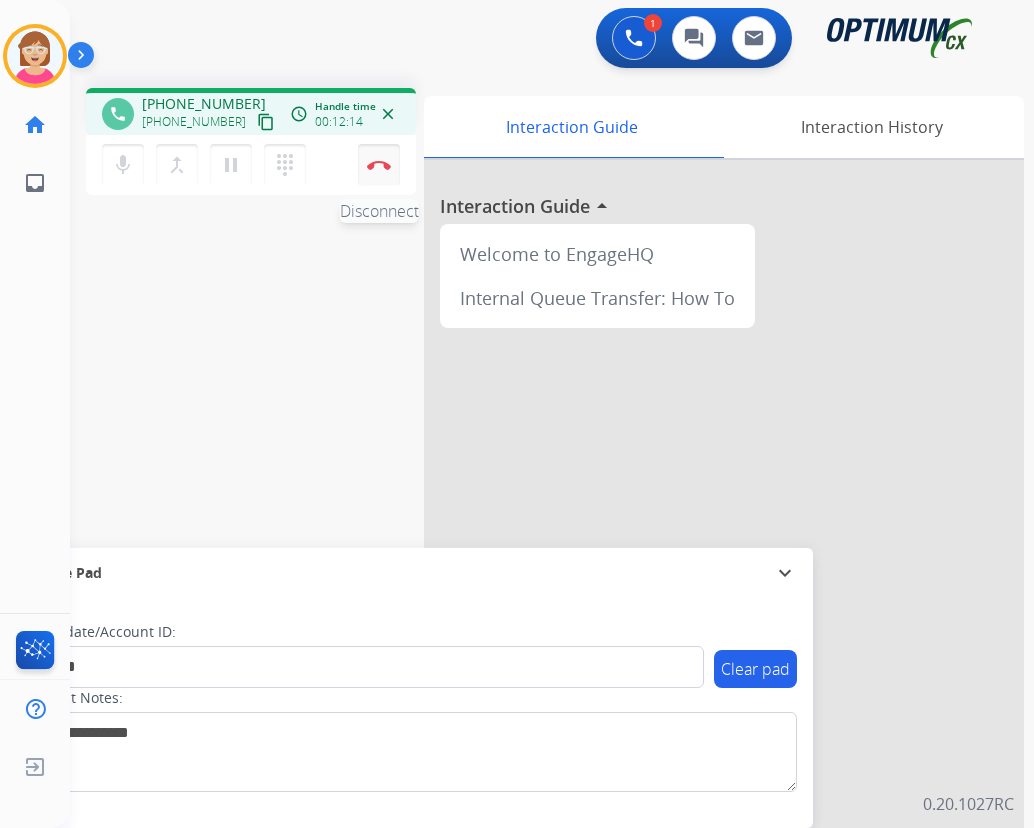 click at bounding box center (379, 165) 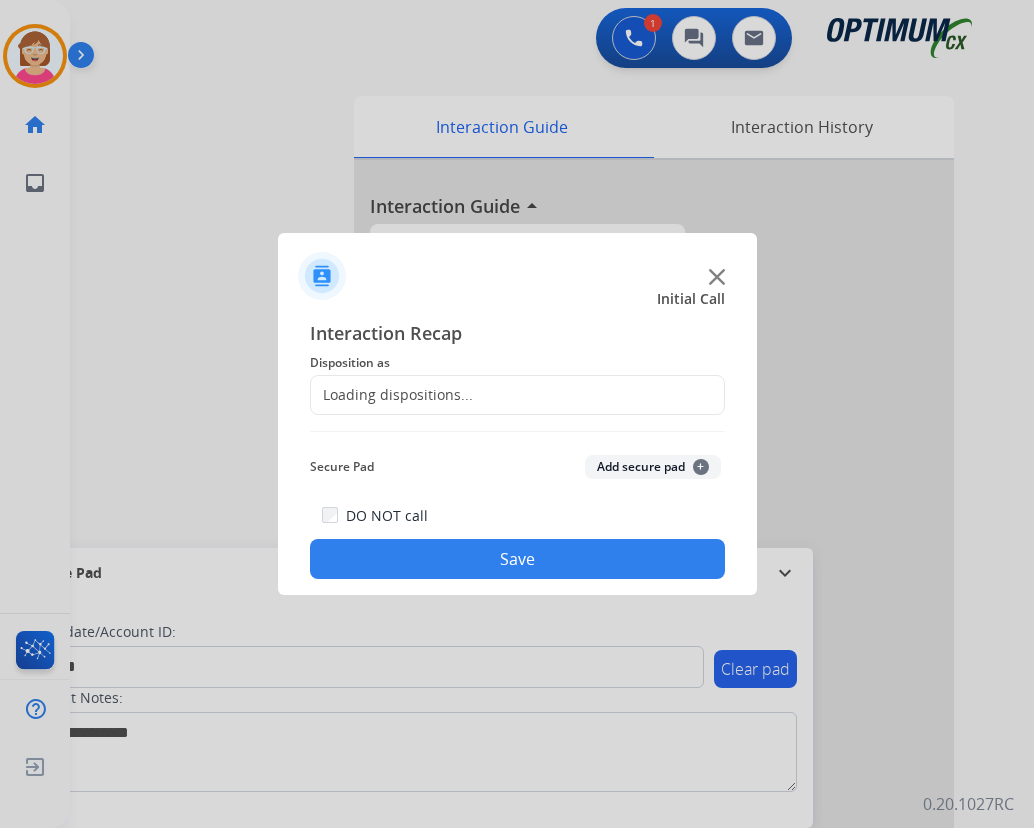 click at bounding box center [517, 414] 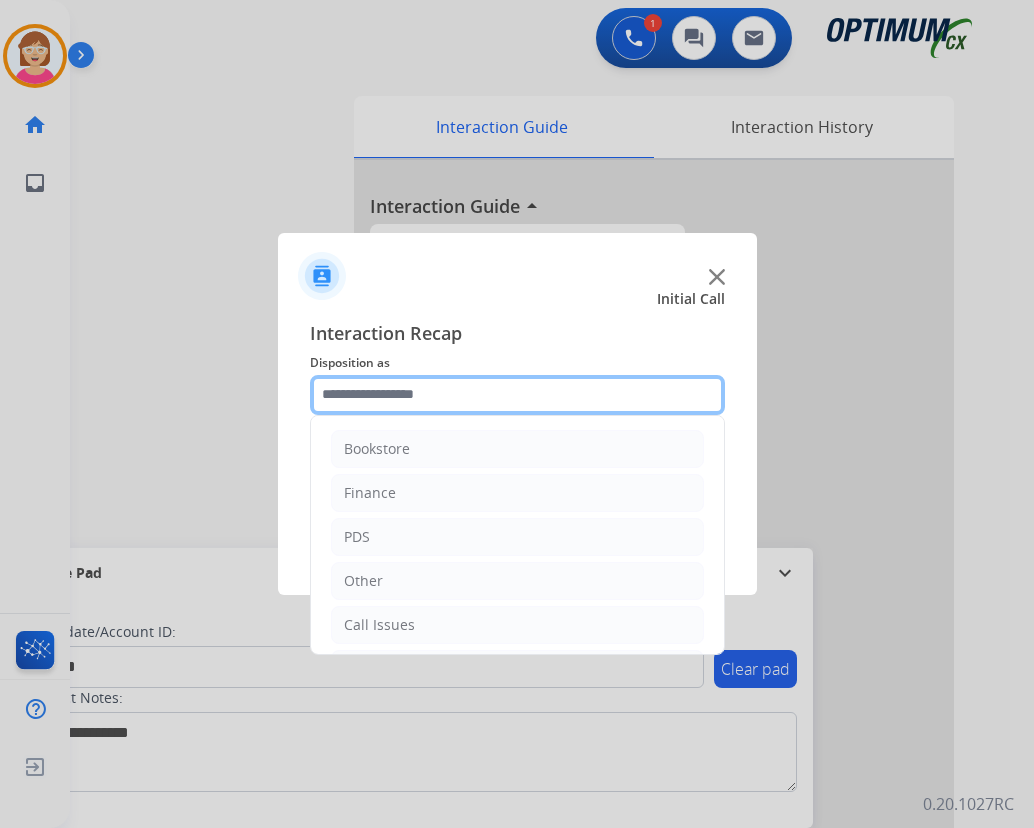 click 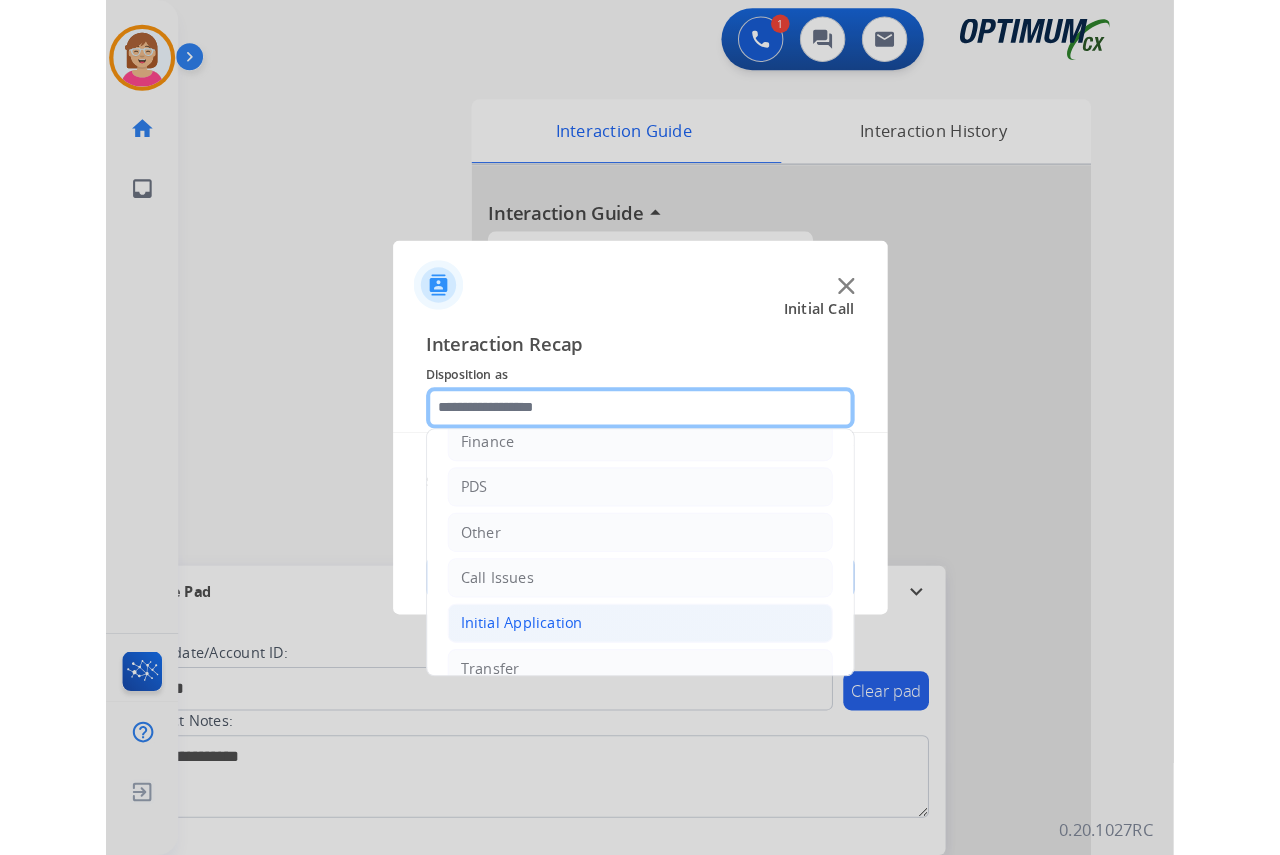 scroll, scrollTop: 136, scrollLeft: 0, axis: vertical 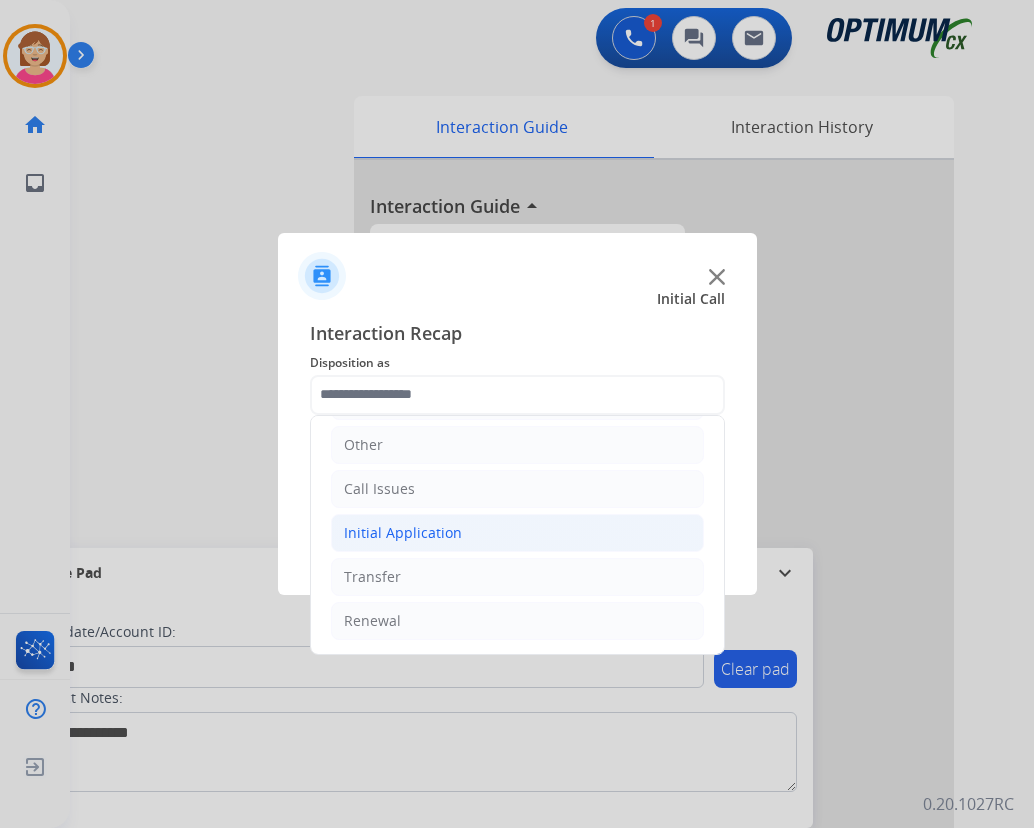 click on "Initial Application" 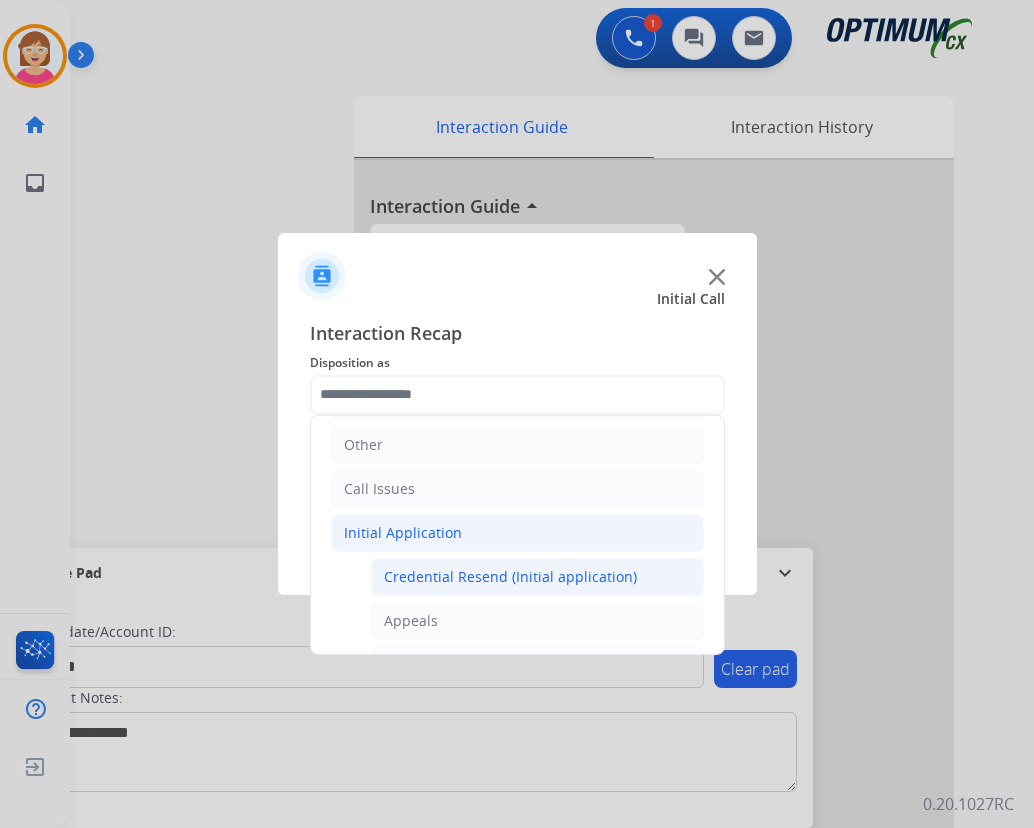 click on "Credential Resend (Initial application)" 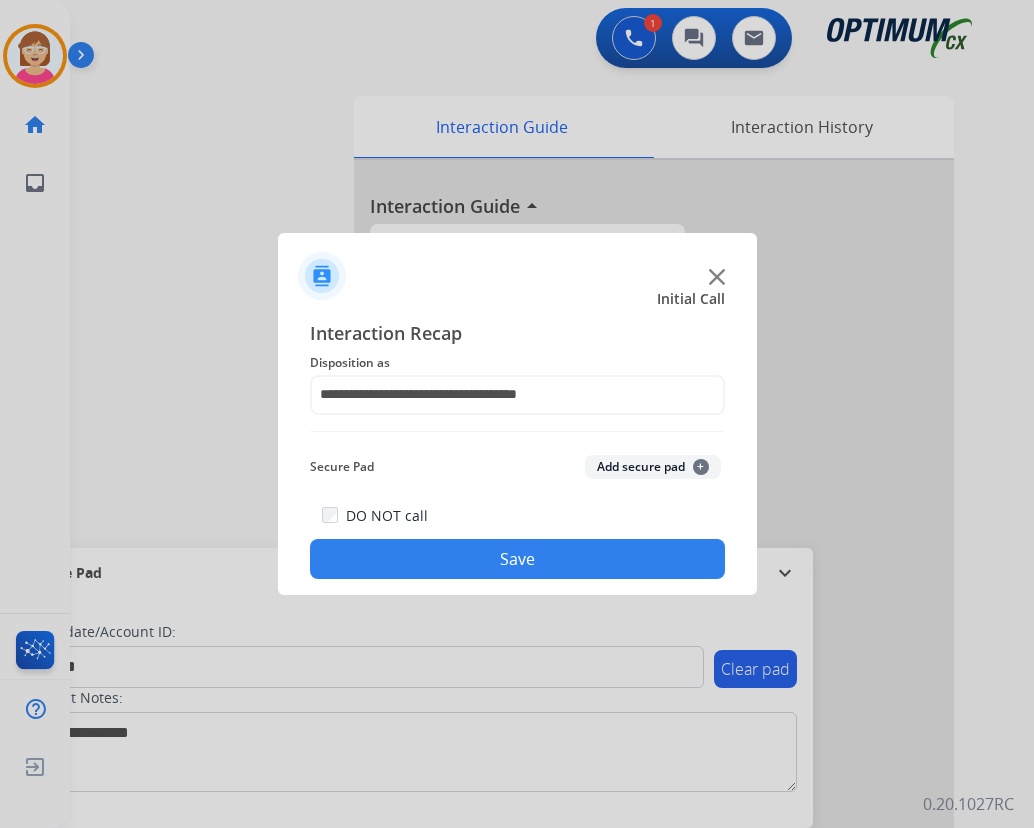 click on "Add secure pad  +" 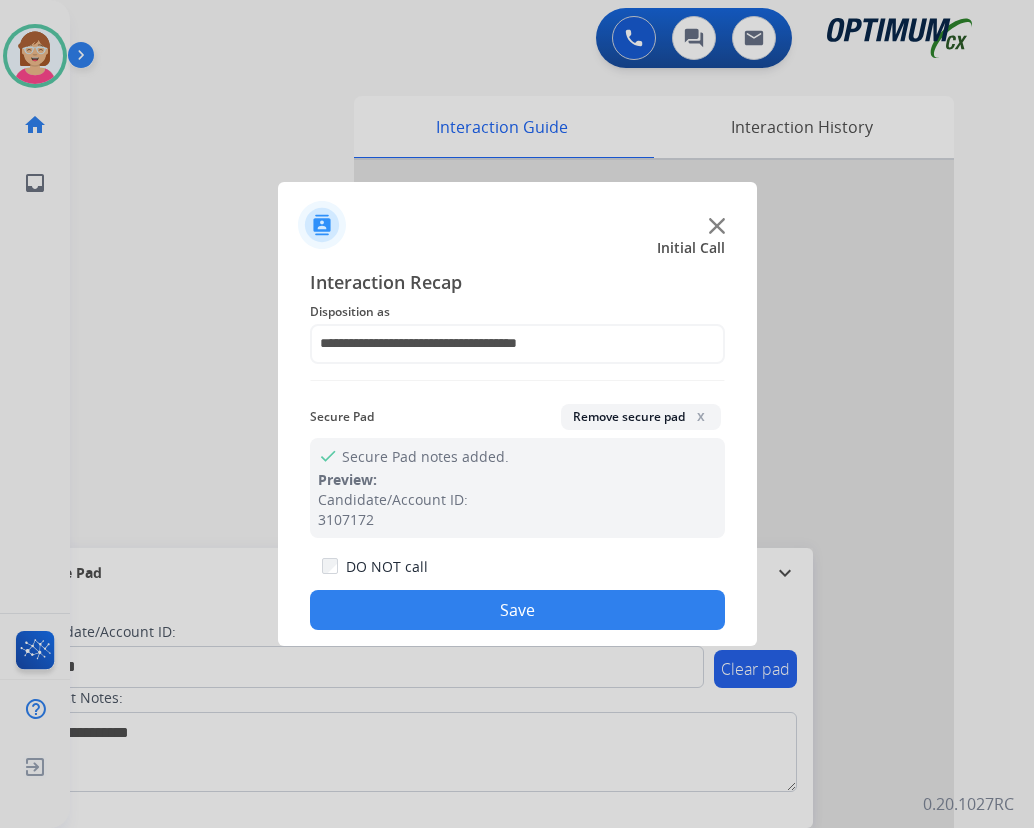 click on "Save" 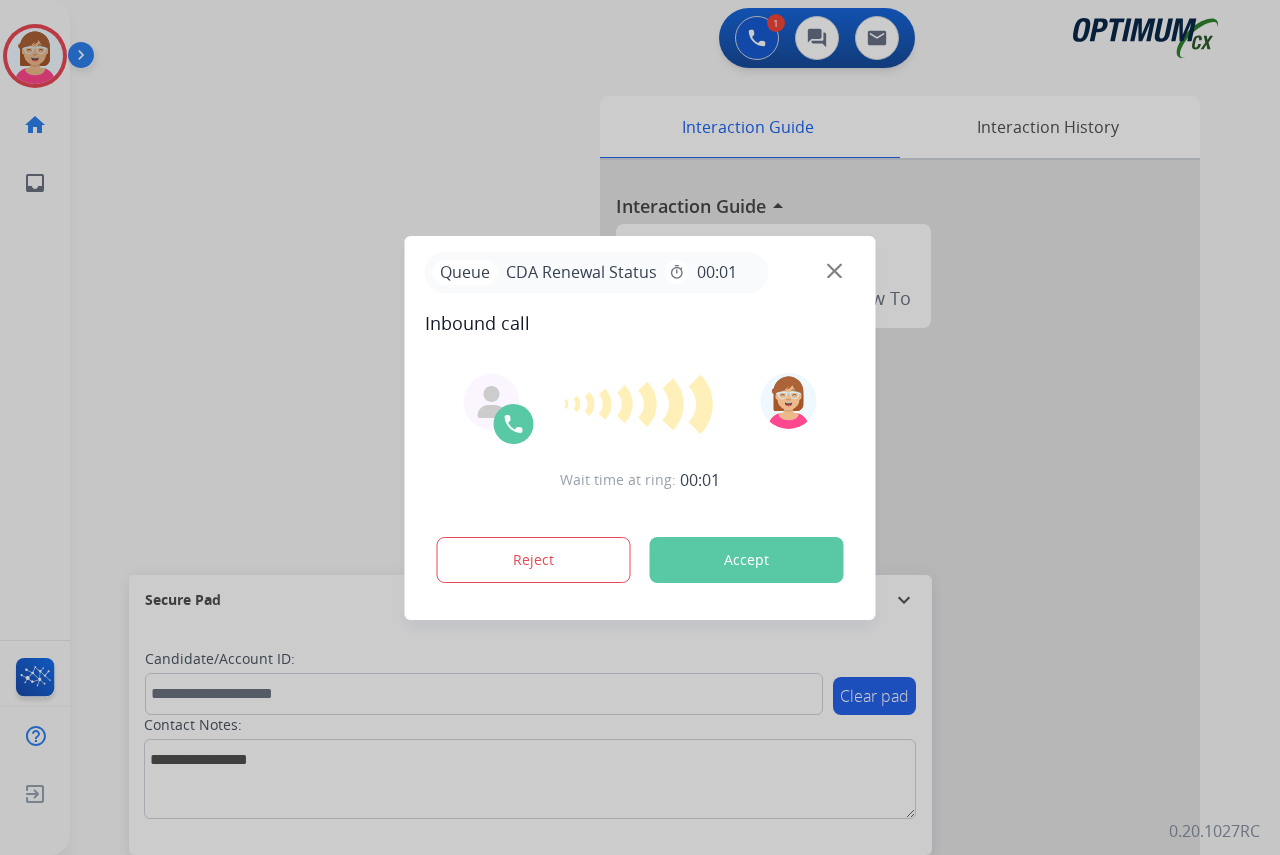 click at bounding box center [640, 427] 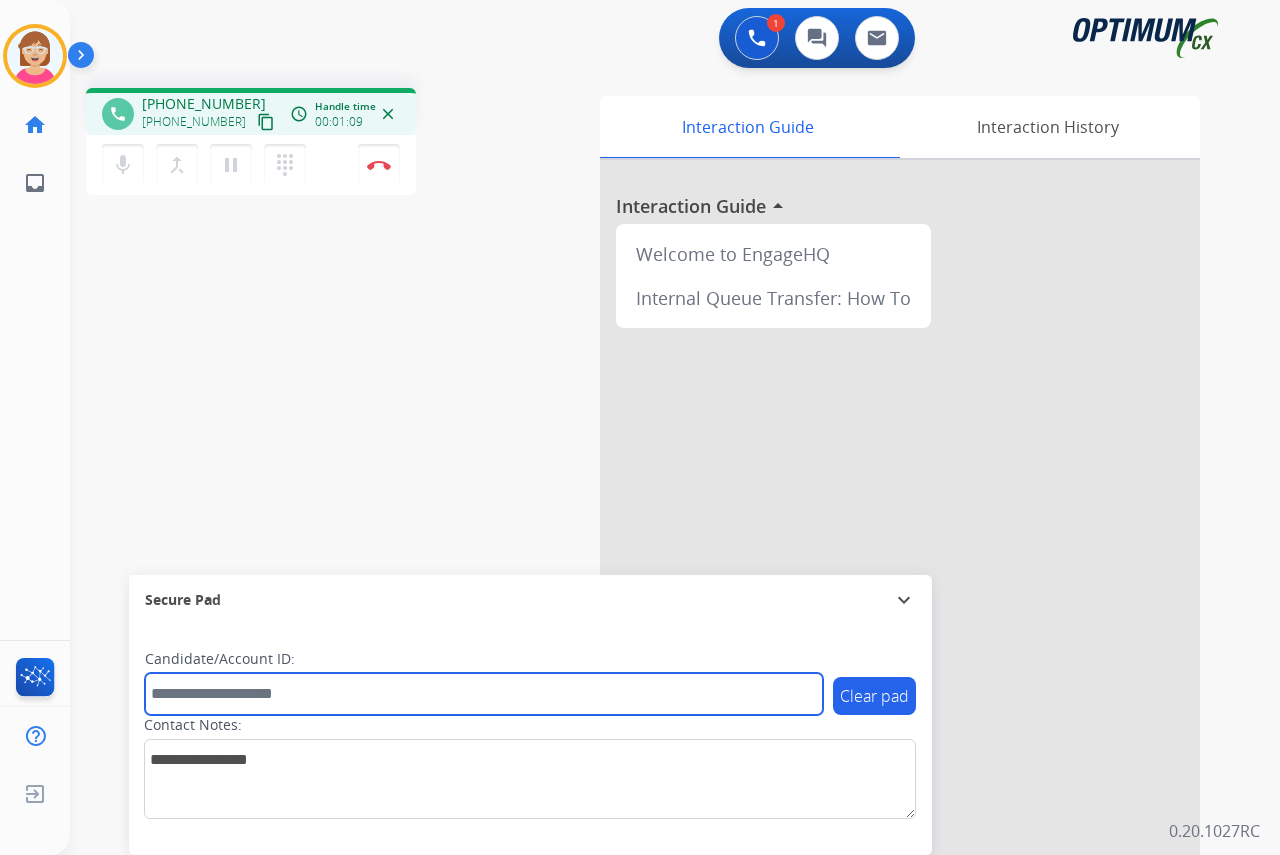 click at bounding box center (484, 694) 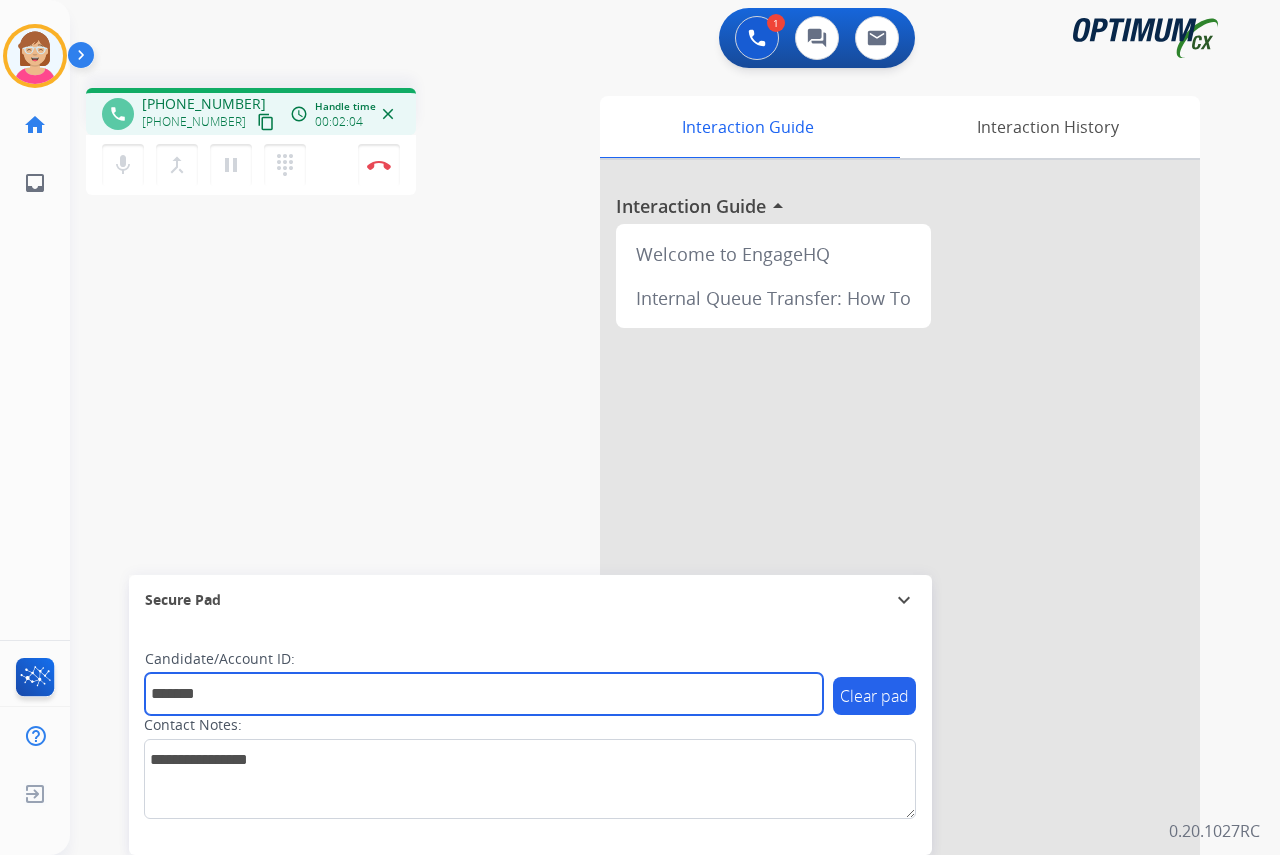 type on "*******" 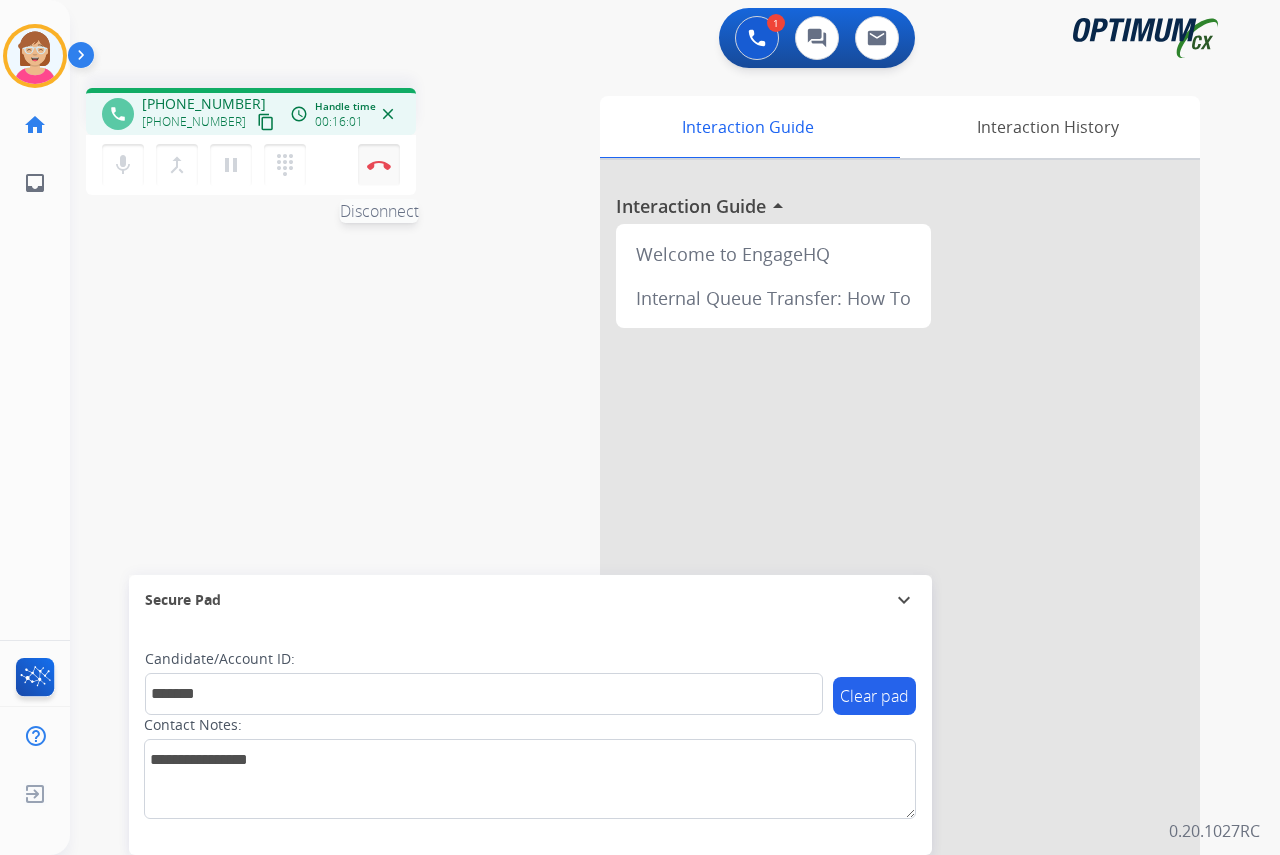 click at bounding box center [379, 165] 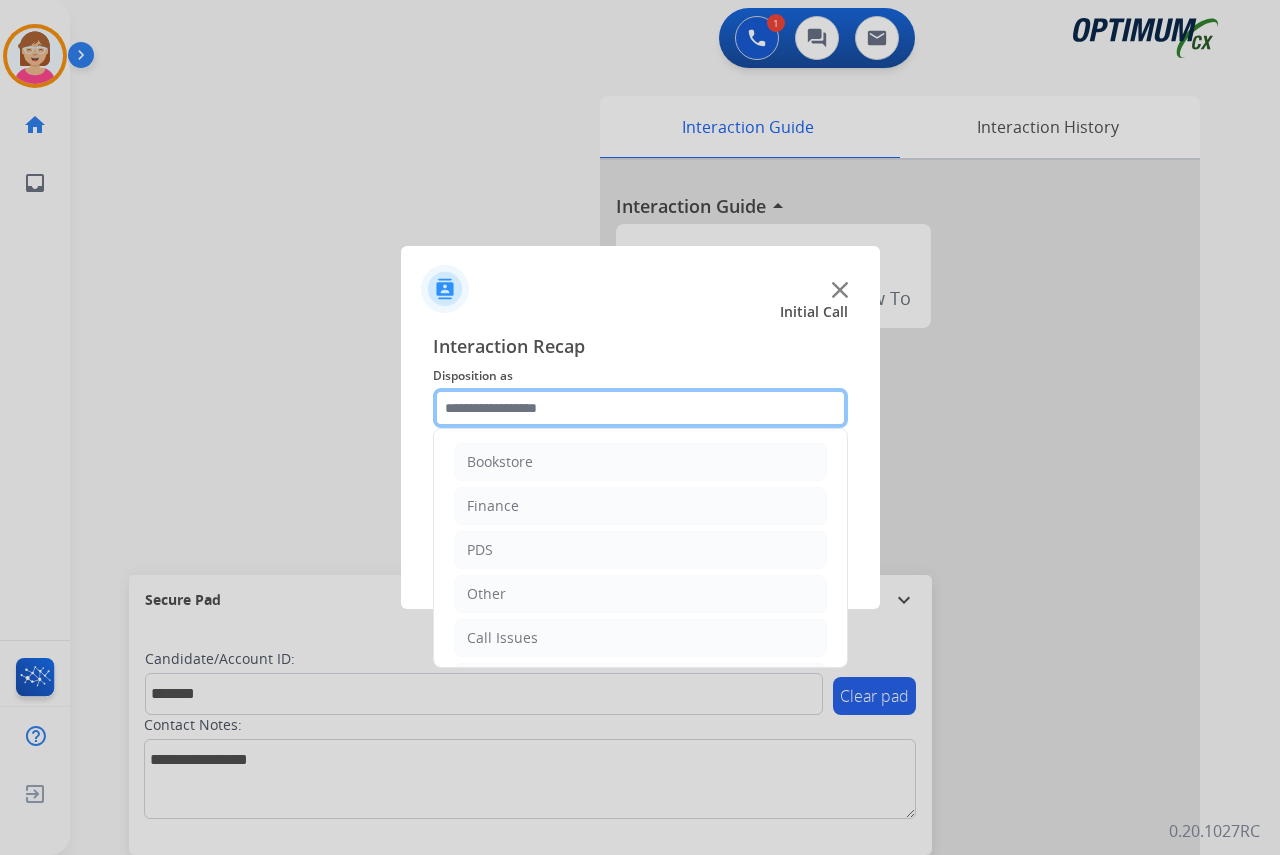 click 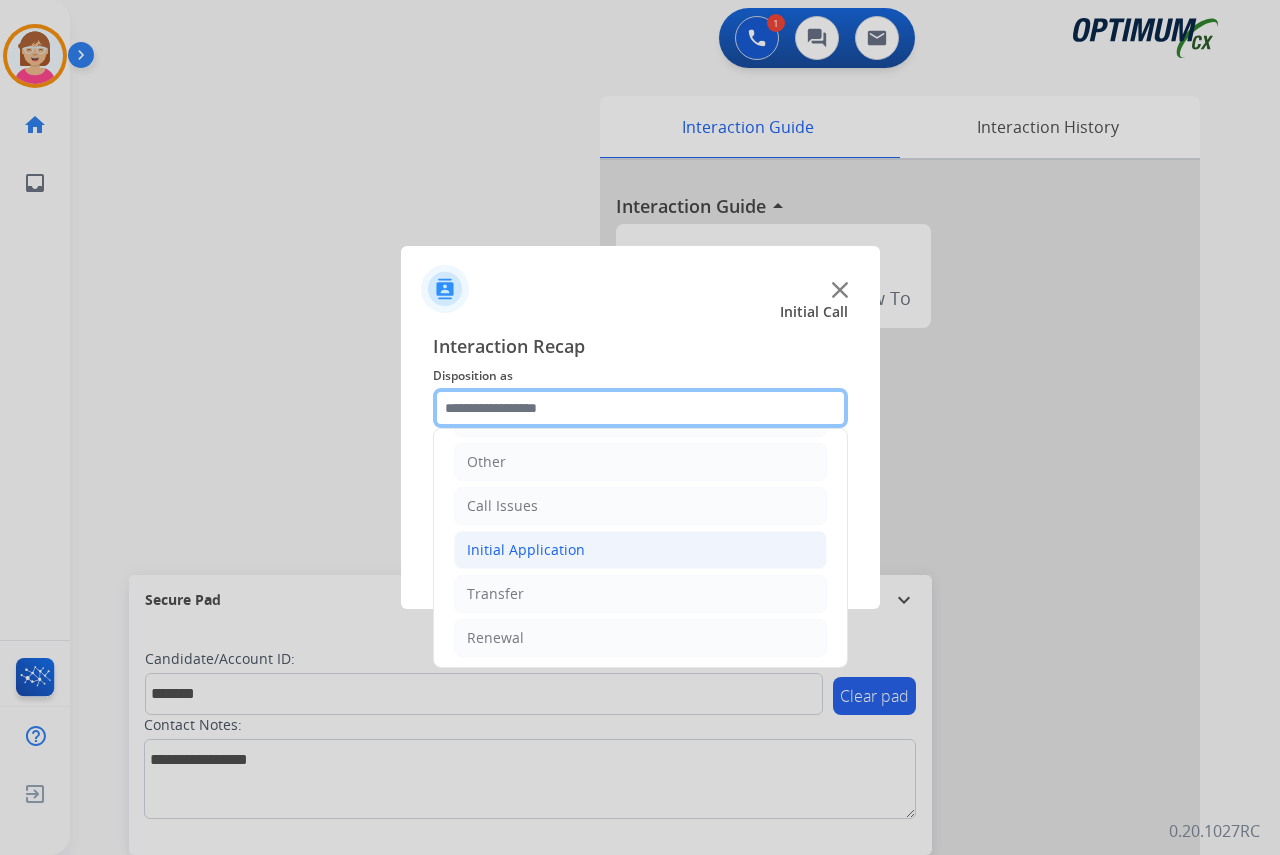 scroll, scrollTop: 136, scrollLeft: 0, axis: vertical 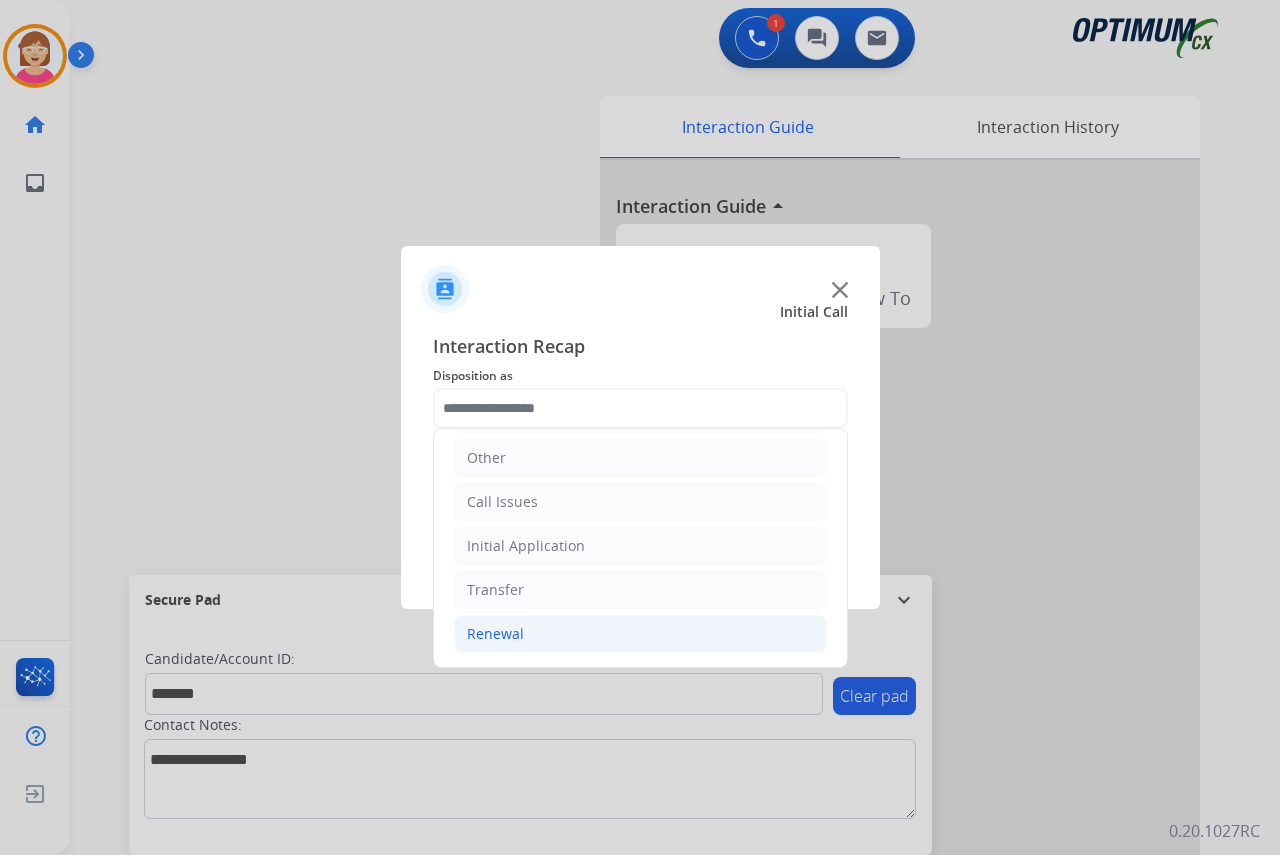 drag, startPoint x: 478, startPoint y: 634, endPoint x: 527, endPoint y: 617, distance: 51.86521 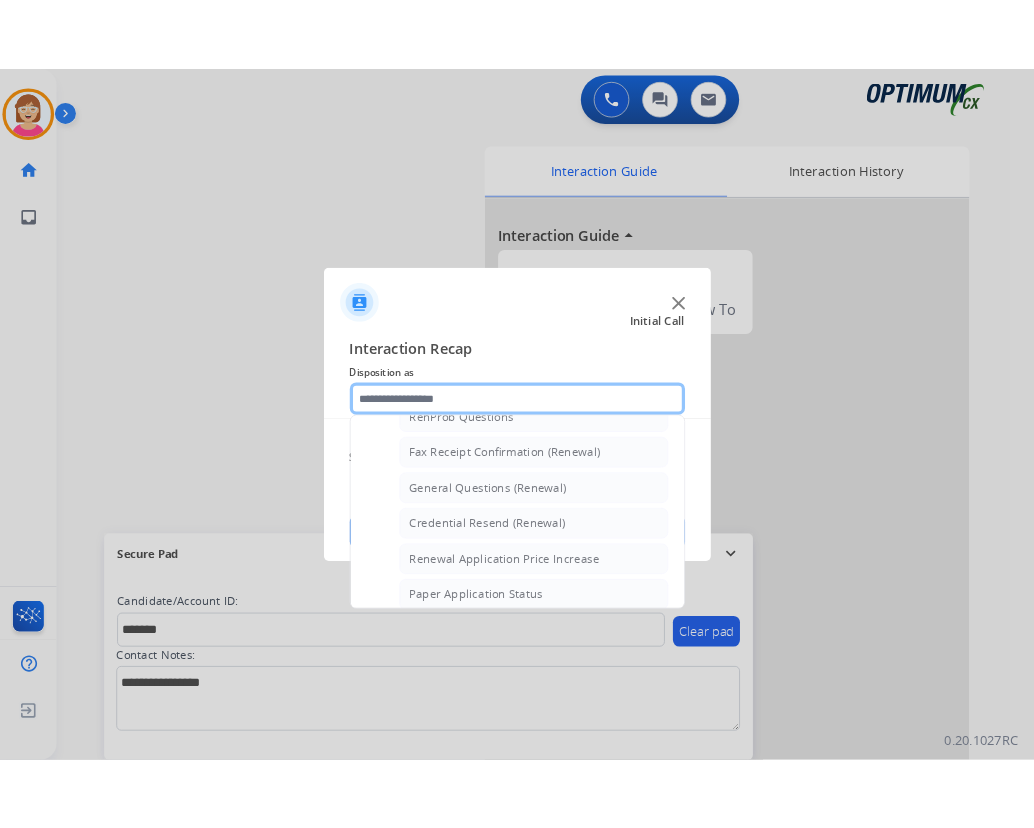 scroll, scrollTop: 636, scrollLeft: 0, axis: vertical 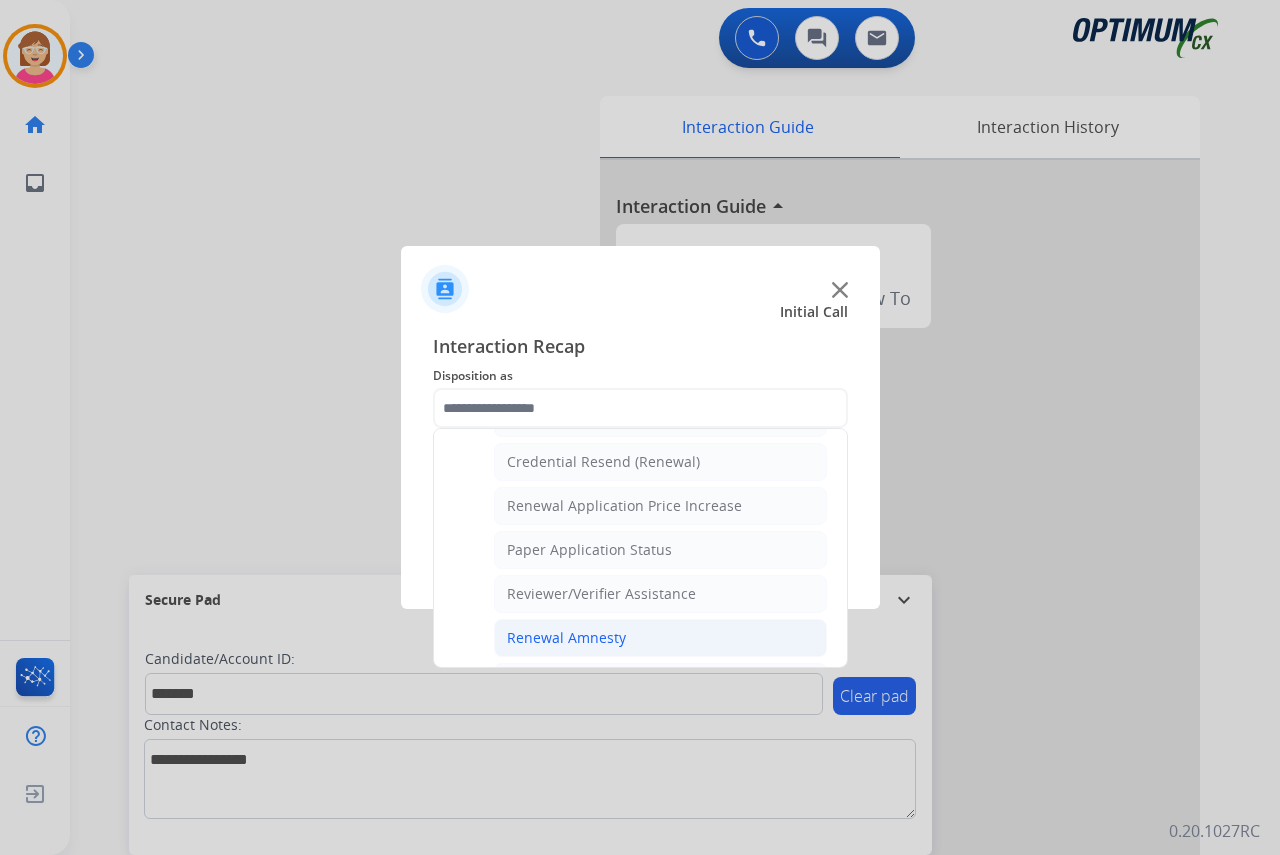 click on "Renewal Amnesty" 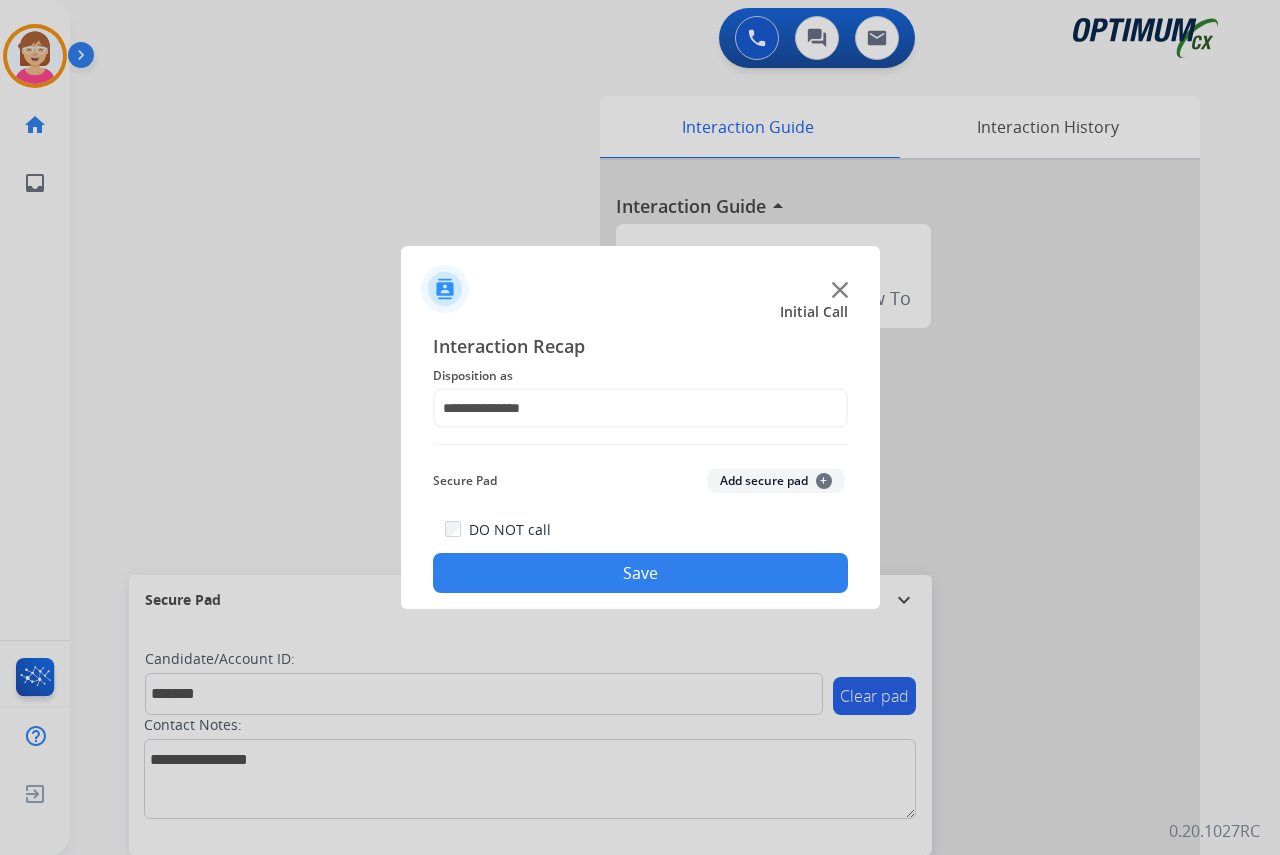 click on "+" 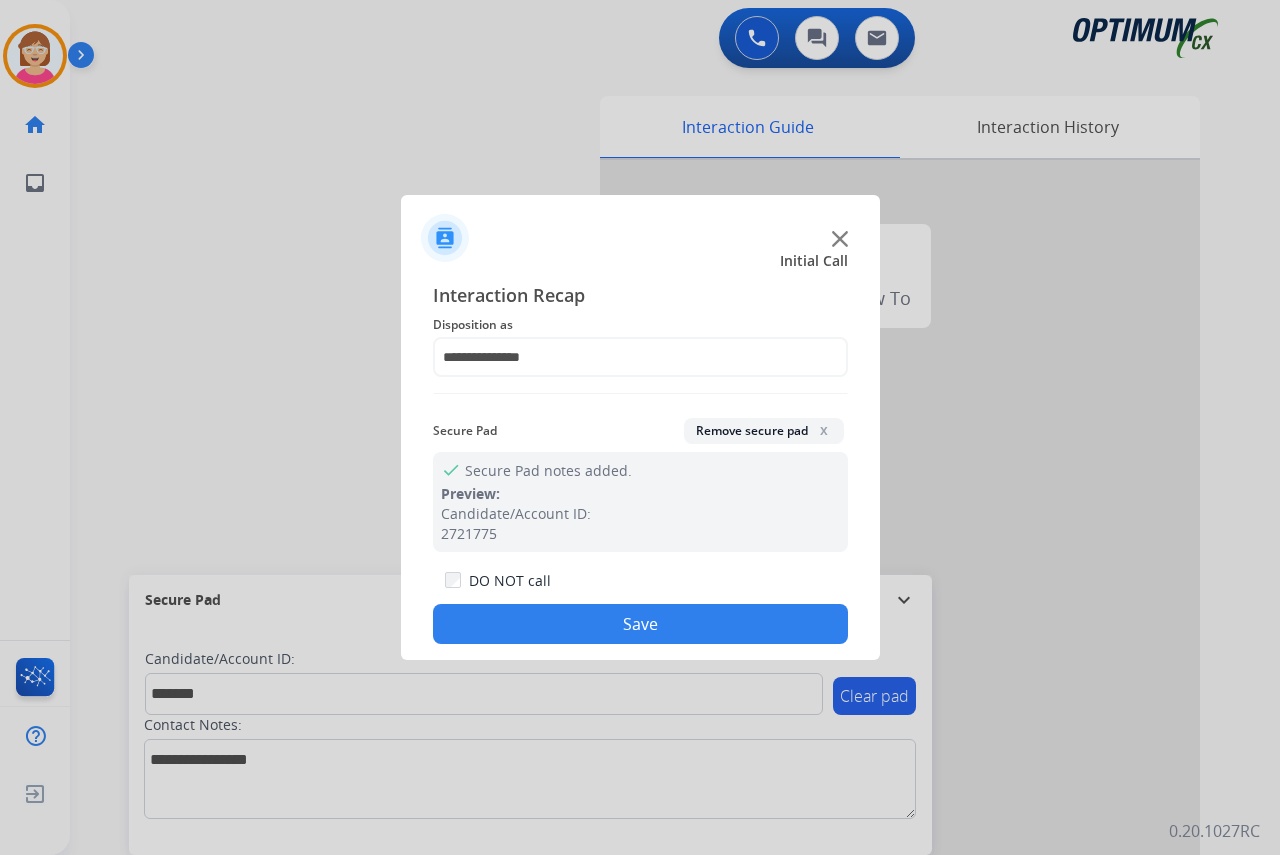 click on "Save" 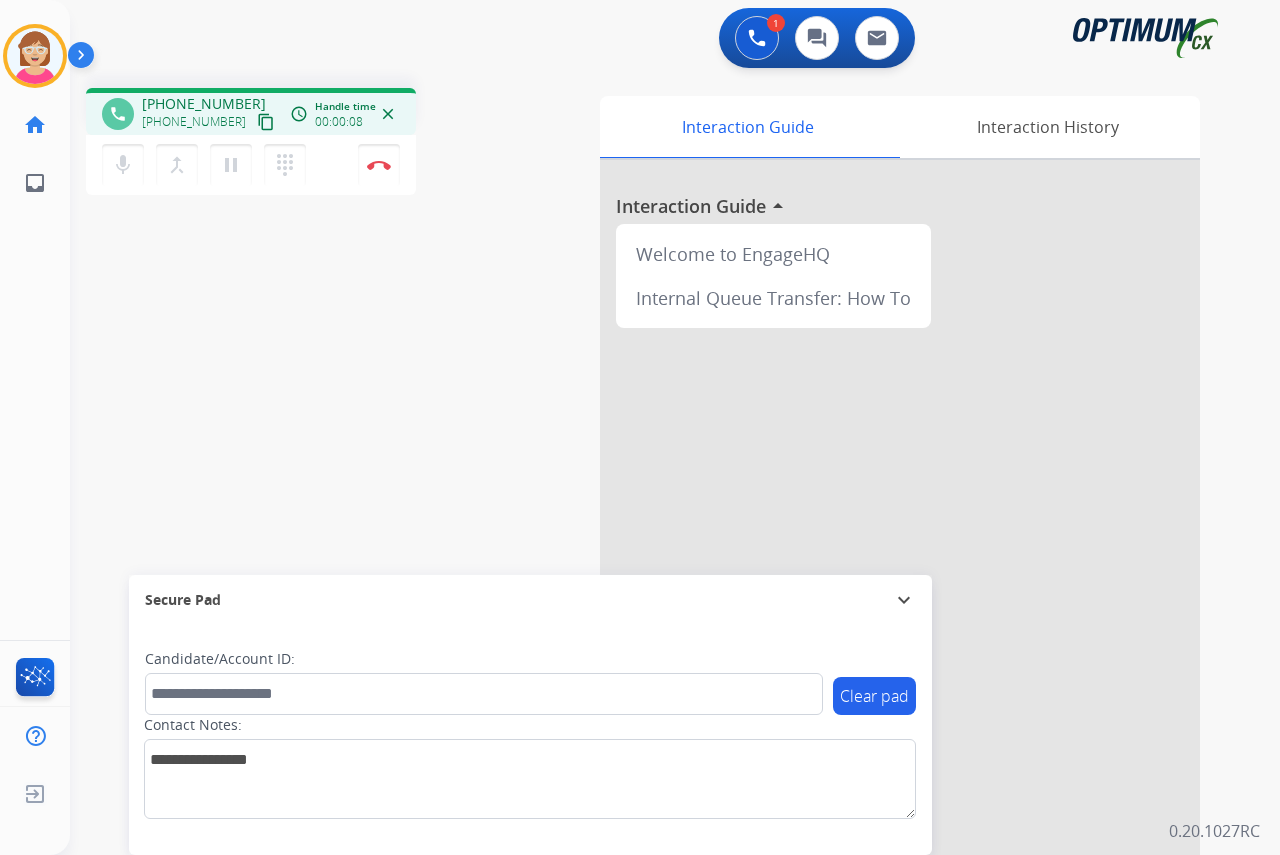 click on "[PERSON_NAME]  Edit Avatar  Agent:   [PERSON_NAME] Profile:  OCX Training home  Home  Home inbox  Emails  Emails  FocalPoints  Help Center  Help Center  Log out  Log out" 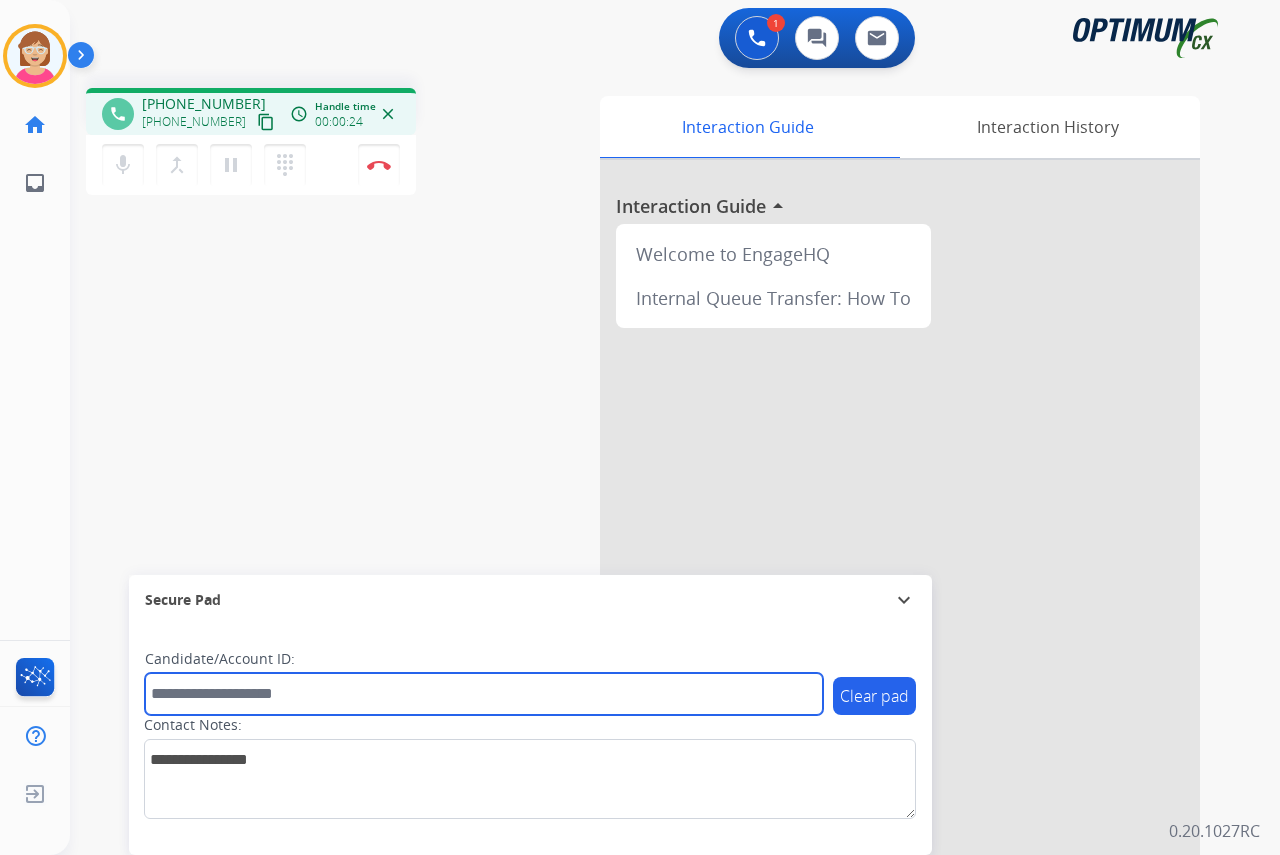 click at bounding box center (484, 694) 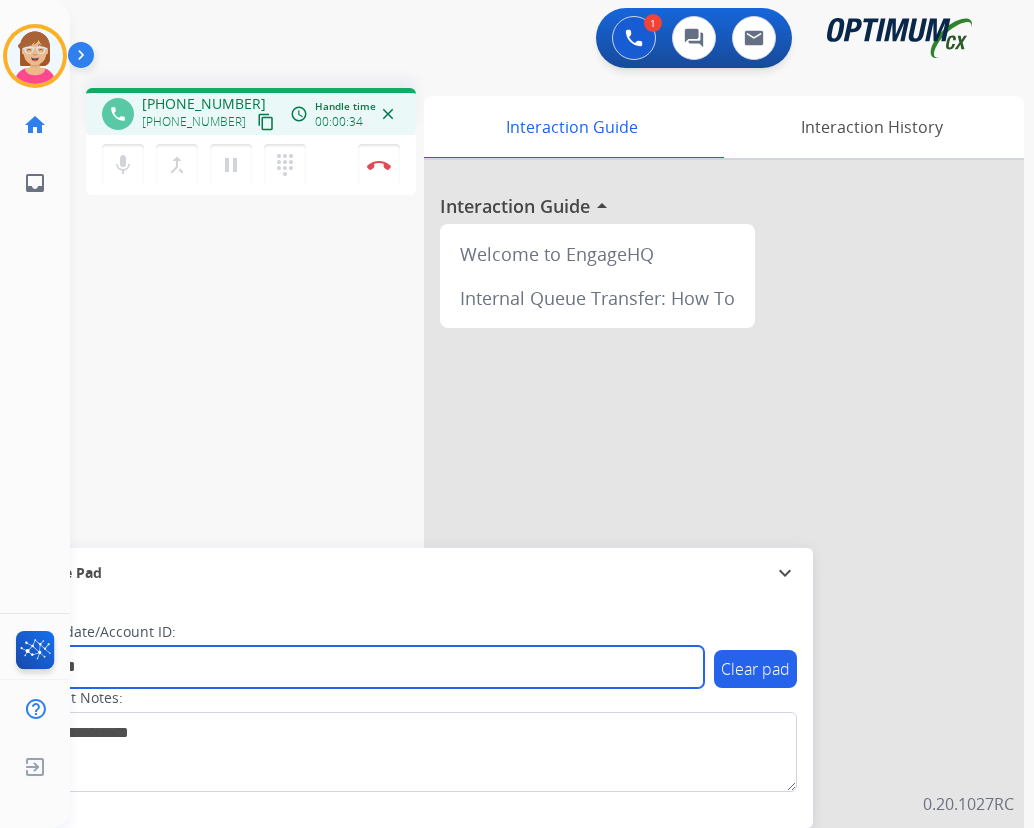 type on "*******" 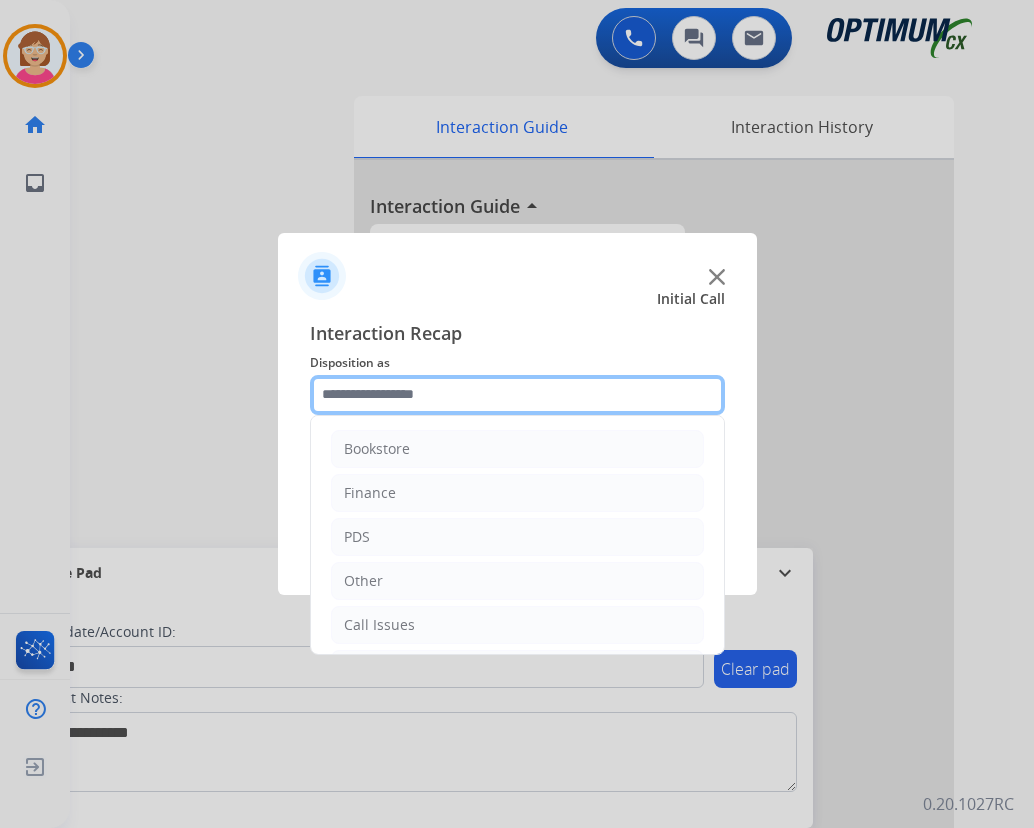 click 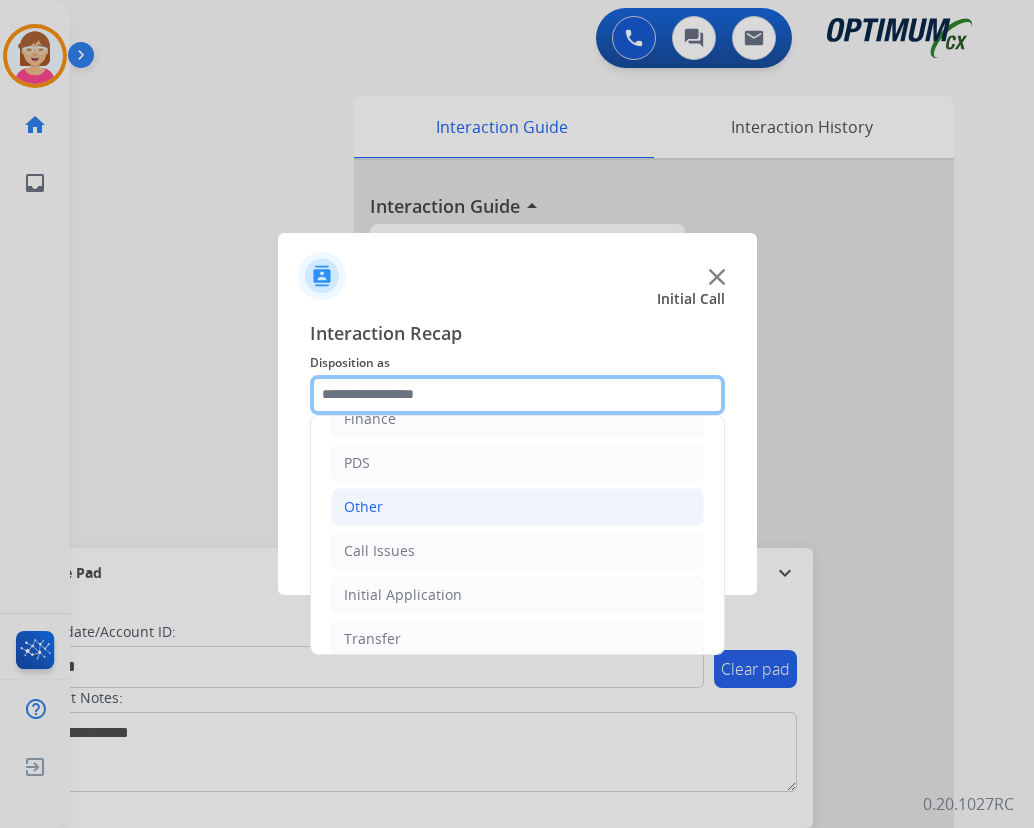 scroll, scrollTop: 136, scrollLeft: 0, axis: vertical 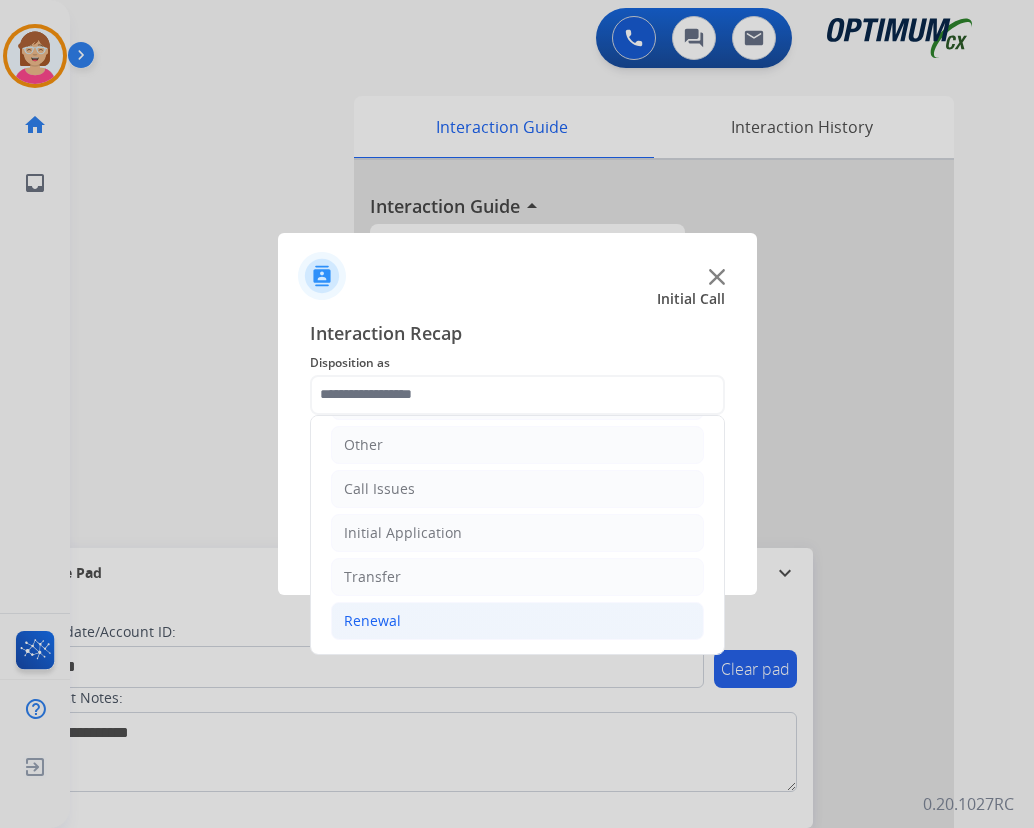 click on "Renewal" 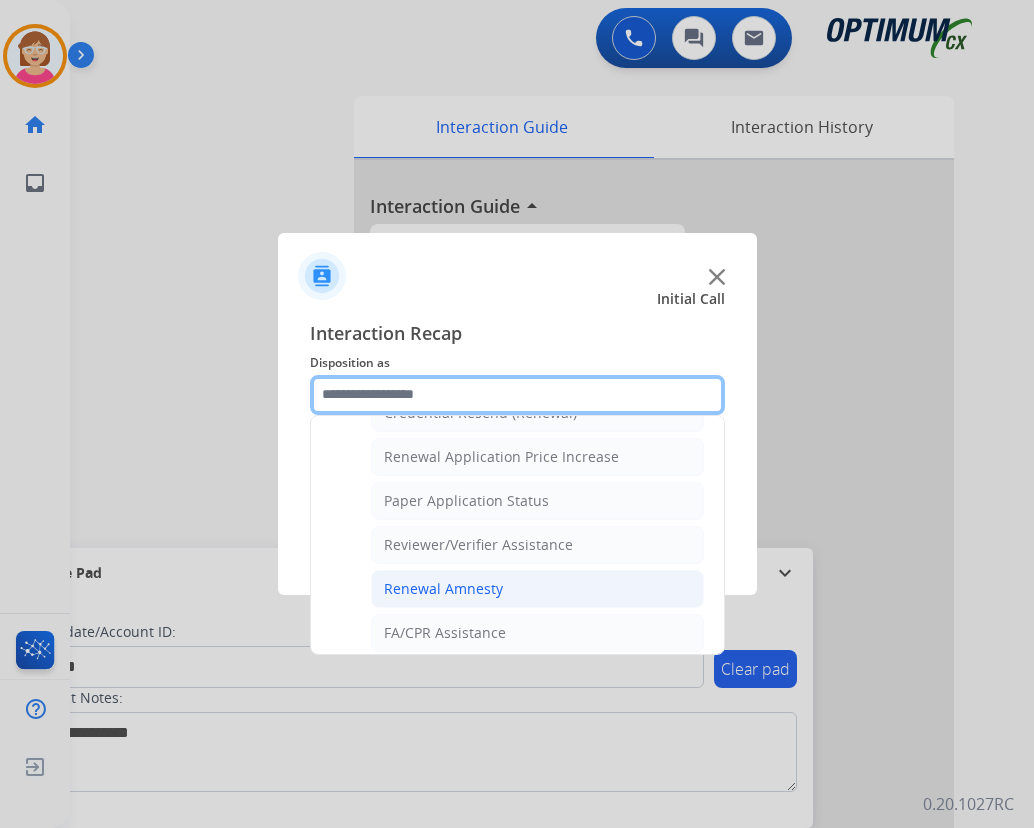 scroll, scrollTop: 572, scrollLeft: 0, axis: vertical 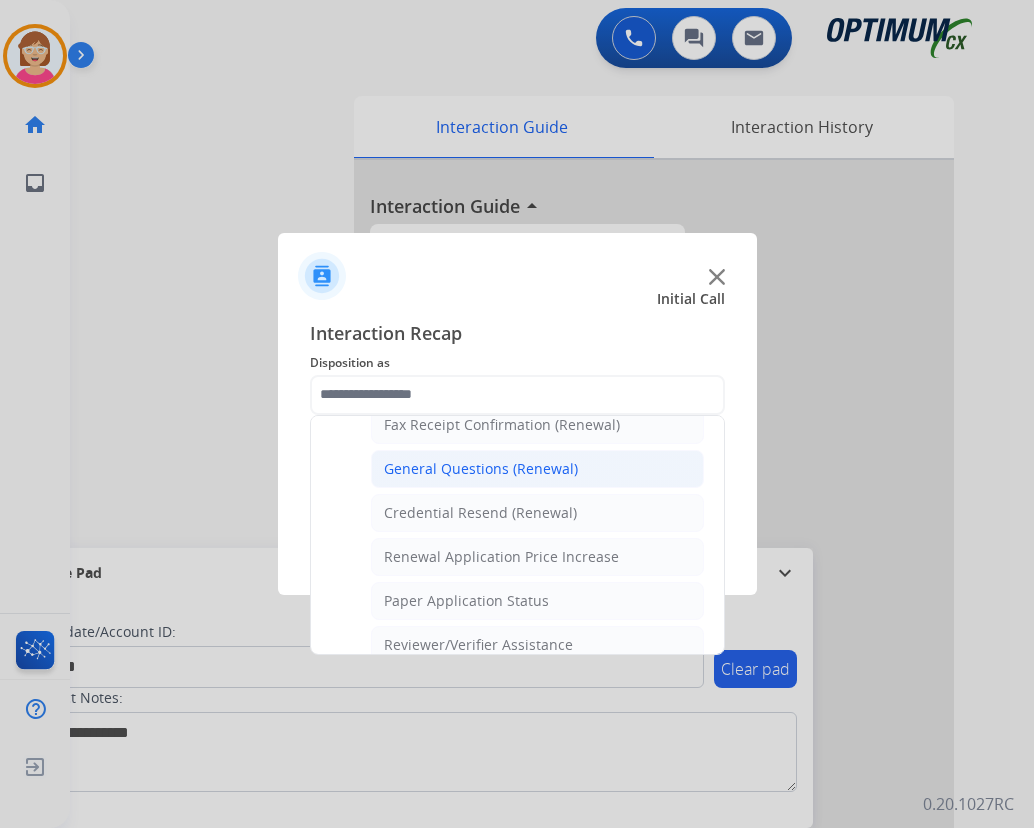 click on "General Questions (Renewal)" 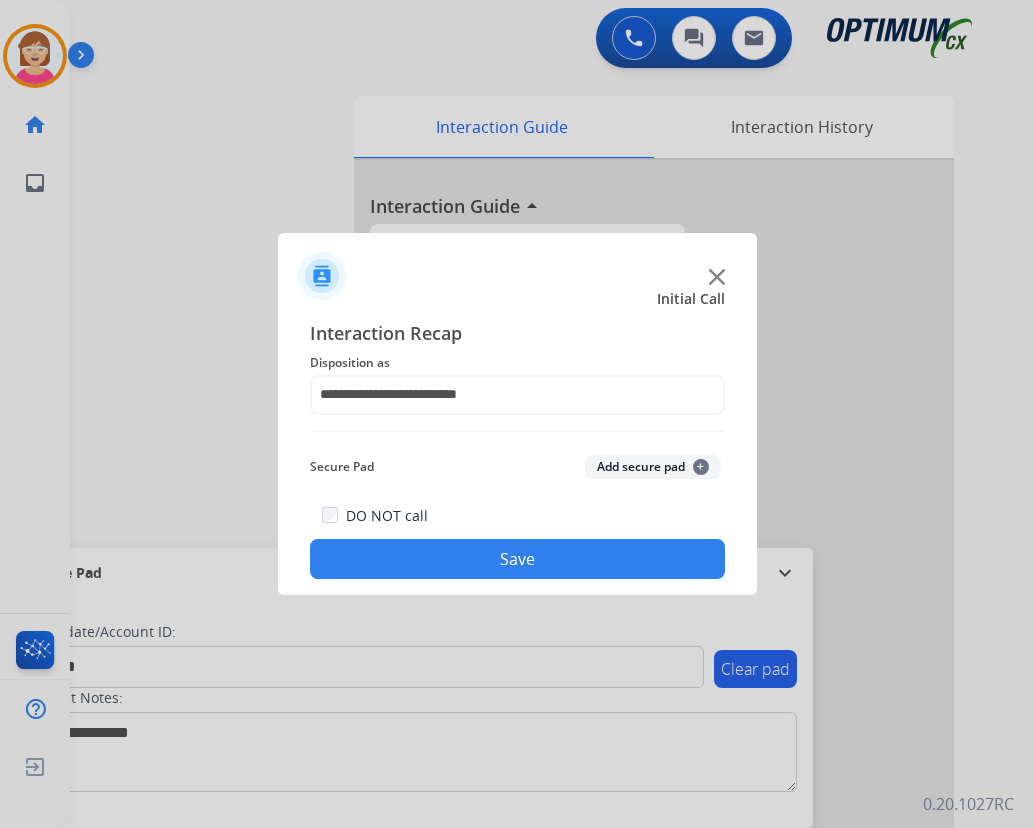 click on "+" 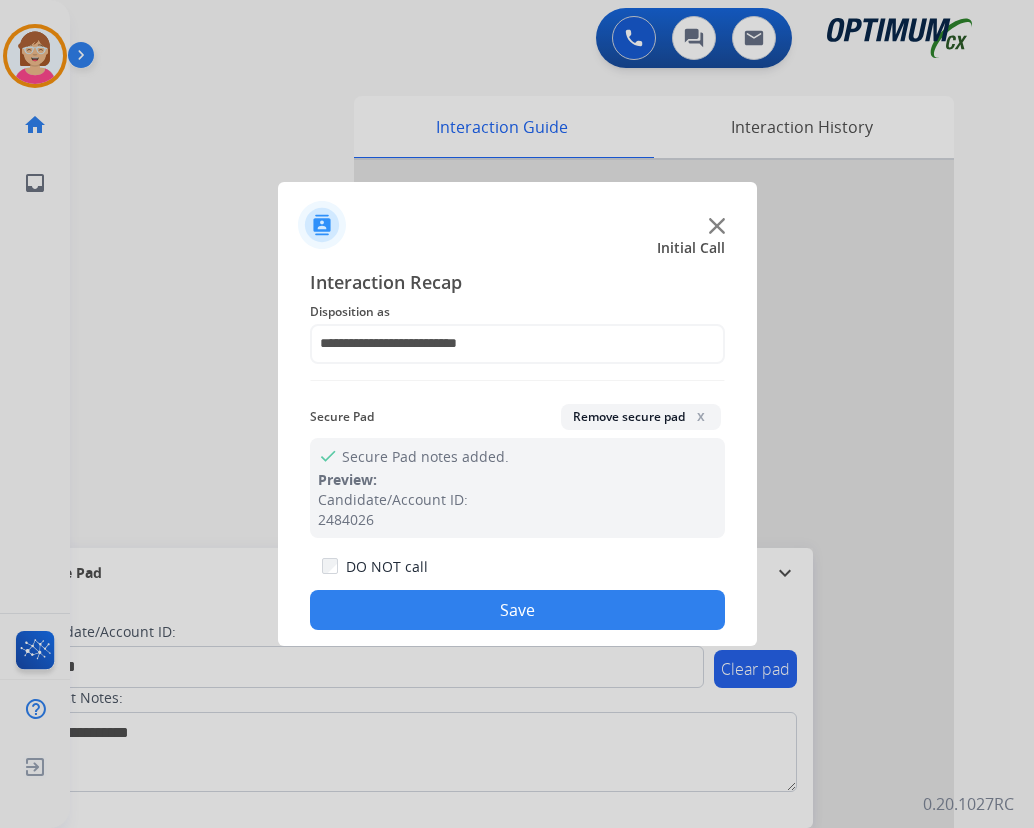 click on "Save" 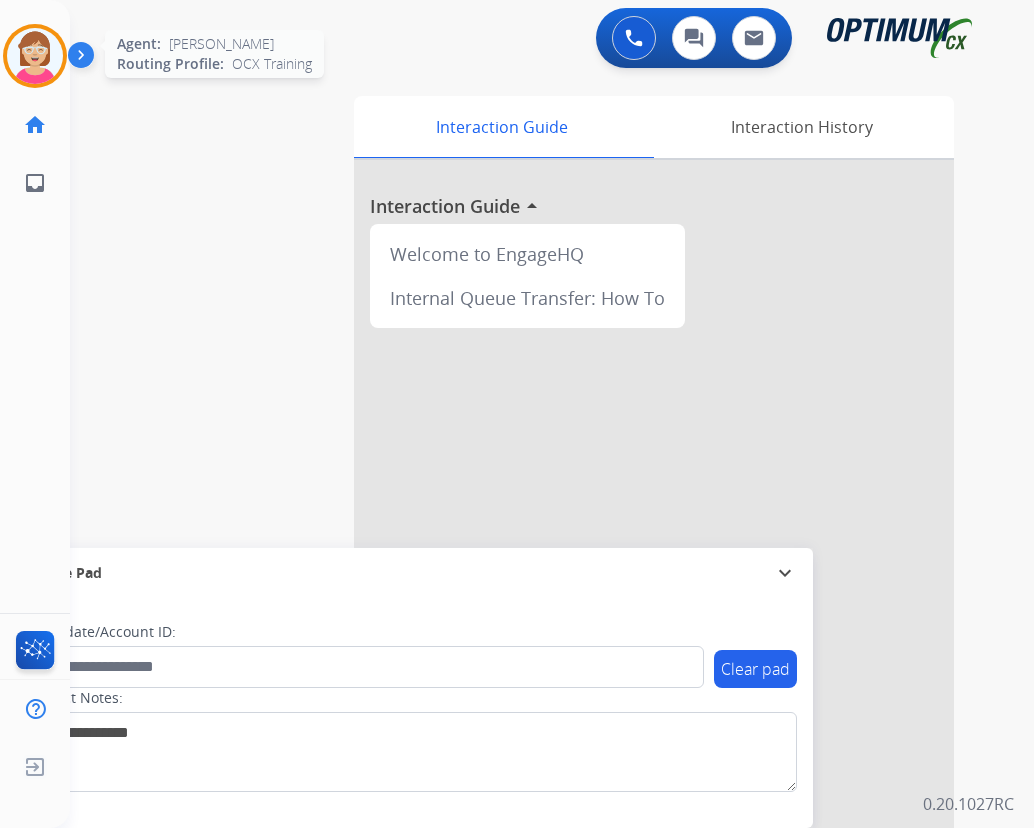 click at bounding box center [35, 56] 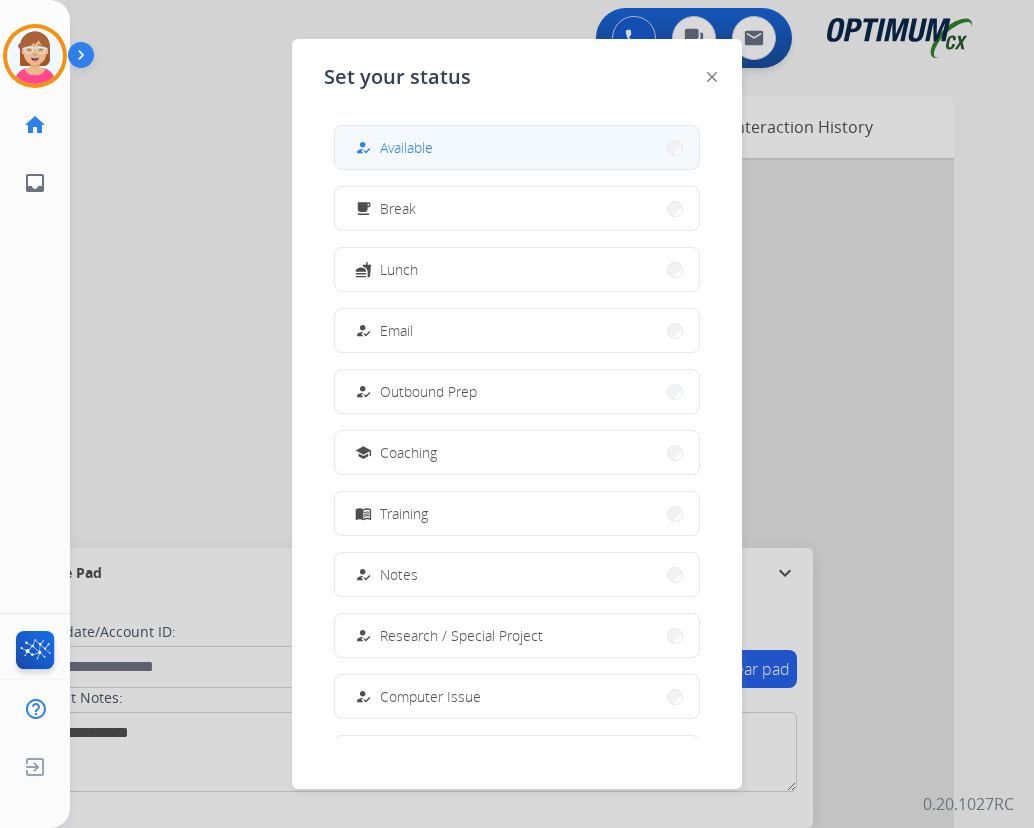 click on "how_to_reg Available" at bounding box center (517, 147) 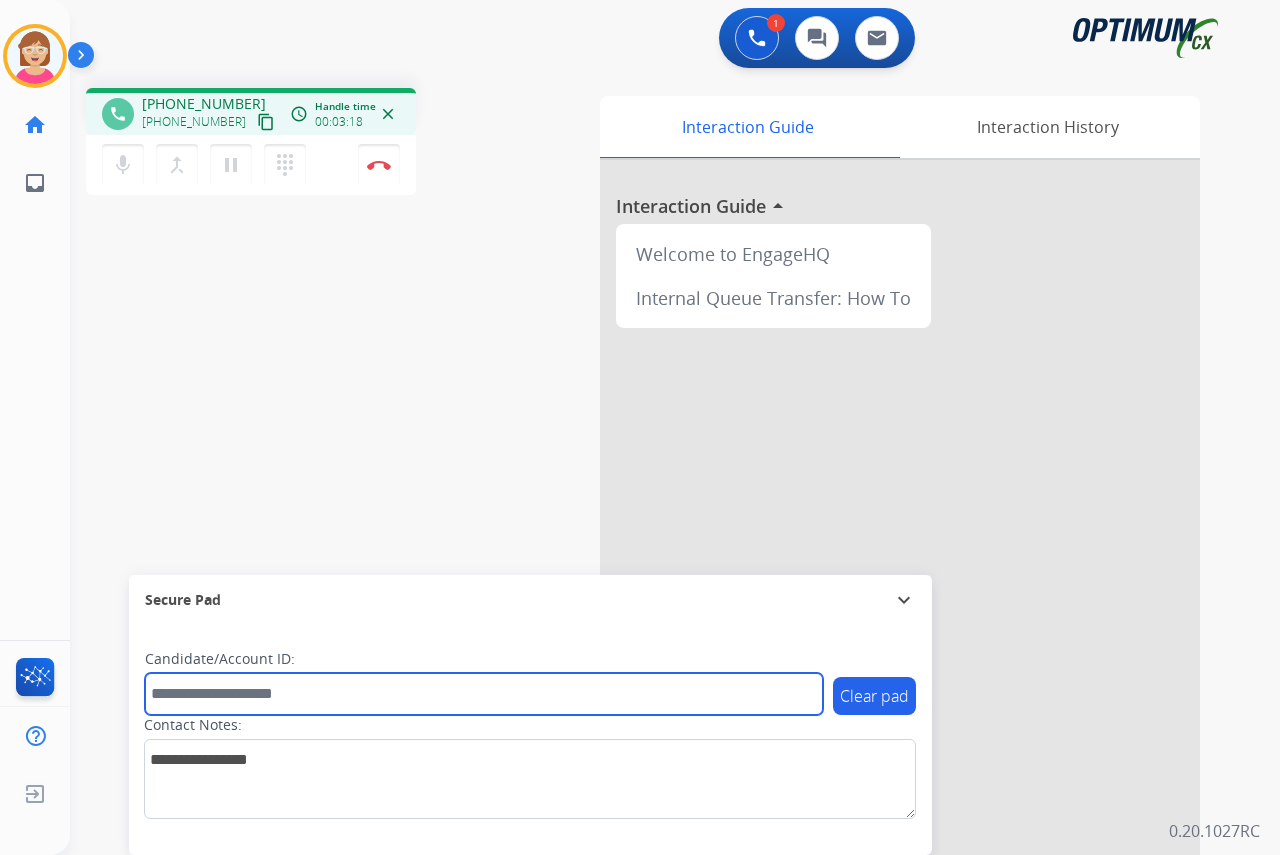 click at bounding box center (484, 694) 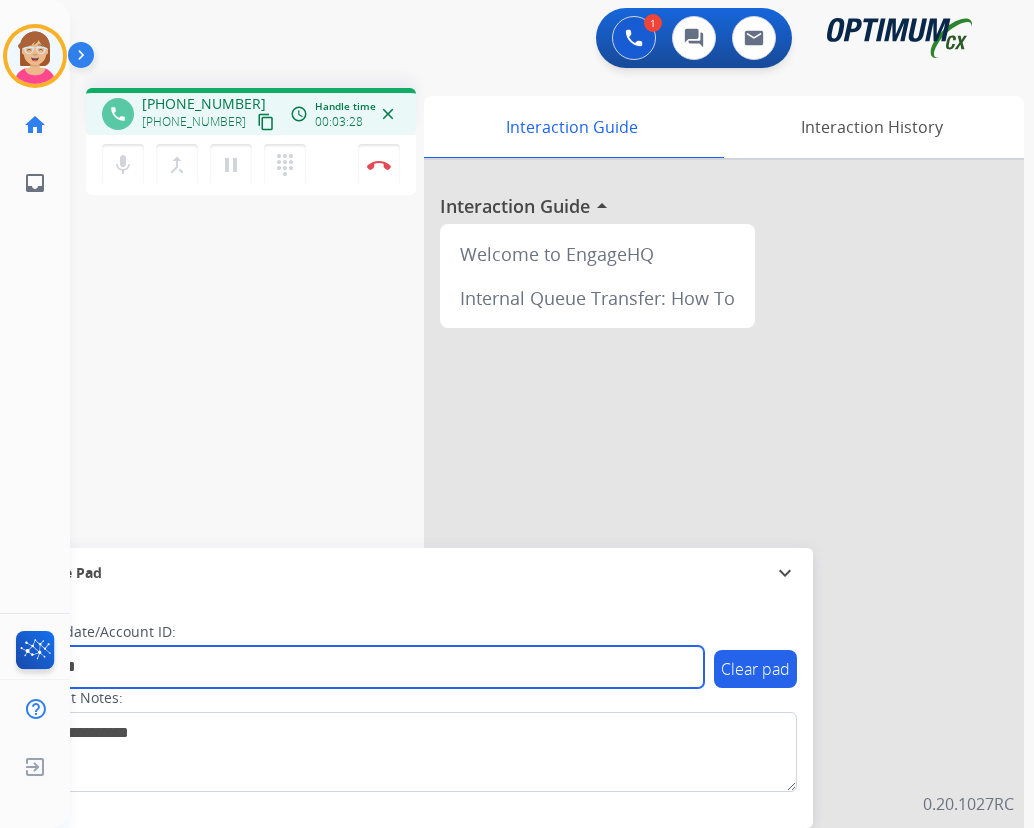 type on "*******" 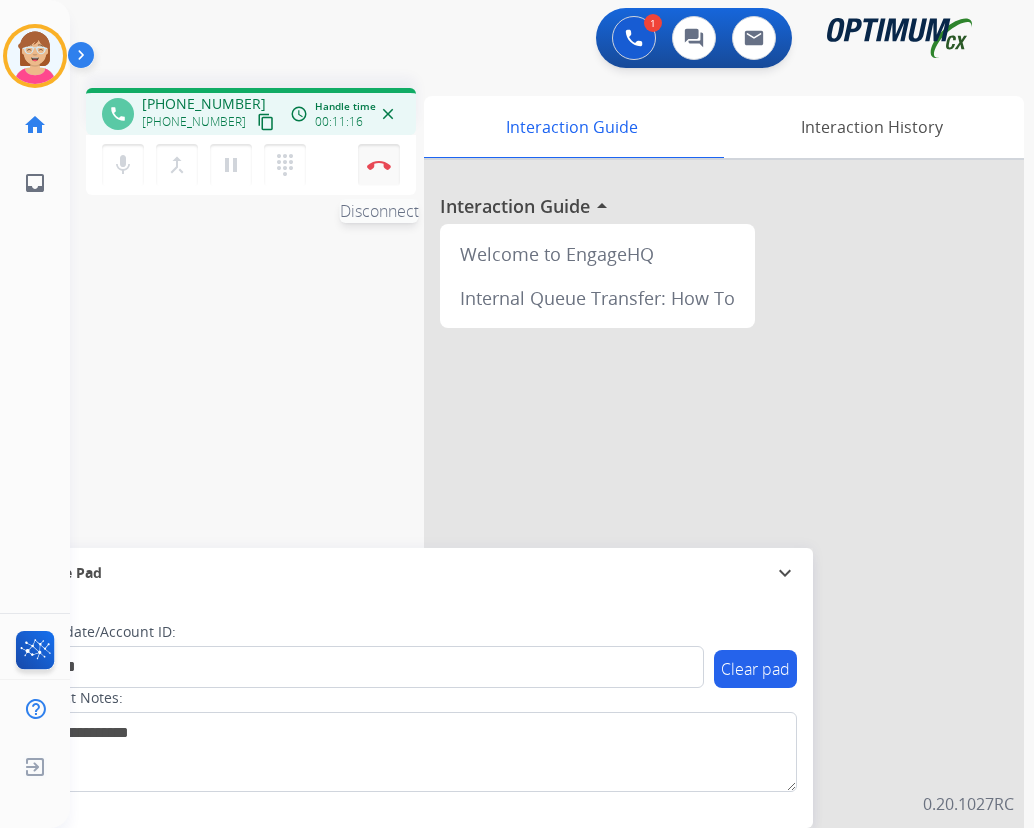 click at bounding box center (379, 165) 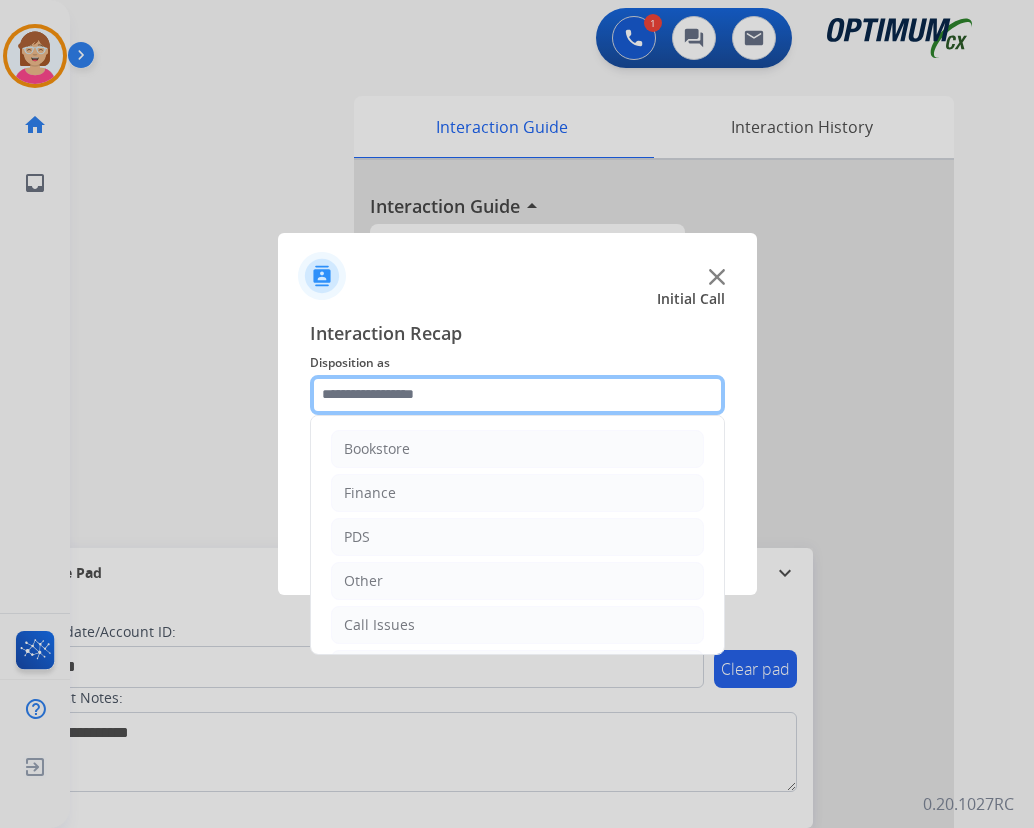 click 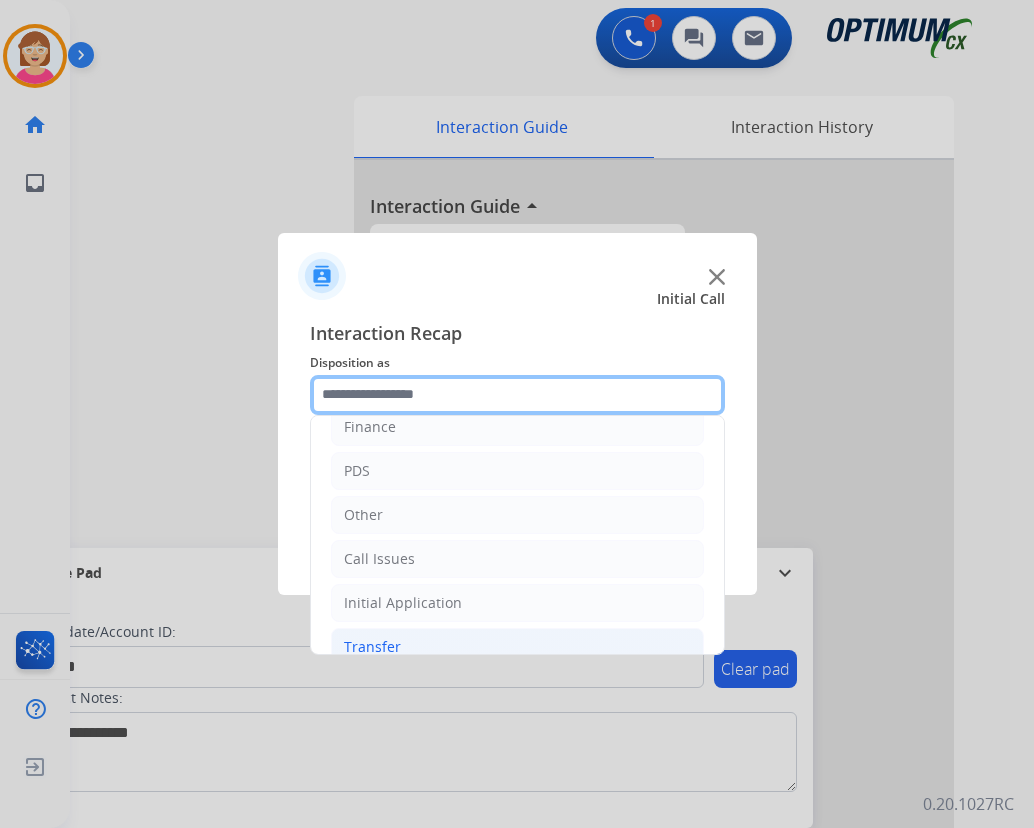 scroll, scrollTop: 136, scrollLeft: 0, axis: vertical 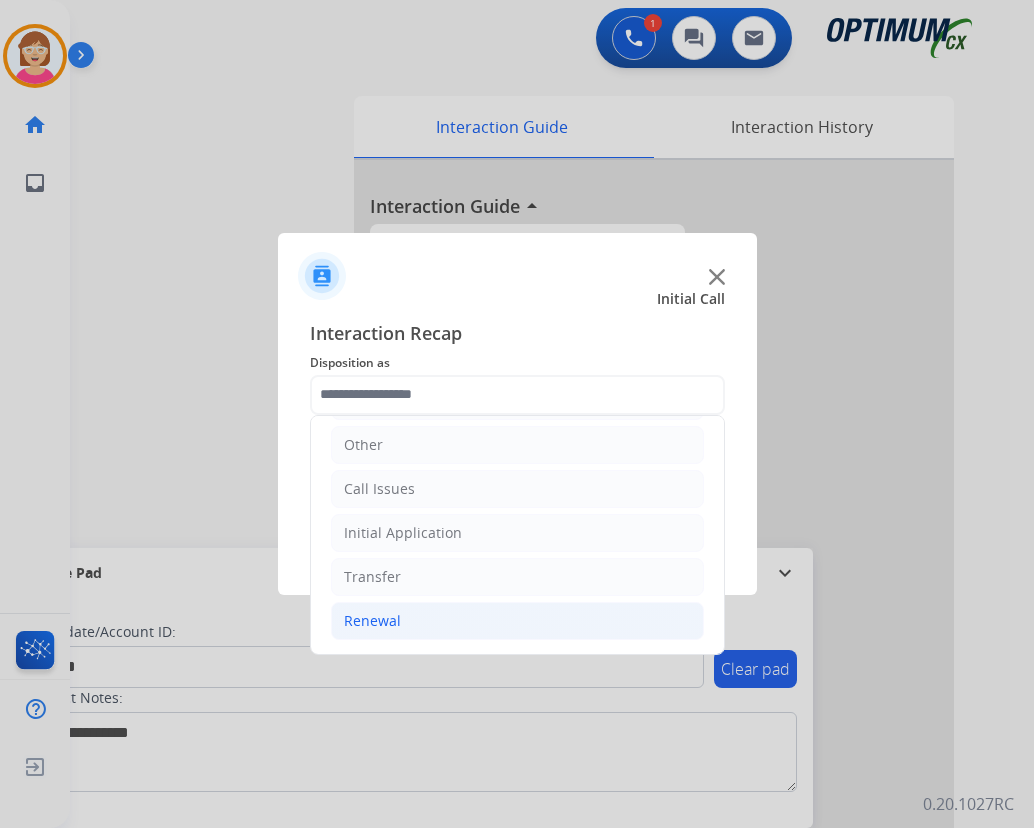 click on "Renewal" 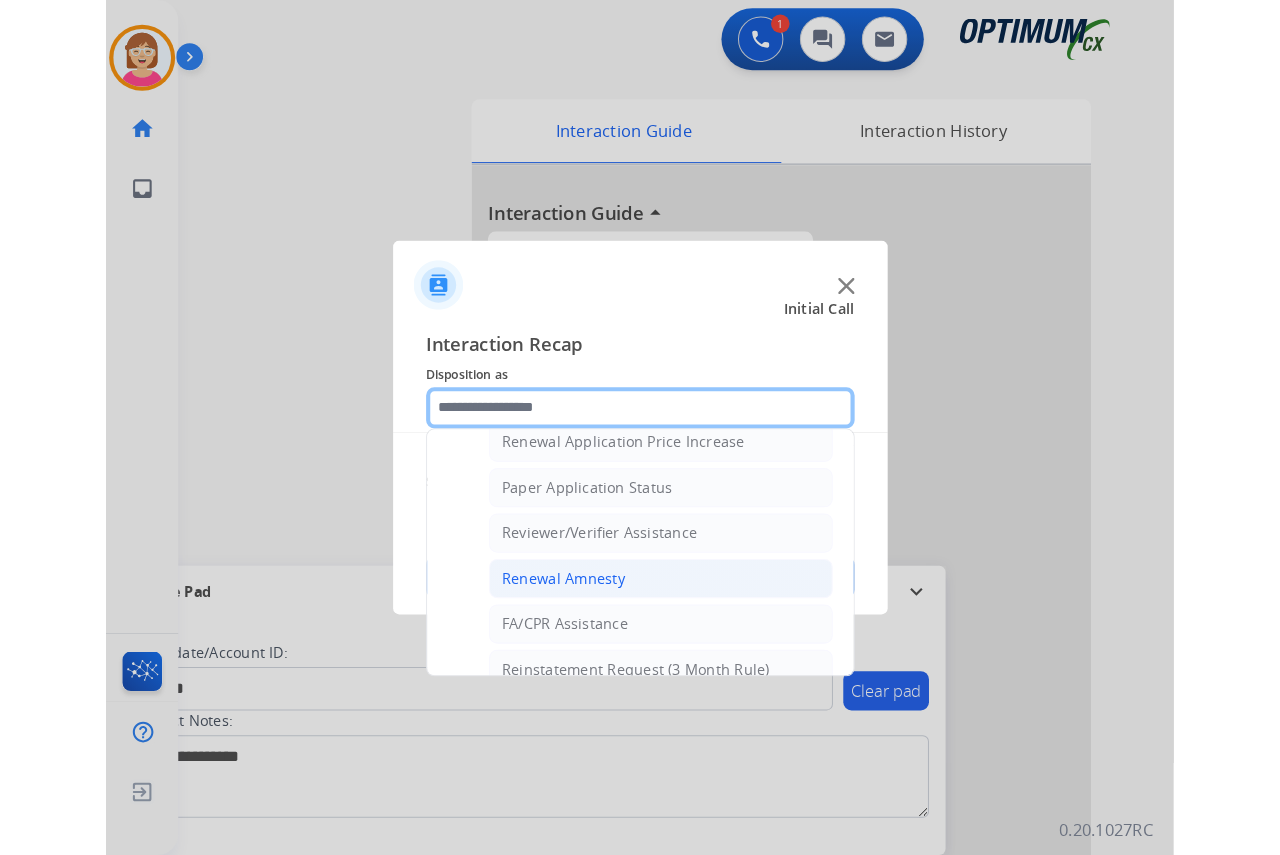 scroll, scrollTop: 736, scrollLeft: 0, axis: vertical 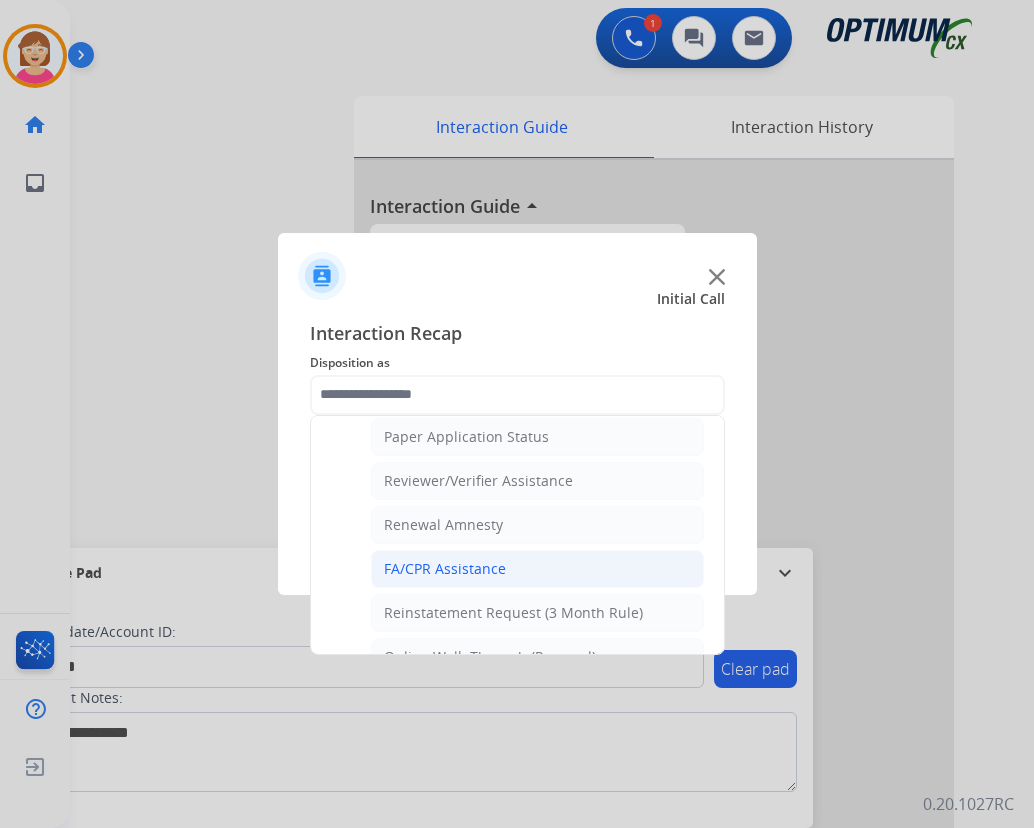 click on "FA/CPR Assistance" 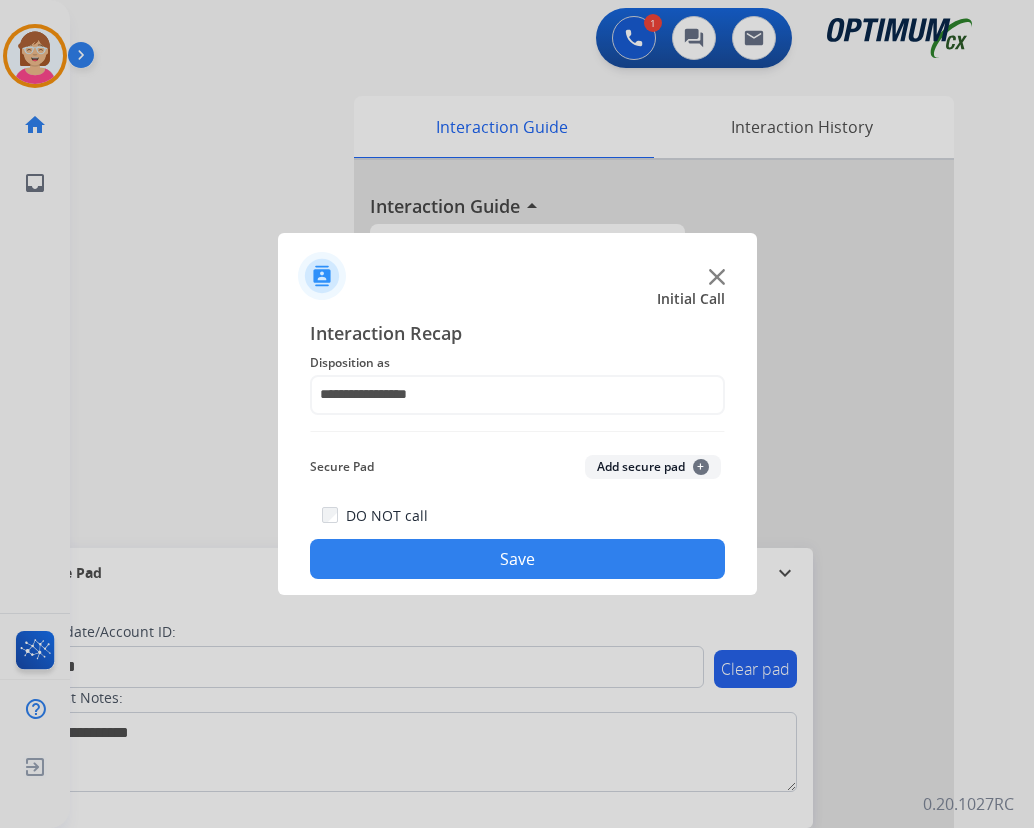 click on "+" 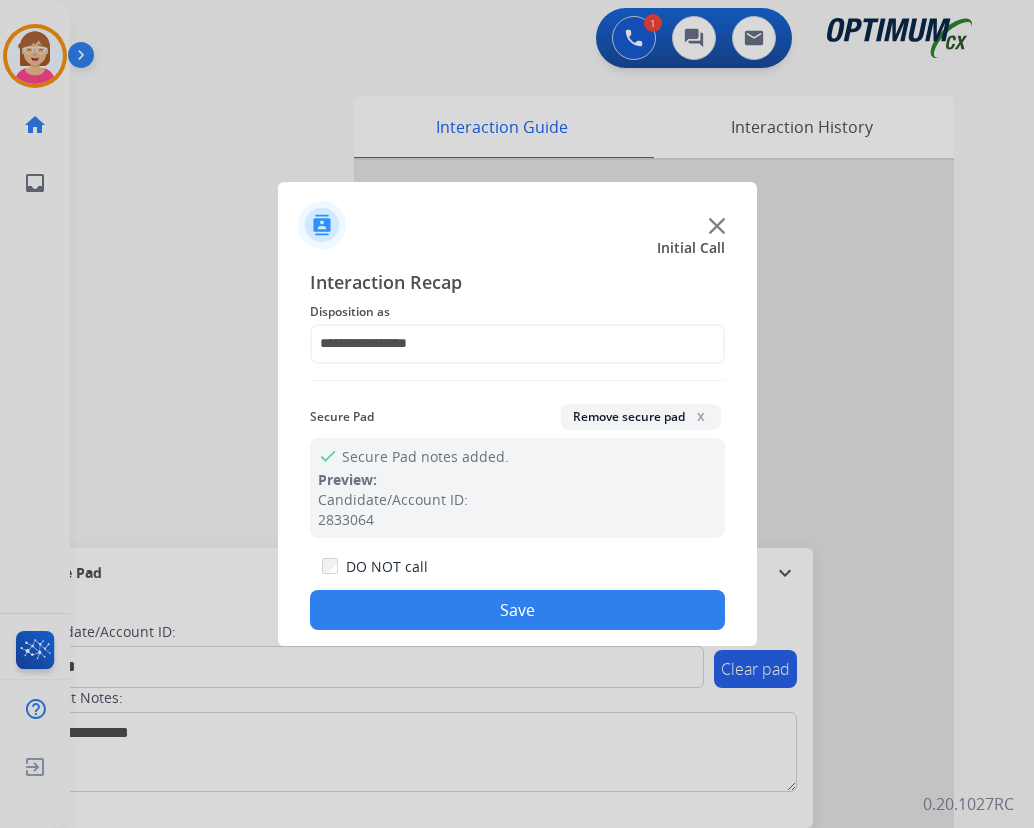 click on "Save" 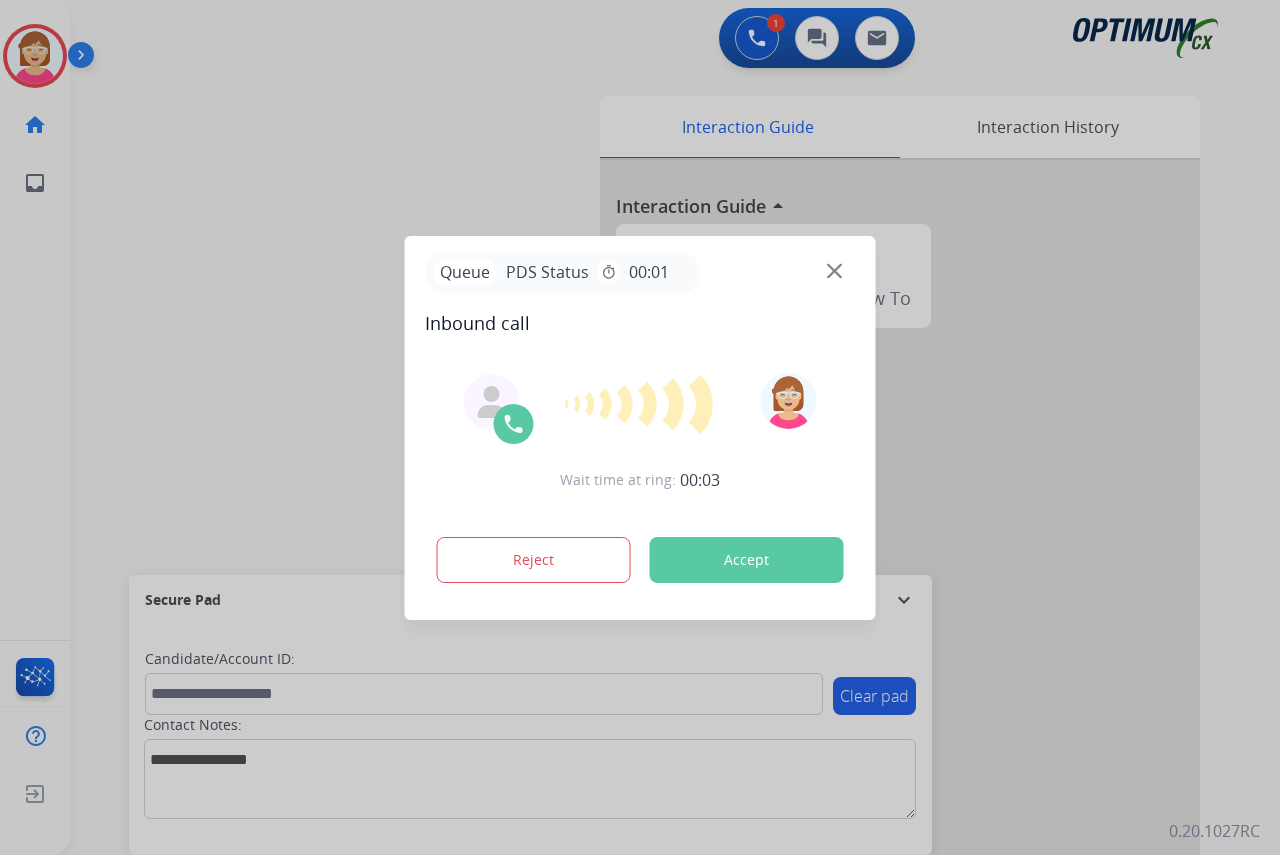 click at bounding box center [640, 427] 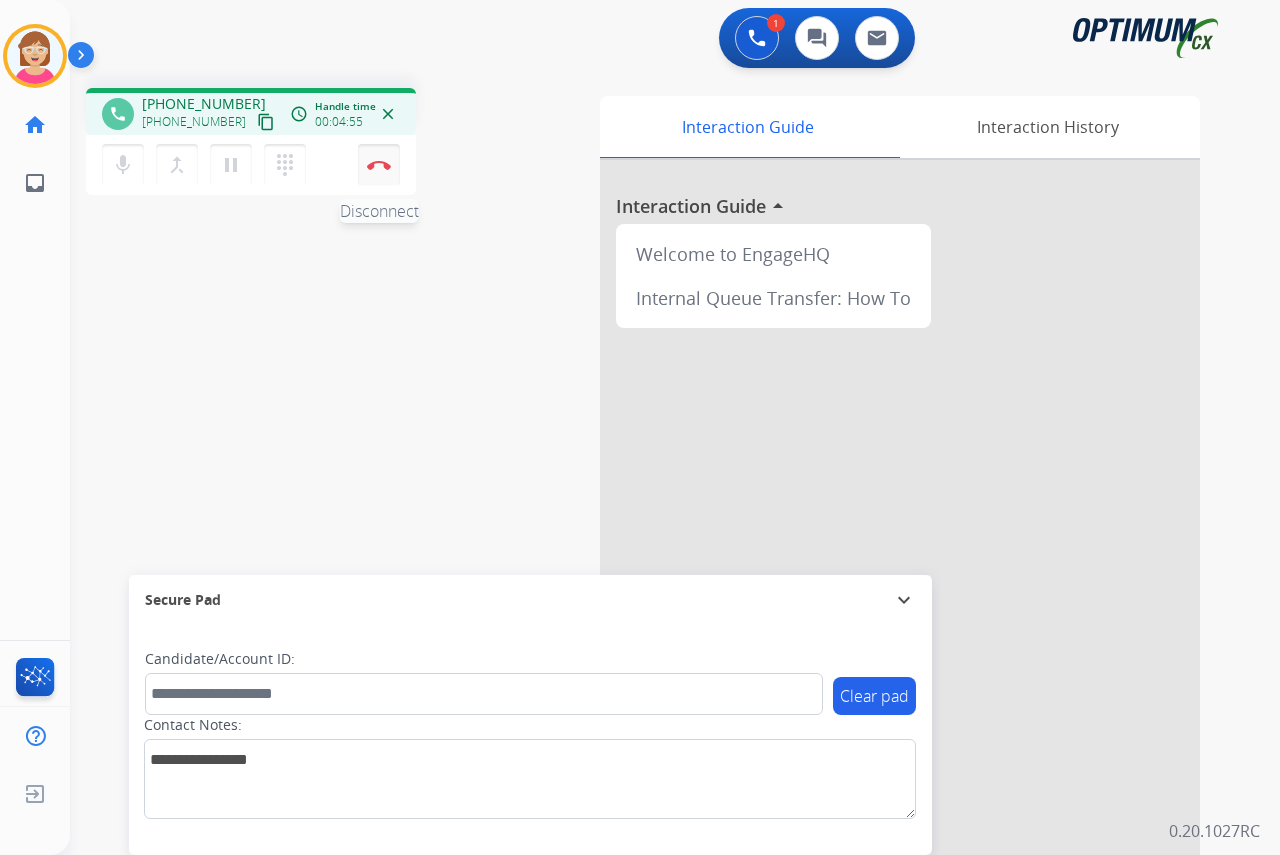 click at bounding box center (379, 165) 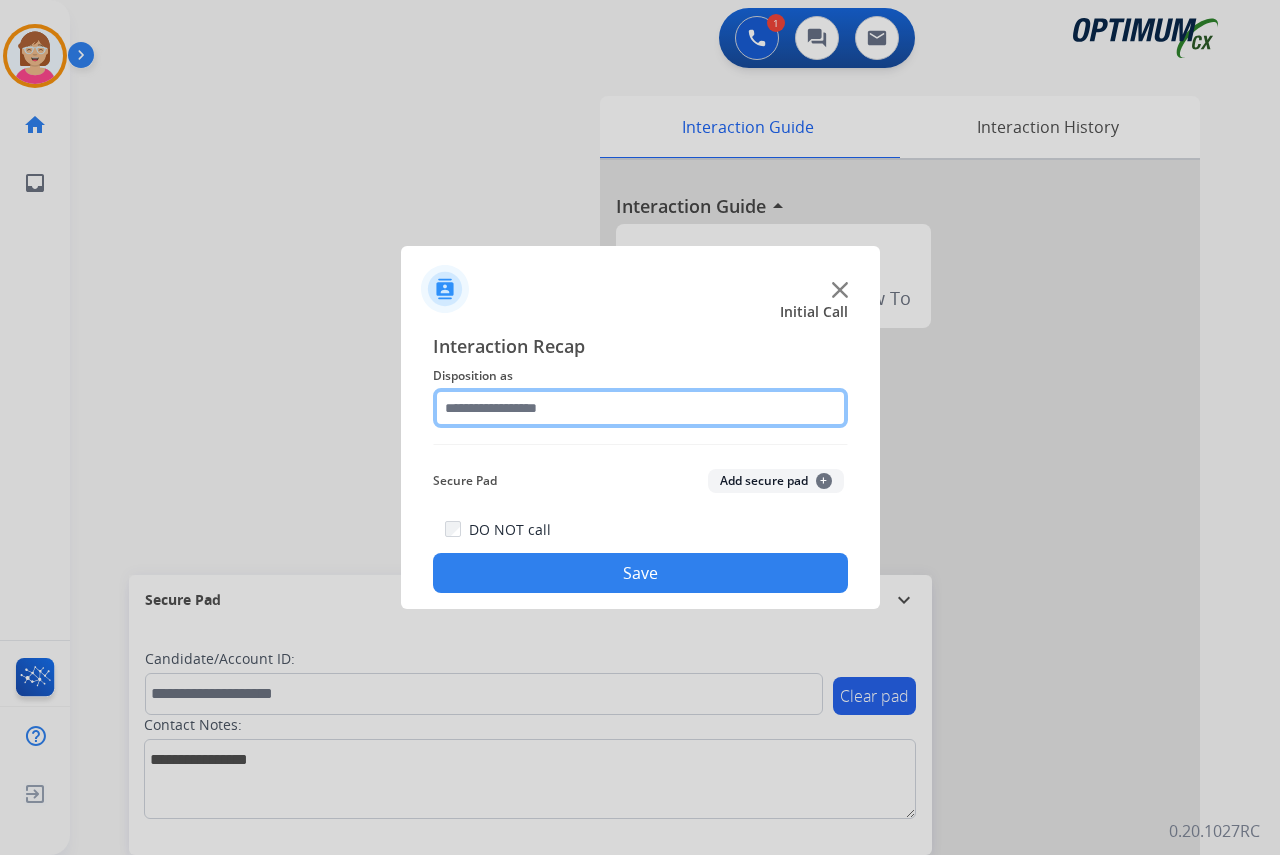 click 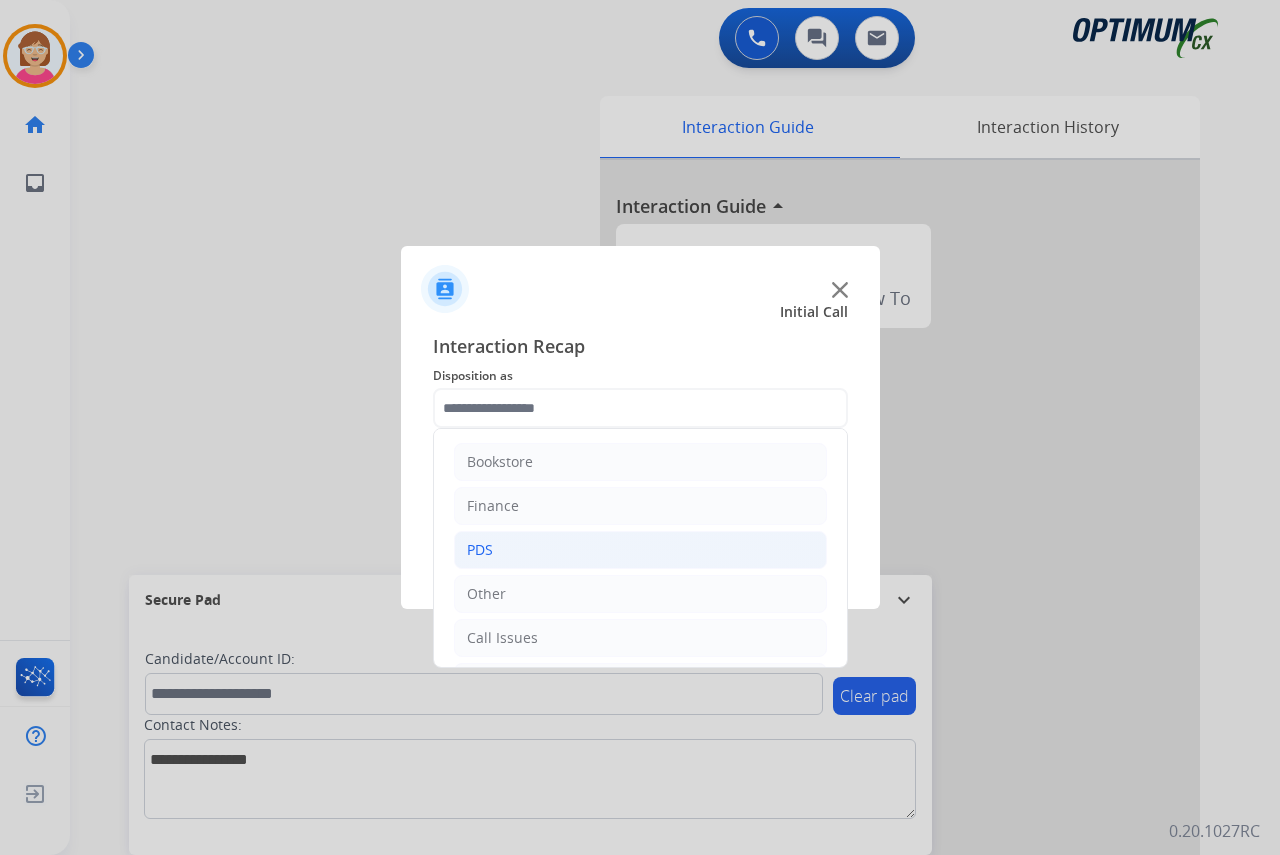 click on "PDS" 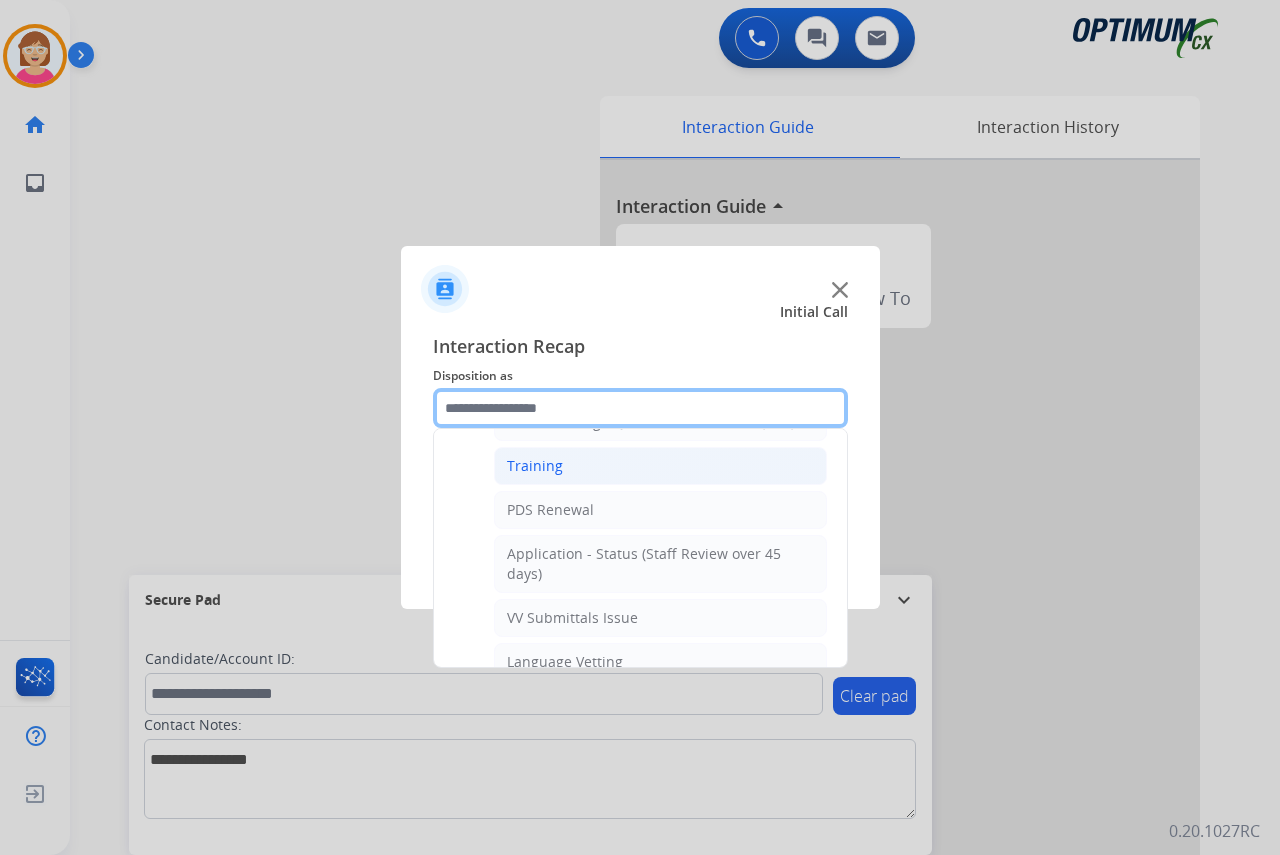 scroll, scrollTop: 200, scrollLeft: 0, axis: vertical 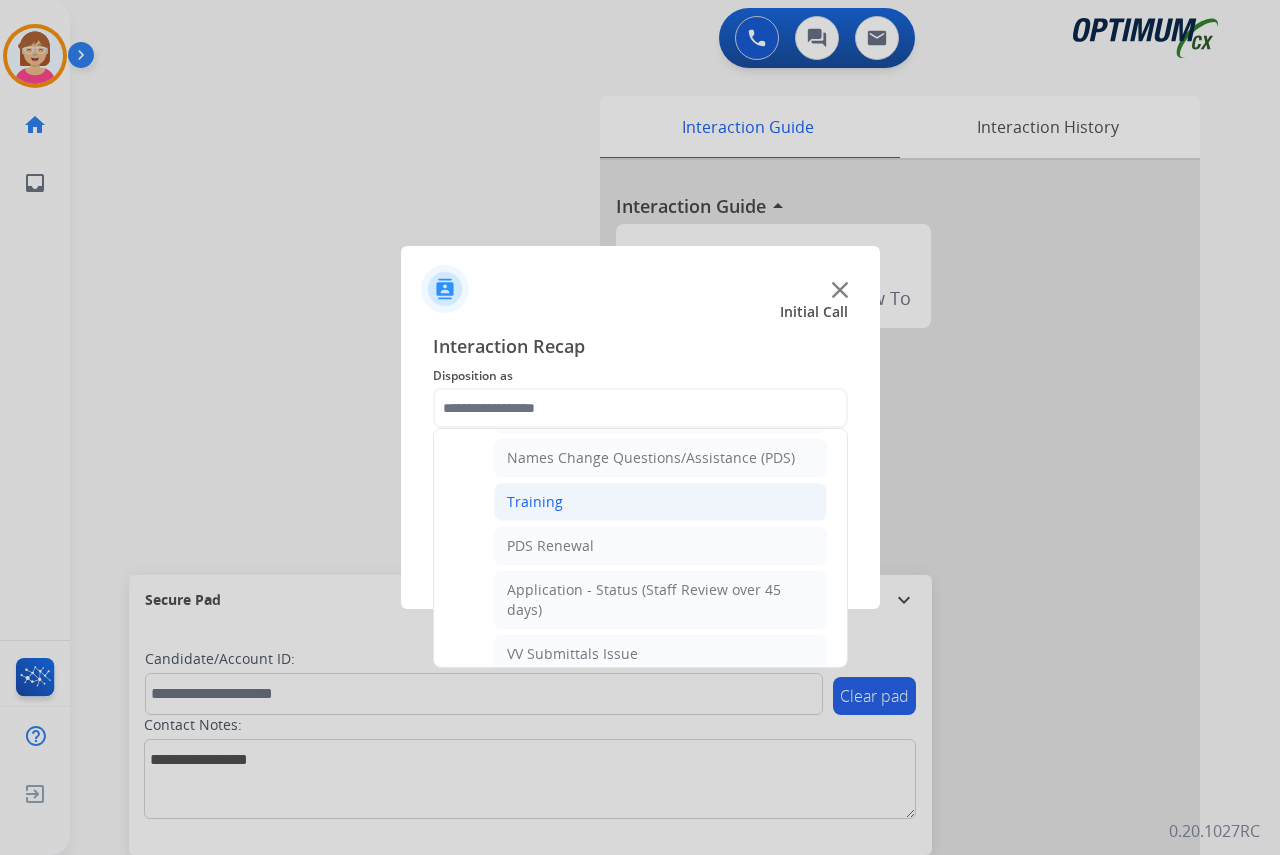 click on "Training" 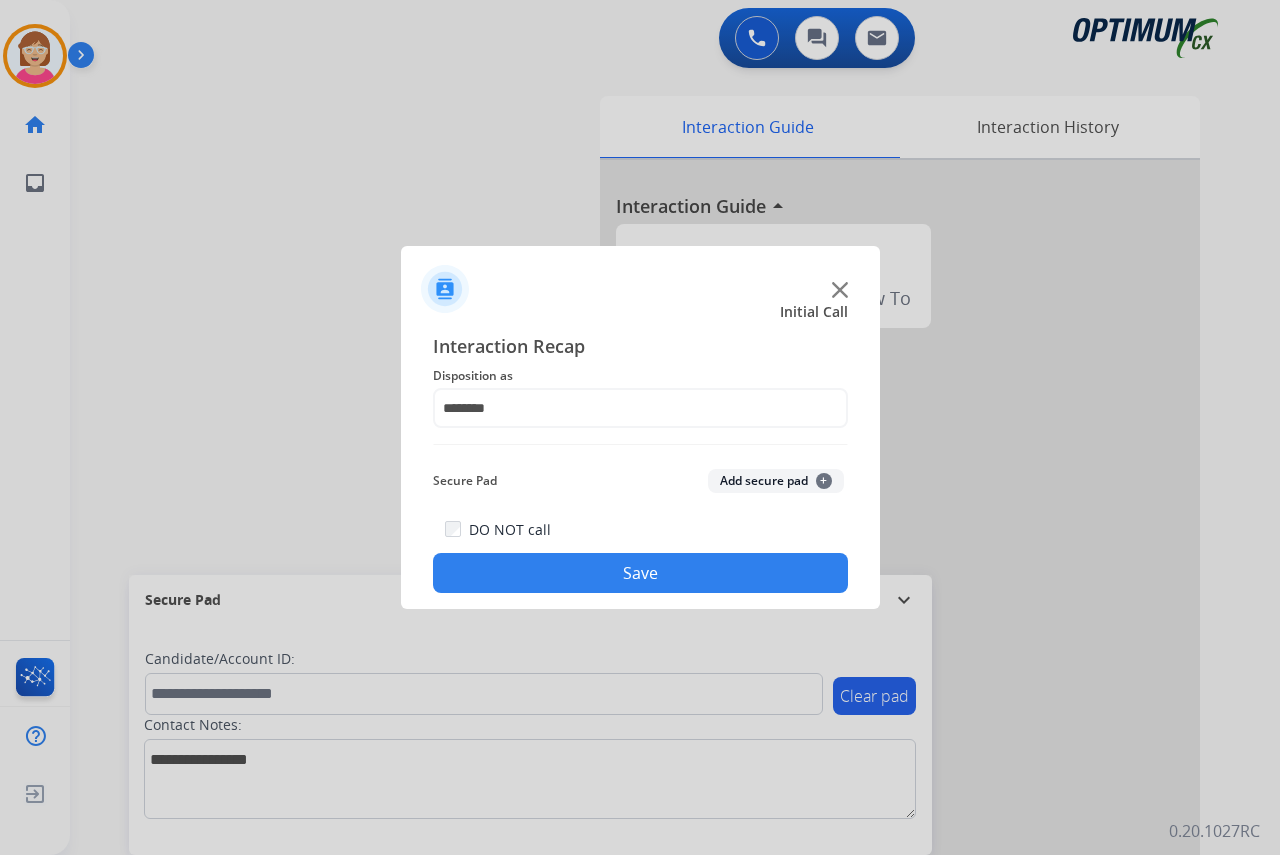 click on "+" 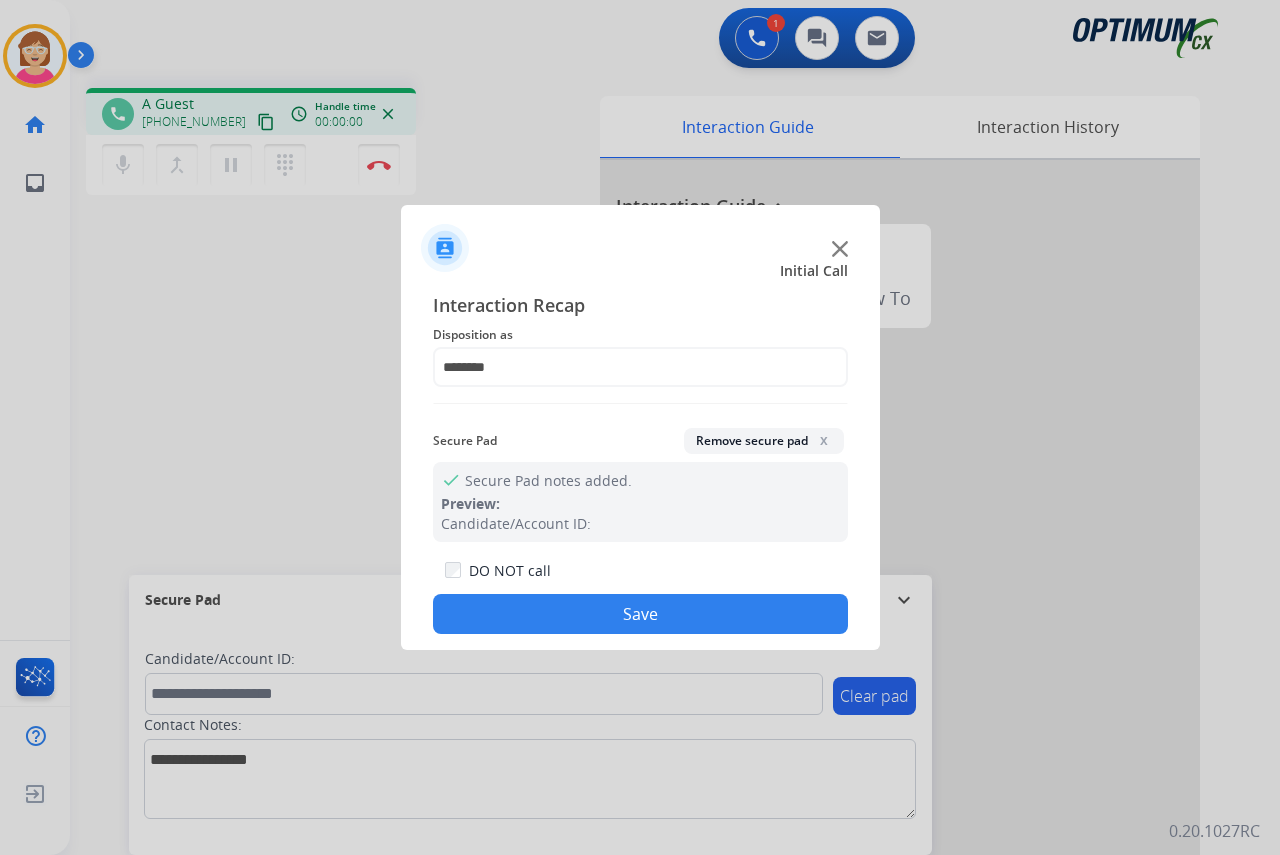 click on "Save" 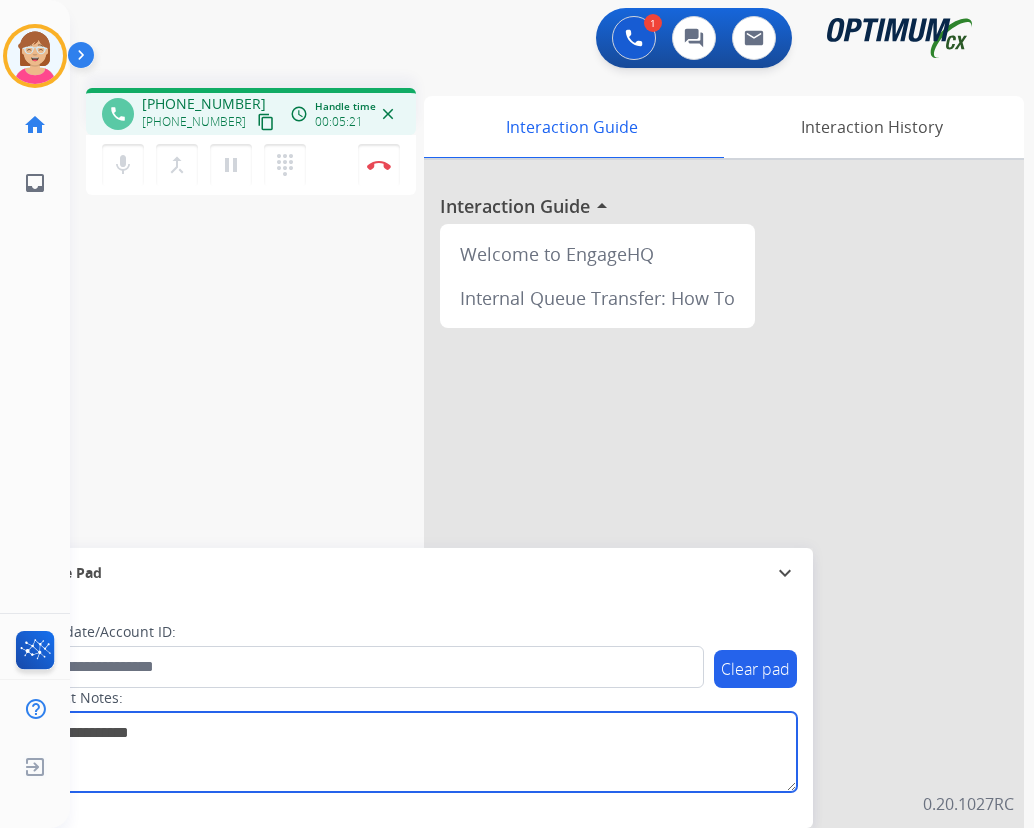 click at bounding box center [411, 752] 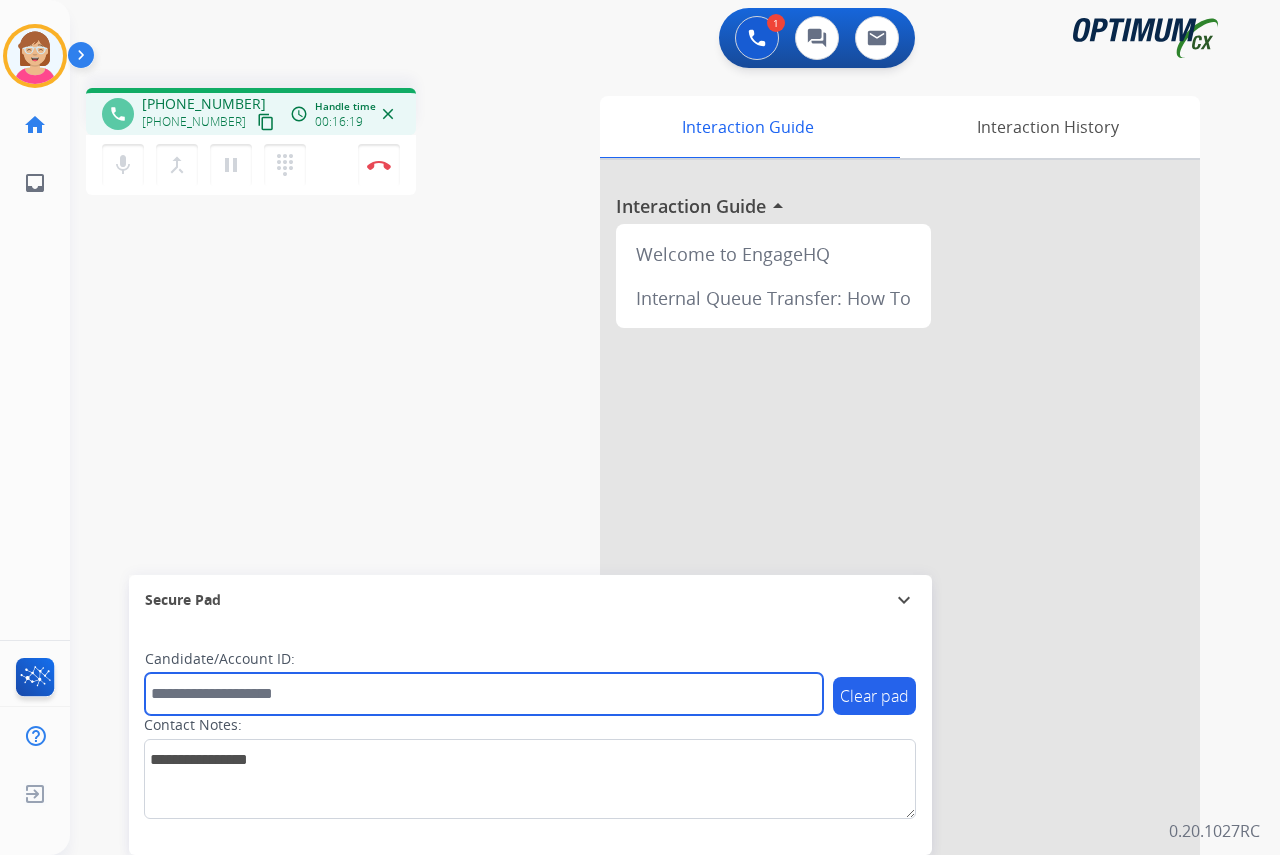 click at bounding box center [484, 694] 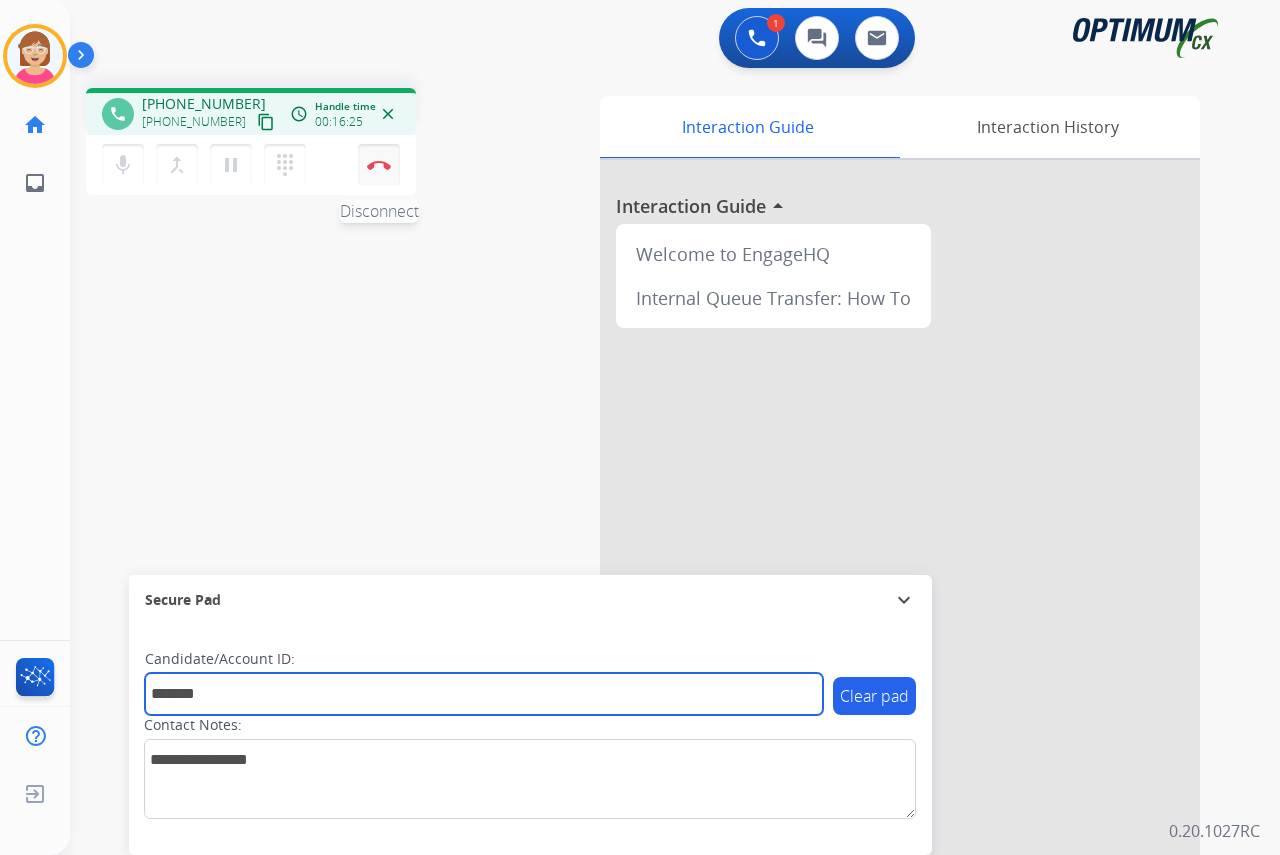 type on "*******" 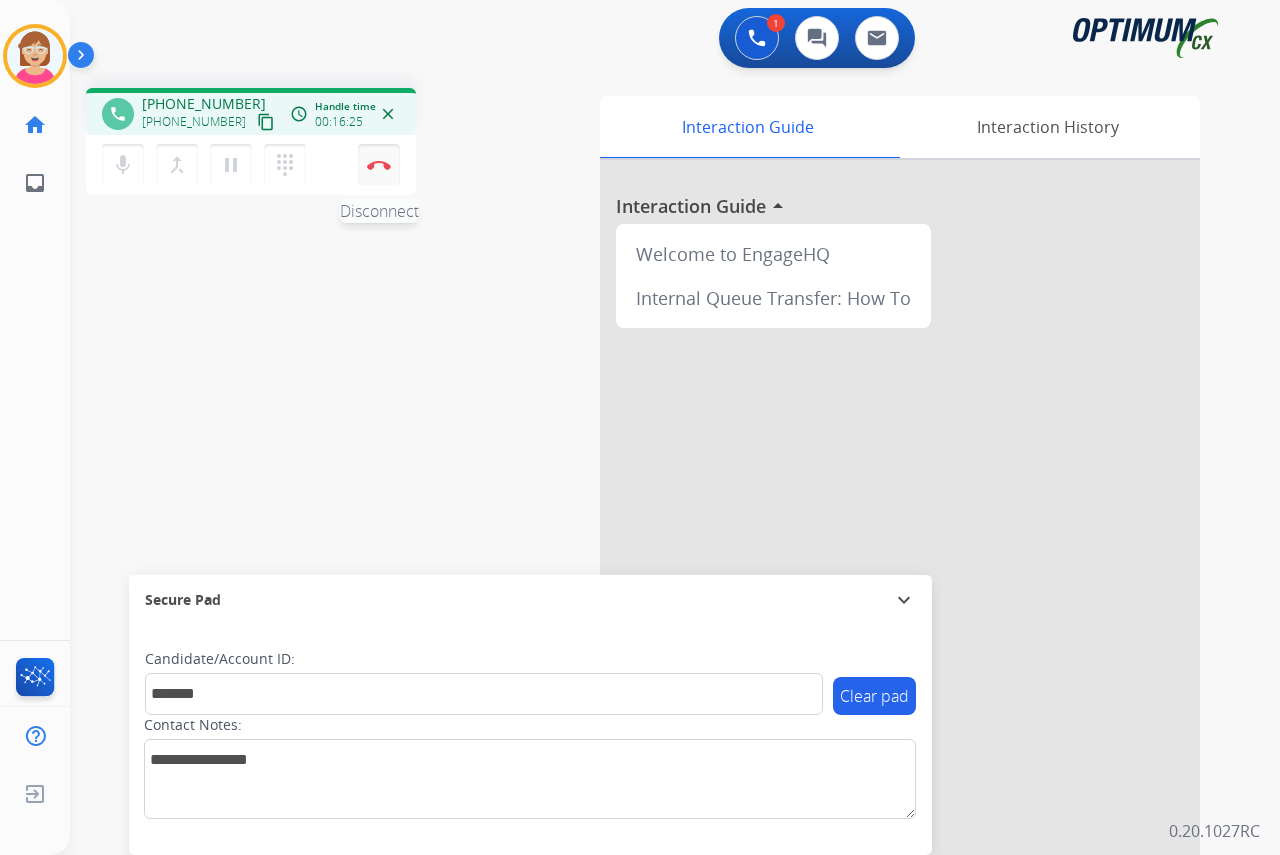 click on "Disconnect" at bounding box center (379, 165) 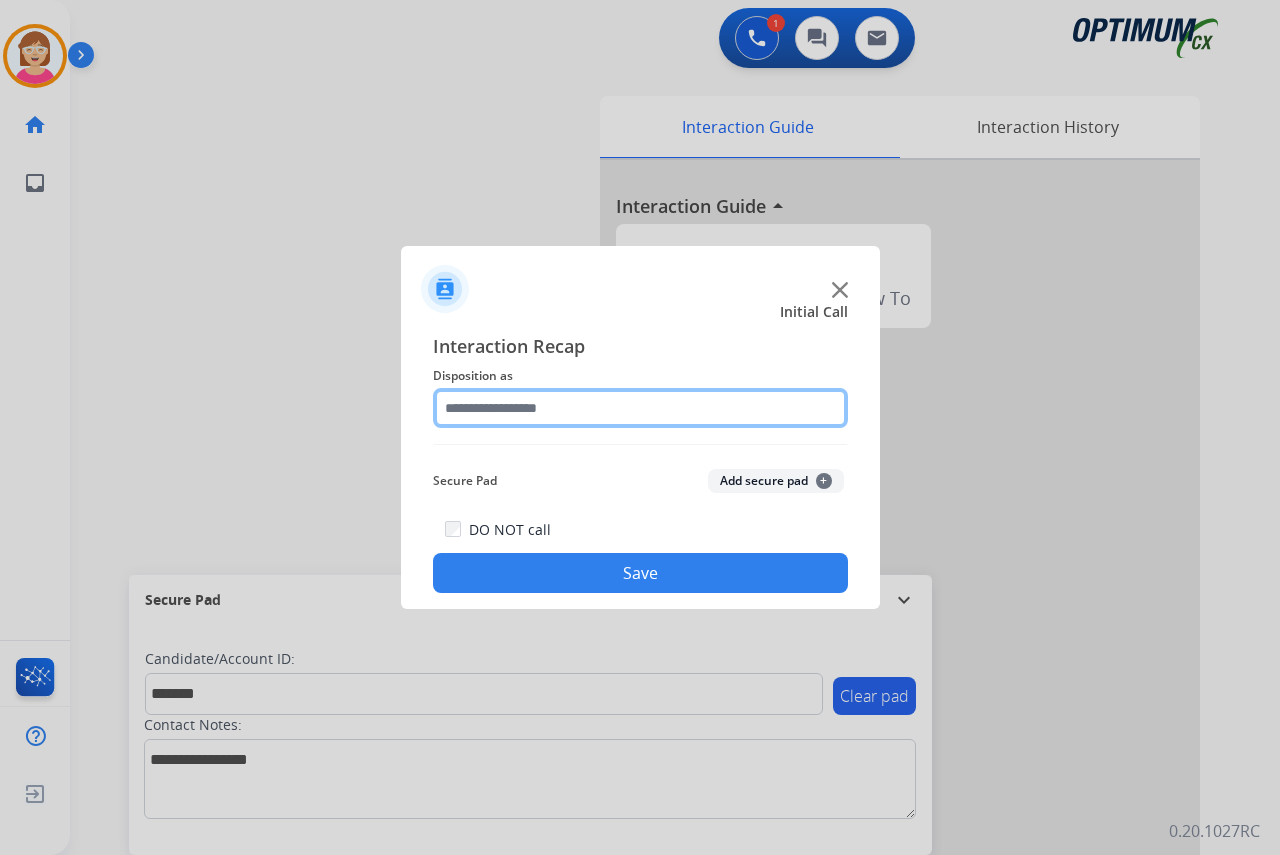click 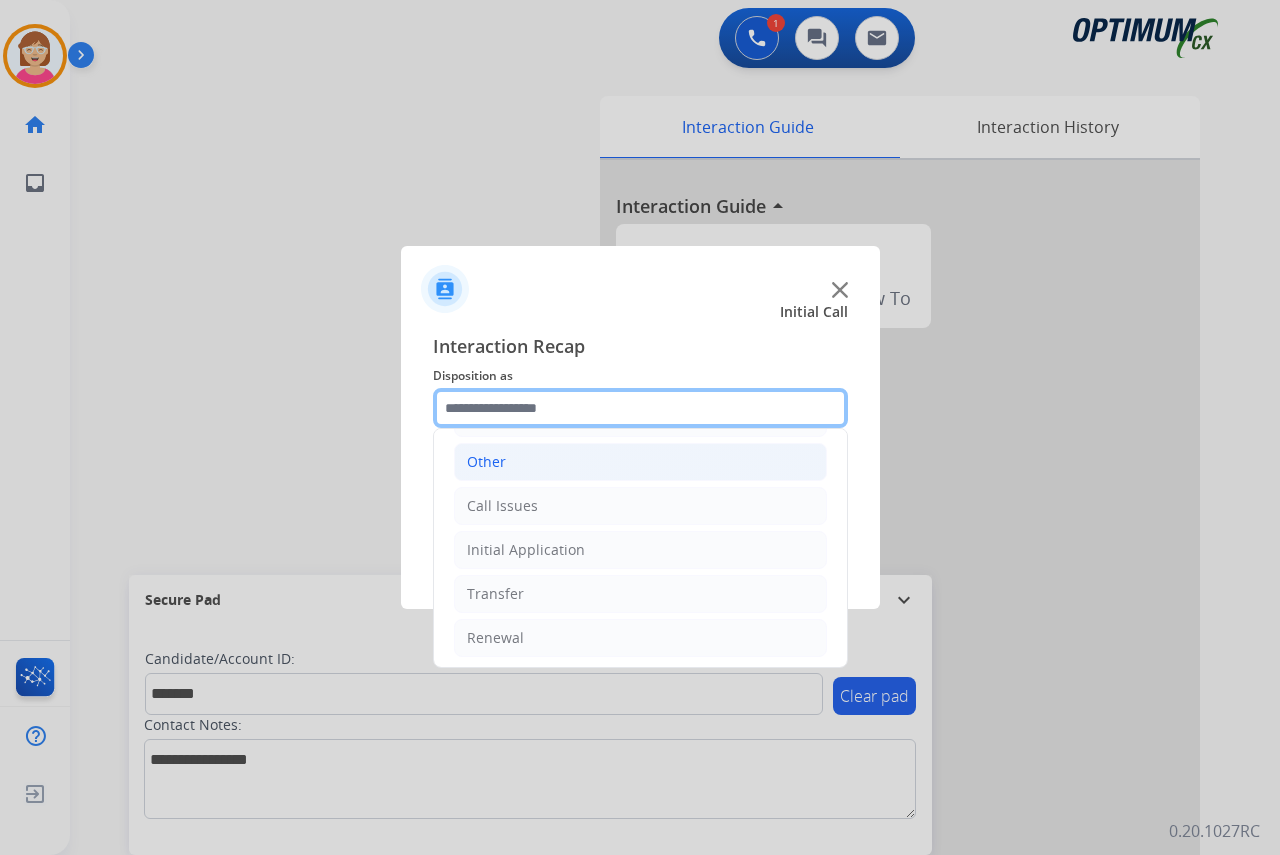 scroll, scrollTop: 136, scrollLeft: 0, axis: vertical 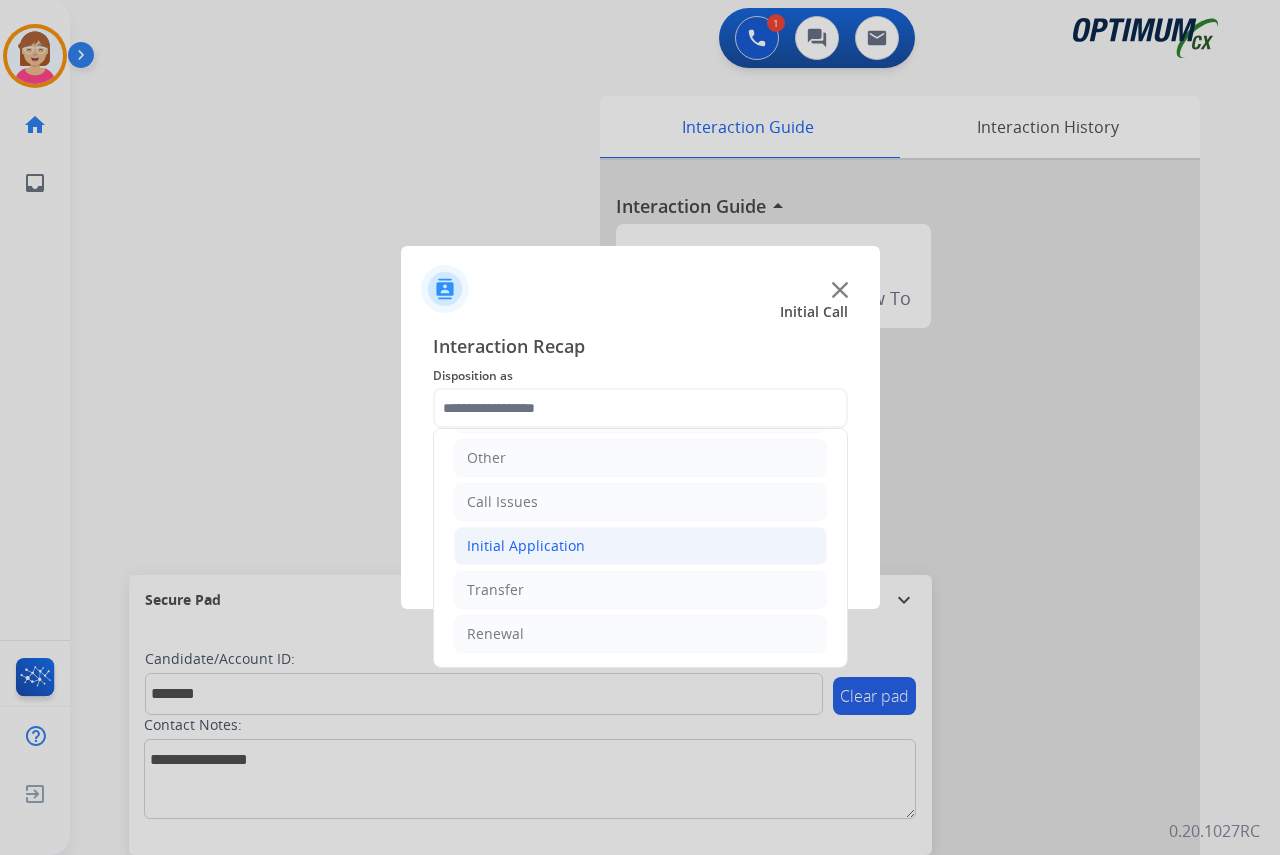 click on "Initial Application" 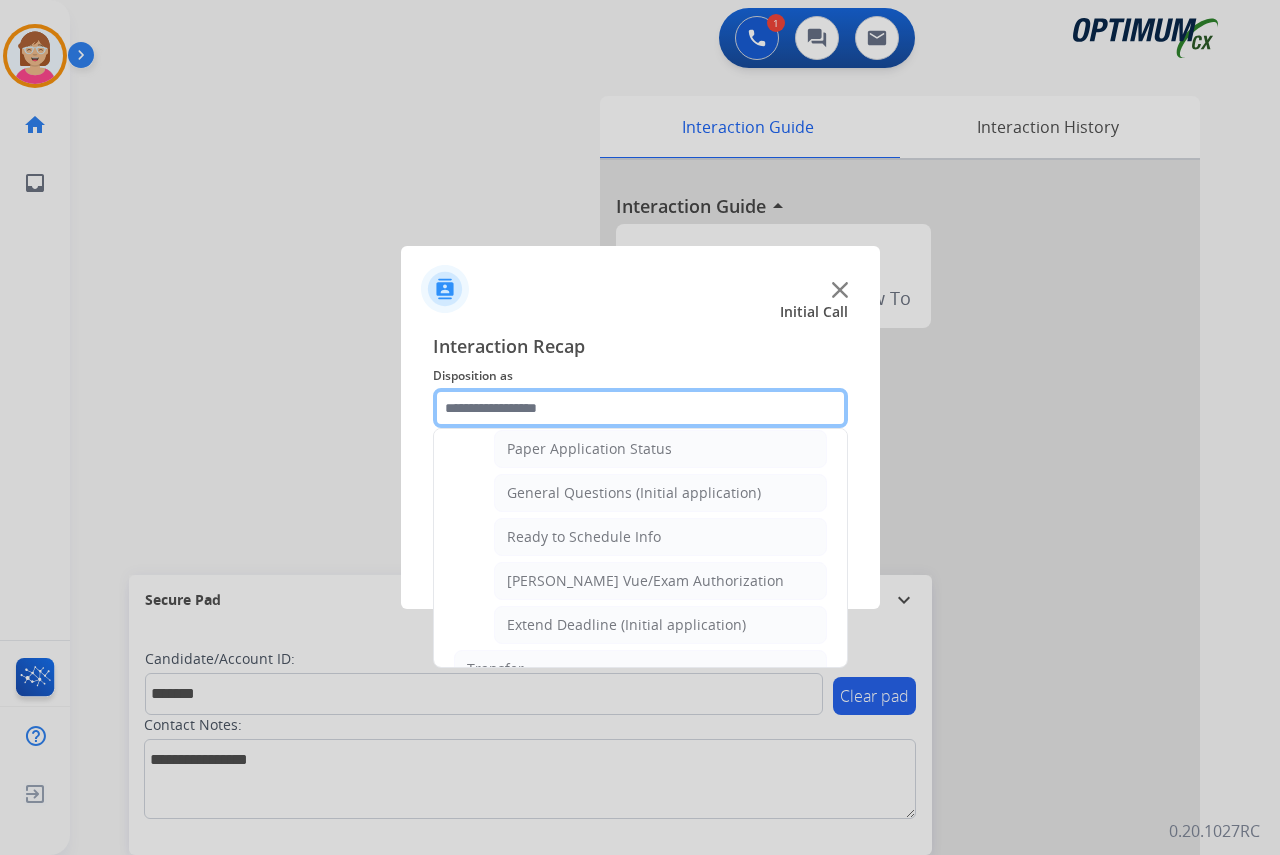 scroll, scrollTop: 1136, scrollLeft: 0, axis: vertical 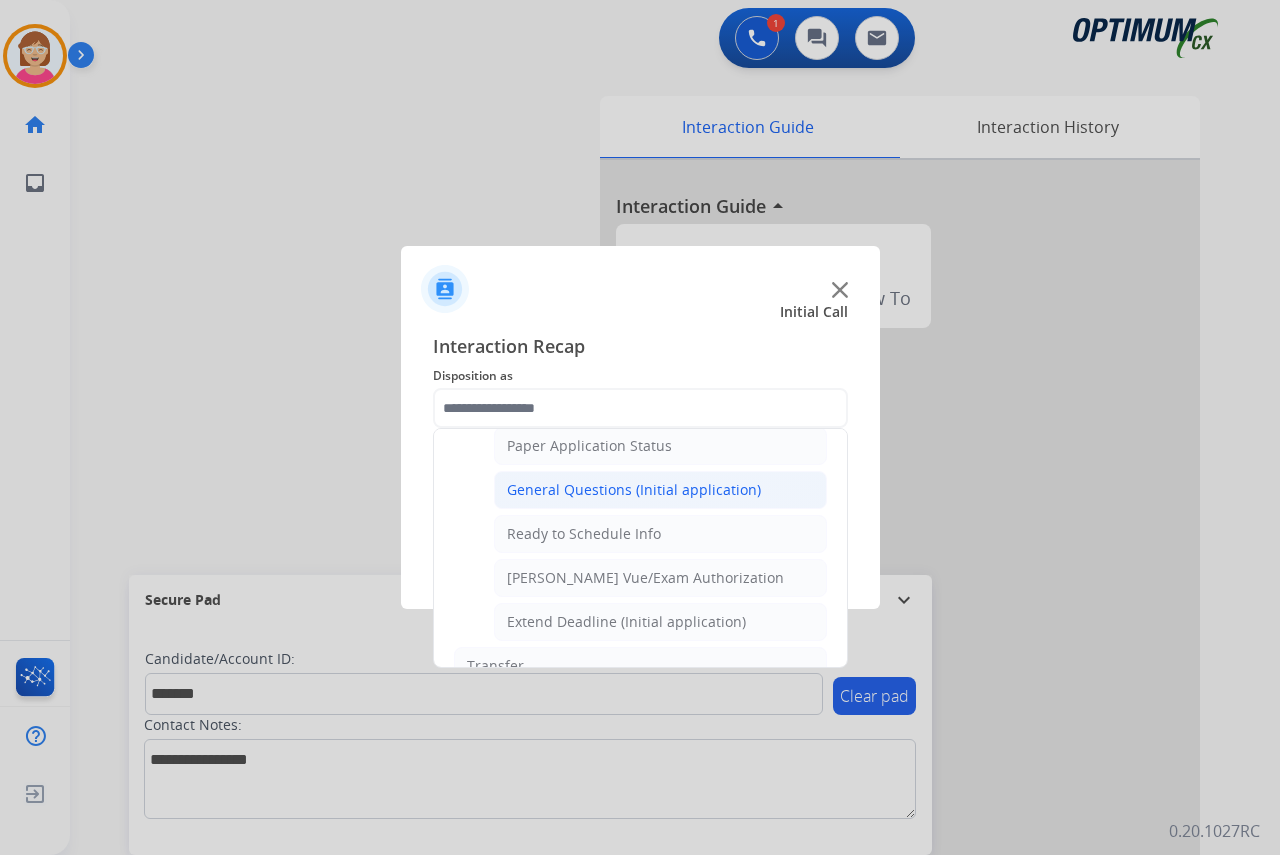 click on "General Questions (Initial application)" 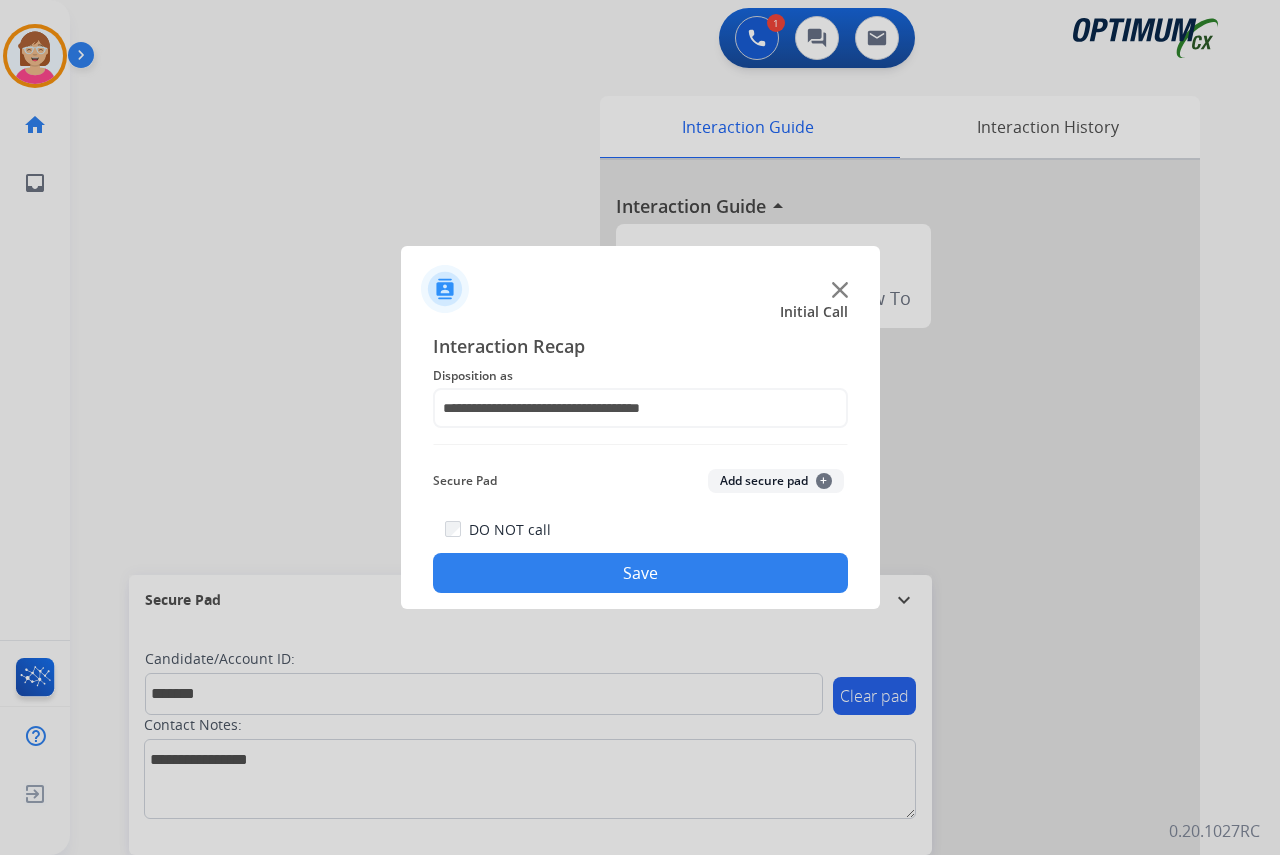 click on "+" 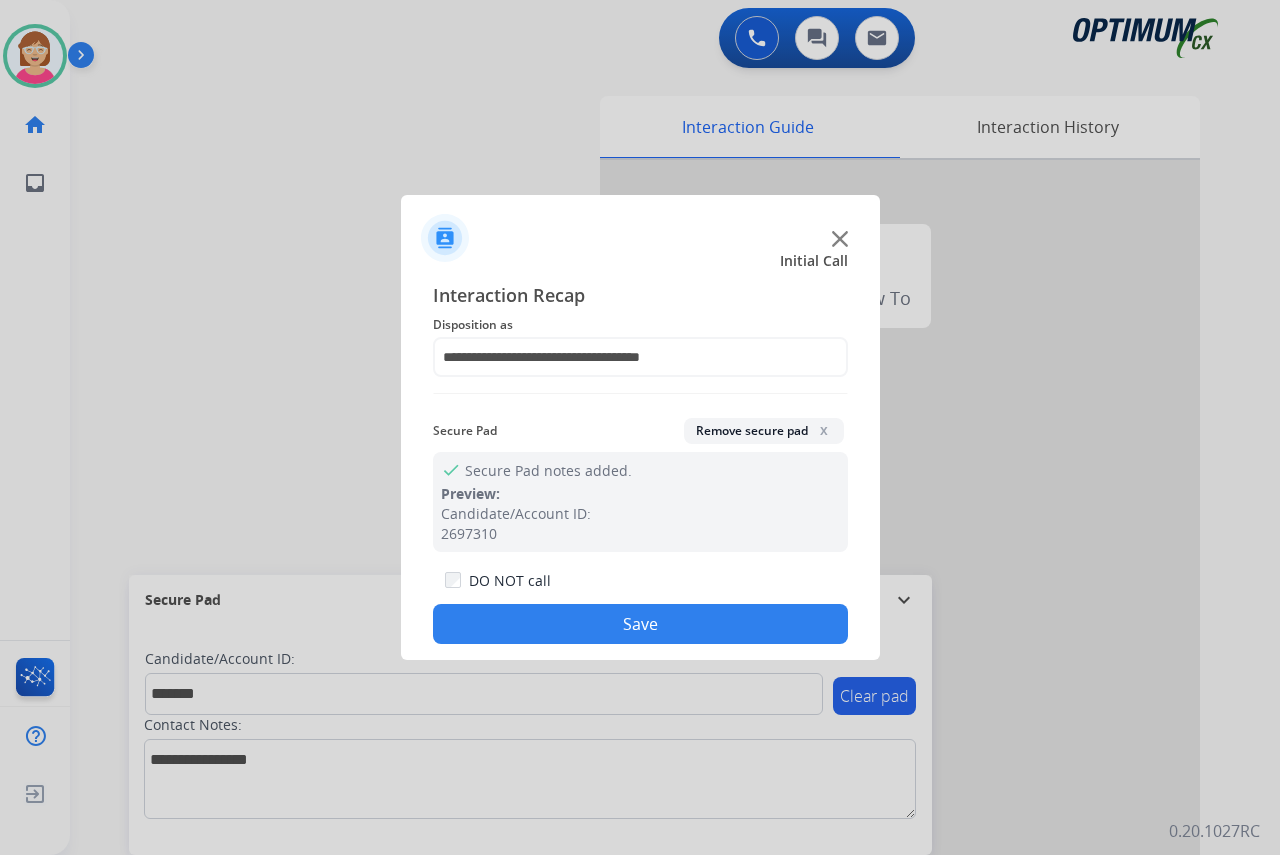 drag, startPoint x: 528, startPoint y: 626, endPoint x: 472, endPoint y: 628, distance: 56.0357 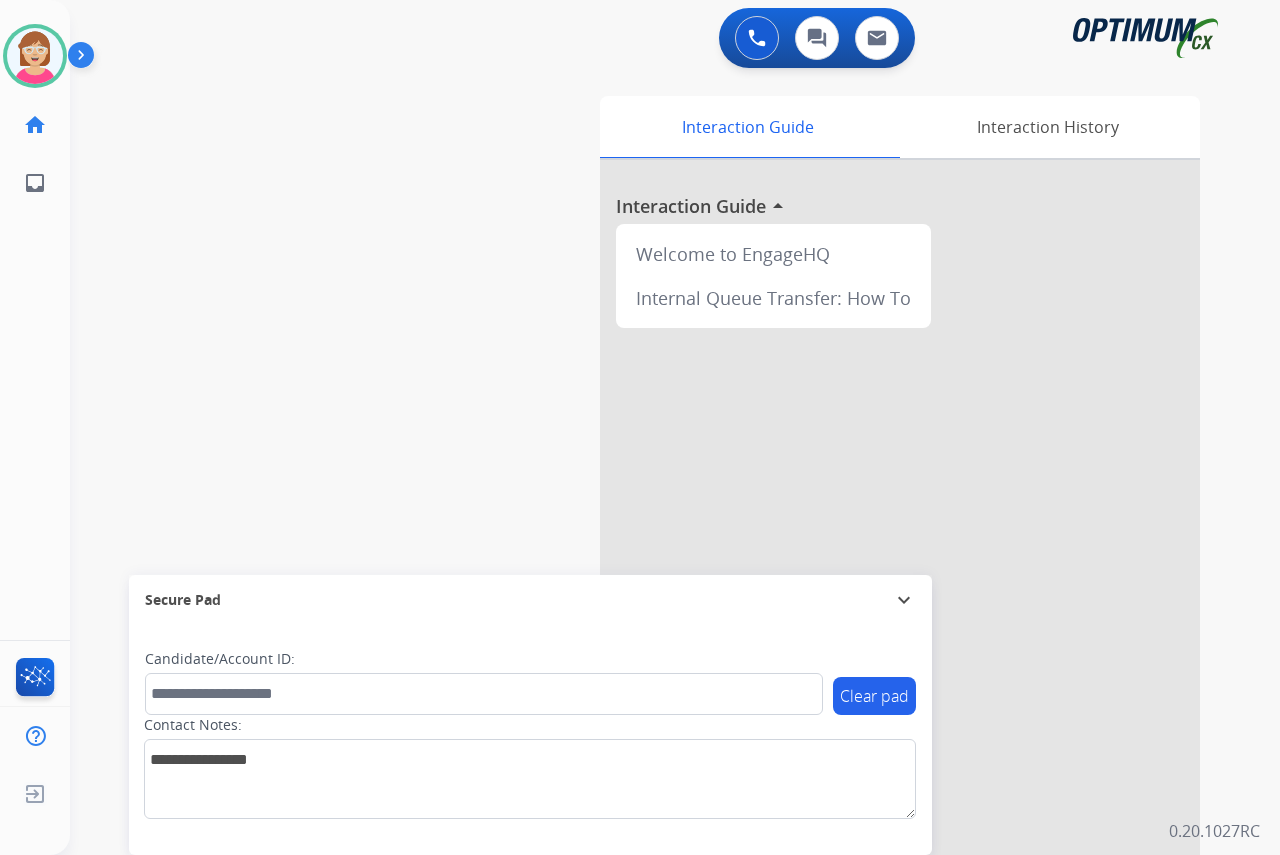 click on "[PERSON_NAME]   Available  Edit Avatar  Agent:   [PERSON_NAME] Profile:  OCX Training home  Home  Home inbox  Emails  Emails  FocalPoints  Help Center  Help Center  Log out  Log out" 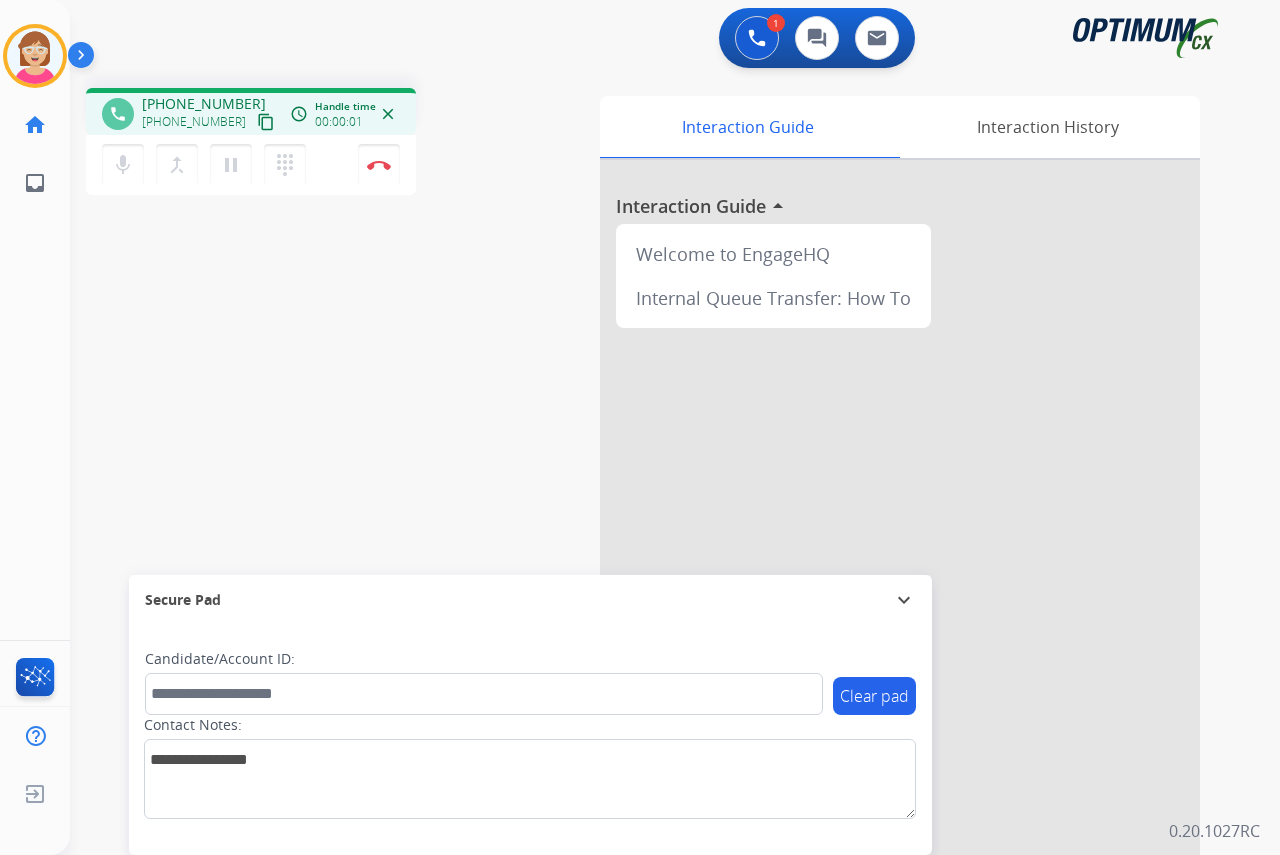 click on "[PERSON_NAME]  Edit Avatar  Agent:   [PERSON_NAME] Profile:  OCX Training home  Home  Home inbox  Emails  Emails  FocalPoints  Help Center  Help Center  Log out  Log out" 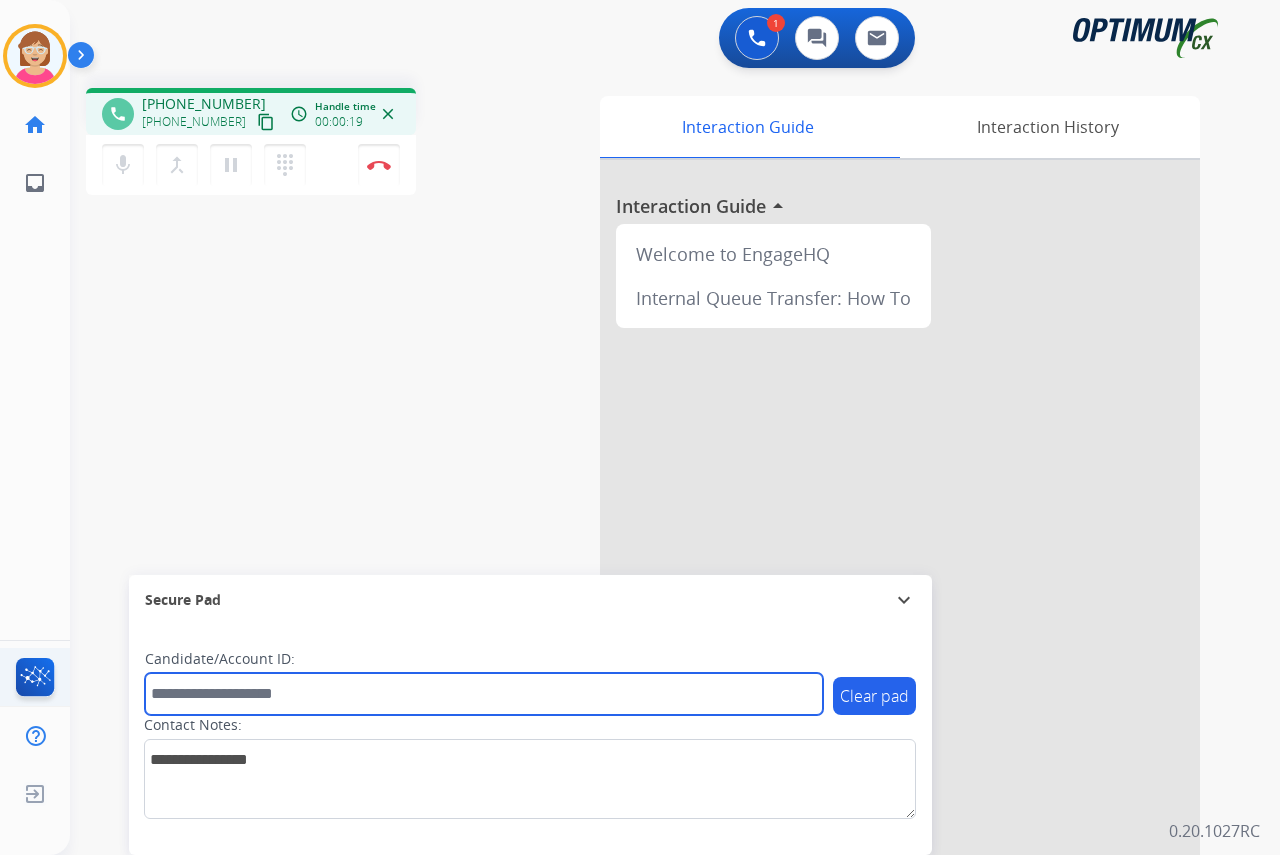 drag, startPoint x: 184, startPoint y: 694, endPoint x: 47, endPoint y: 669, distance: 139.26234 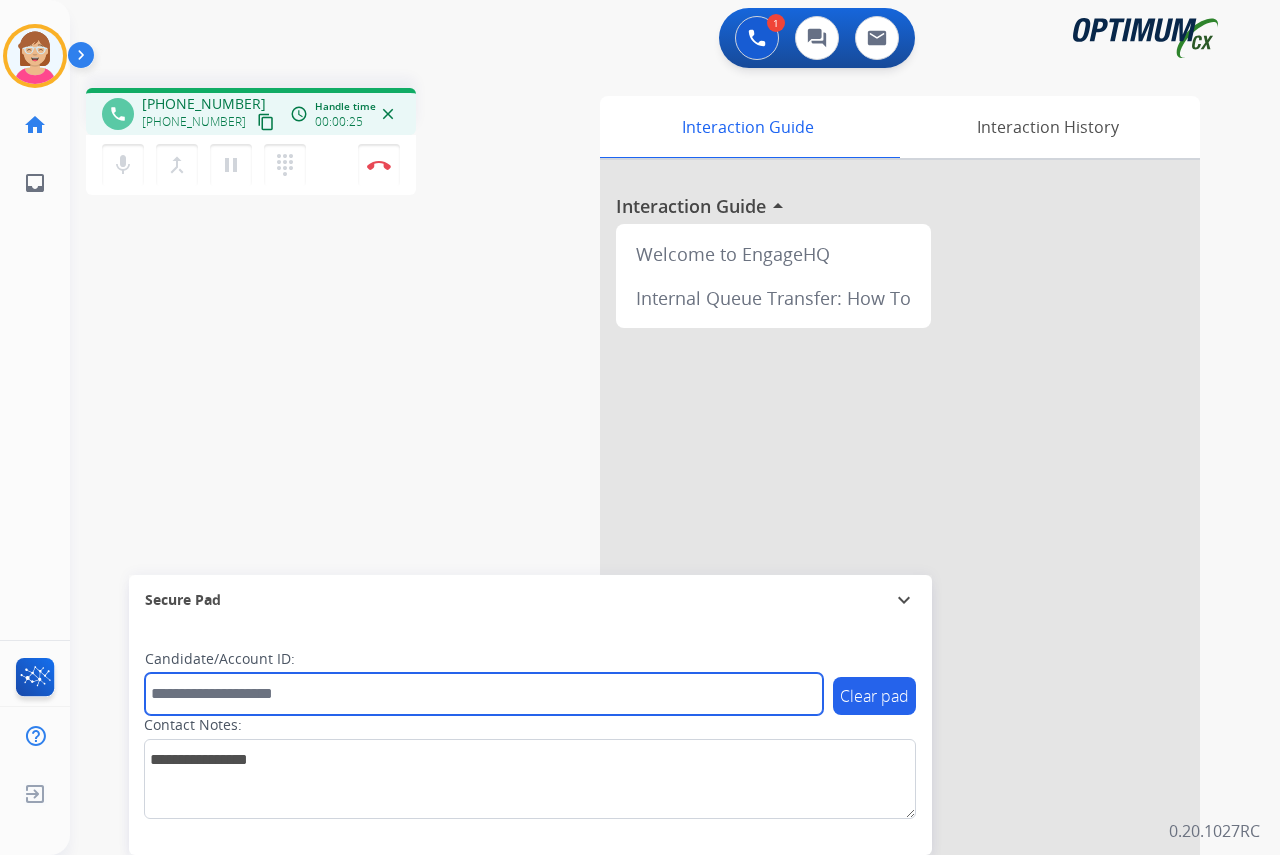 click at bounding box center [484, 694] 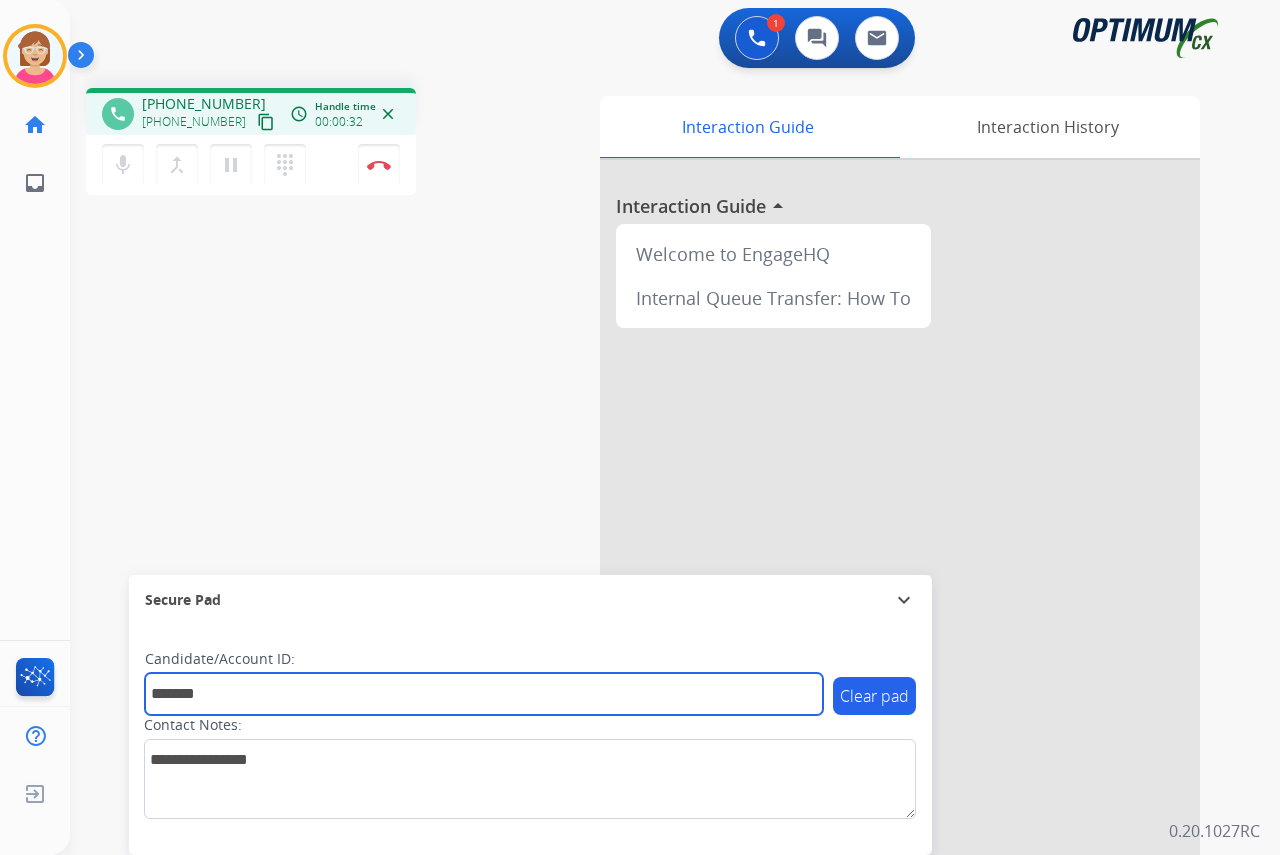 type on "*******" 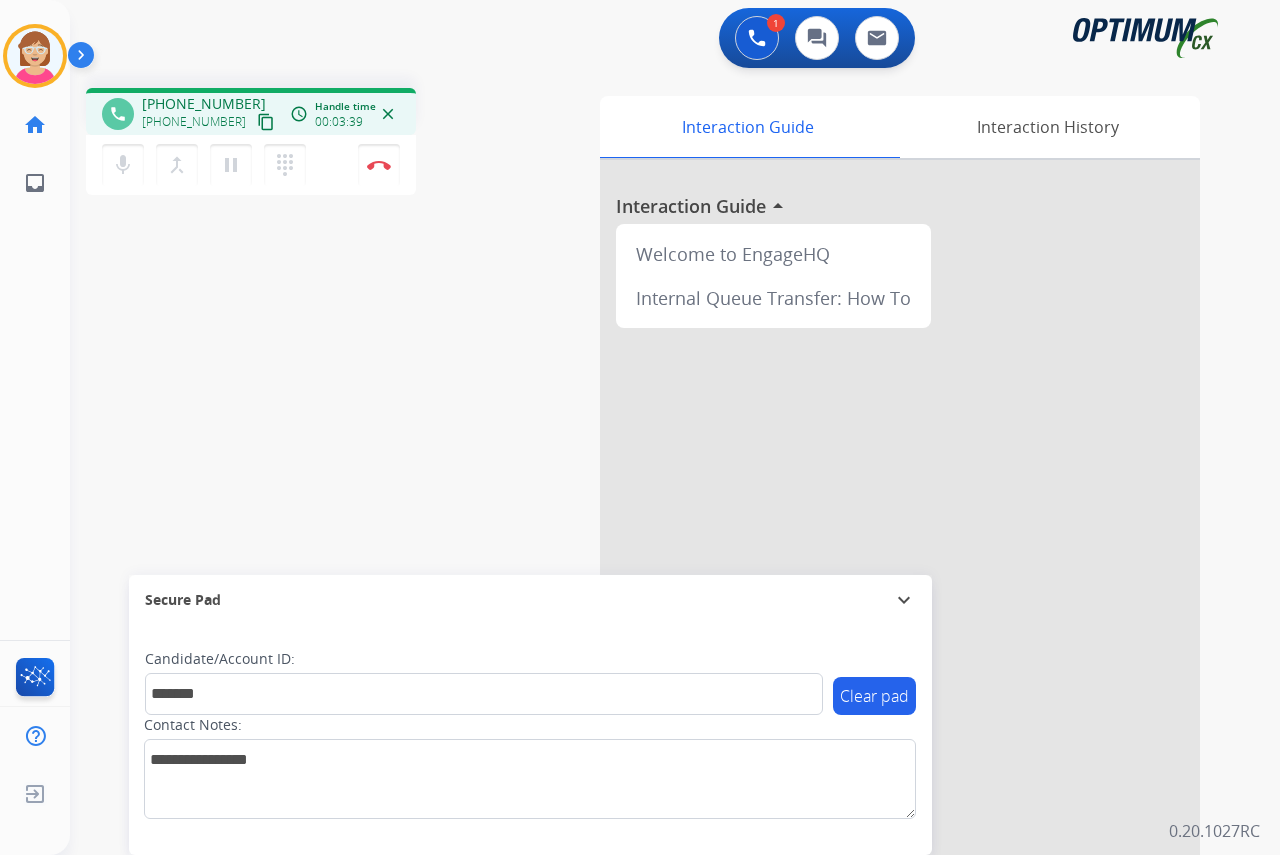 click on "[PERSON_NAME]  Edit Avatar  Agent:   [PERSON_NAME] Profile:  OCX Training home  Home  Home inbox  Emails  Emails  FocalPoints  Help Center  Help Center  Log out  Log out" 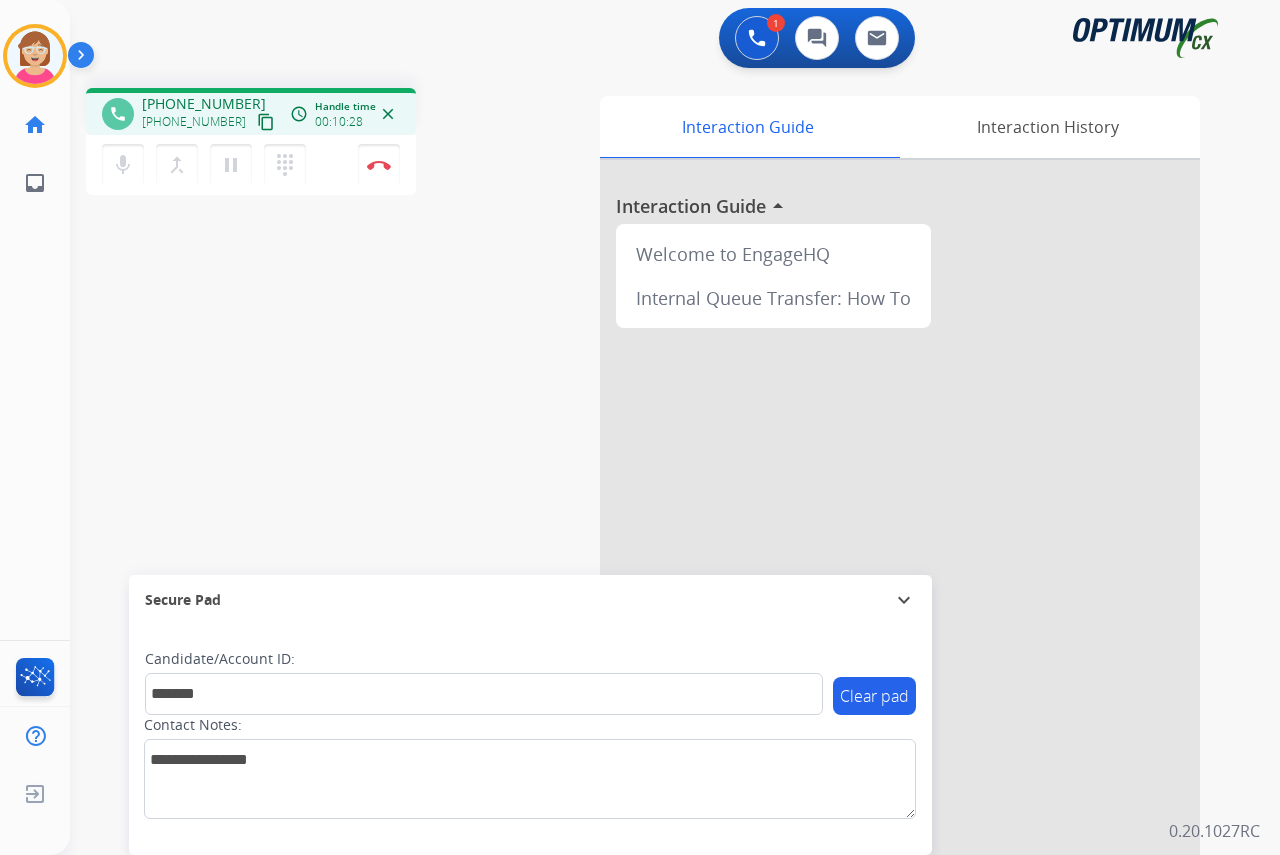 click on "[PERSON_NAME]  Edit Avatar  Agent:   [PERSON_NAME] Profile:  OCX Training home  Home  Home inbox  Emails  Emails  FocalPoints  Help Center  Help Center  Log out  Log out" 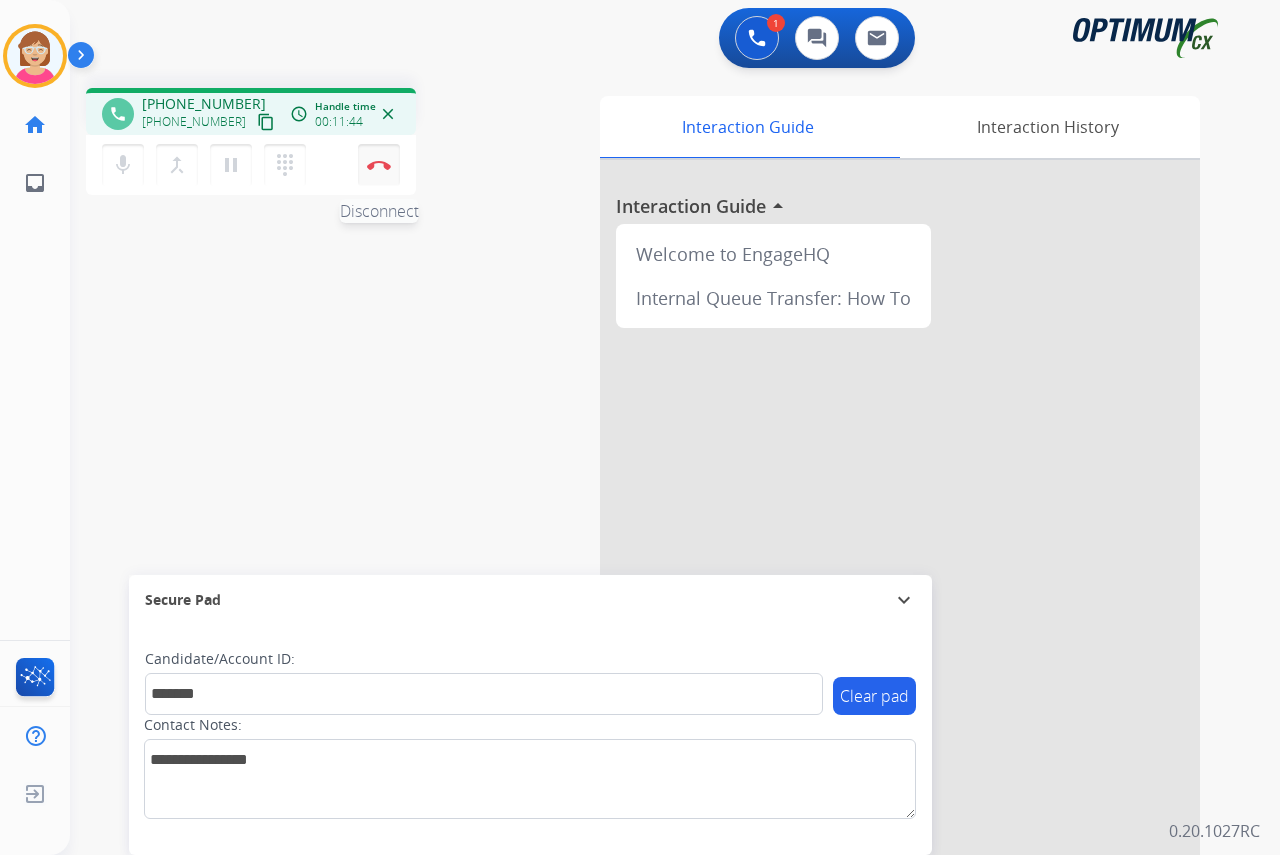 click at bounding box center [379, 165] 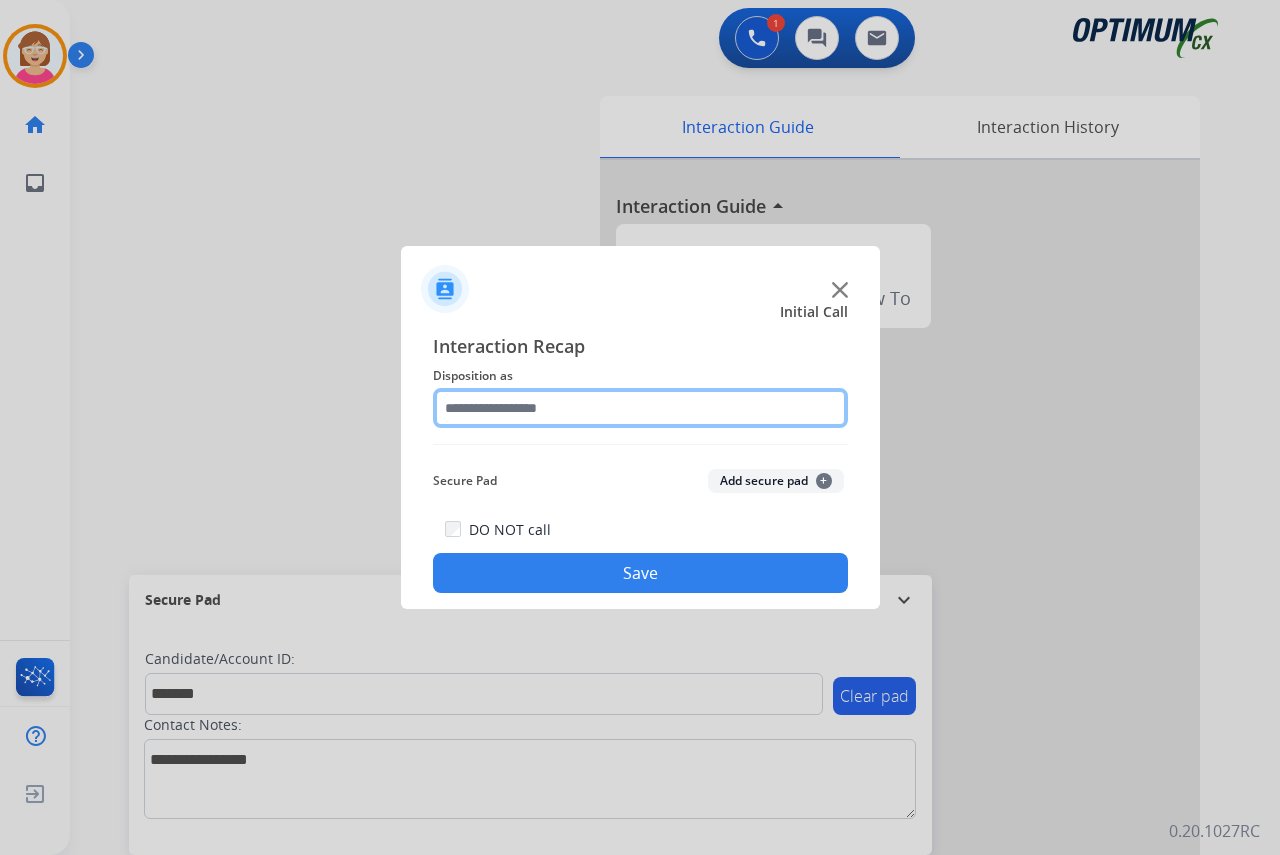 click 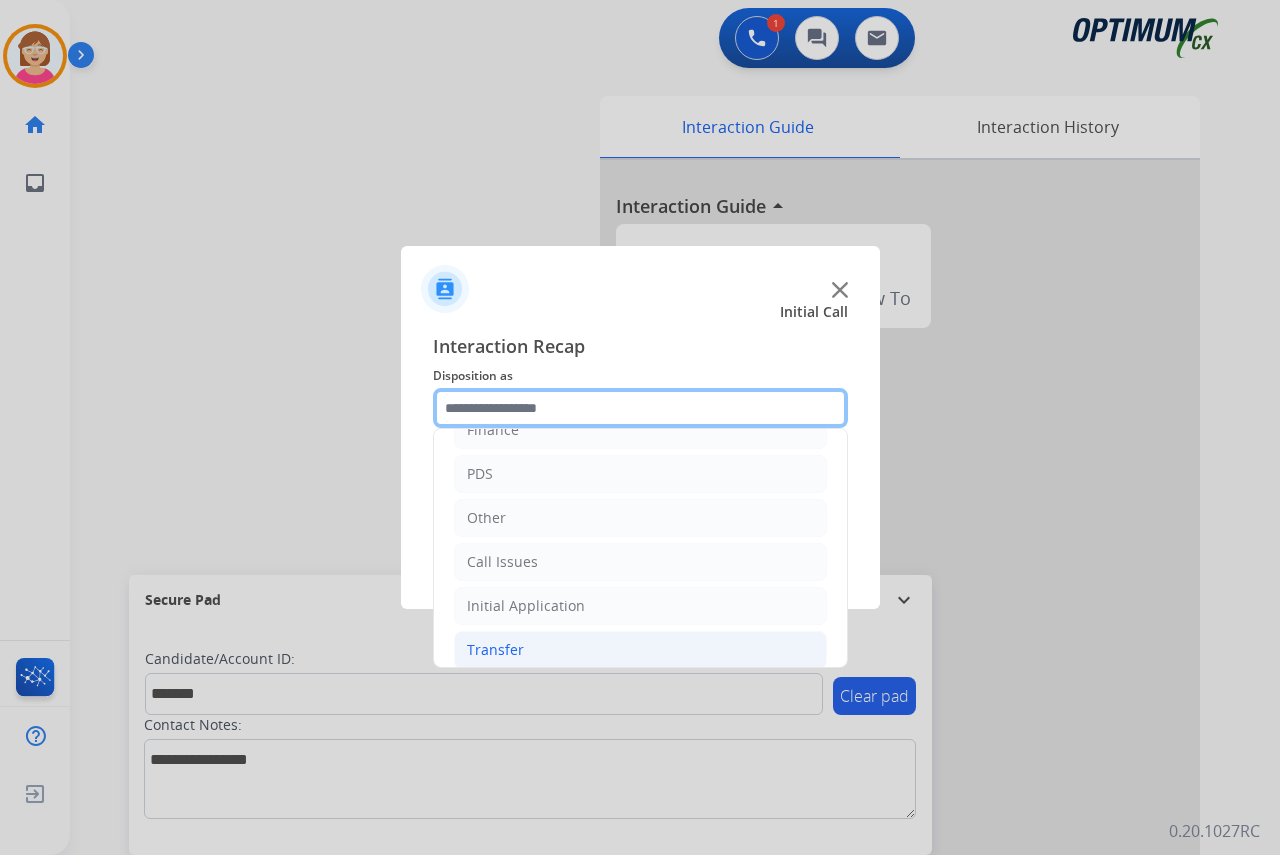 scroll, scrollTop: 136, scrollLeft: 0, axis: vertical 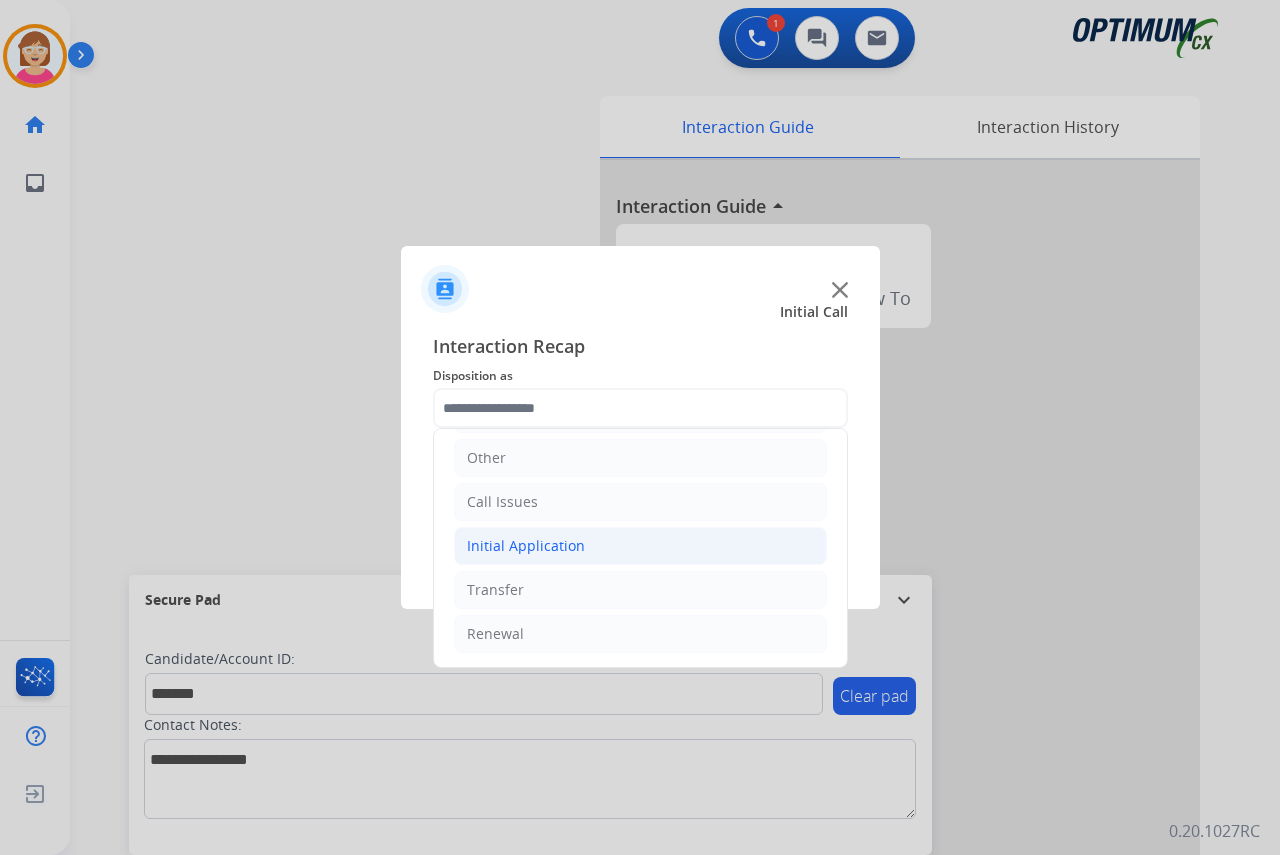 click on "Initial Application" 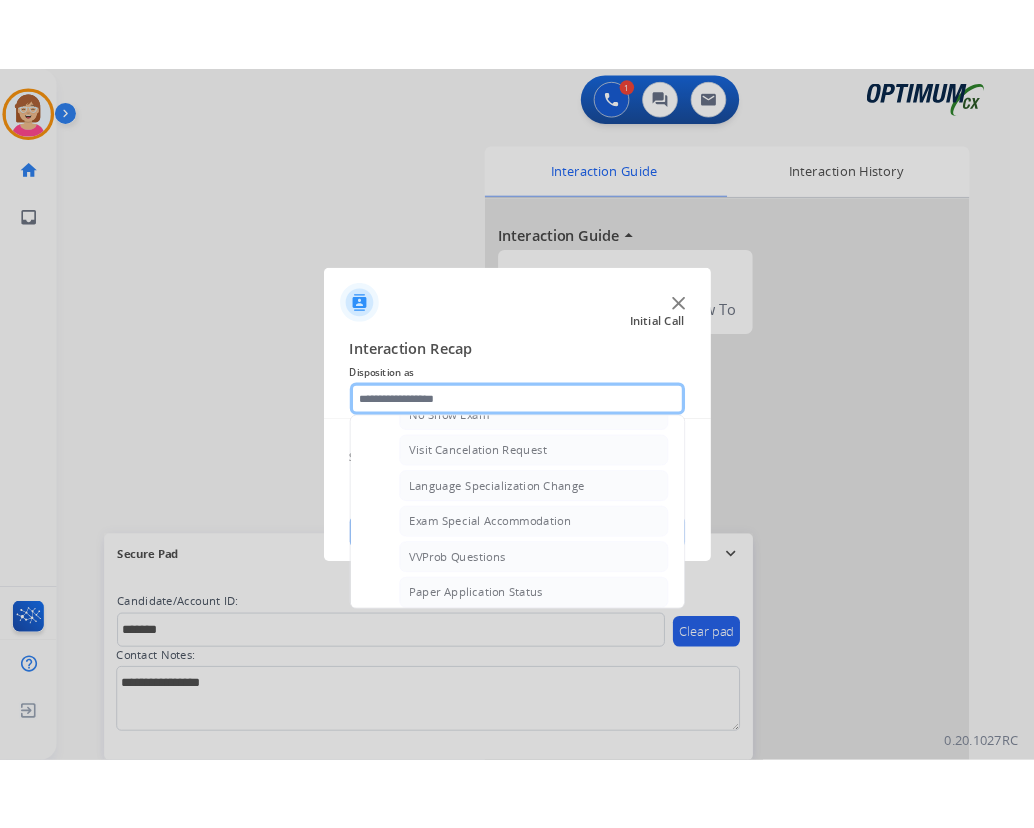 scroll, scrollTop: 936, scrollLeft: 0, axis: vertical 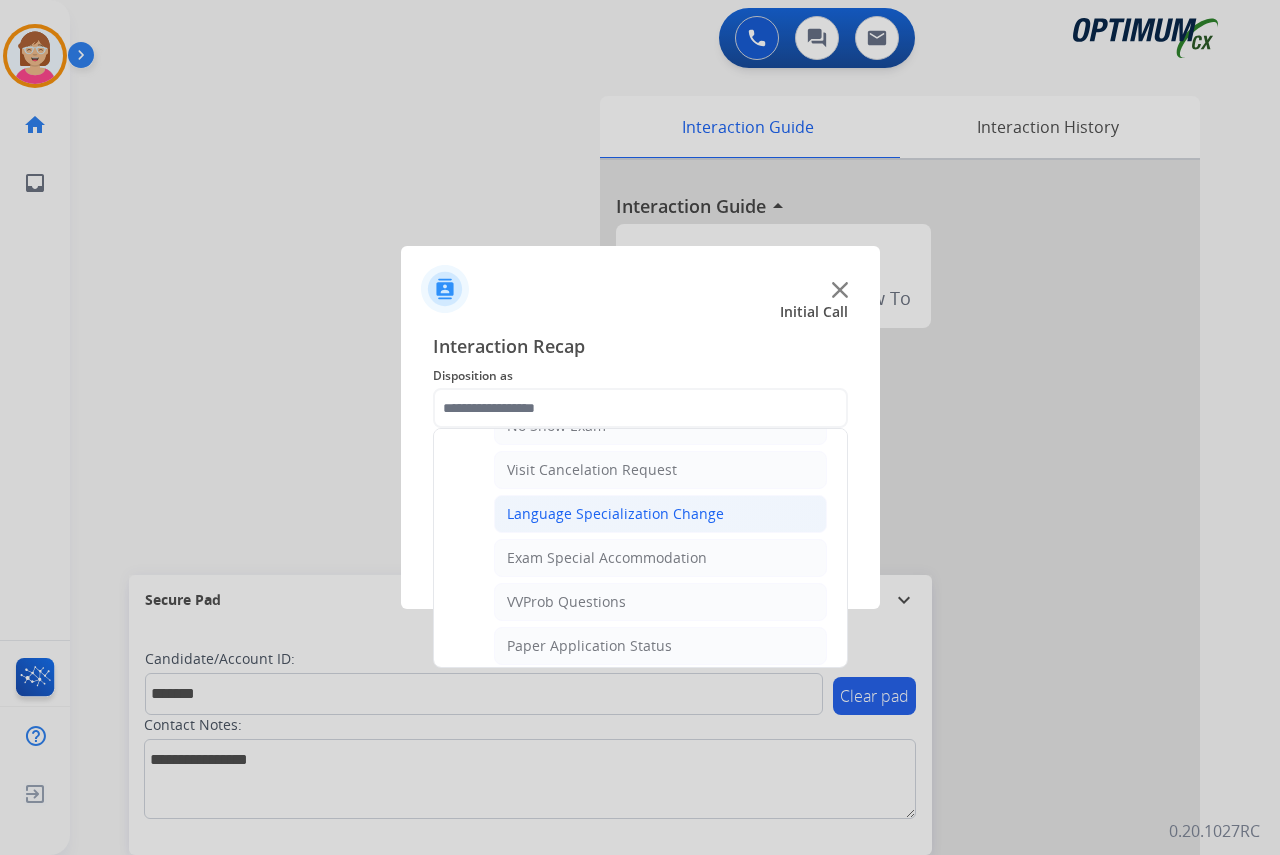 click on "Language Specialization Change" 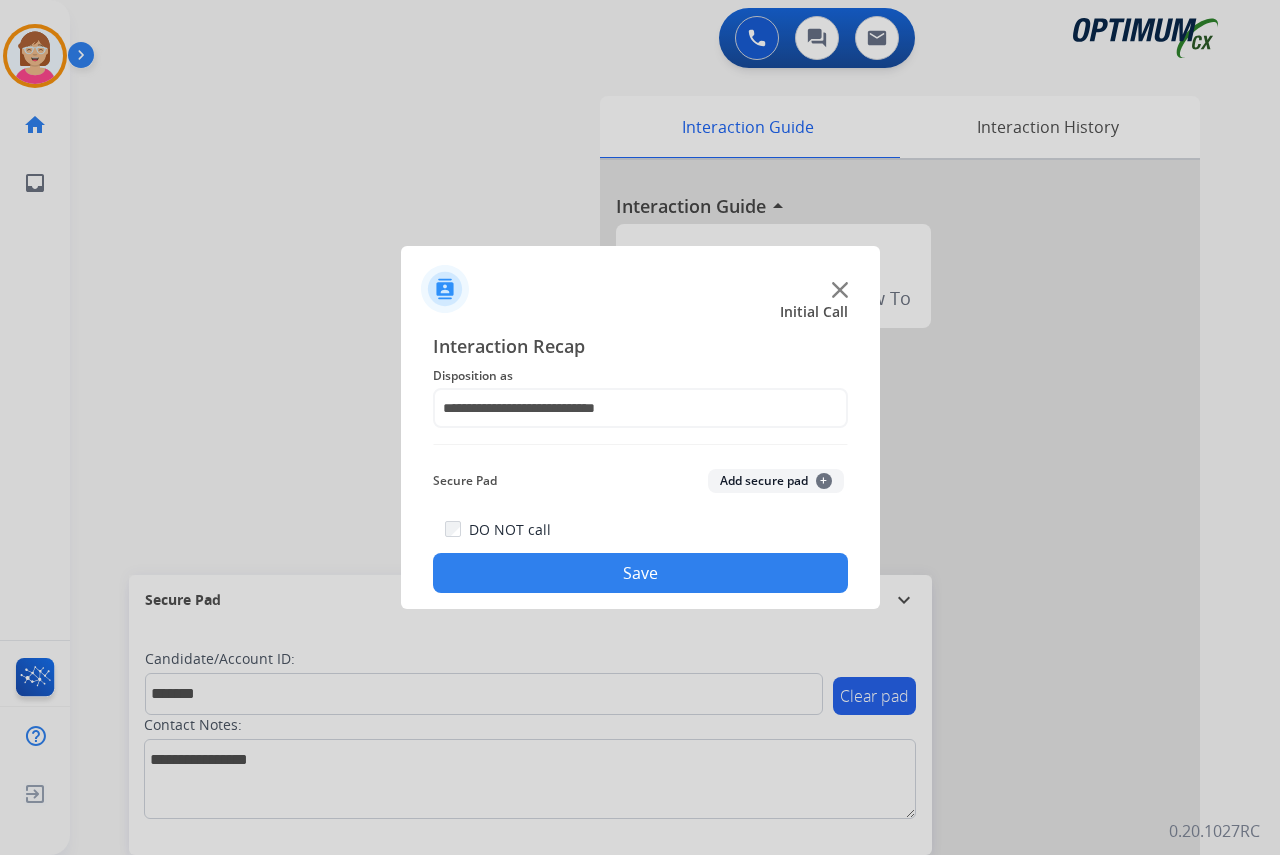 click on "+" 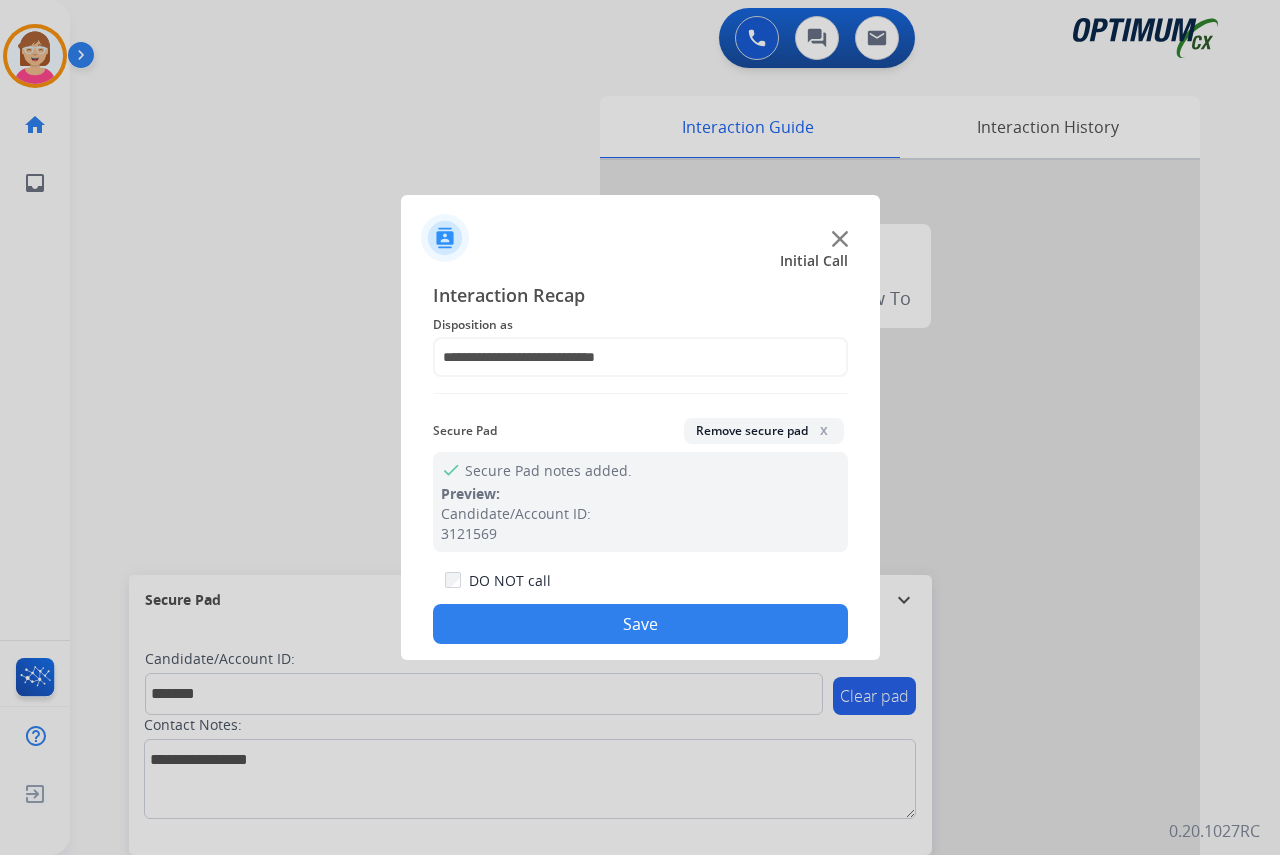 click on "Save" 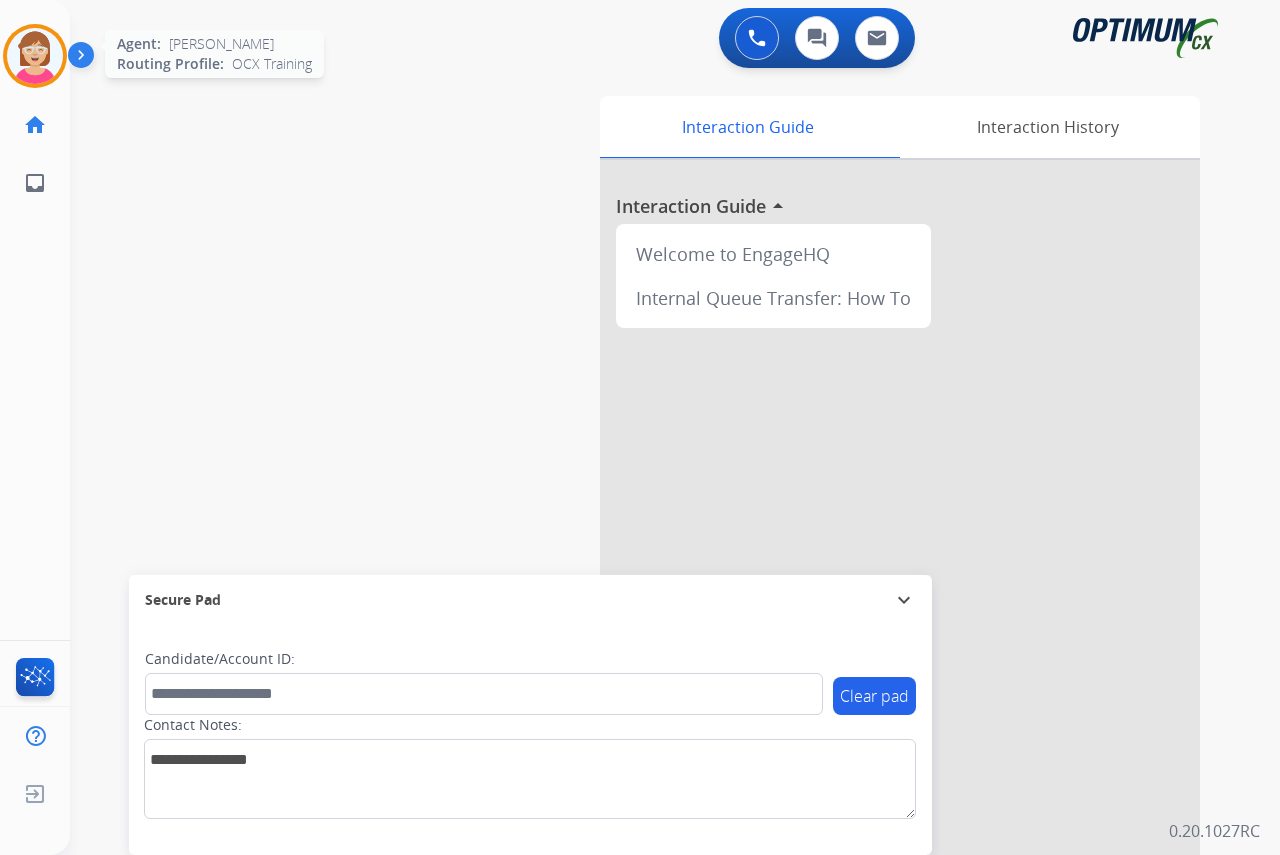 click at bounding box center [35, 56] 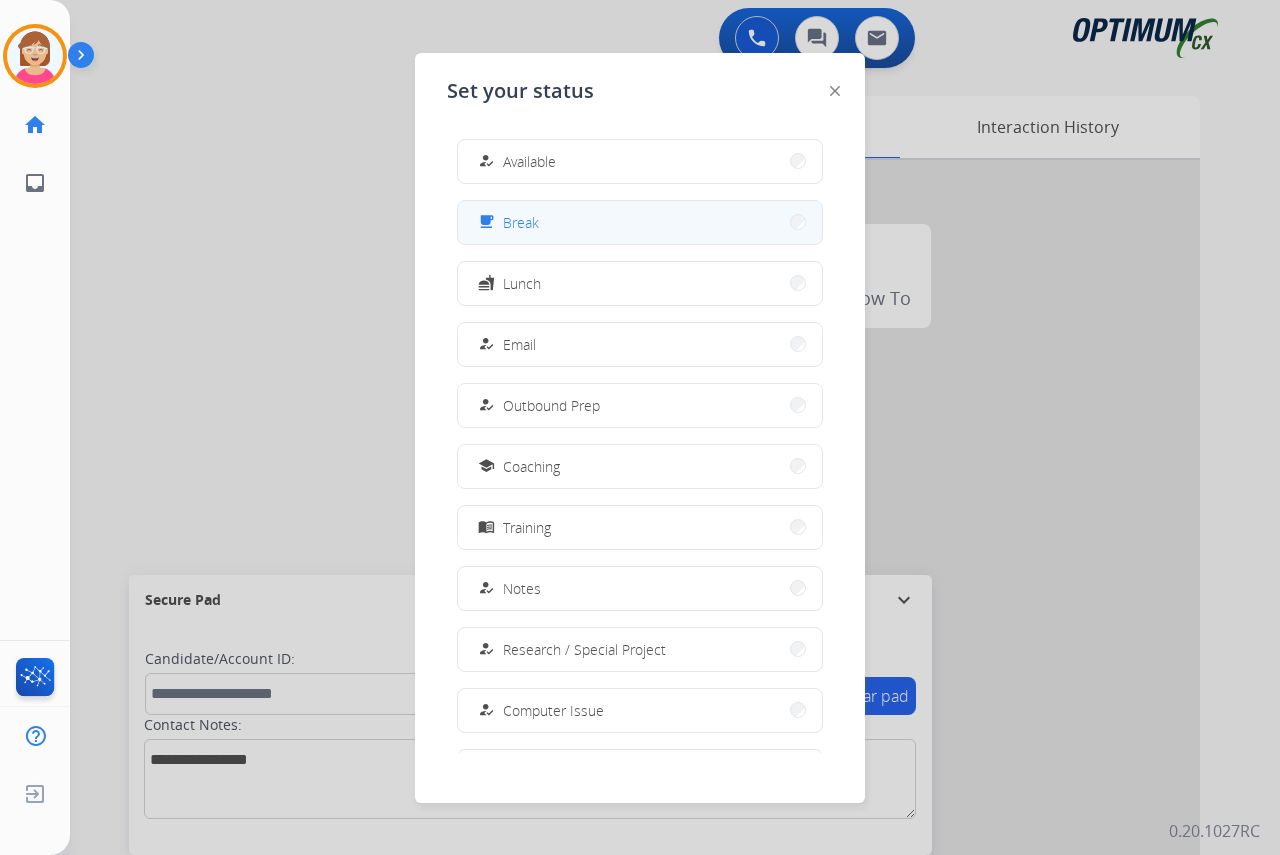 click on "free_breakfast Break" at bounding box center [640, 222] 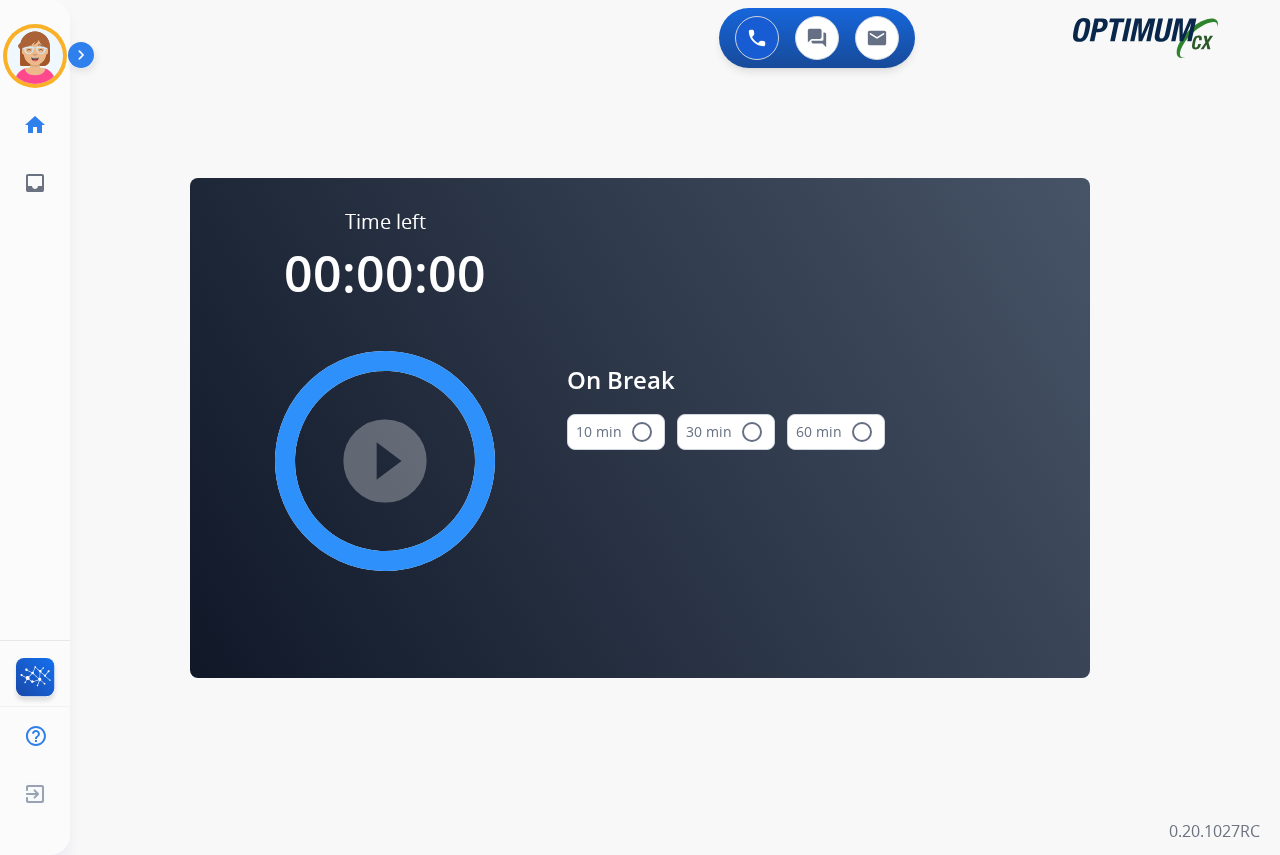 click on "radio_button_unchecked" at bounding box center (642, 432) 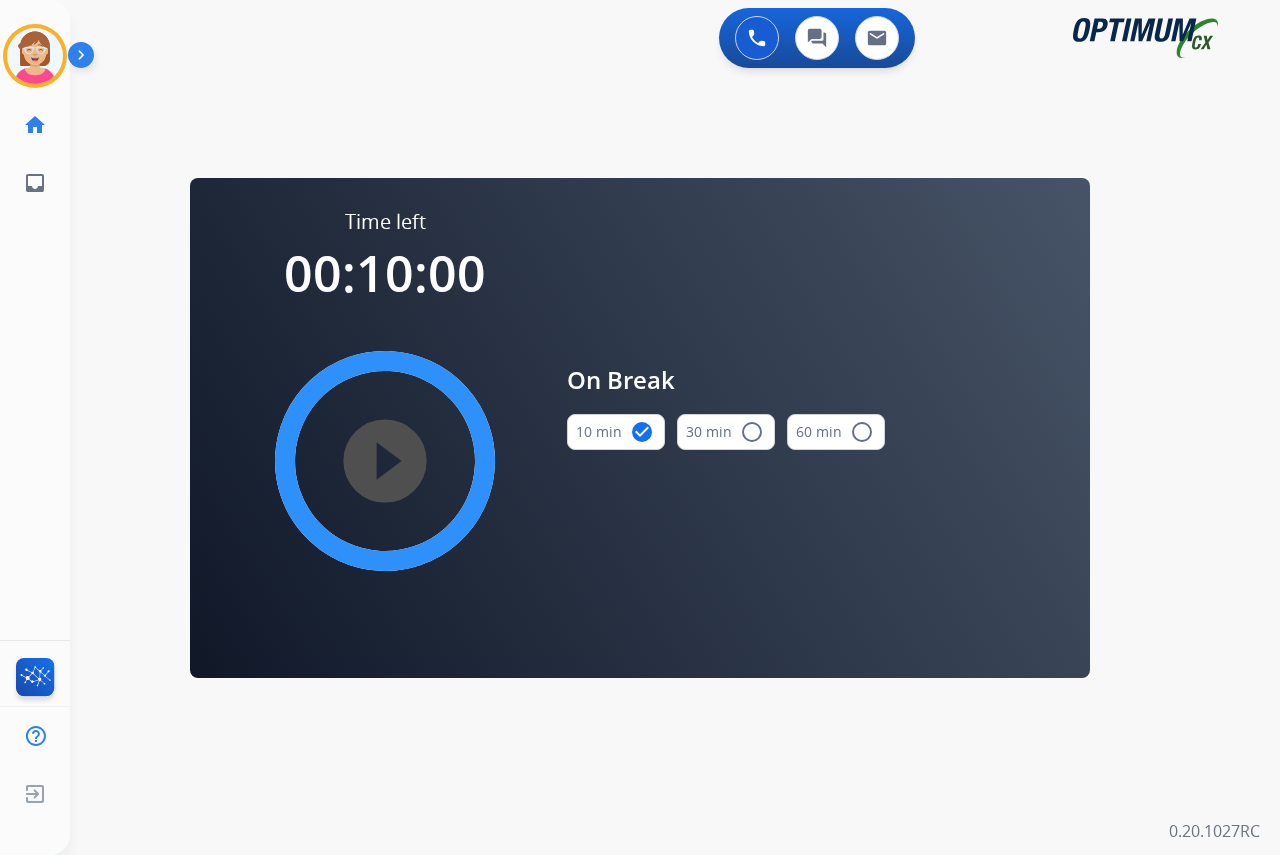 click on "play_circle_filled" at bounding box center [385, 461] 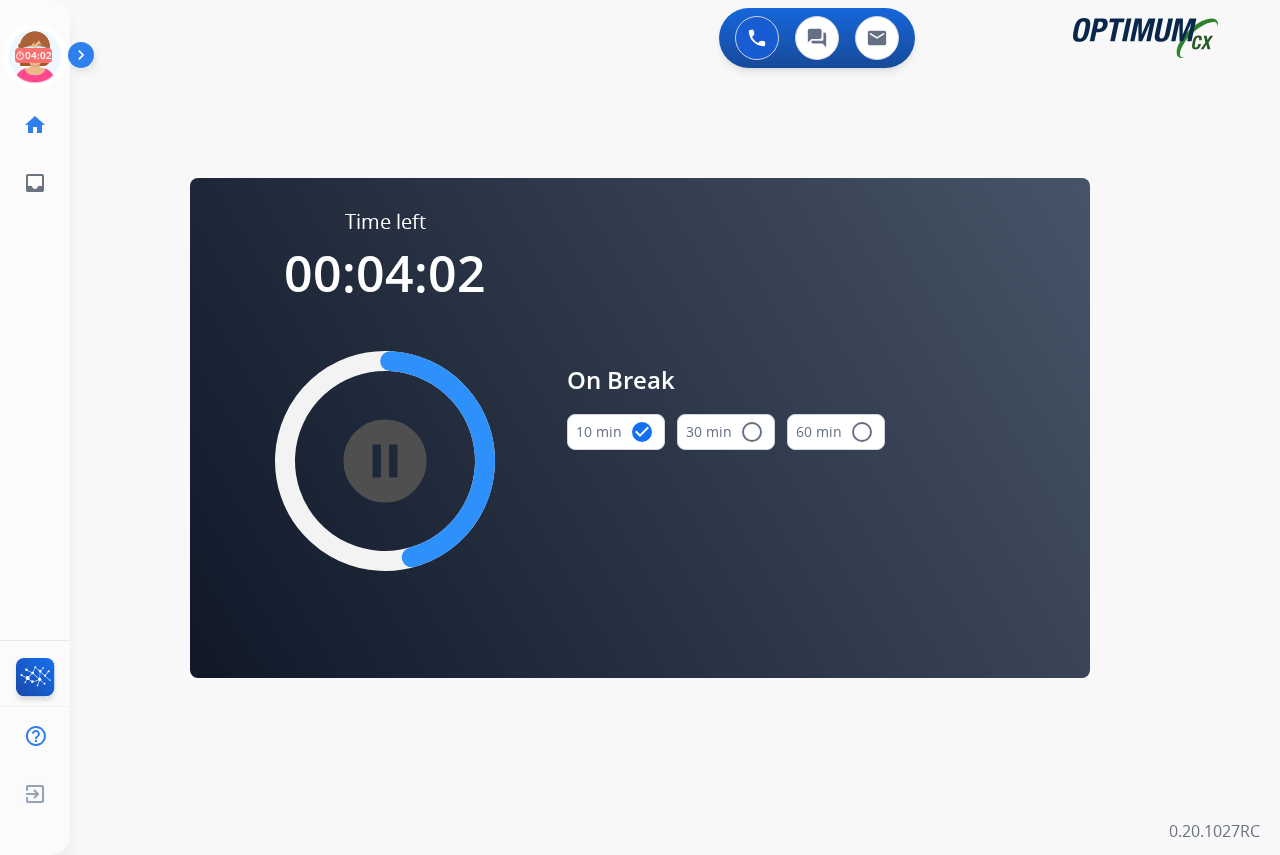 click on "[PERSON_NAME]   Break  Edit Avatar  04:02   Agent:   [PERSON_NAME] Profile:  OCX Training home  Home  Home inbox  Emails  Emails  FocalPoints  Help Center  Help Center  Log out  Log out" 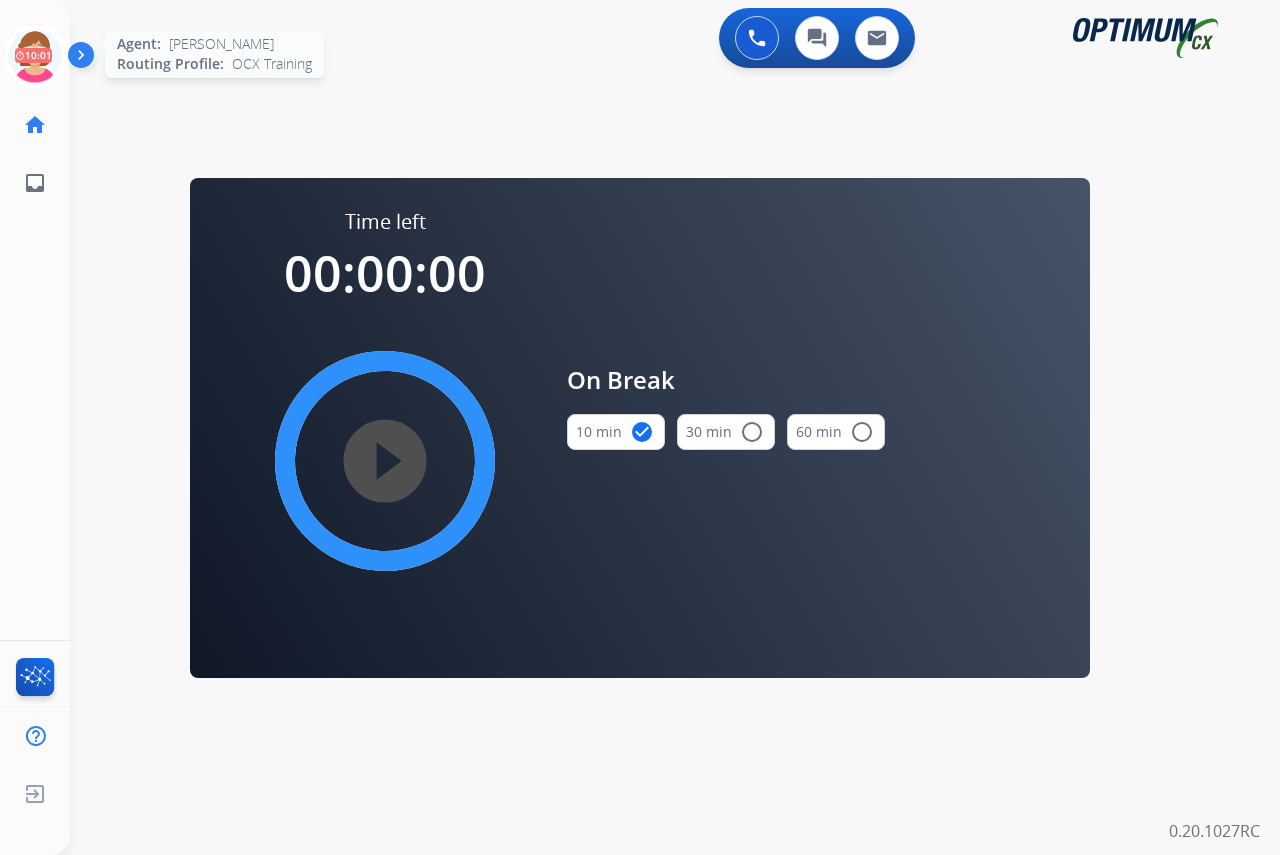 click 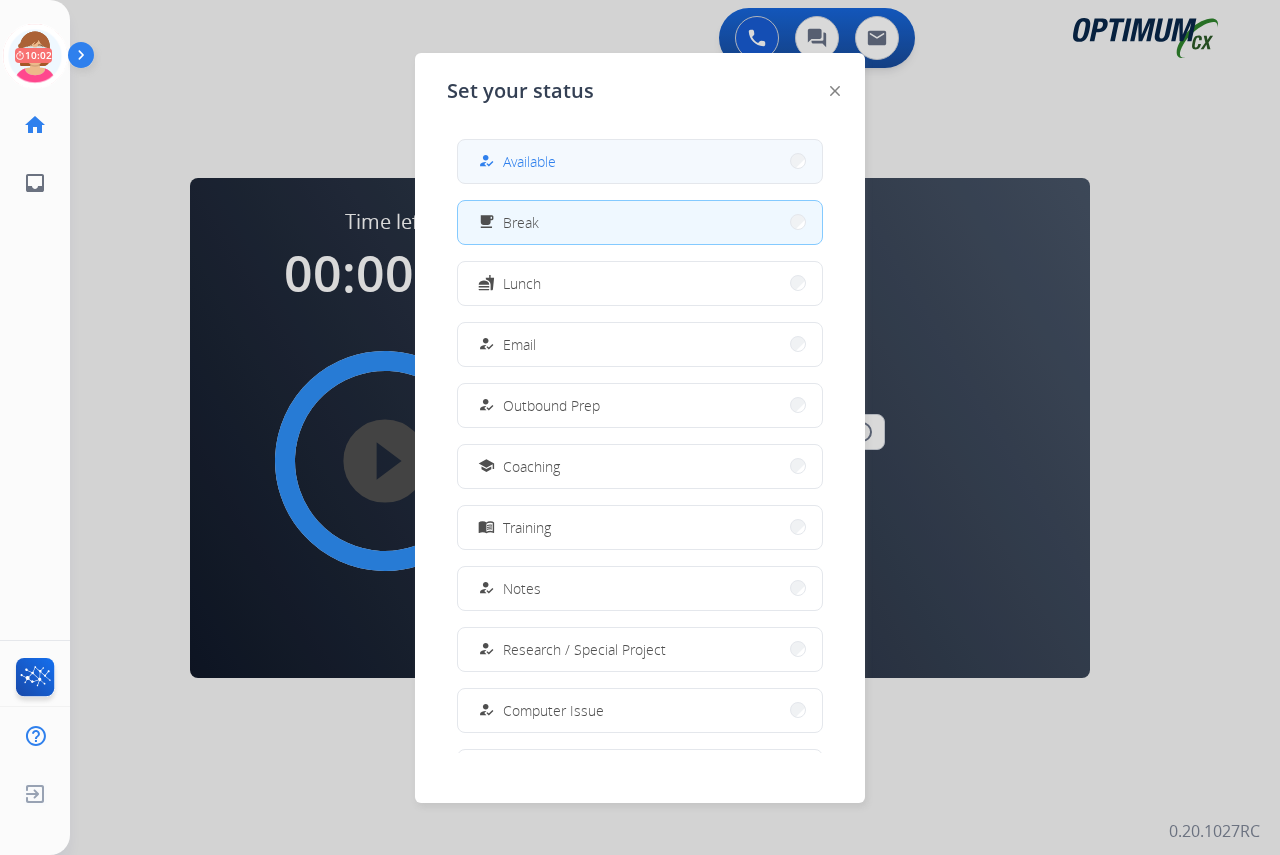 click on "Available" at bounding box center (529, 161) 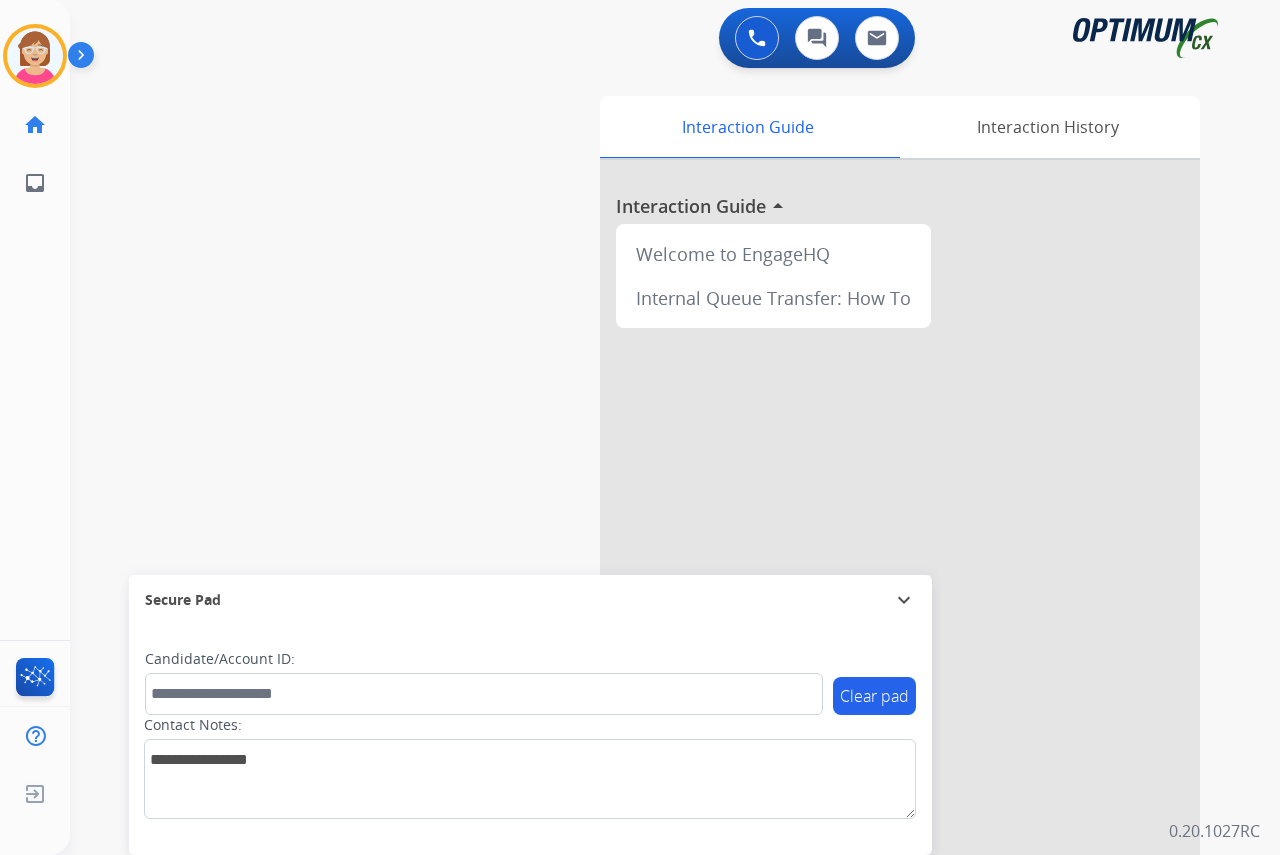 click on "[PERSON_NAME]   Available  Edit Avatar  Agent:   [PERSON_NAME] Profile:  OCX Training home  Home  Home inbox  Emails  Emails  FocalPoints  Help Center  Help Center  Log out  Log out" 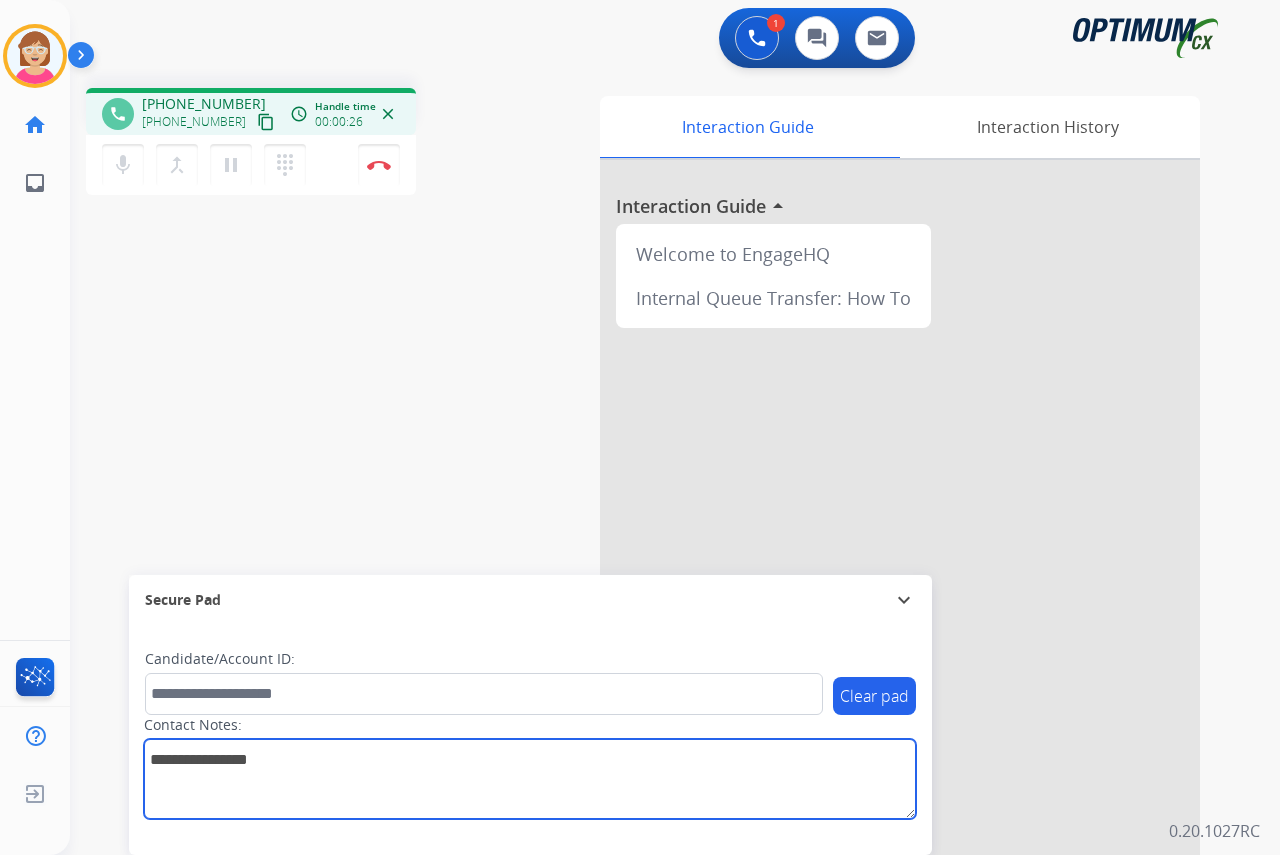 click at bounding box center (530, 779) 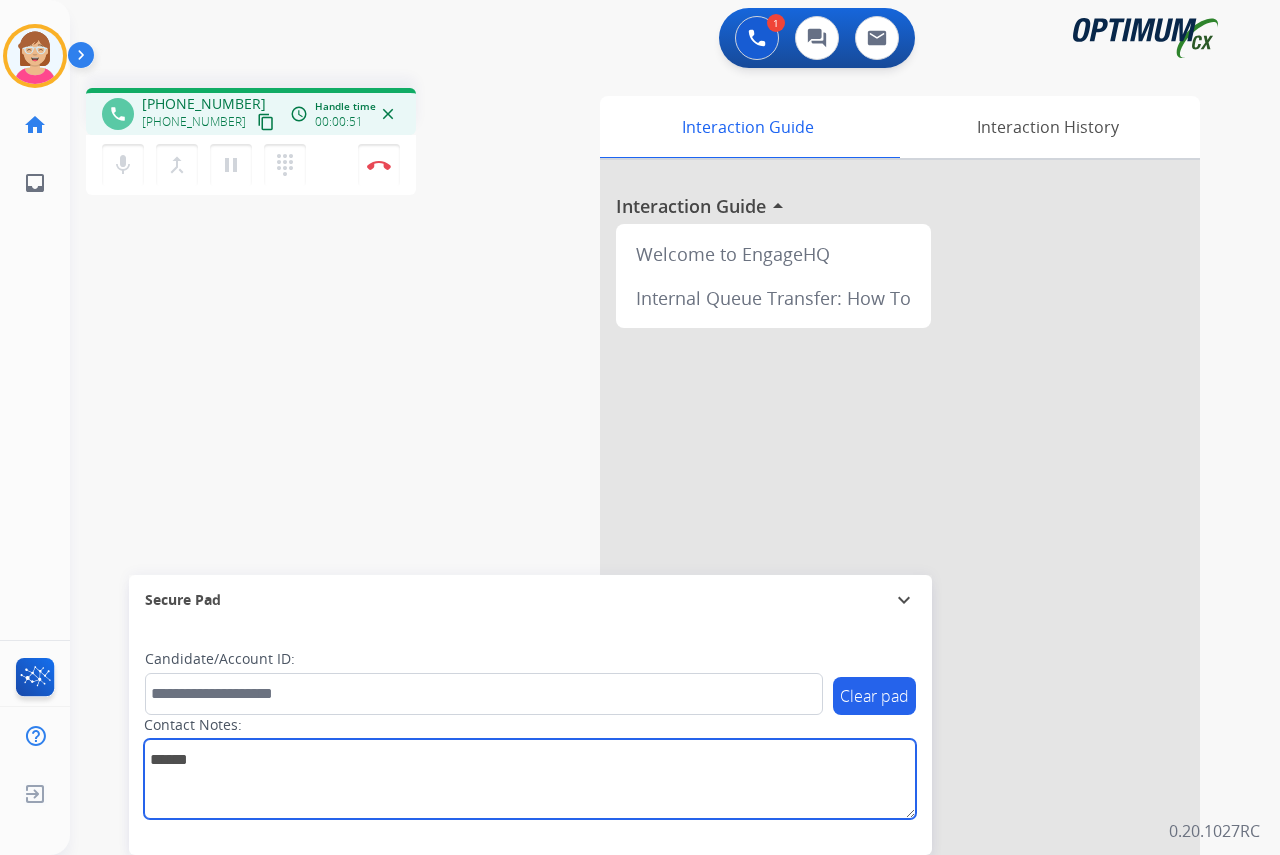 type on "******" 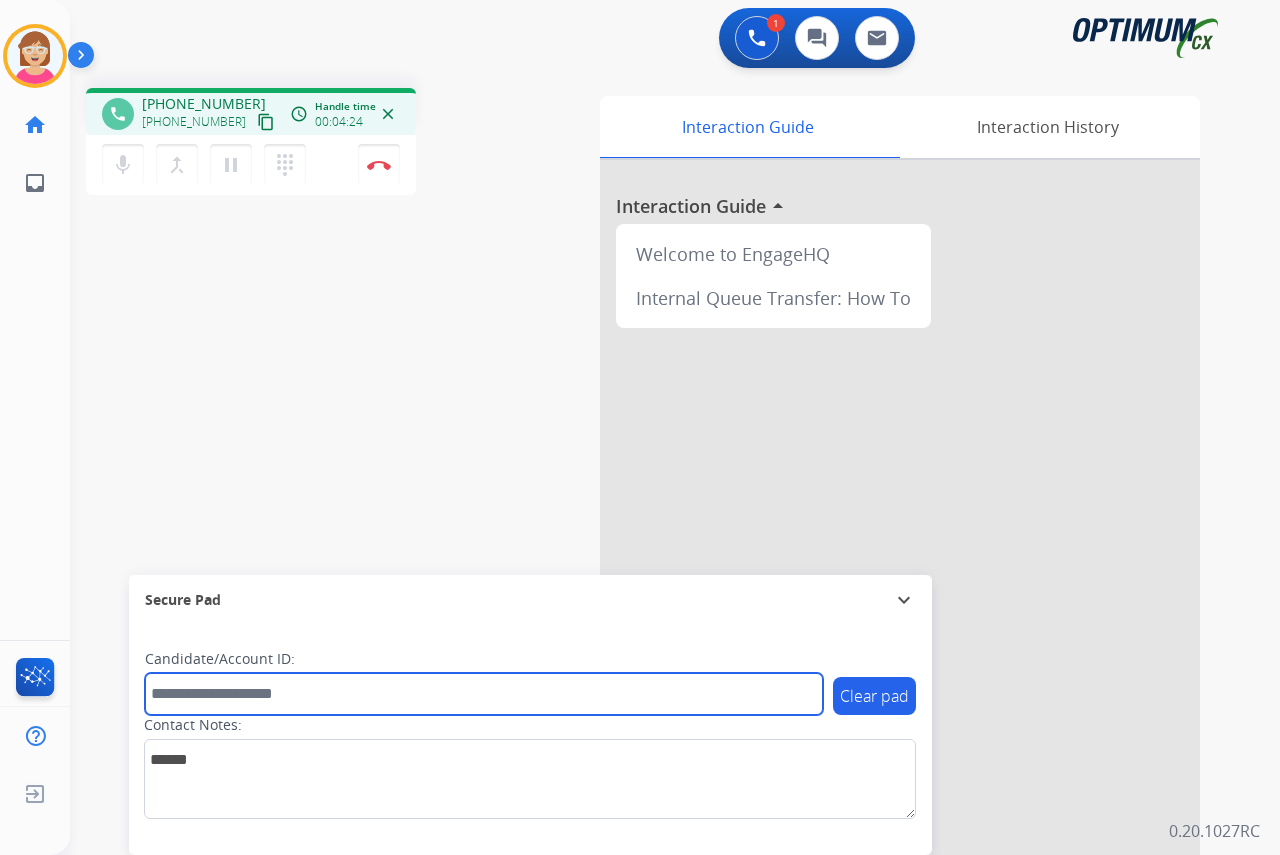 click at bounding box center [484, 694] 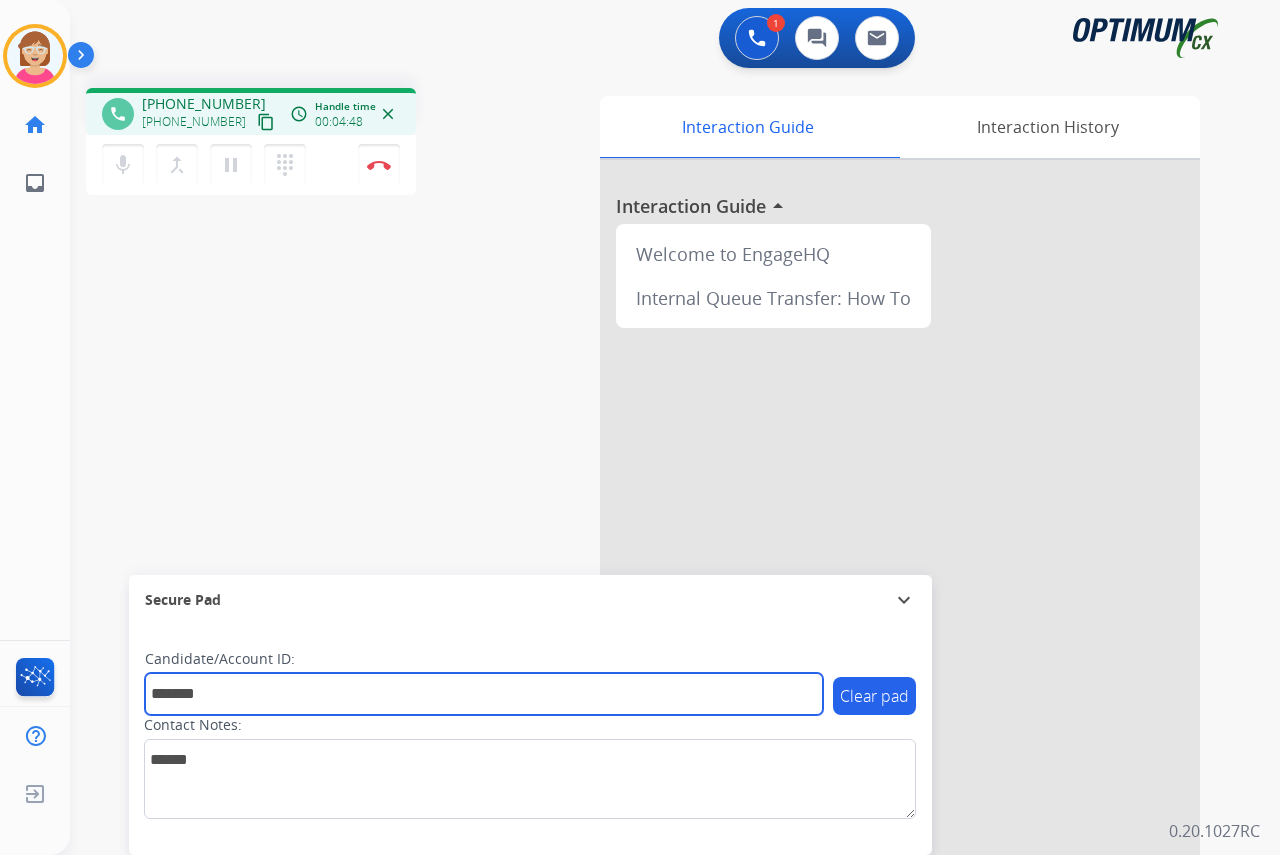type on "*******" 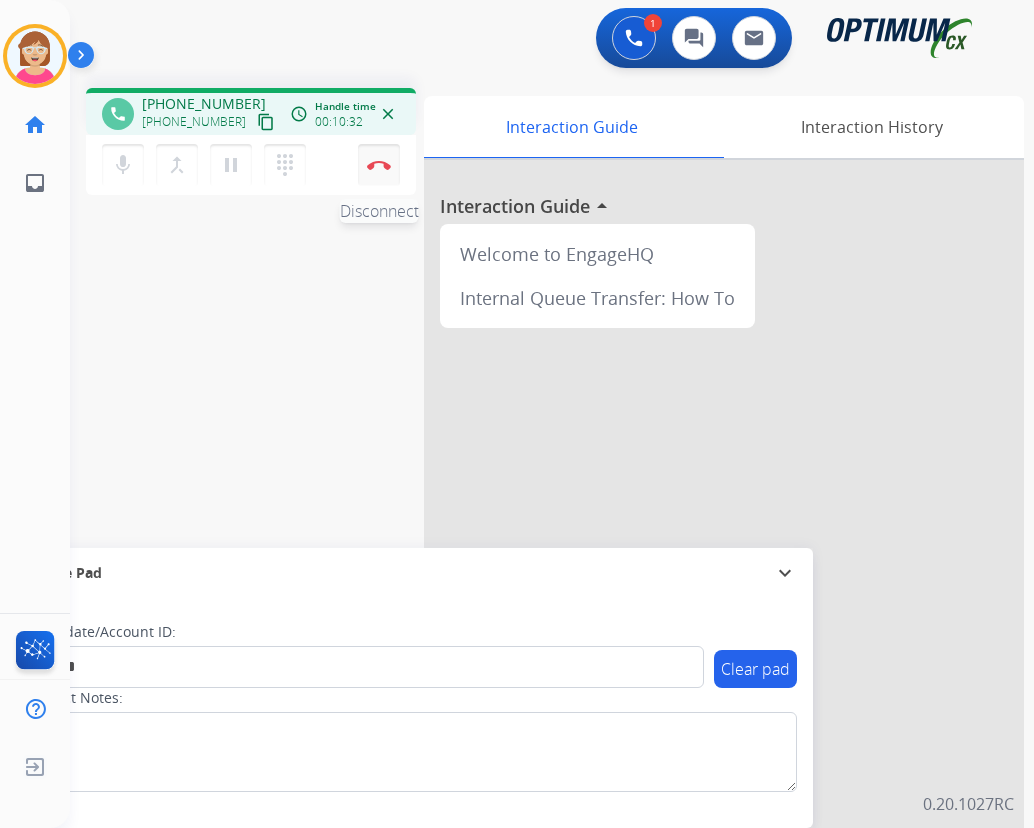 click at bounding box center [379, 165] 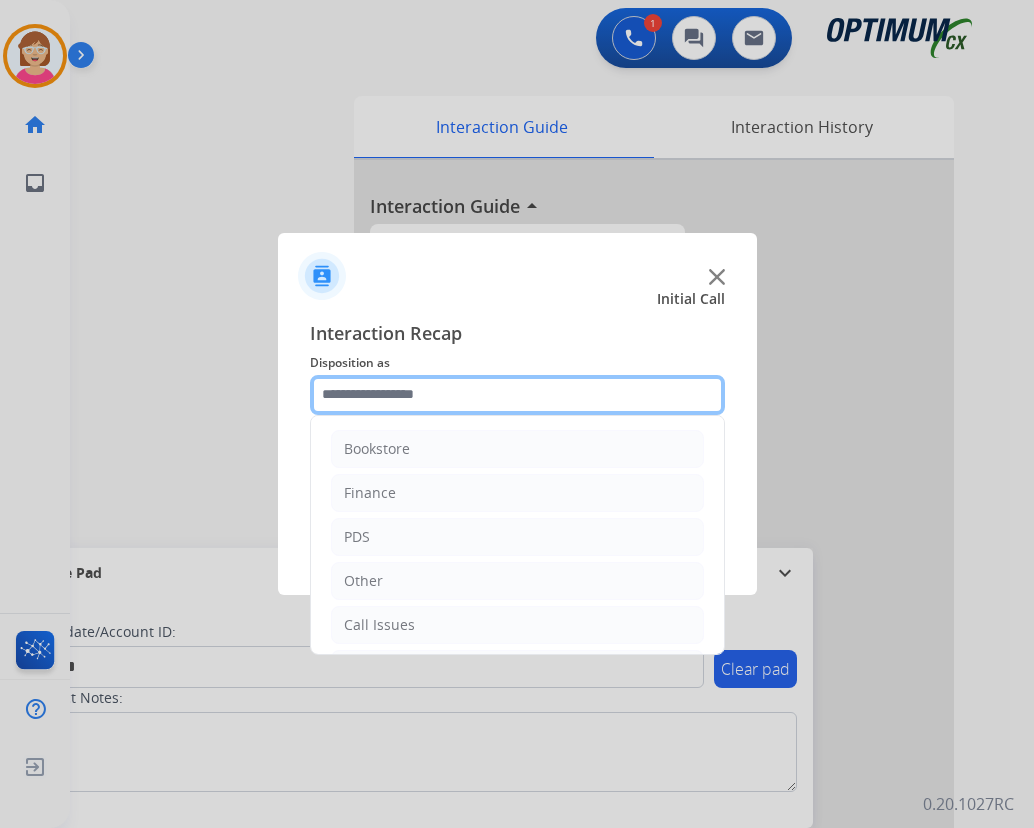 click 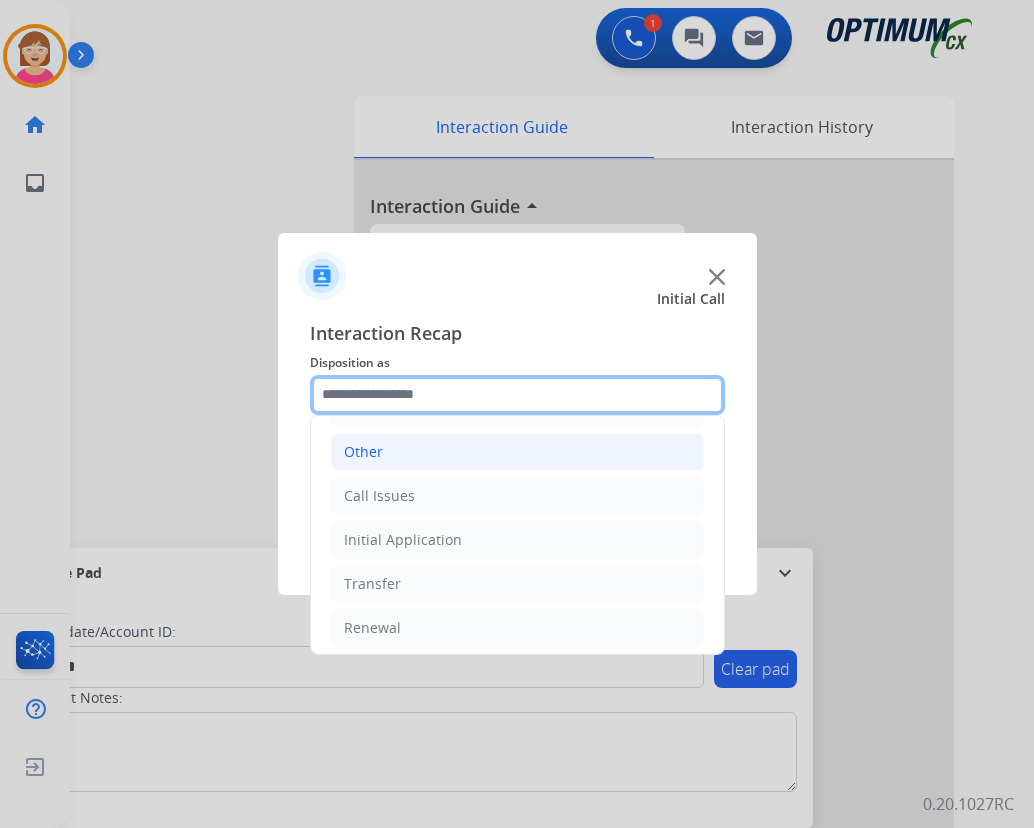 scroll, scrollTop: 136, scrollLeft: 0, axis: vertical 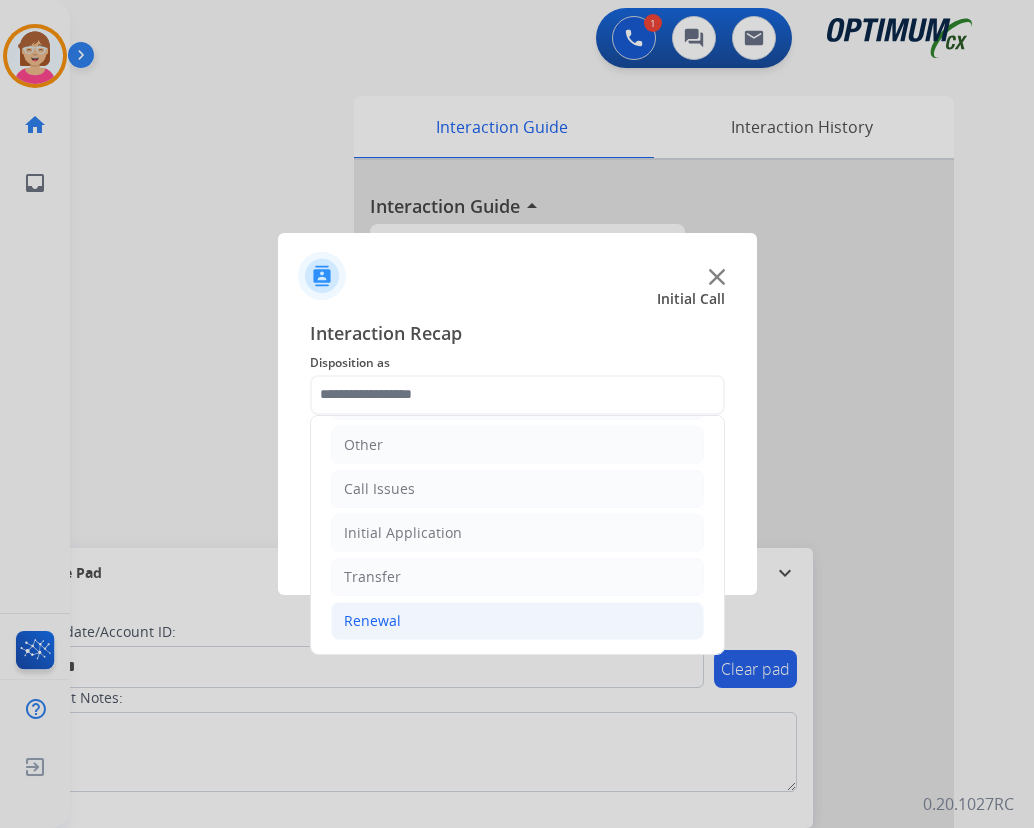 click on "Renewal" 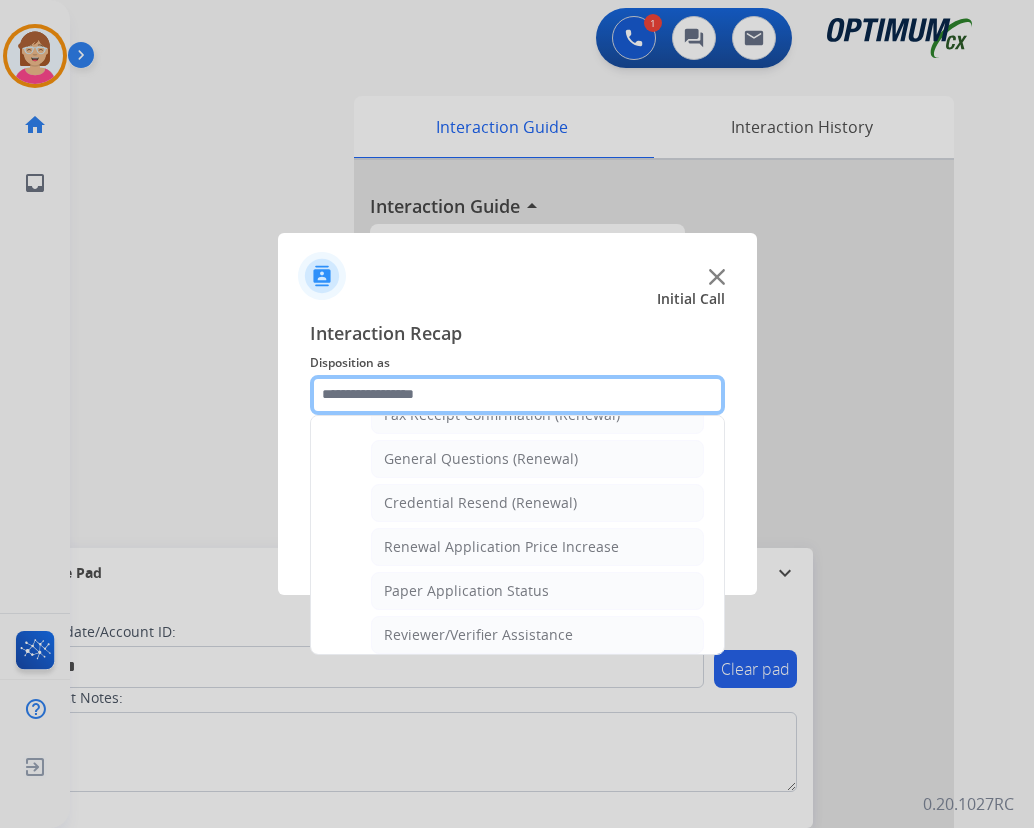 scroll, scrollTop: 736, scrollLeft: 0, axis: vertical 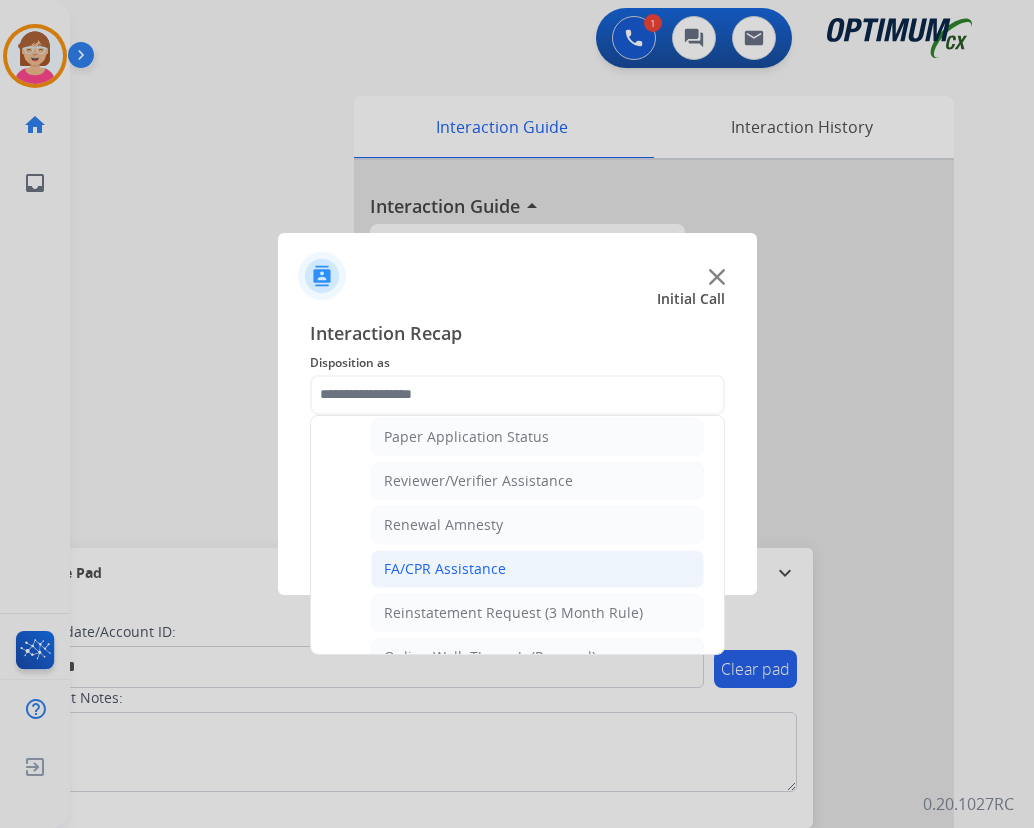 click on "FA/CPR Assistance" 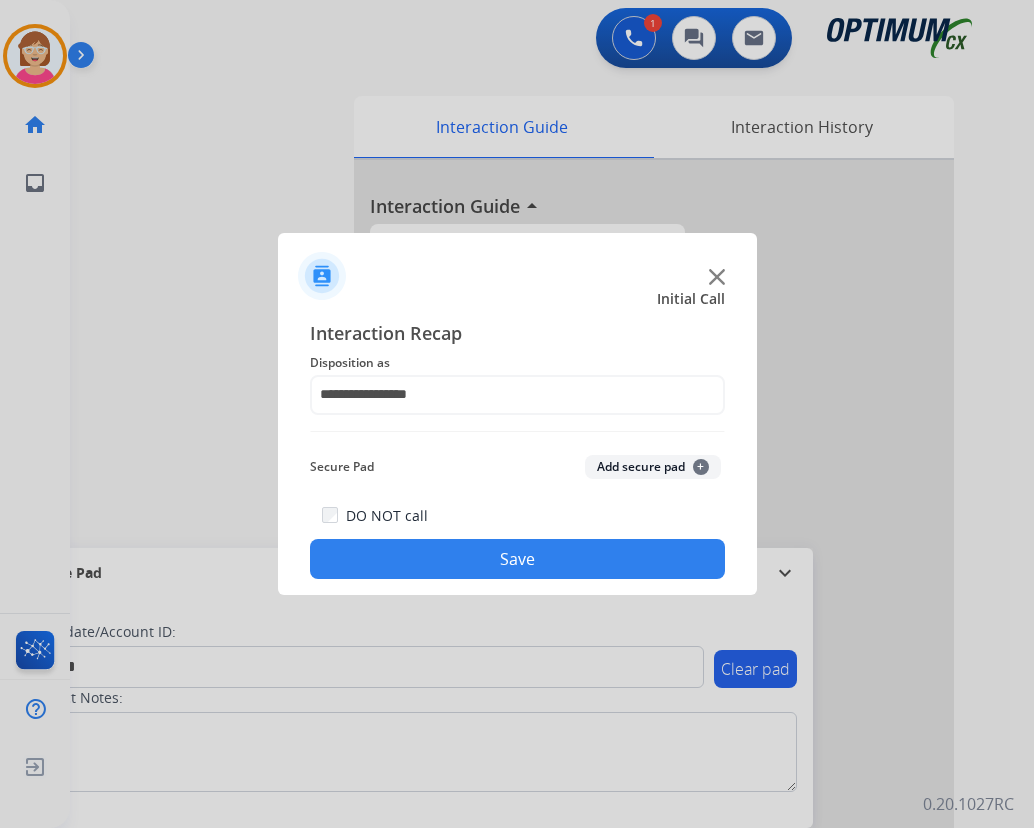 click on "+" 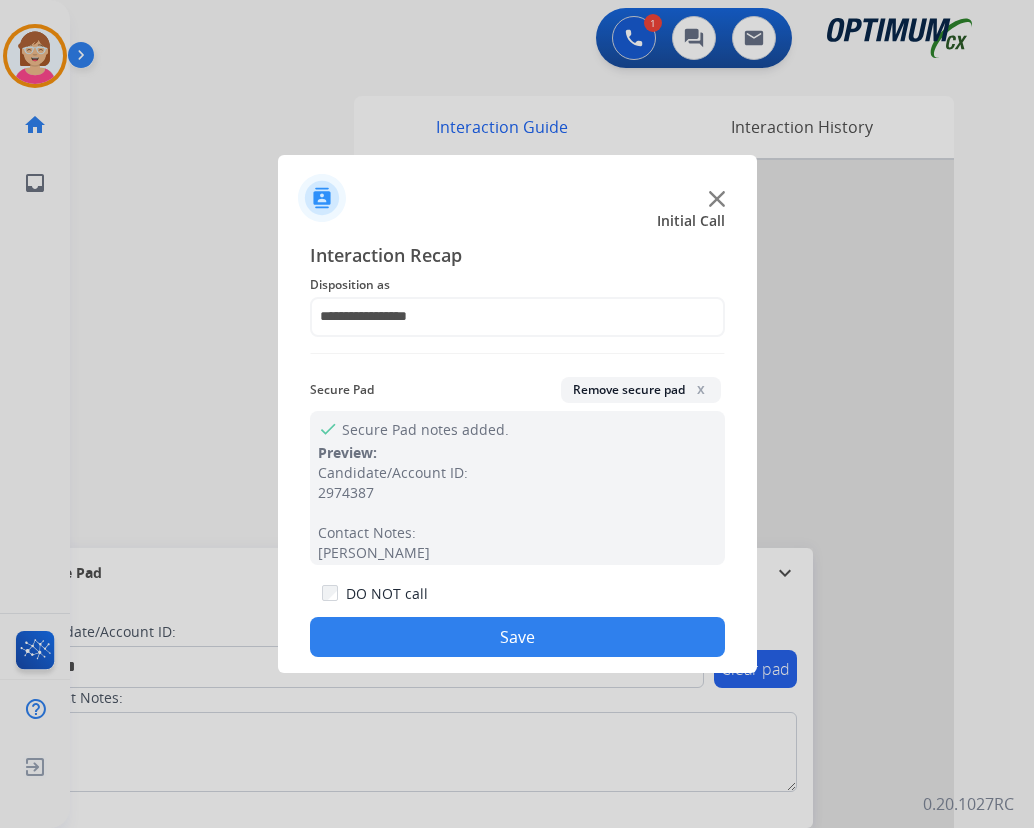 drag, startPoint x: 396, startPoint y: 631, endPoint x: 340, endPoint y: 612, distance: 59.135437 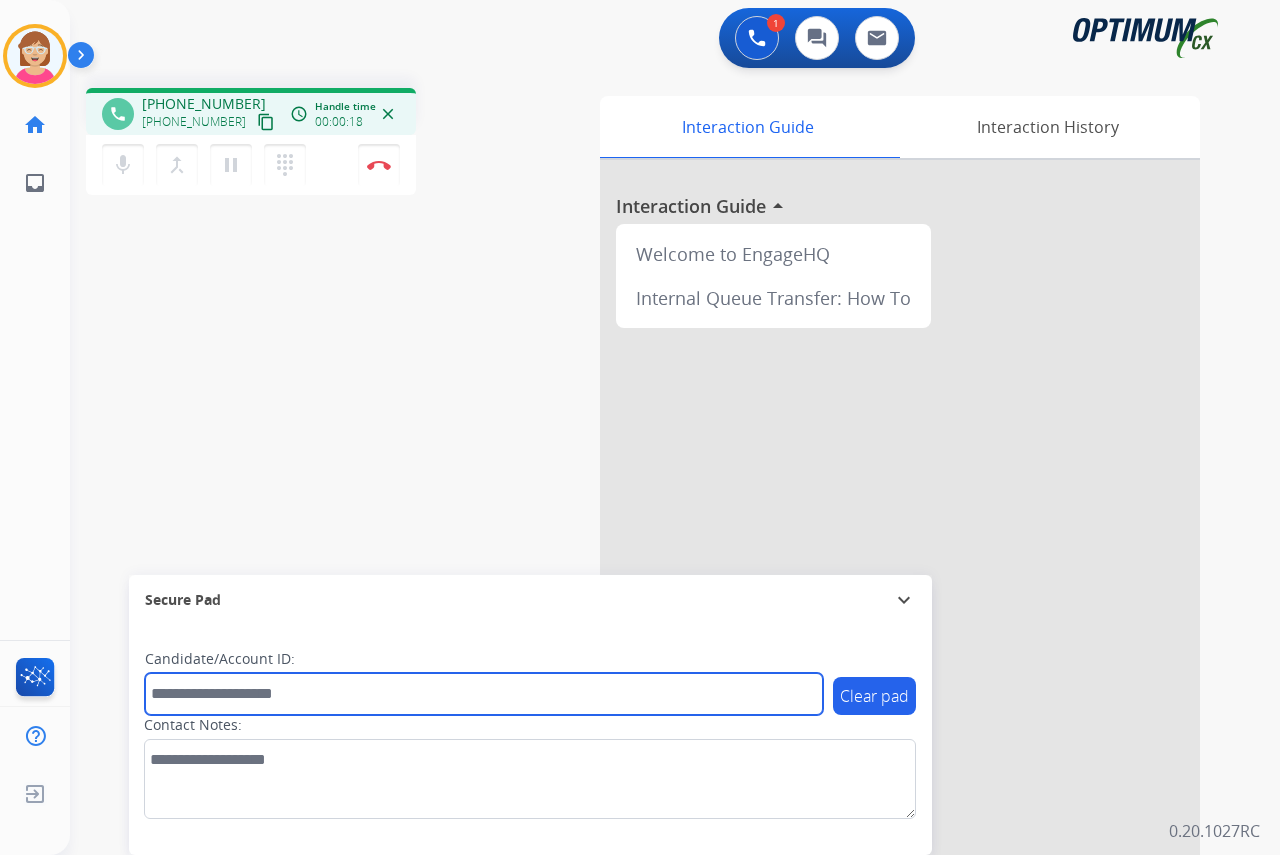 click at bounding box center [484, 694] 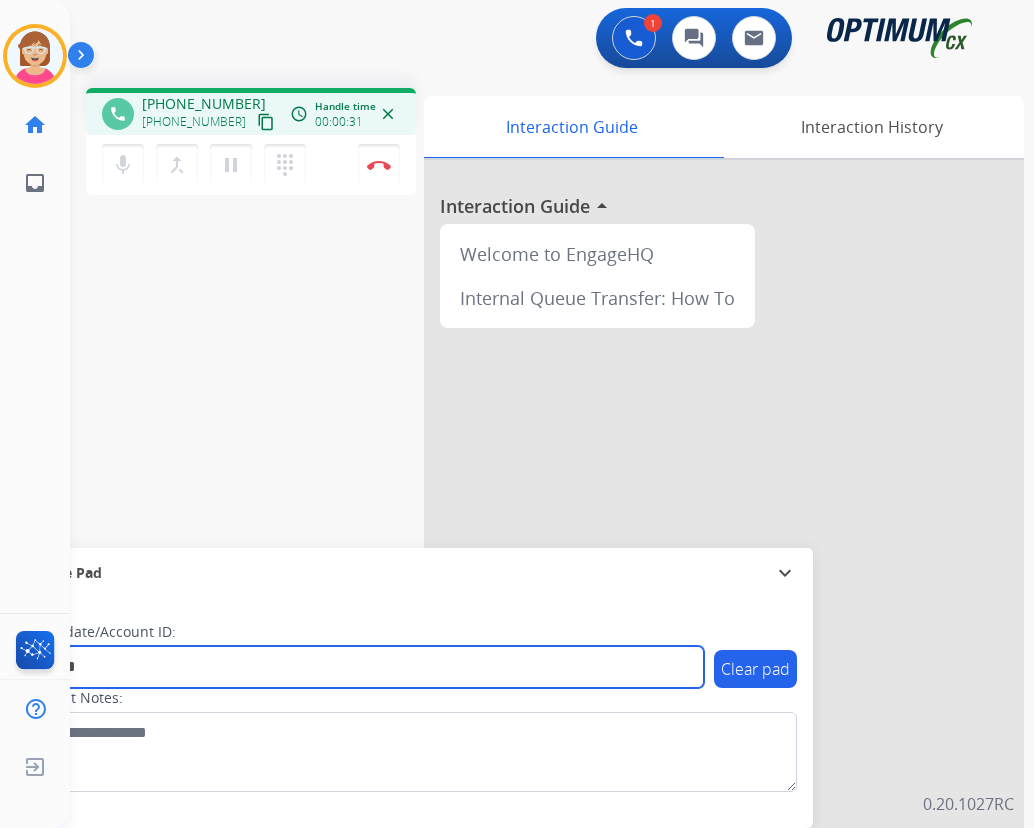 type on "*******" 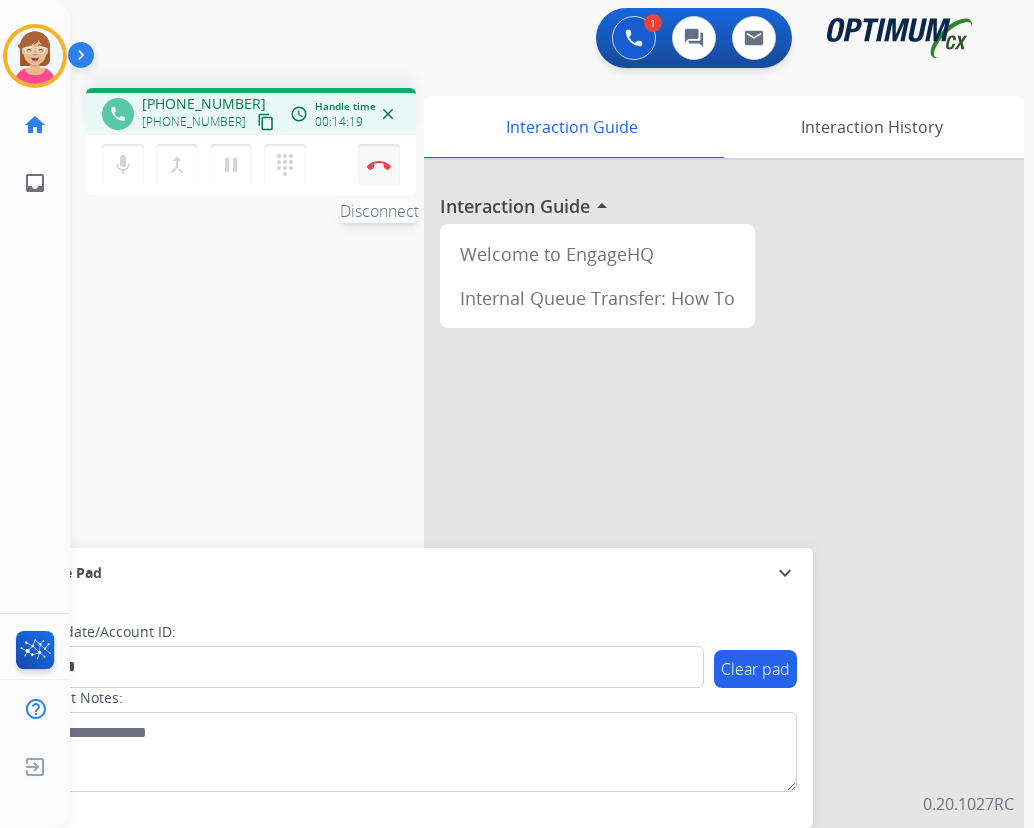 click at bounding box center (379, 165) 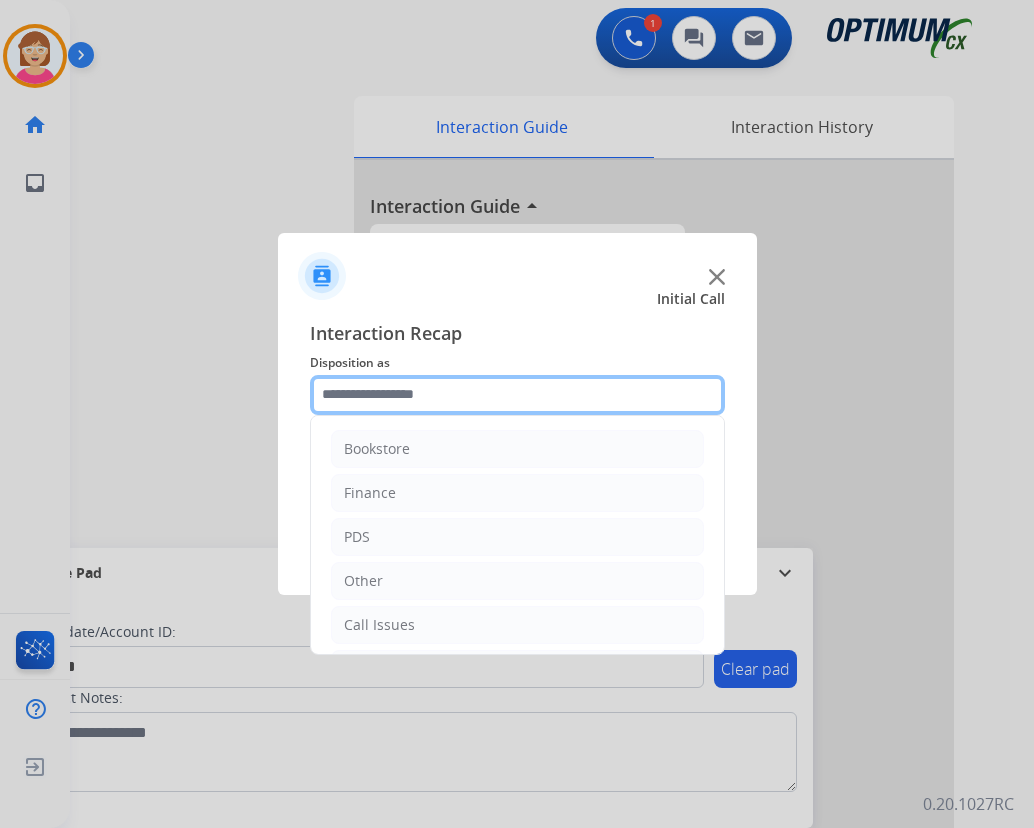 click 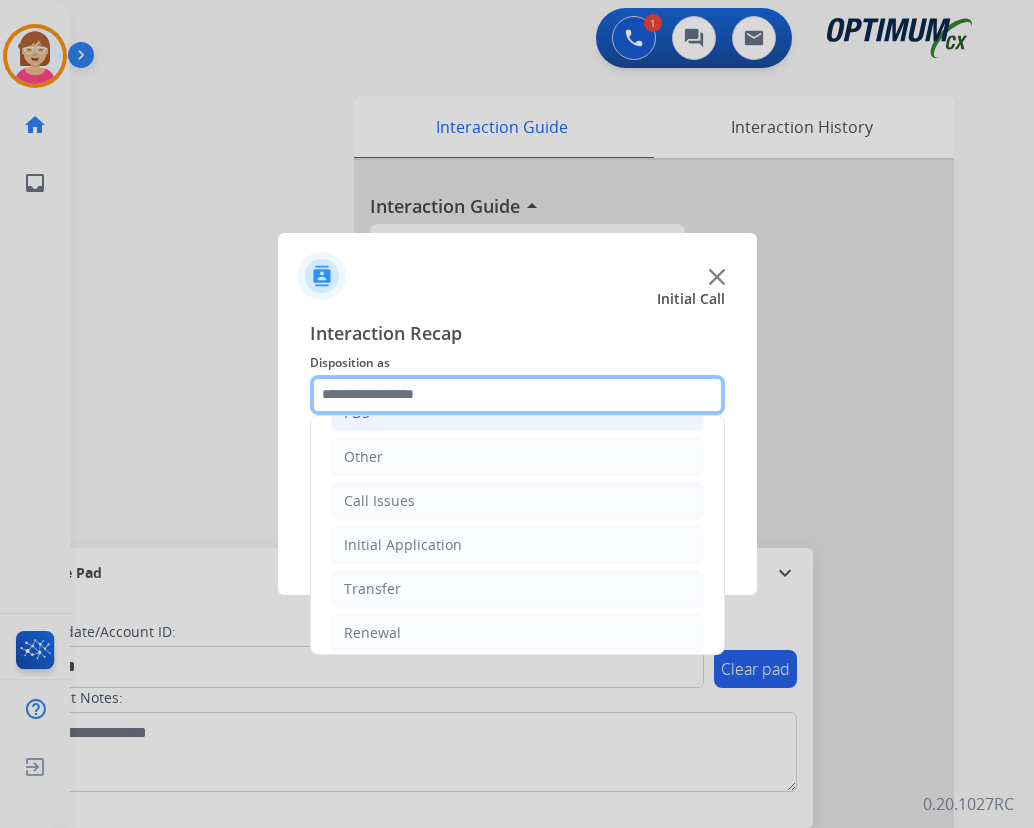 scroll, scrollTop: 136, scrollLeft: 0, axis: vertical 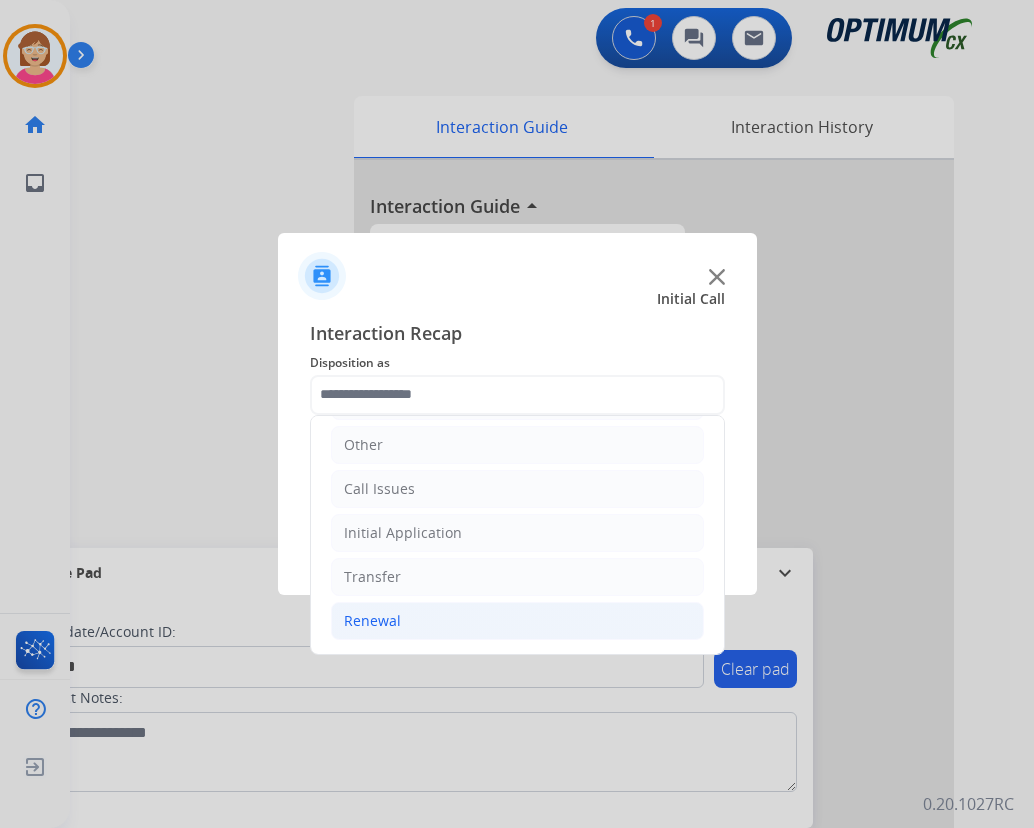 click on "Renewal" 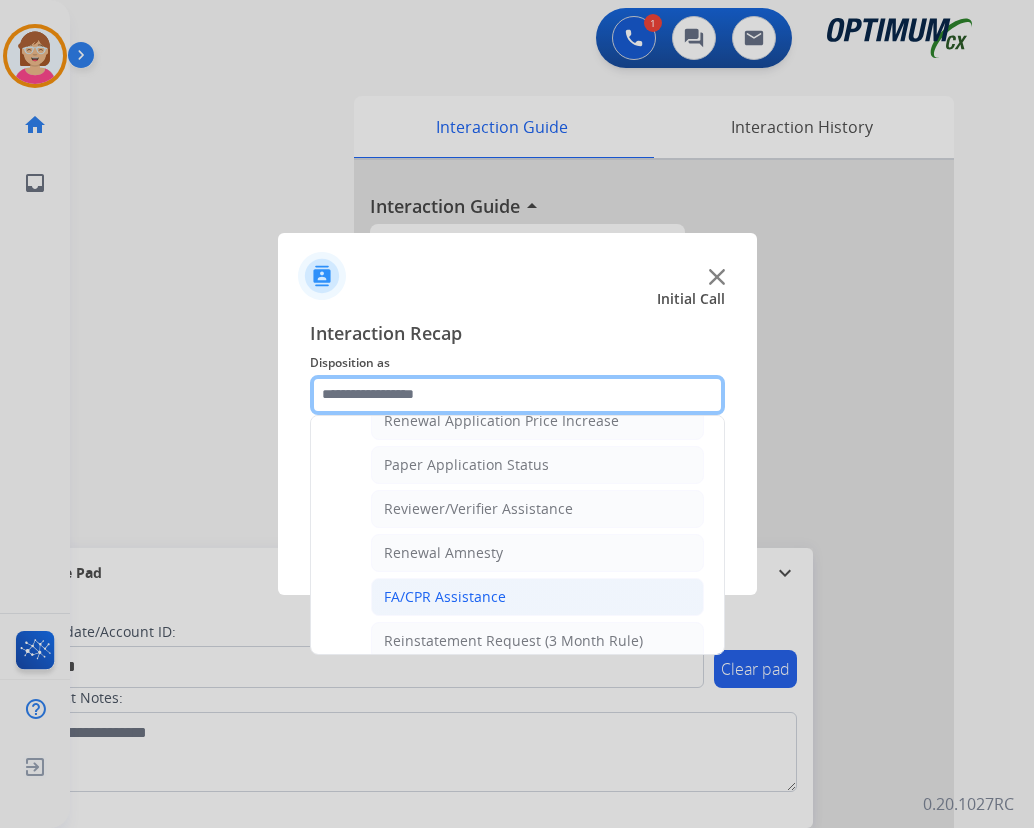 scroll, scrollTop: 736, scrollLeft: 0, axis: vertical 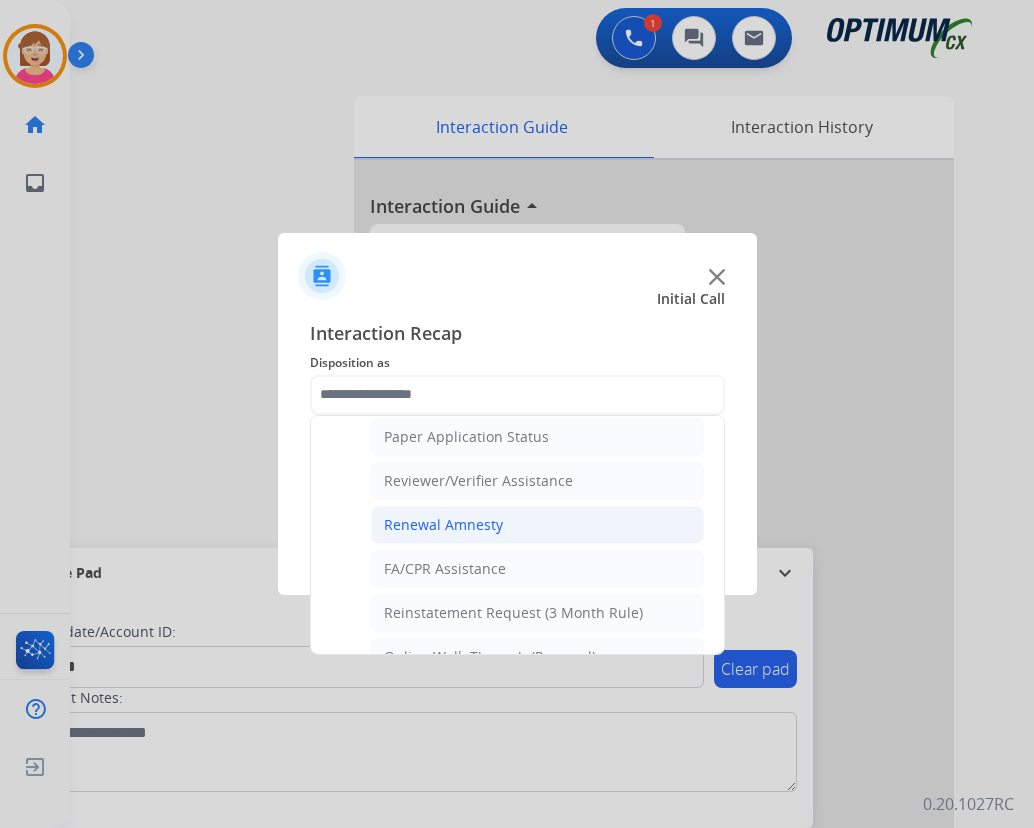 click on "Renewal Amnesty" 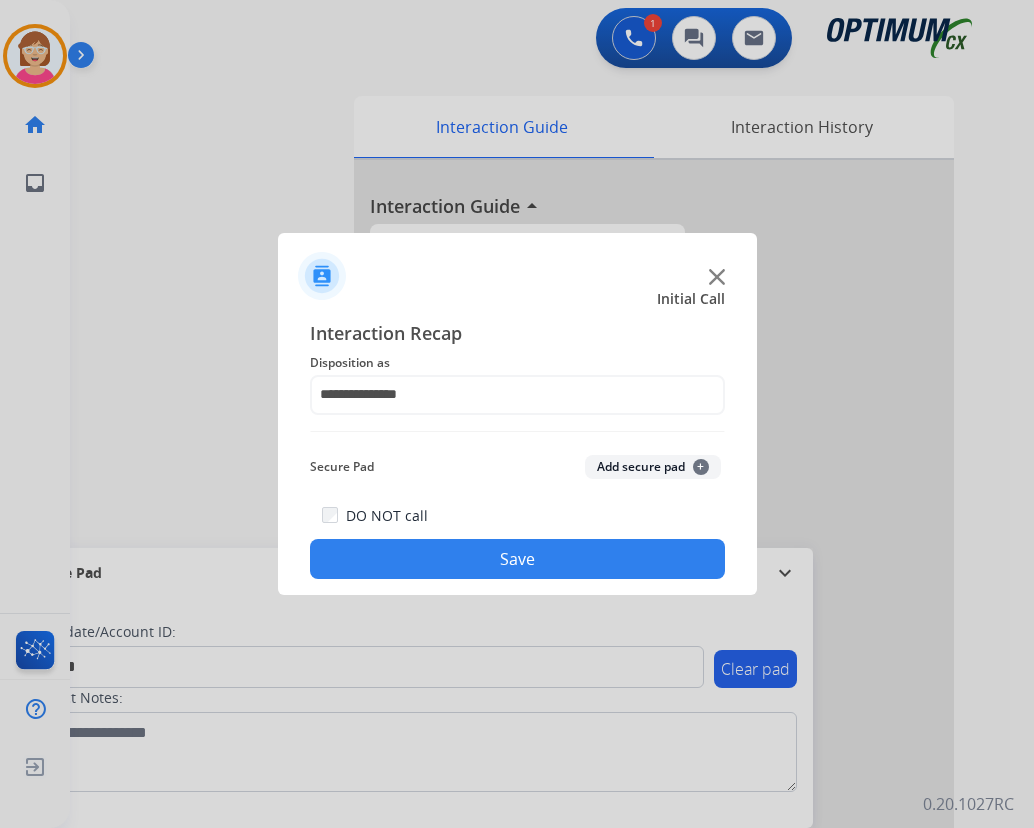 click on "+" 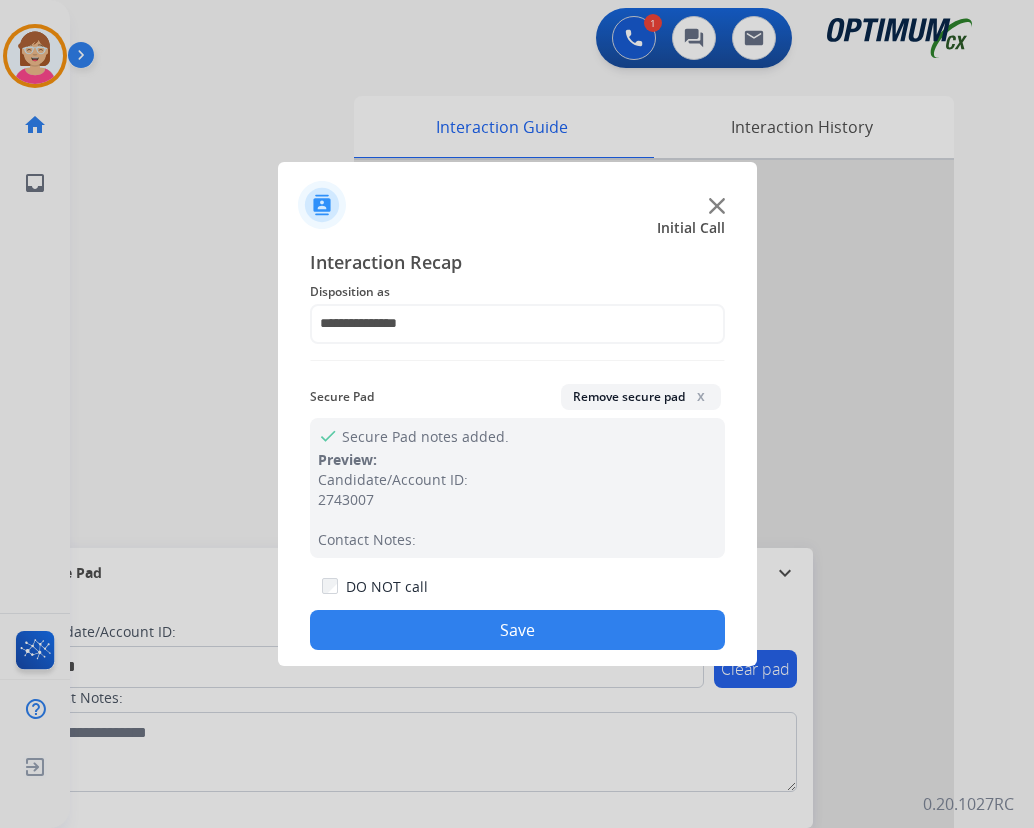 click on "Save" 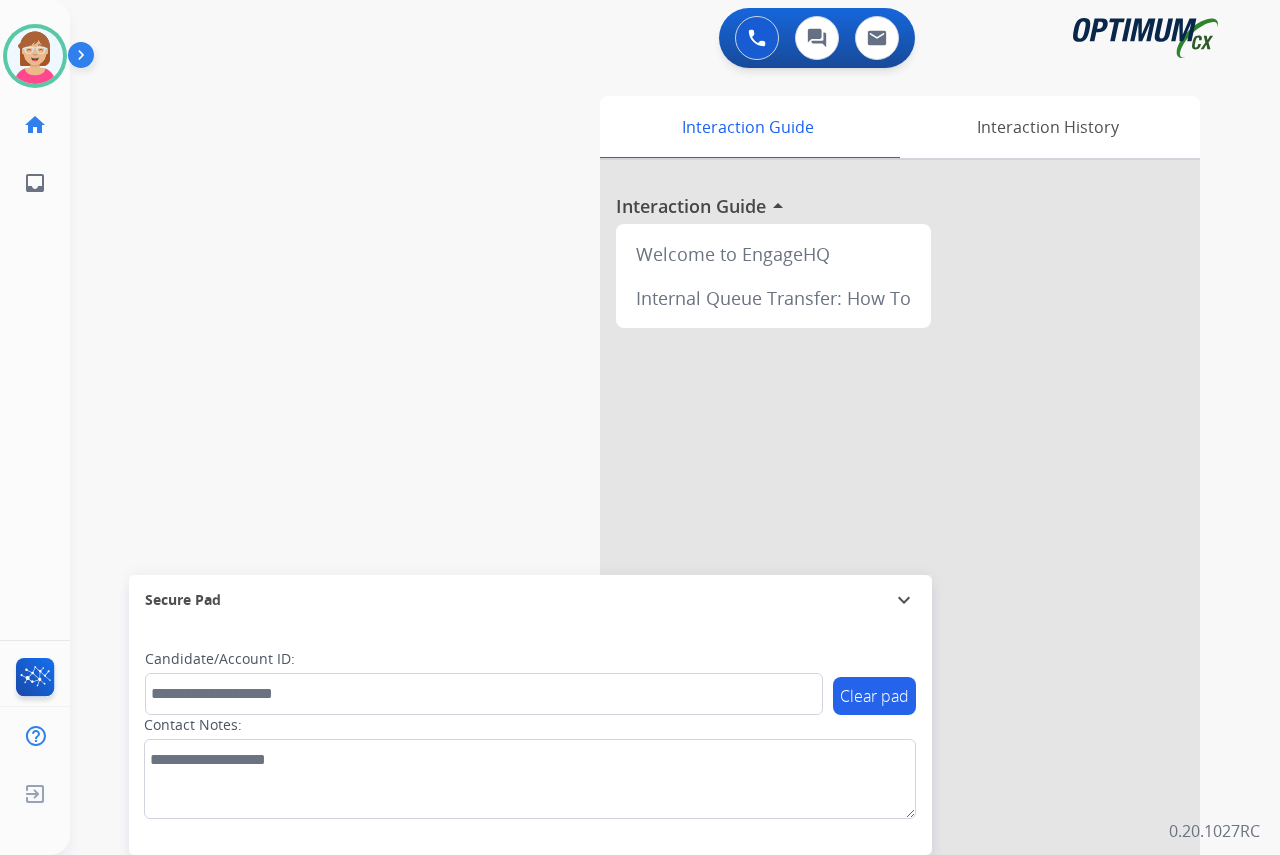 click on "[PERSON_NAME]   Available  Edit Avatar  Agent:   [PERSON_NAME] Profile:  OCX Training home  Home  Home inbox  Emails  Emails  FocalPoints  Help Center  Help Center  Log out  Log out" 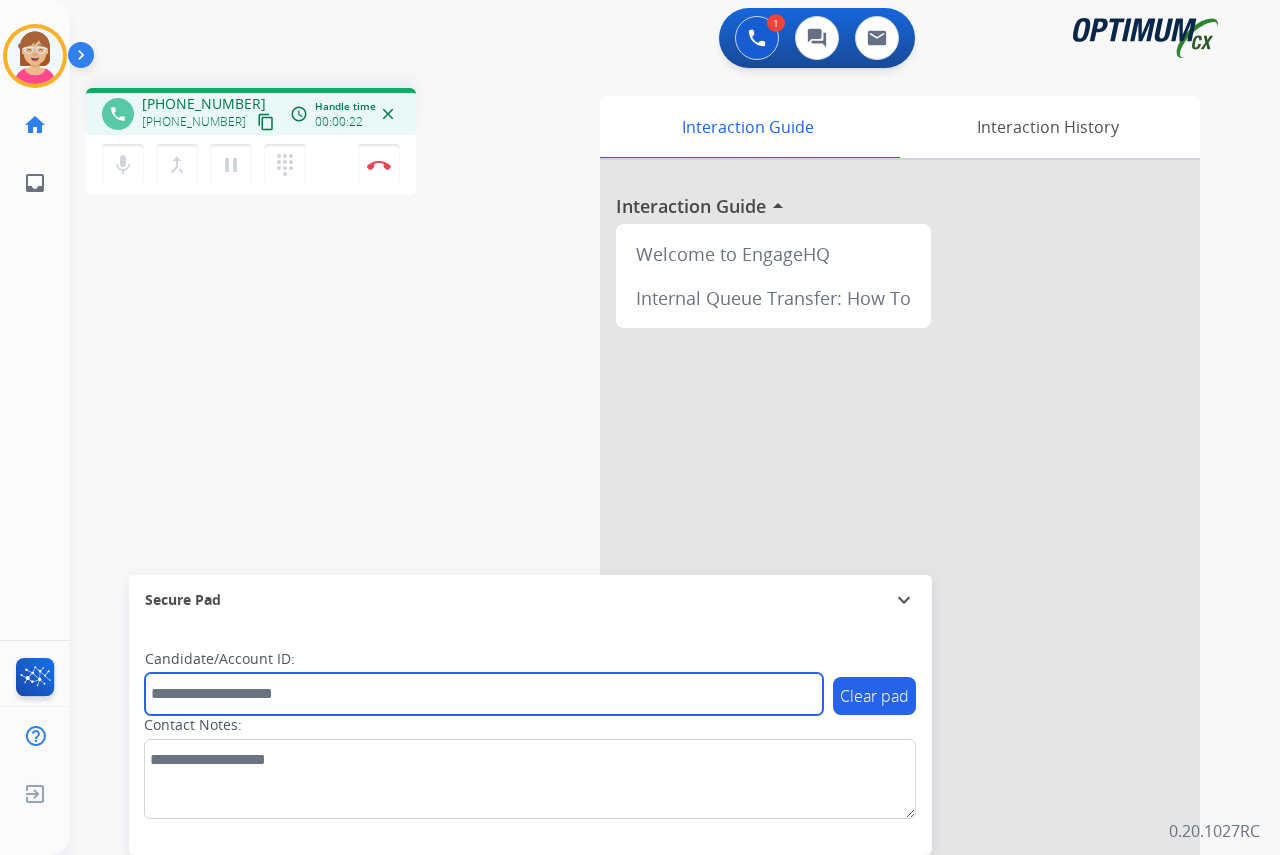 click at bounding box center [484, 694] 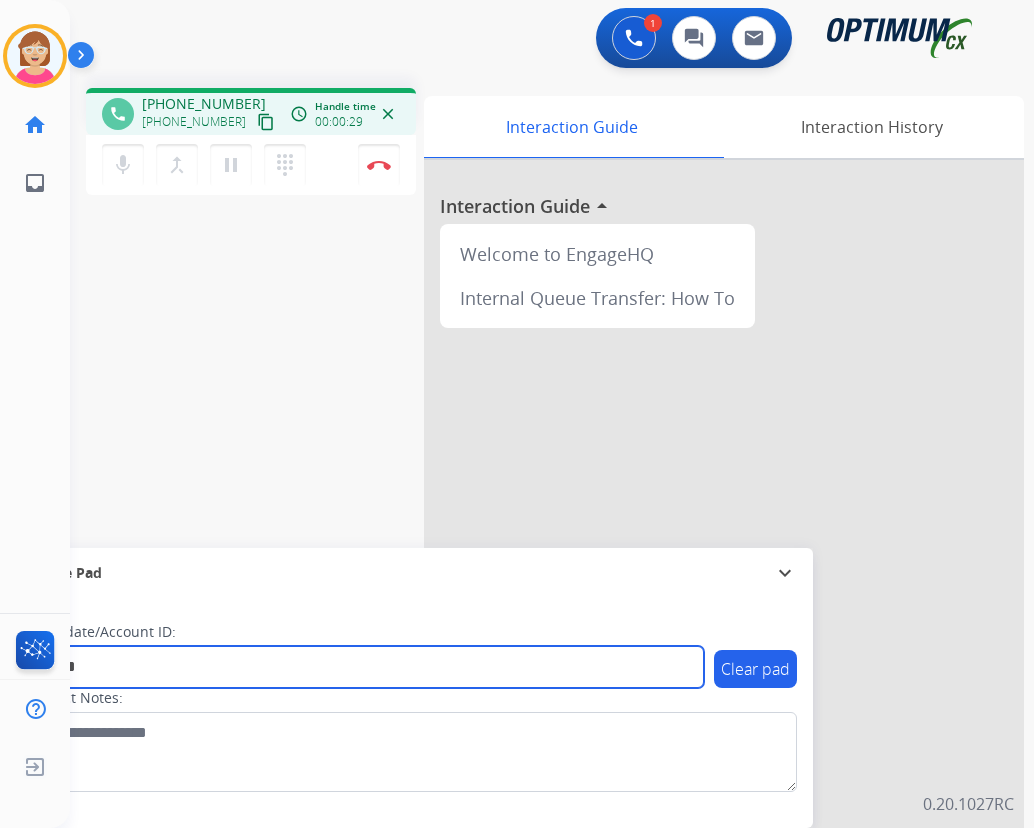 type on "*******" 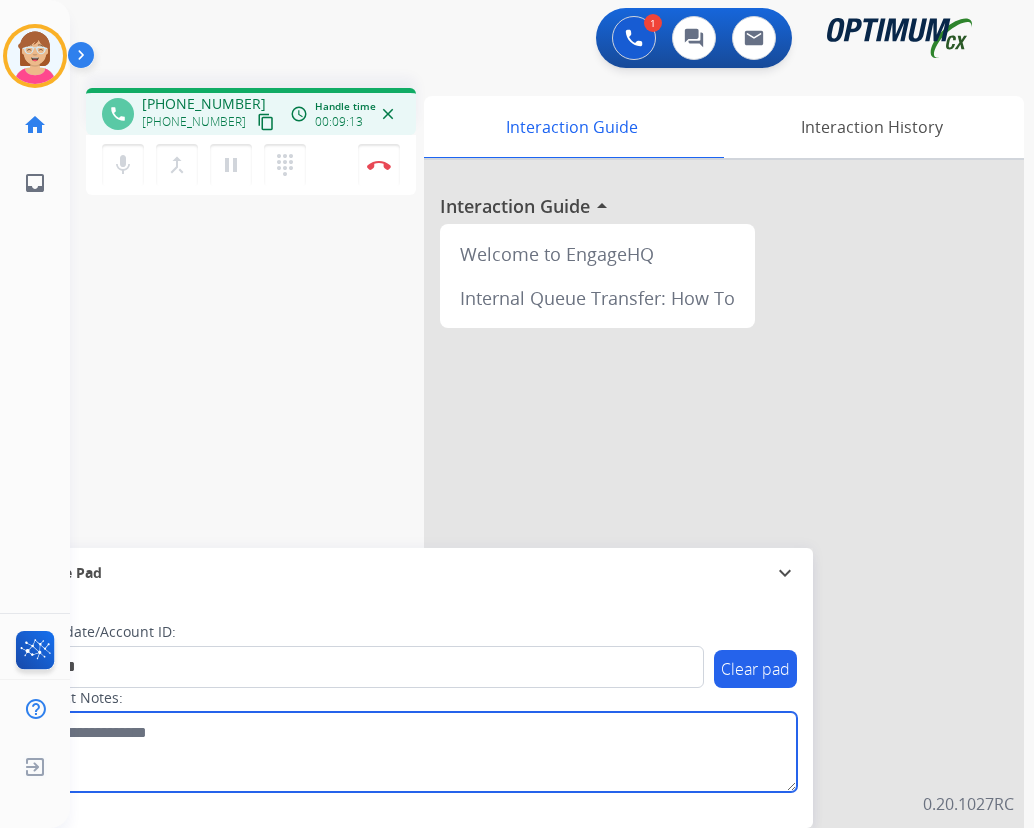 click at bounding box center [411, 752] 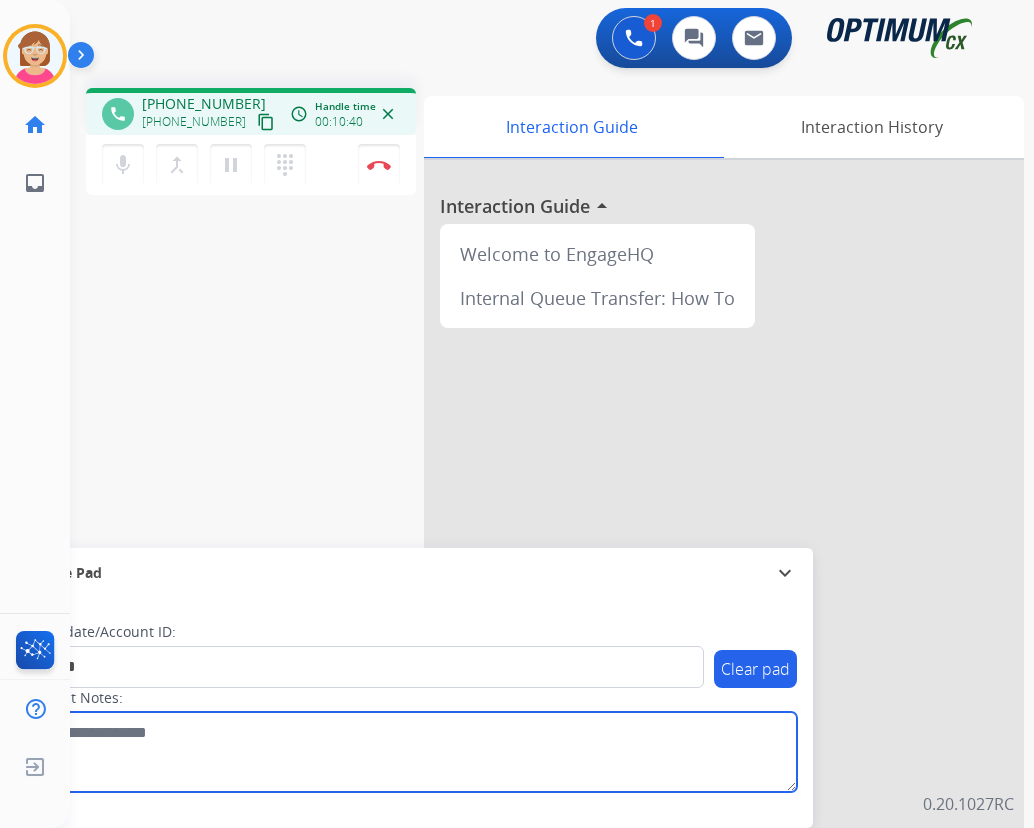 click at bounding box center [411, 752] 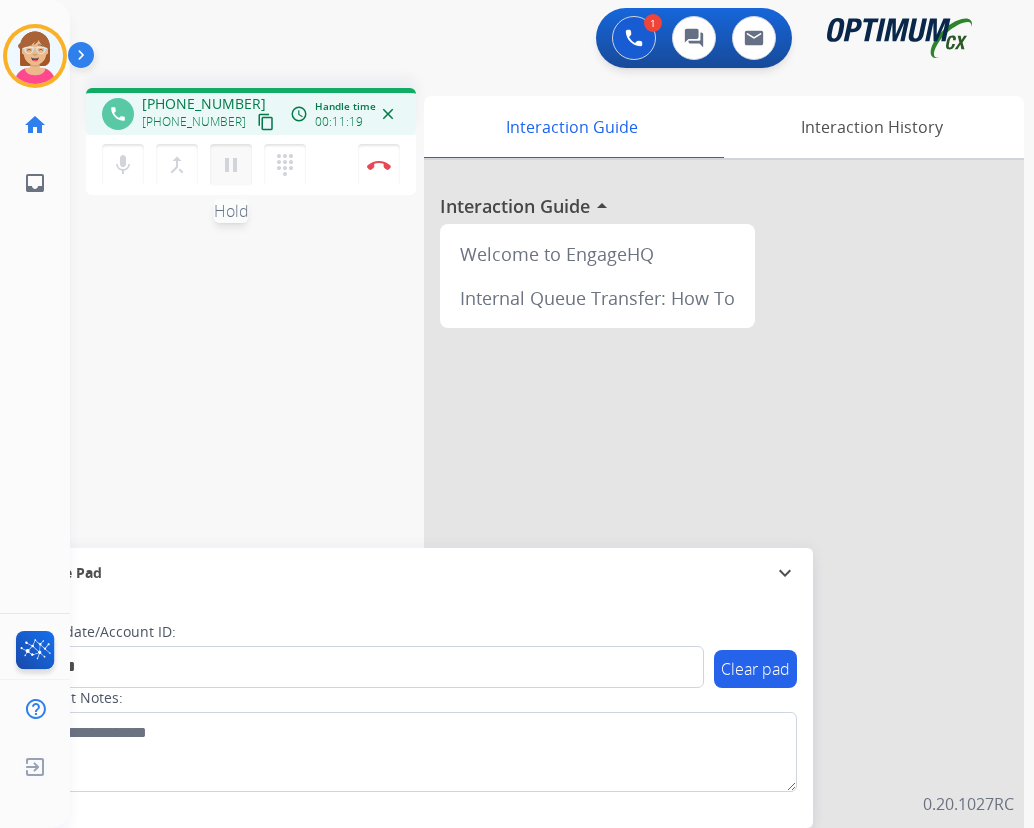 click on "pause" at bounding box center [231, 165] 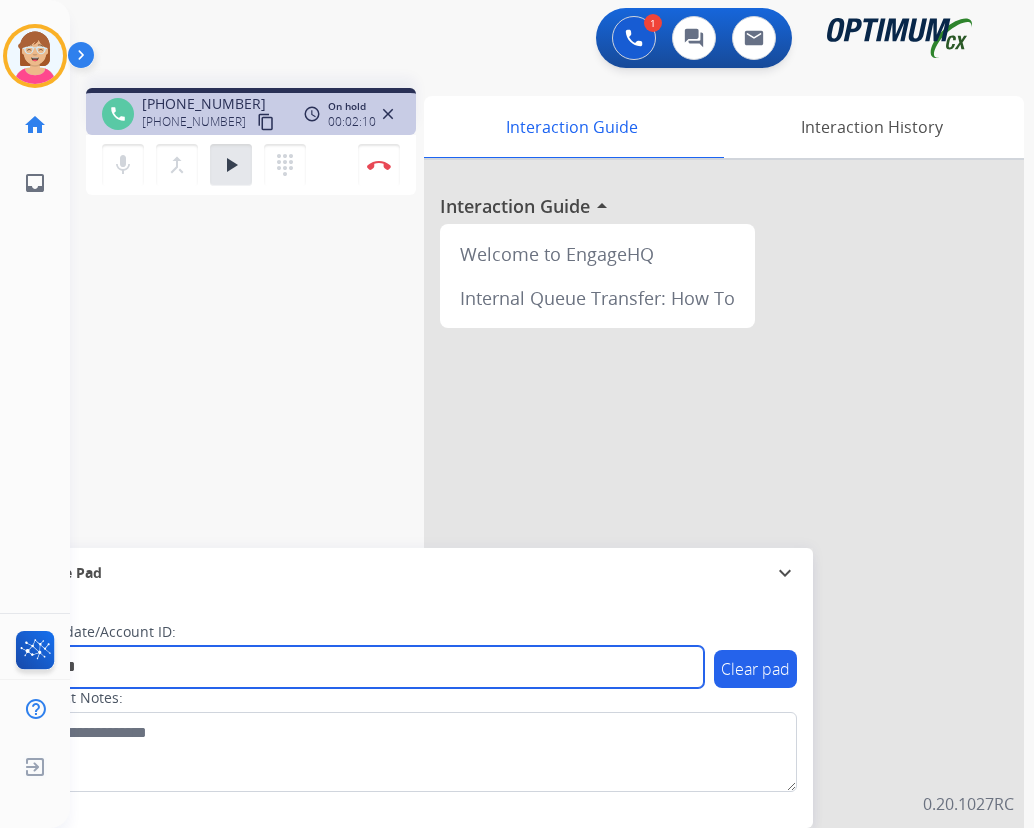 click on "*******" at bounding box center (365, 667) 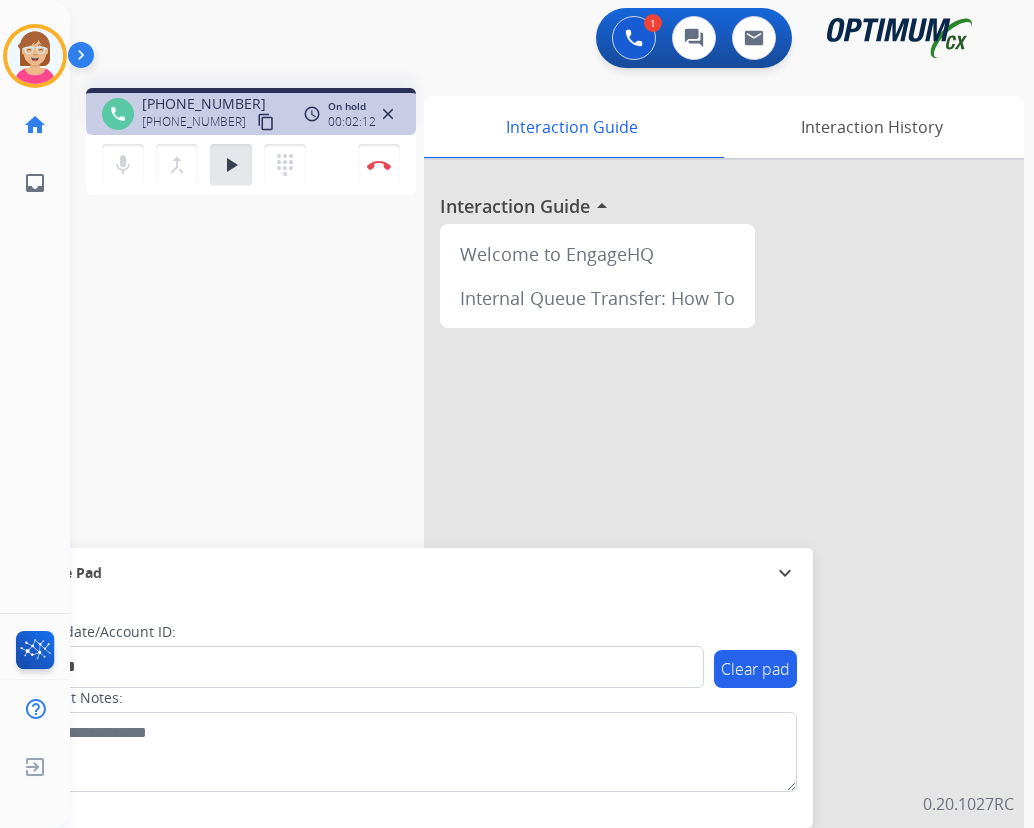 drag, startPoint x: 101, startPoint y: 746, endPoint x: 378, endPoint y: 489, distance: 377.85977 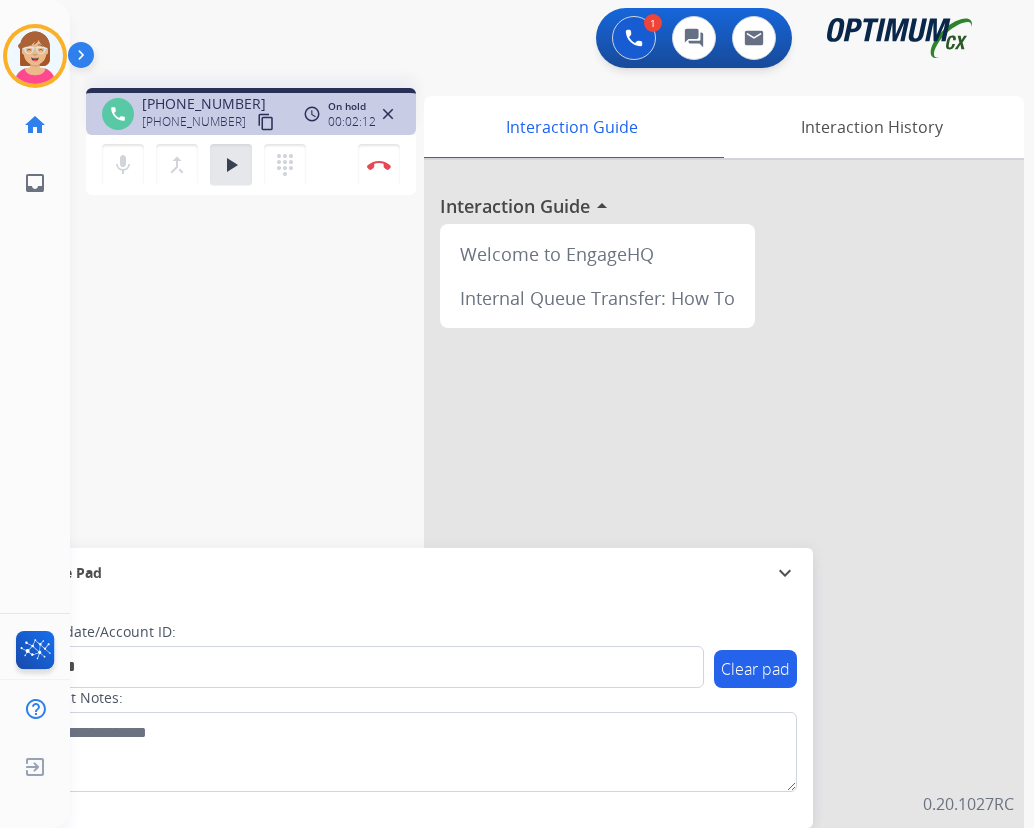 click on "phone [PHONE_NUMBER] [PHONE_NUMBER] content_copy access_time Call metrics Queue   00:07 Hold   02:12 Talk   11:14 Total   13:32 On hold 00:02:12 close mic Mute merge_type Bridge play_arrow Hold dialpad Dialpad Disconnect swap_horiz Break voice bridge close_fullscreen Connect 3-Way Call merge_type Separate 3-Way Call  Interaction Guide   Interaction History  Interaction Guide arrow_drop_up  Welcome to EngageHQ   Internal Queue Transfer: How To  Secure Pad expand_more Clear pad Candidate/Account ID: ******* Contact Notes:" at bounding box center (528, 489) 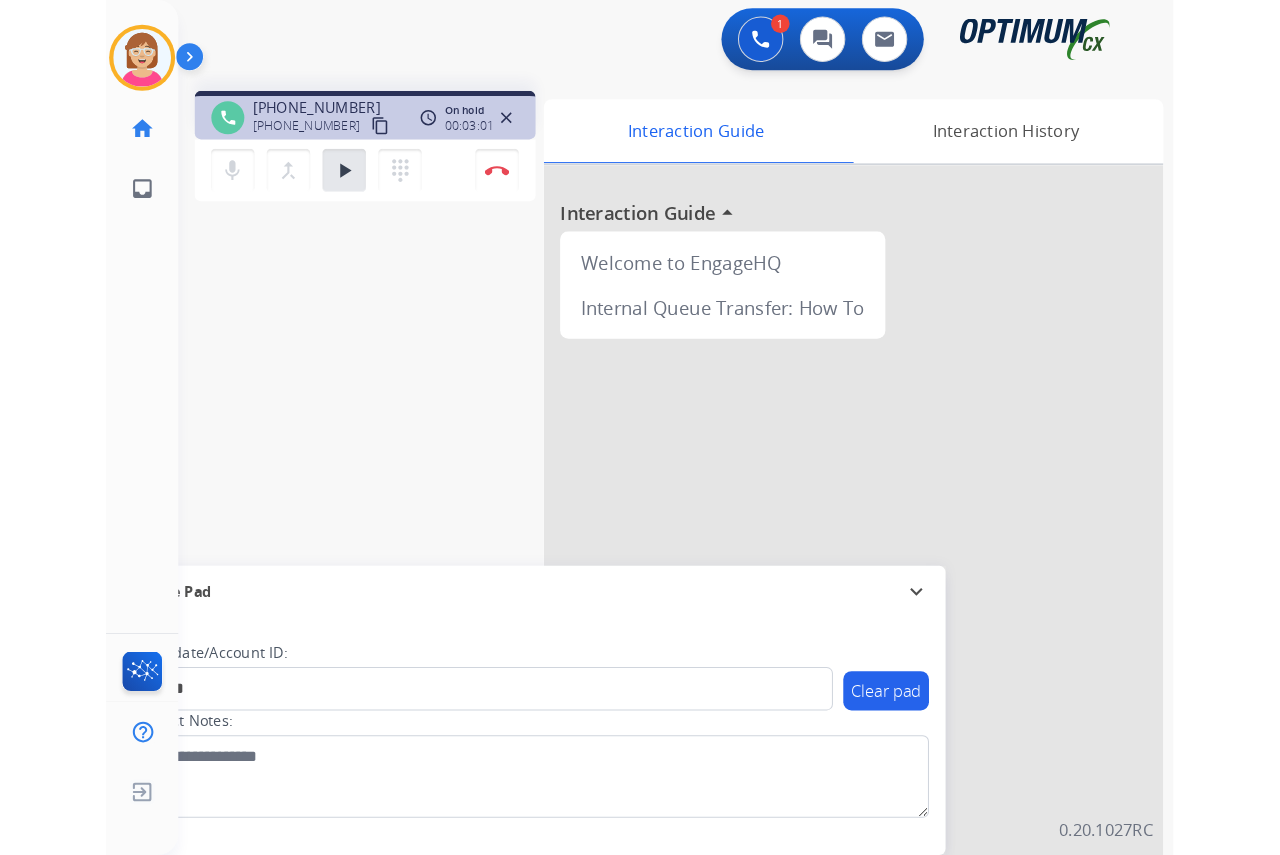 scroll, scrollTop: 78, scrollLeft: 0, axis: vertical 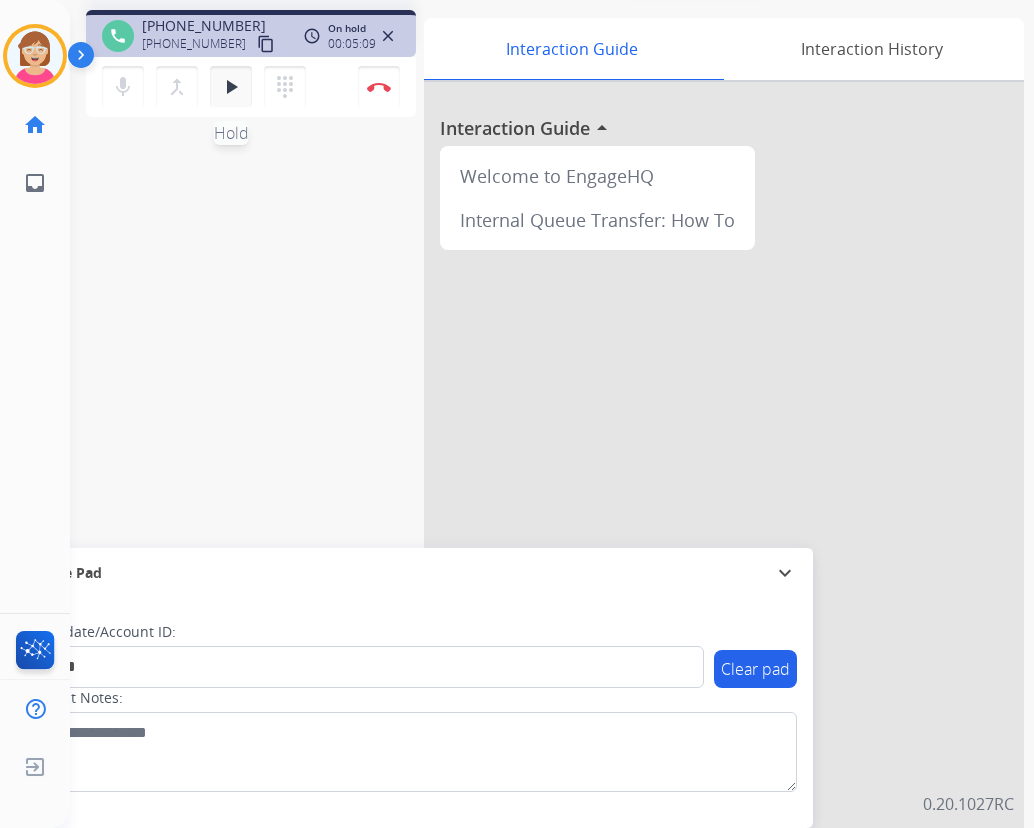 click on "play_arrow" at bounding box center (231, 87) 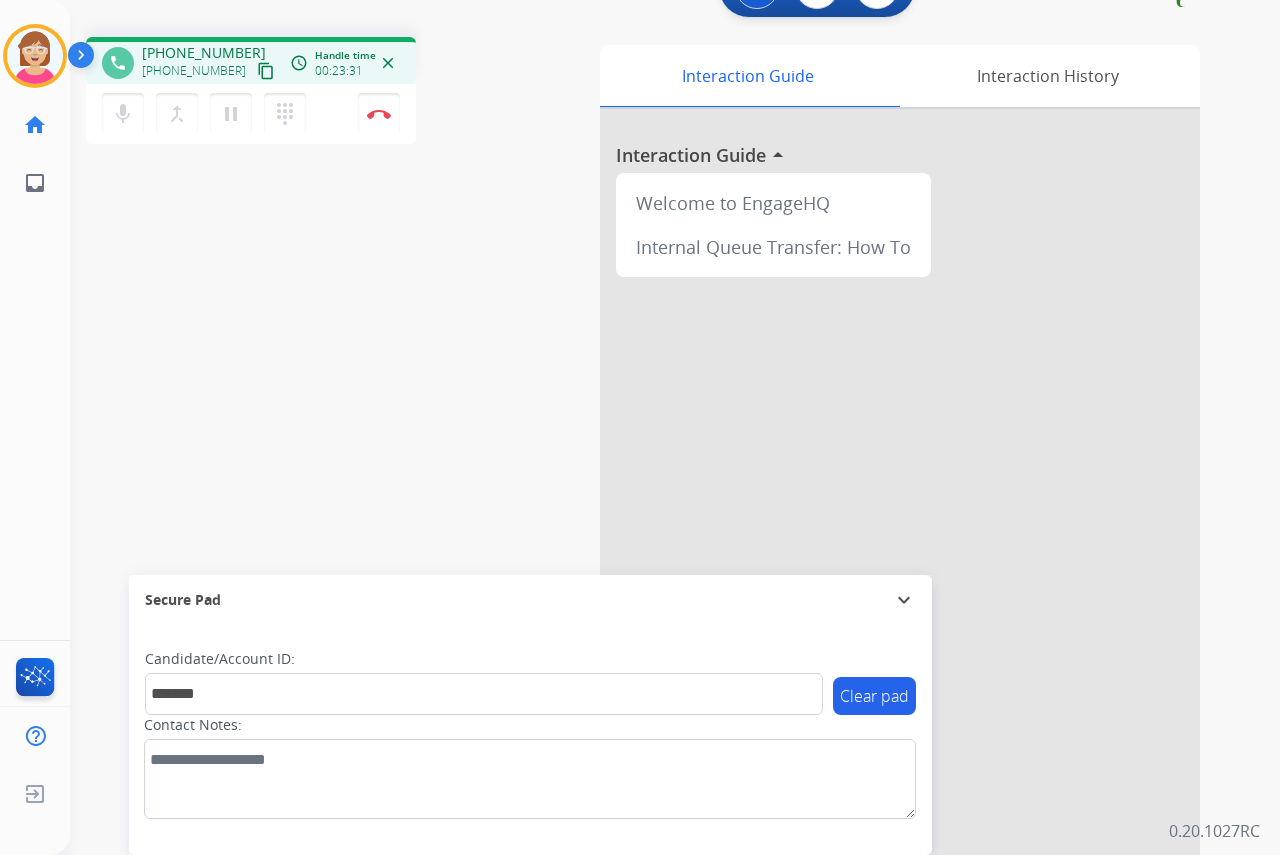 scroll, scrollTop: 51, scrollLeft: 0, axis: vertical 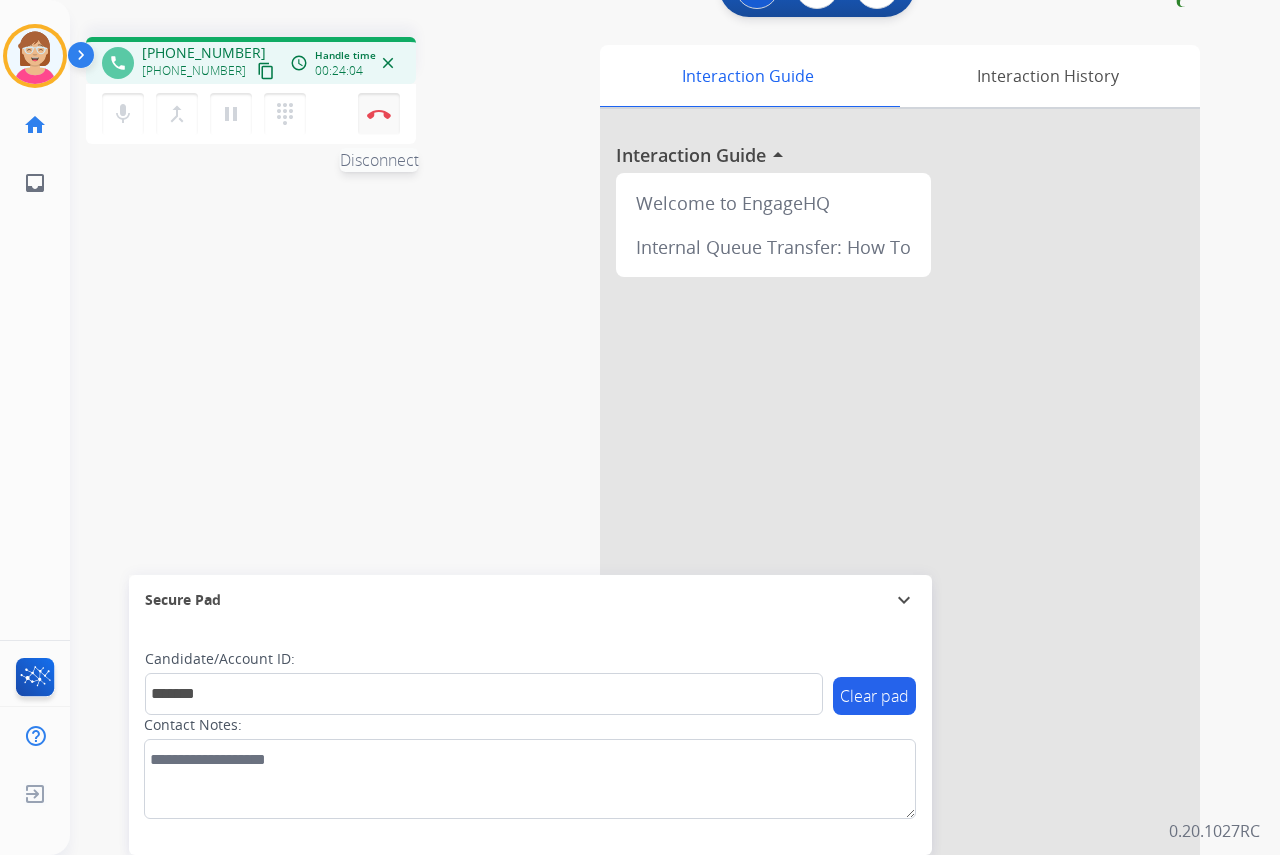 click at bounding box center [379, 114] 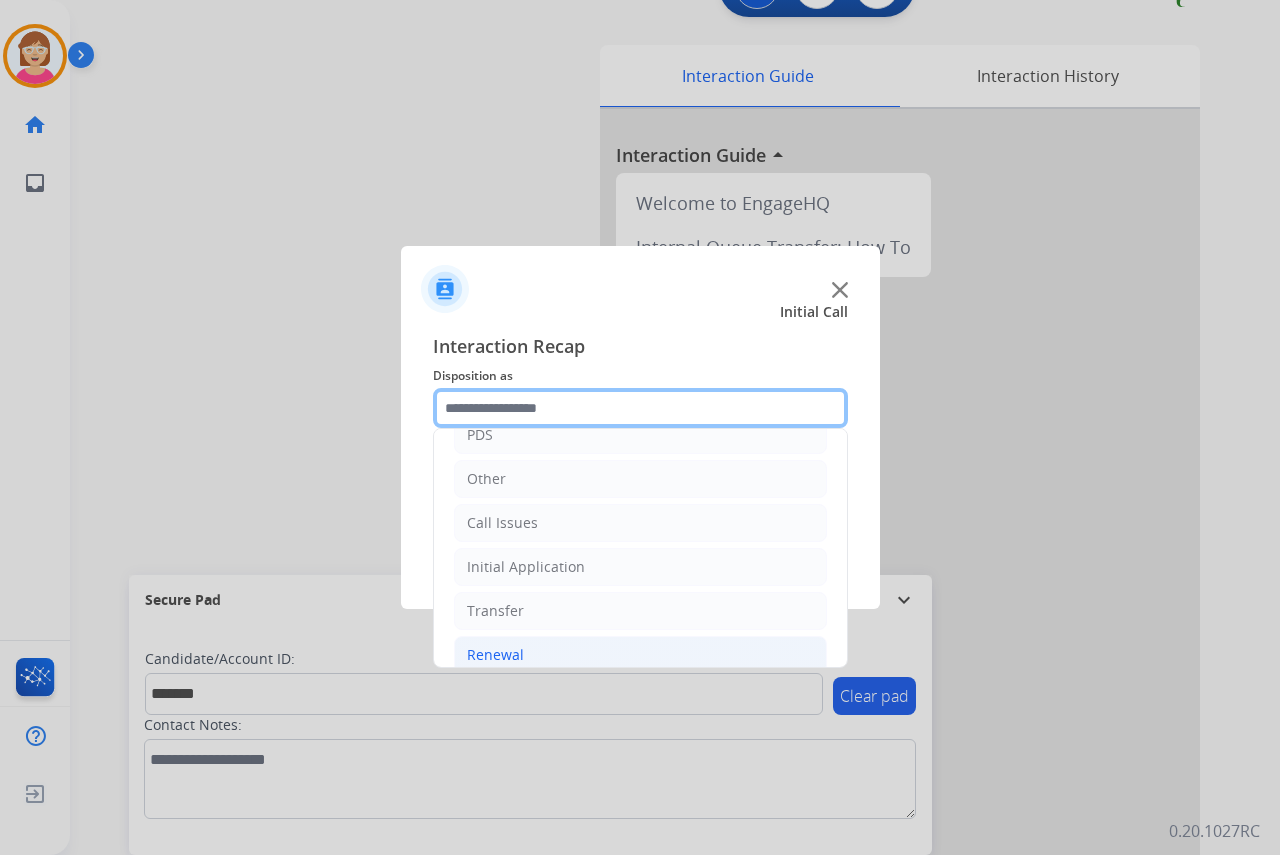 scroll, scrollTop: 136, scrollLeft: 0, axis: vertical 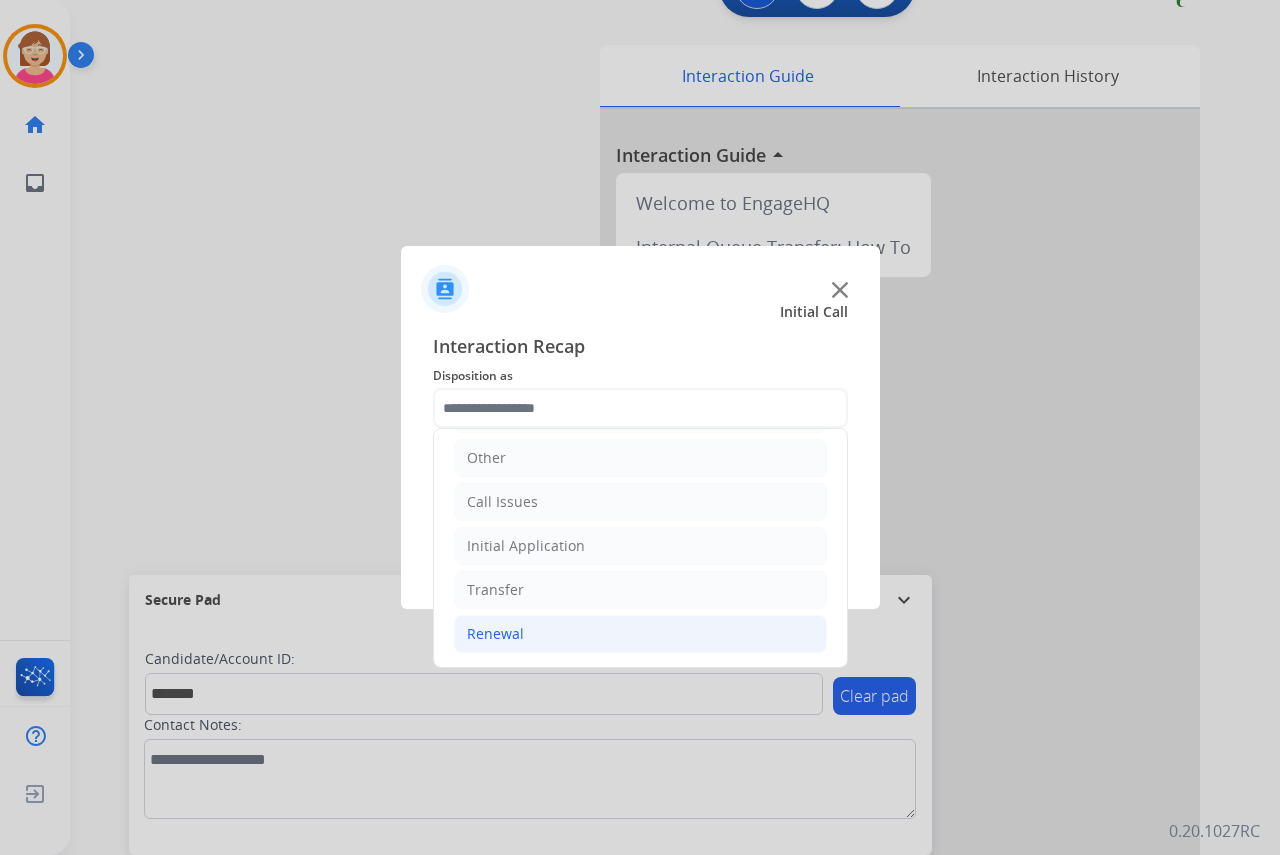 click on "Renewal" 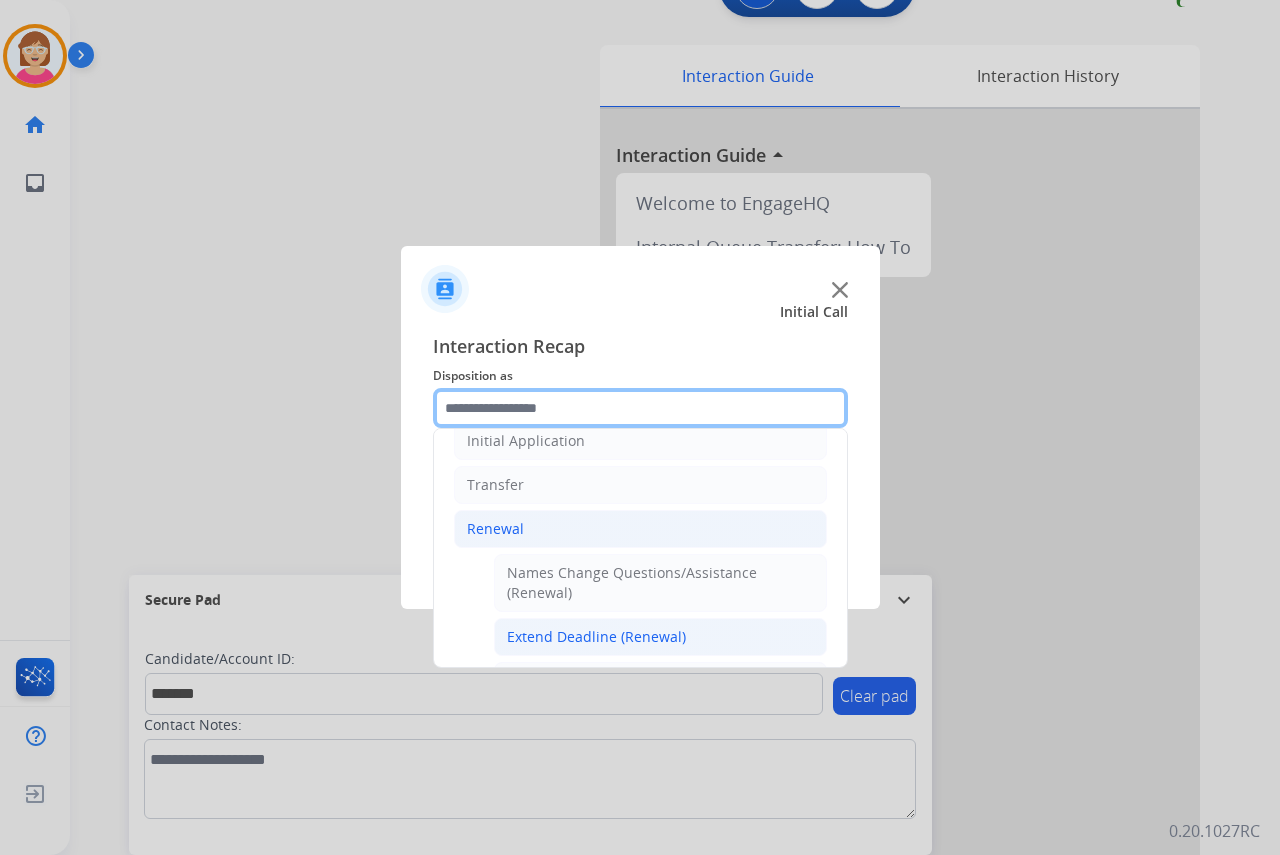 scroll, scrollTop: 636, scrollLeft: 0, axis: vertical 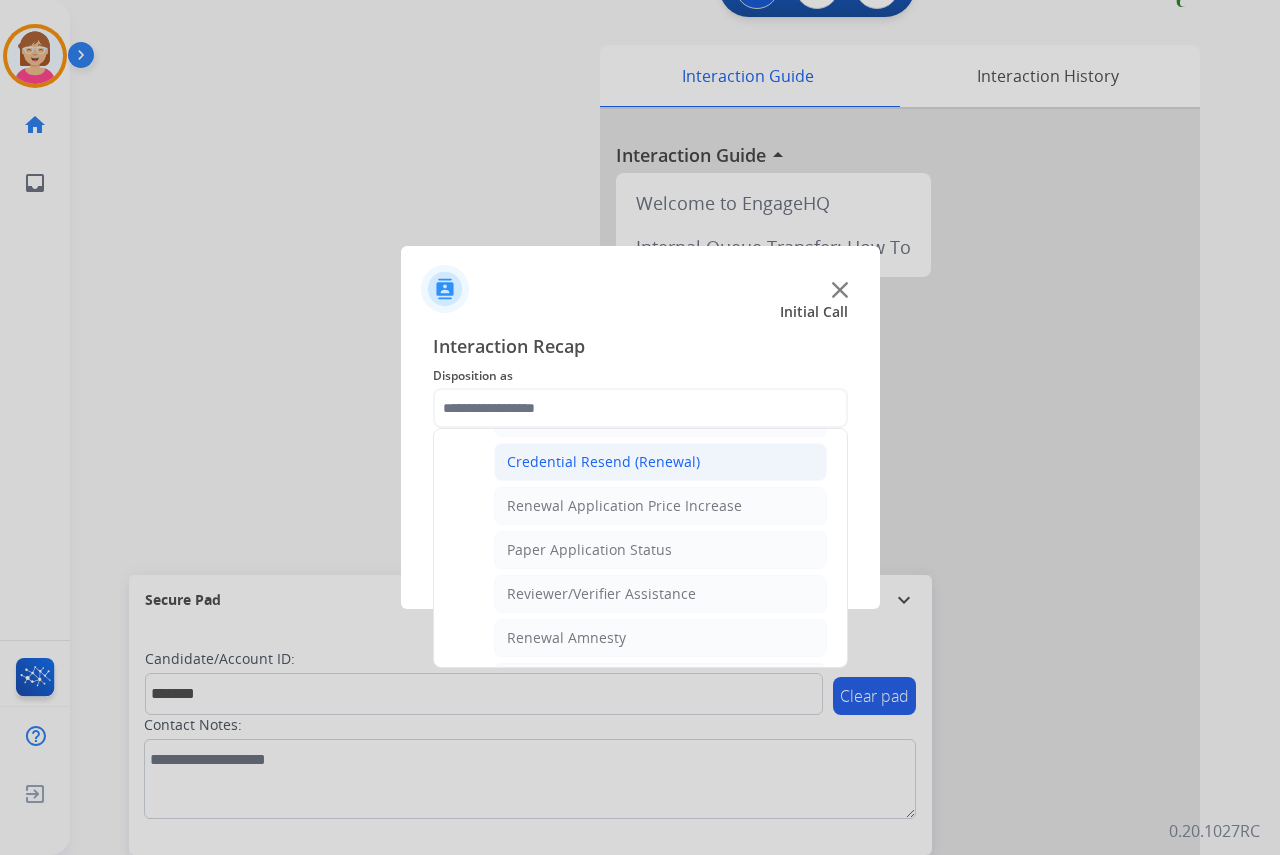 click on "Credential Resend (Renewal)" 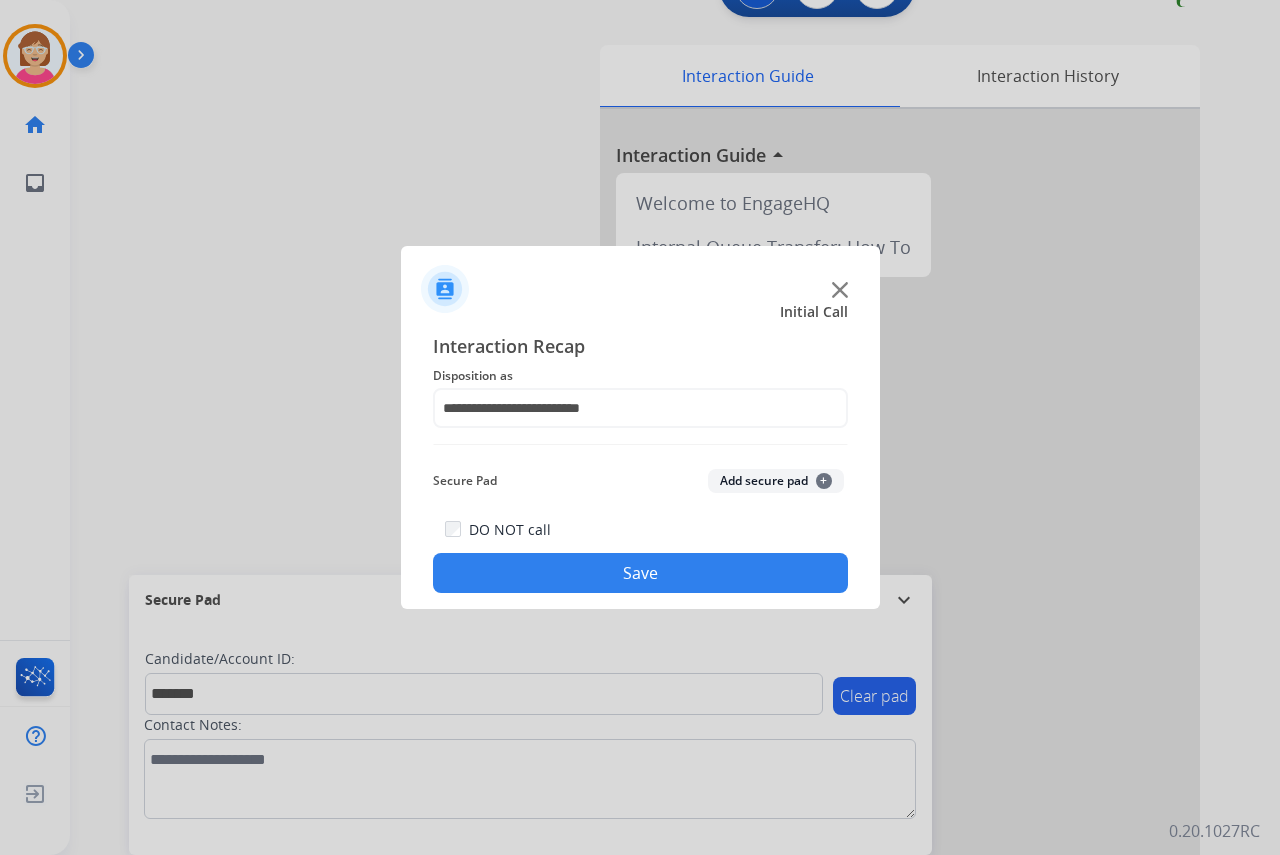 click on "Add secure pad  +" 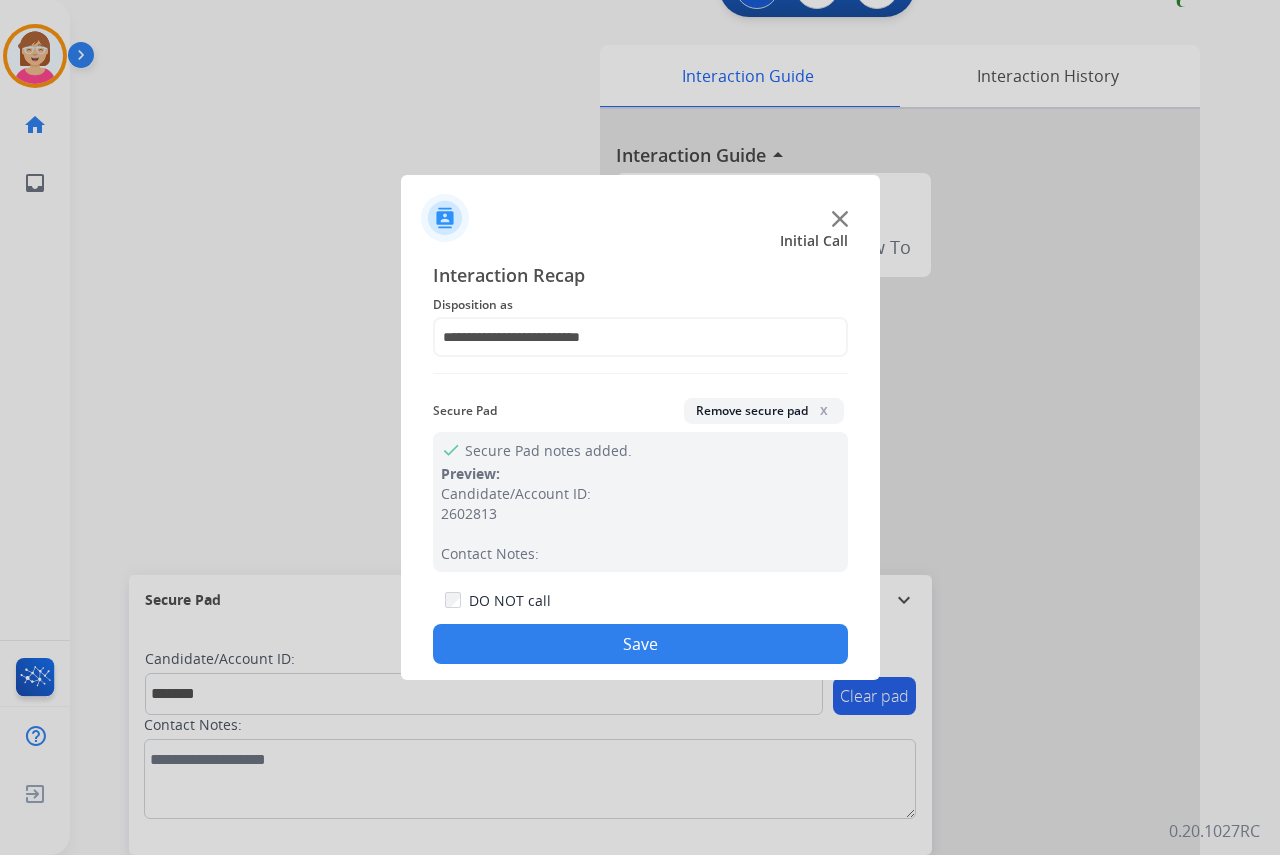 click on "Save" 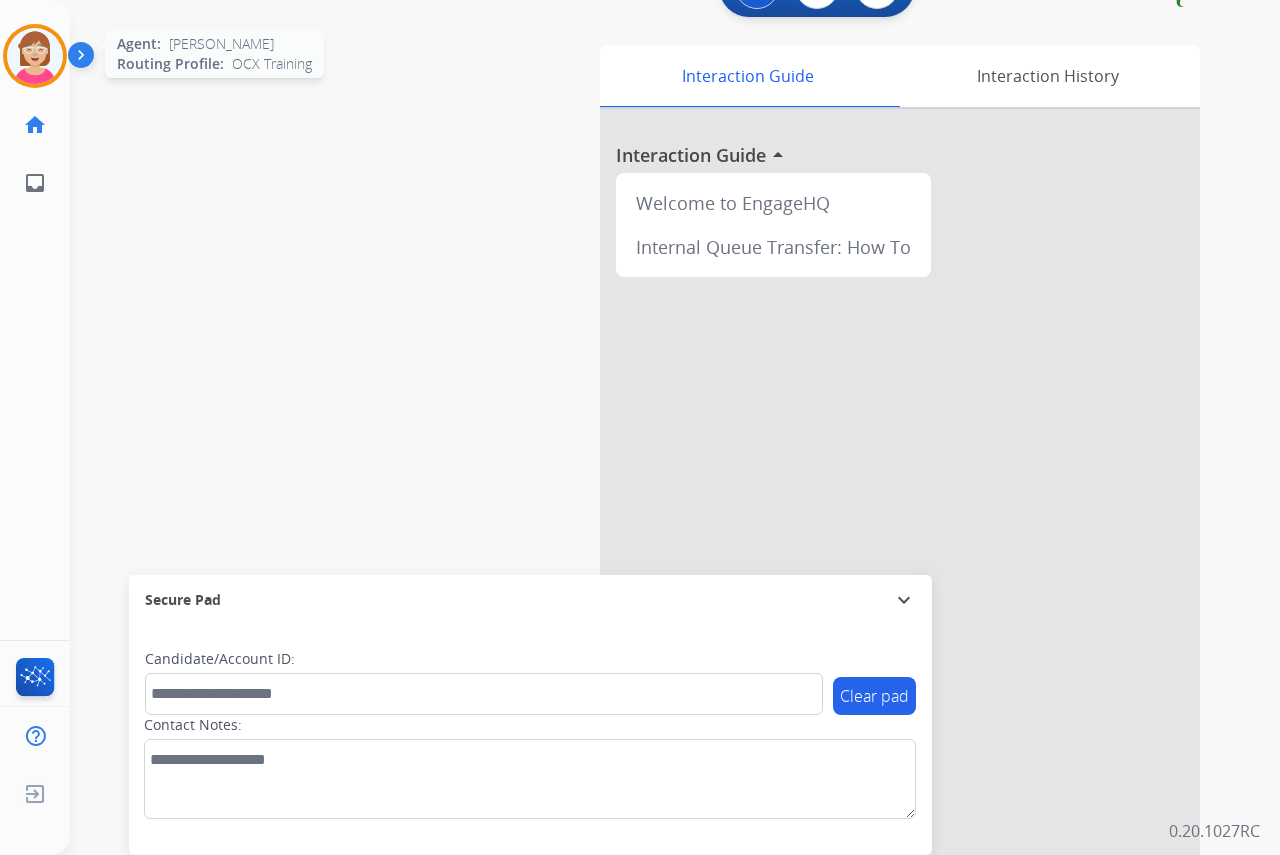 click at bounding box center (35, 56) 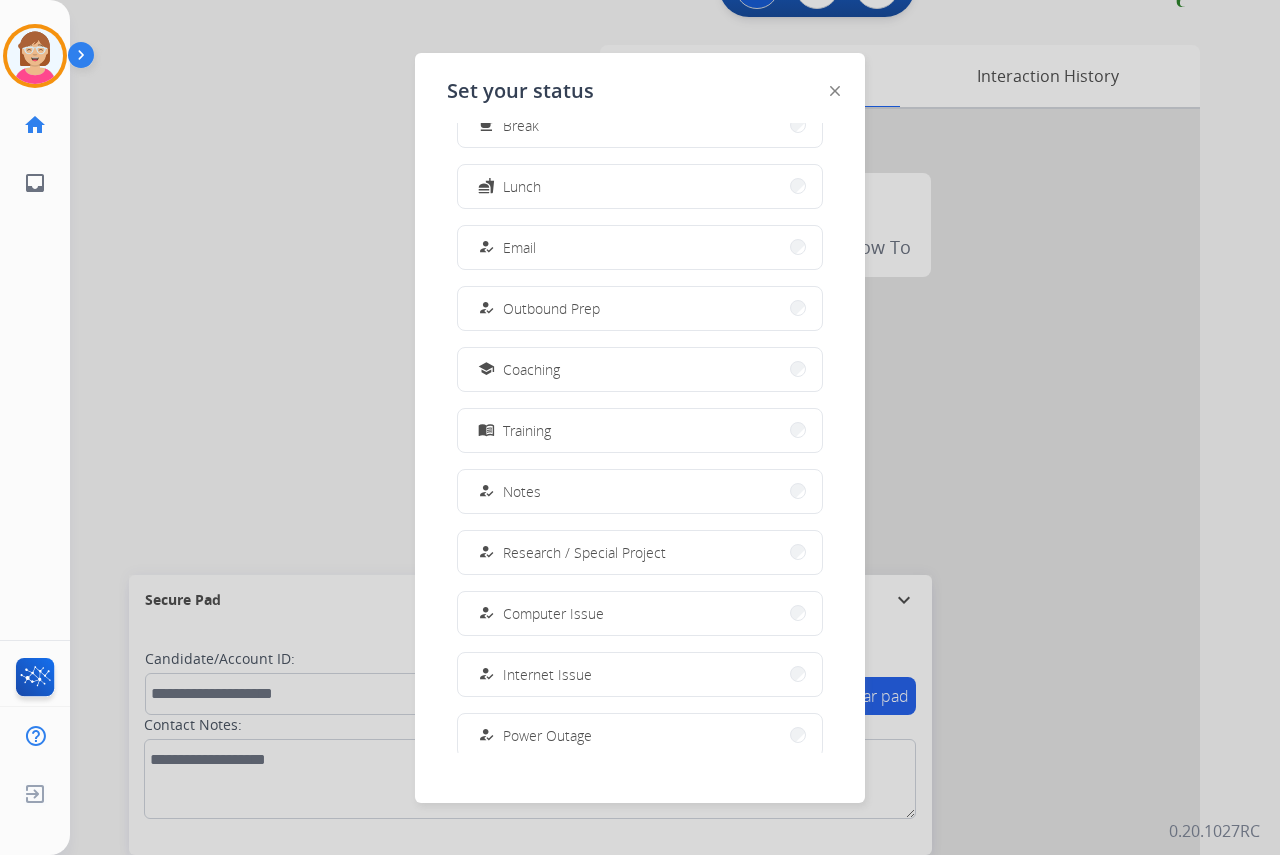 scroll, scrollTop: 189, scrollLeft: 0, axis: vertical 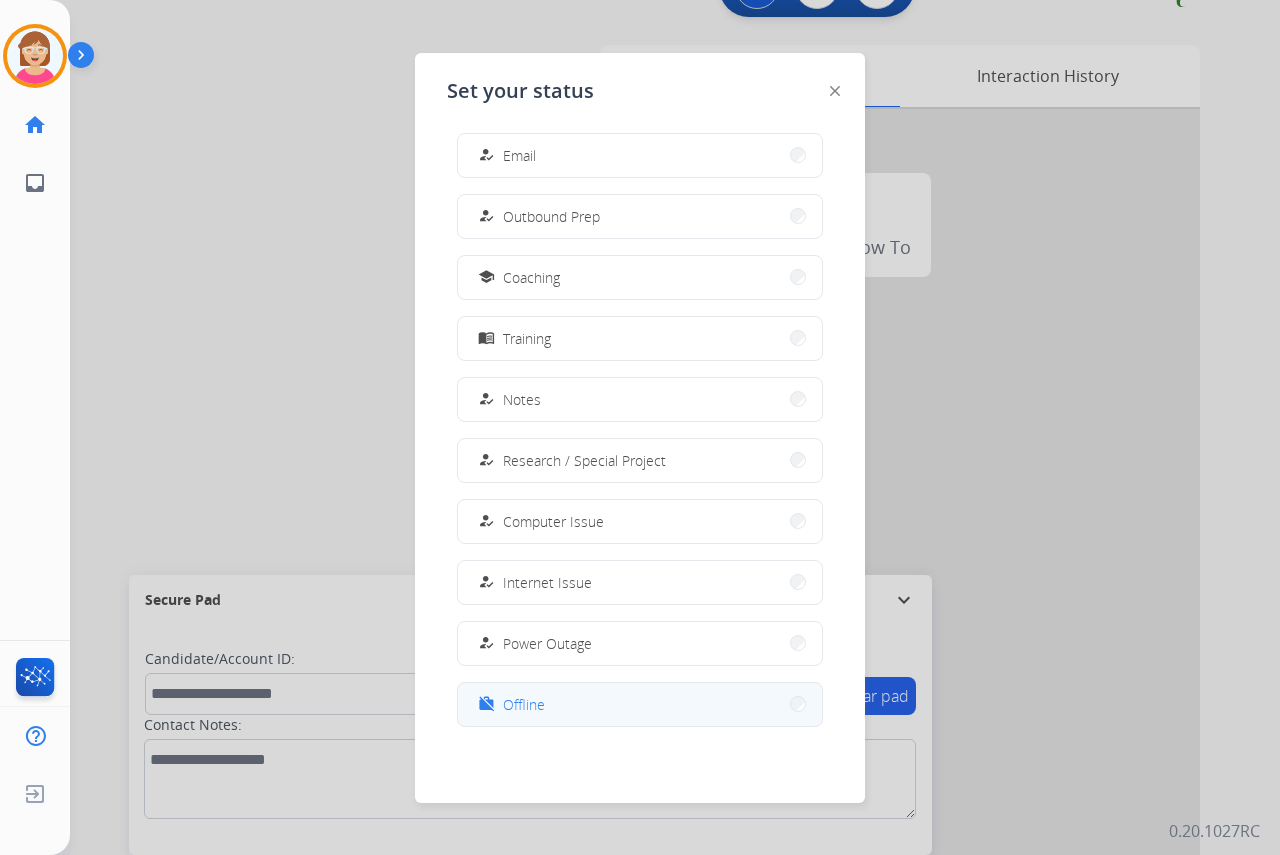 click on "Offline" at bounding box center [524, 704] 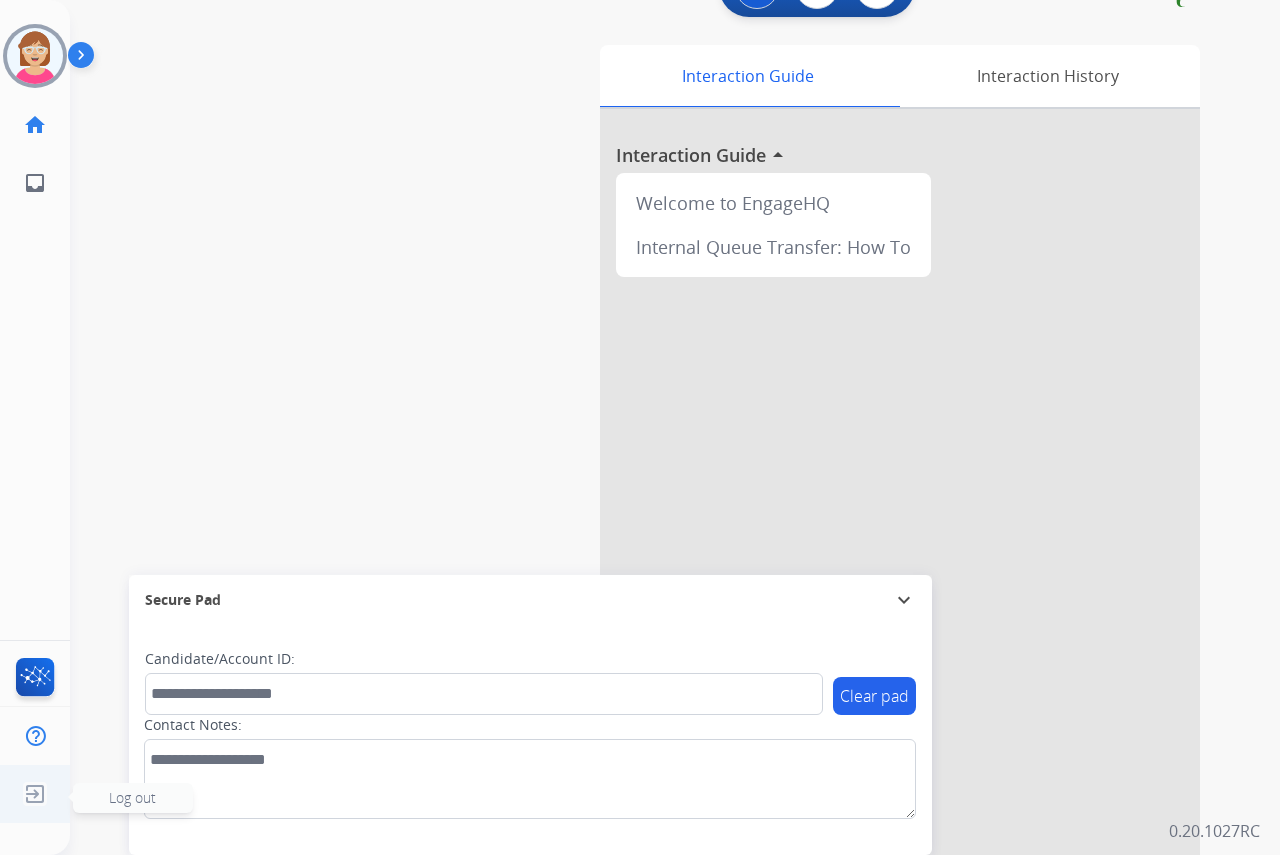 click on "Log out" 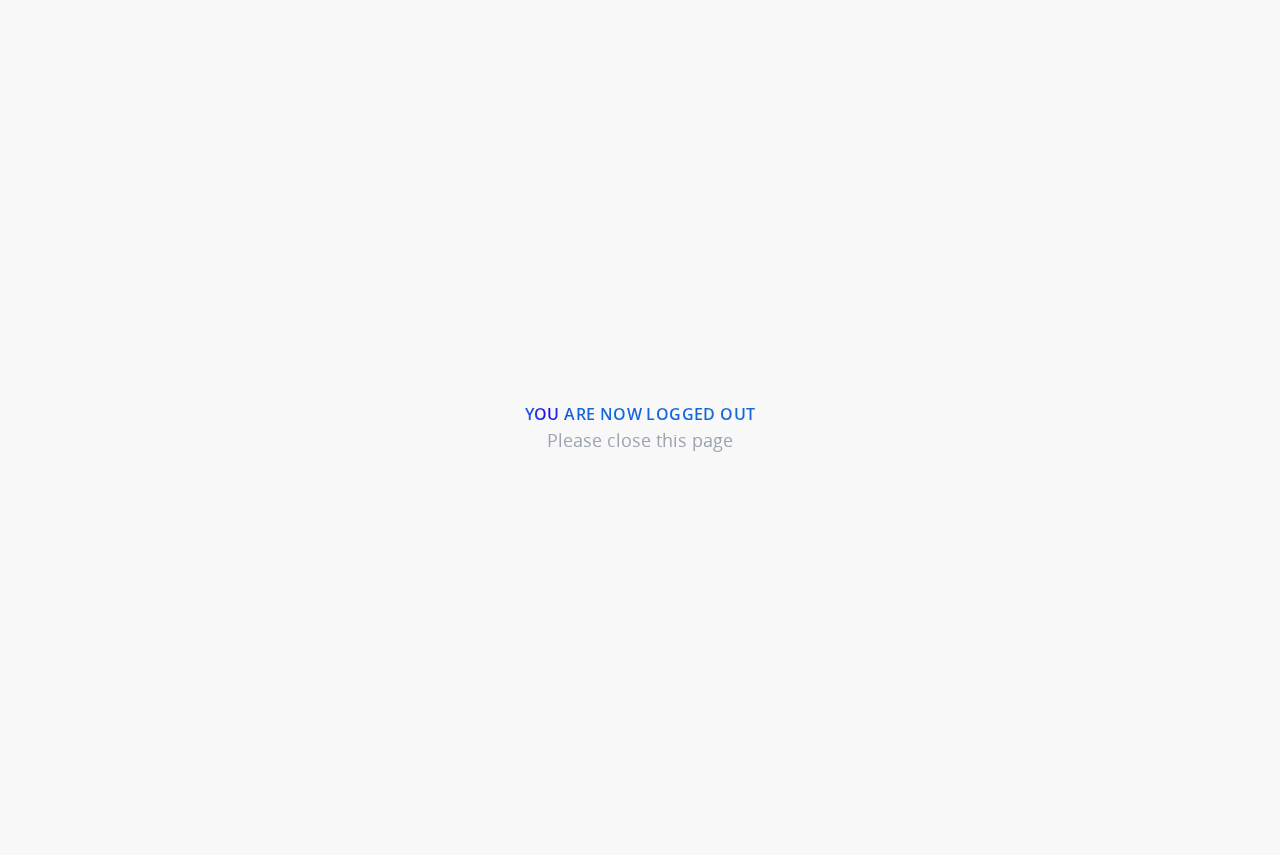 scroll, scrollTop: 0, scrollLeft: 0, axis: both 